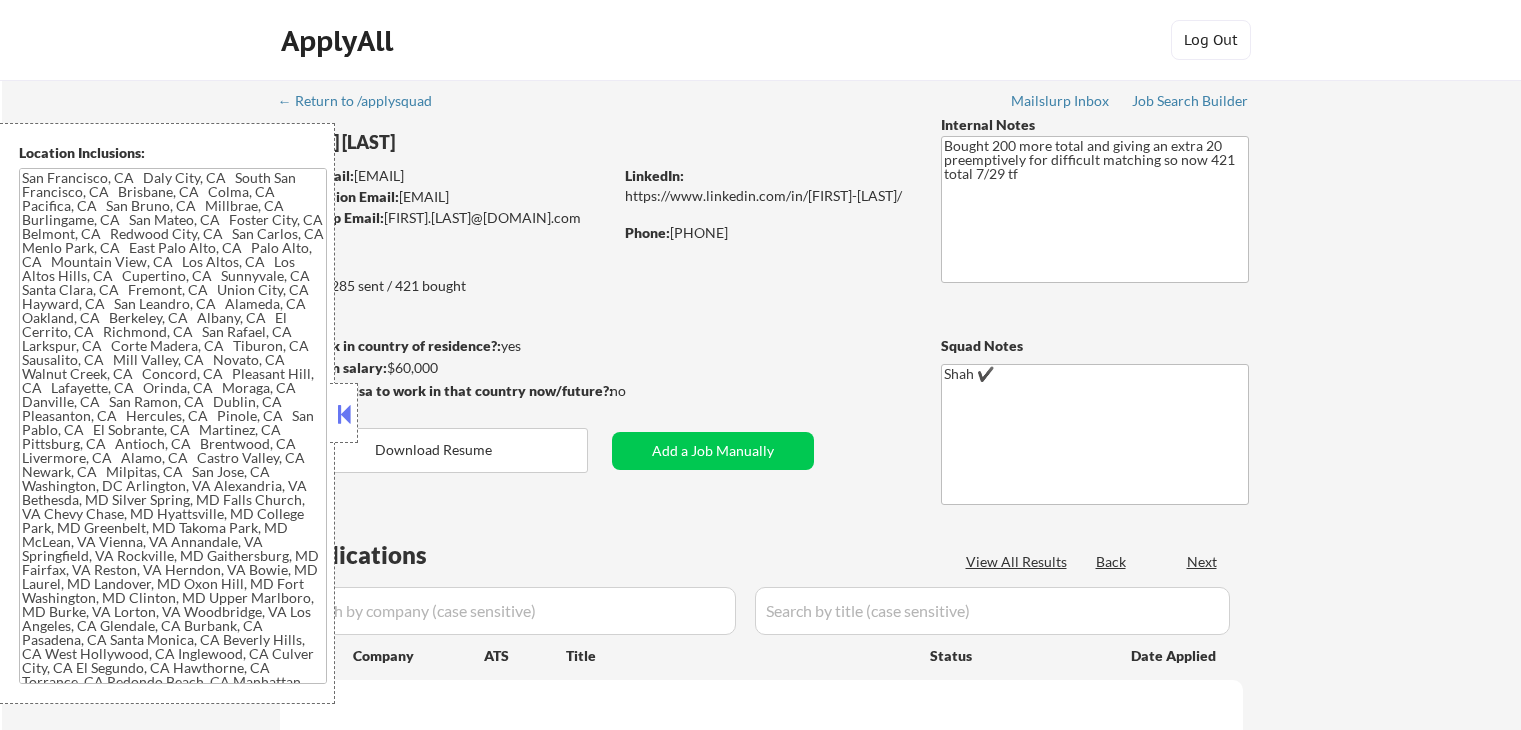 type 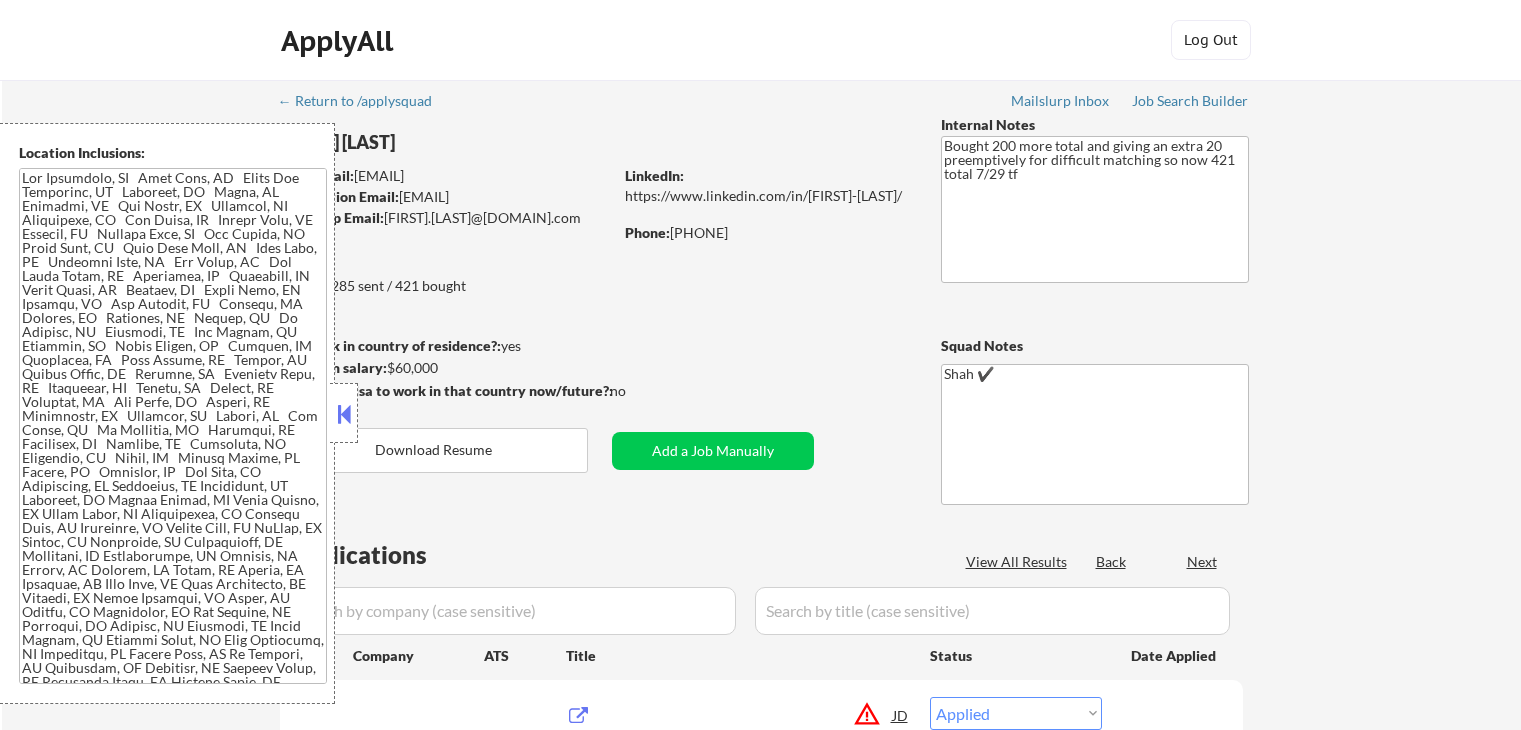 scroll, scrollTop: 0, scrollLeft: 0, axis: both 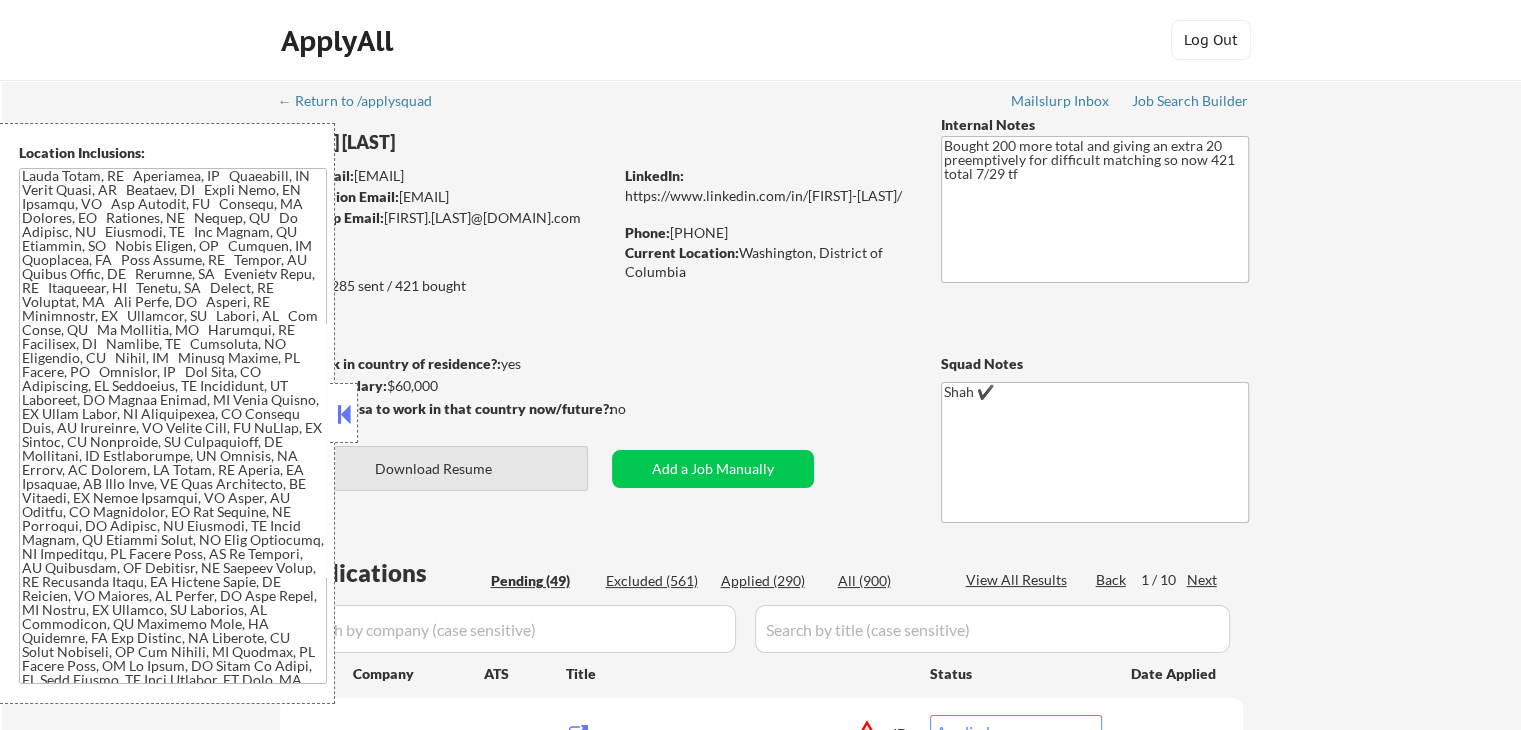 select on ""pending"" 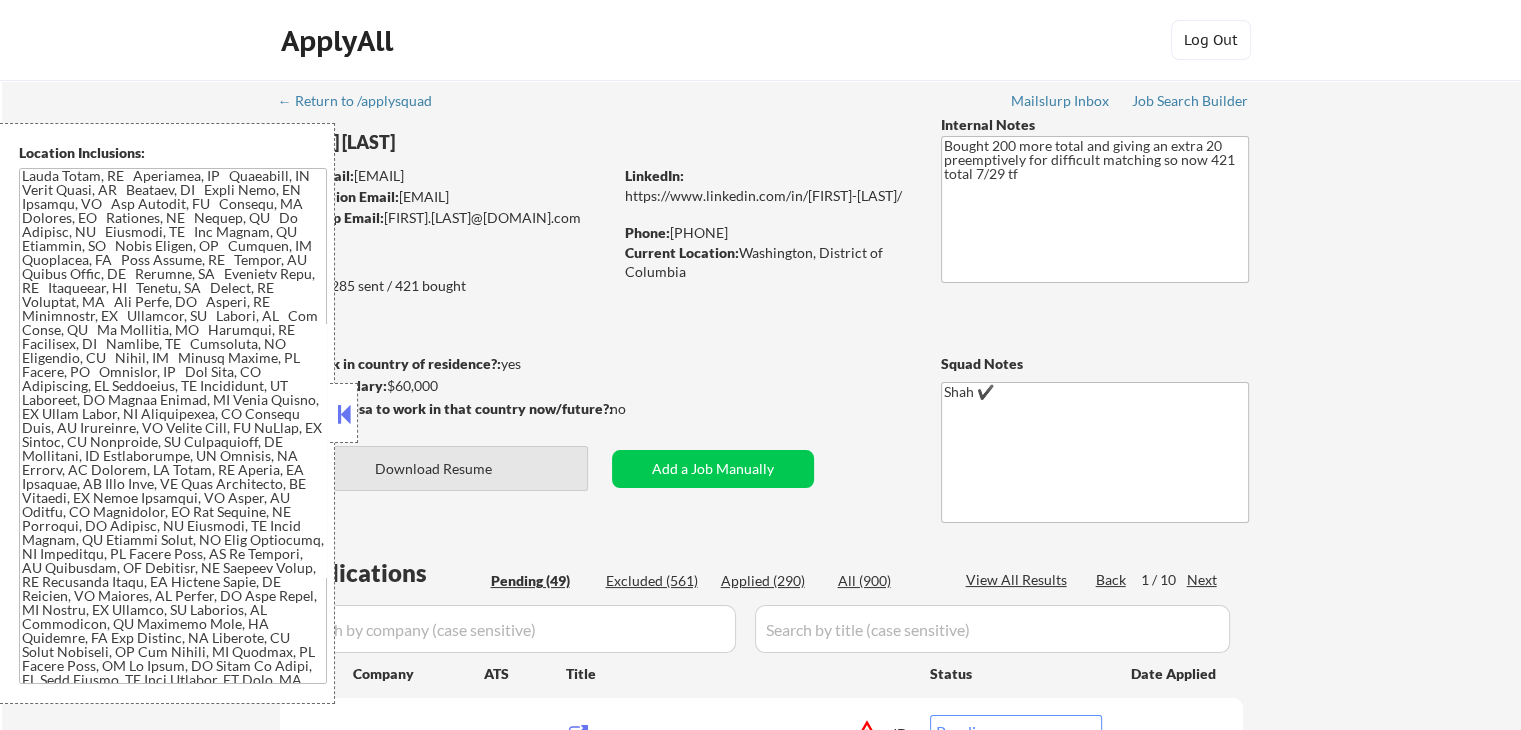 select on ""pending"" 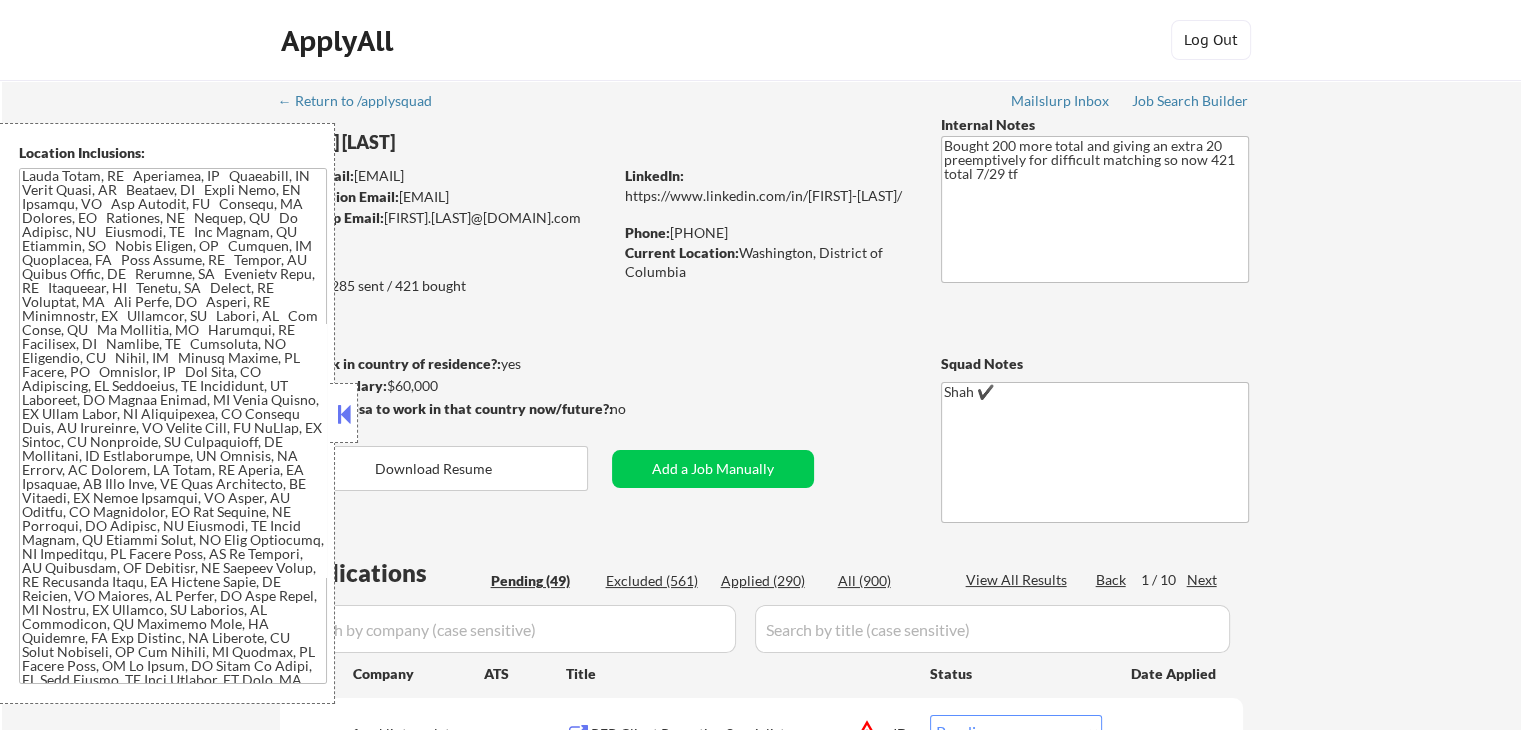 click at bounding box center [344, 413] 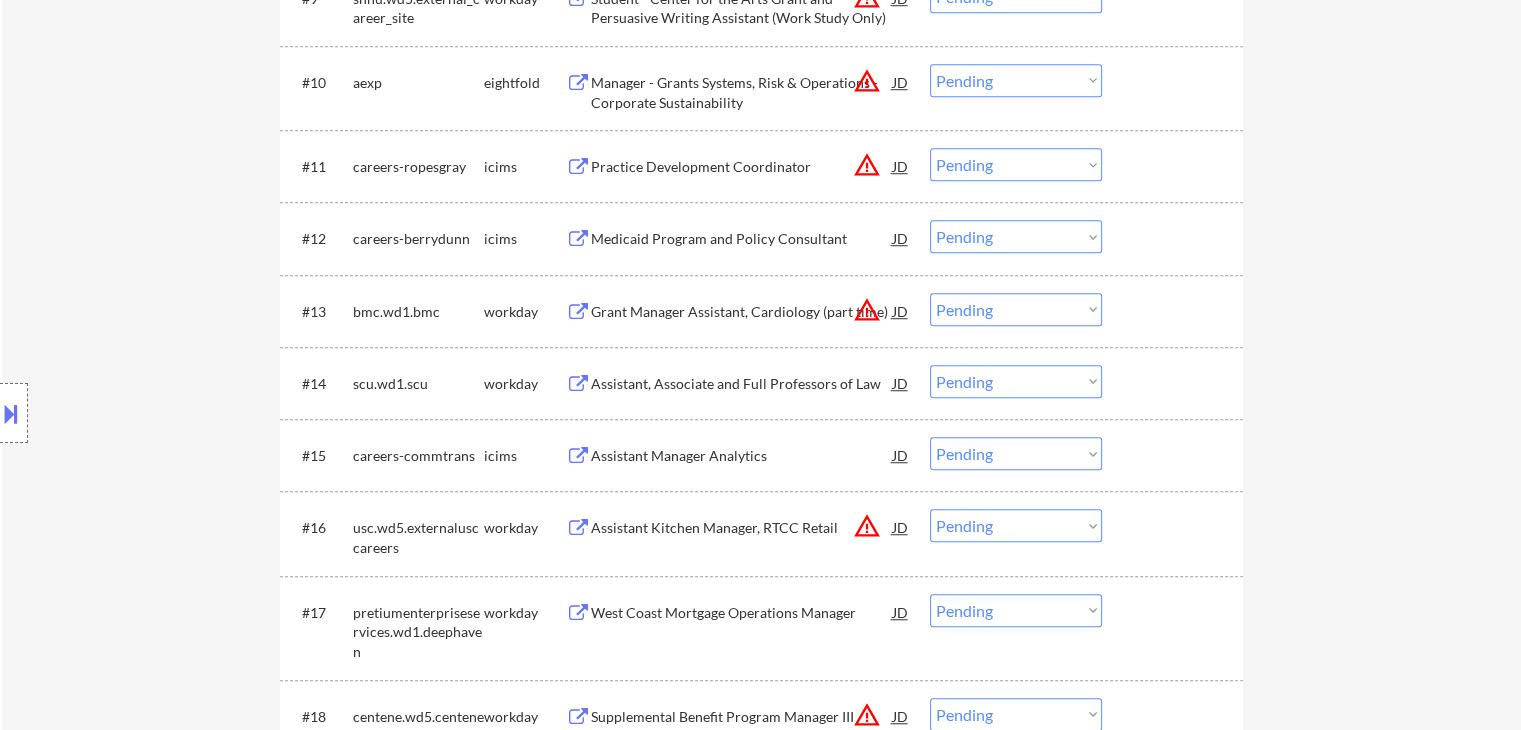 scroll, scrollTop: 1500, scrollLeft: 0, axis: vertical 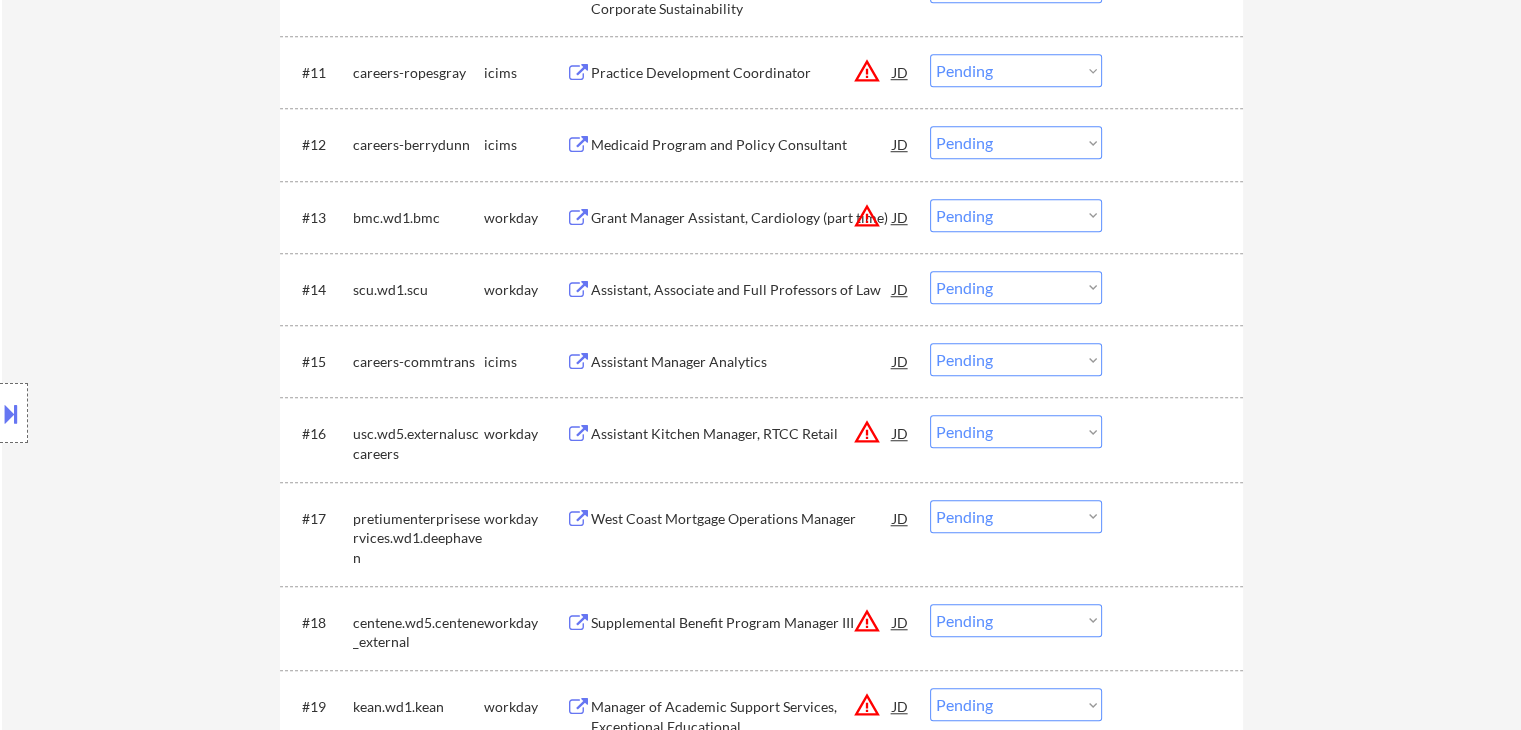 click on "← Return to /applysquad Mailslurp Inbox Job Search Builder [FIRST] [LAST] User Email: [EMAIL] Application Email: [EMAIL] Mailslurp Email: [FIRST].[LAST]@[DOMAIN].com LinkedIn: https://www.linkedin.com/in/[FIRST]-[LAST]
Phone: [PHONE] Current Location: [CITY], [STATE] Applies: 285 sent / 421 bought Internal Notes Bought 200 more total and giving an extra 20 preemptively for difficult matching so now 421 total 7/29 tf Can work in country of residence?: yes Squad Notes Minimum salary: $60,000 Will need Visa to work in that country now/future?: no Download Resume Add a Job Manually Shah ✔️ Applications Pending (49) Excluded (561) Applied (290) All (900) View All Results Back 1 / 1
Next Company ATS Title Status Date Applied #1 franklintempleton.wd5.primary-external-1 workday RFP Client Reporting Specialist JD warning_amber Choose an option... Pending Applied Excluded (Questions) Excluded (Expired) Excluded (Location) #2 icims JD #3" at bounding box center [761, 1013] 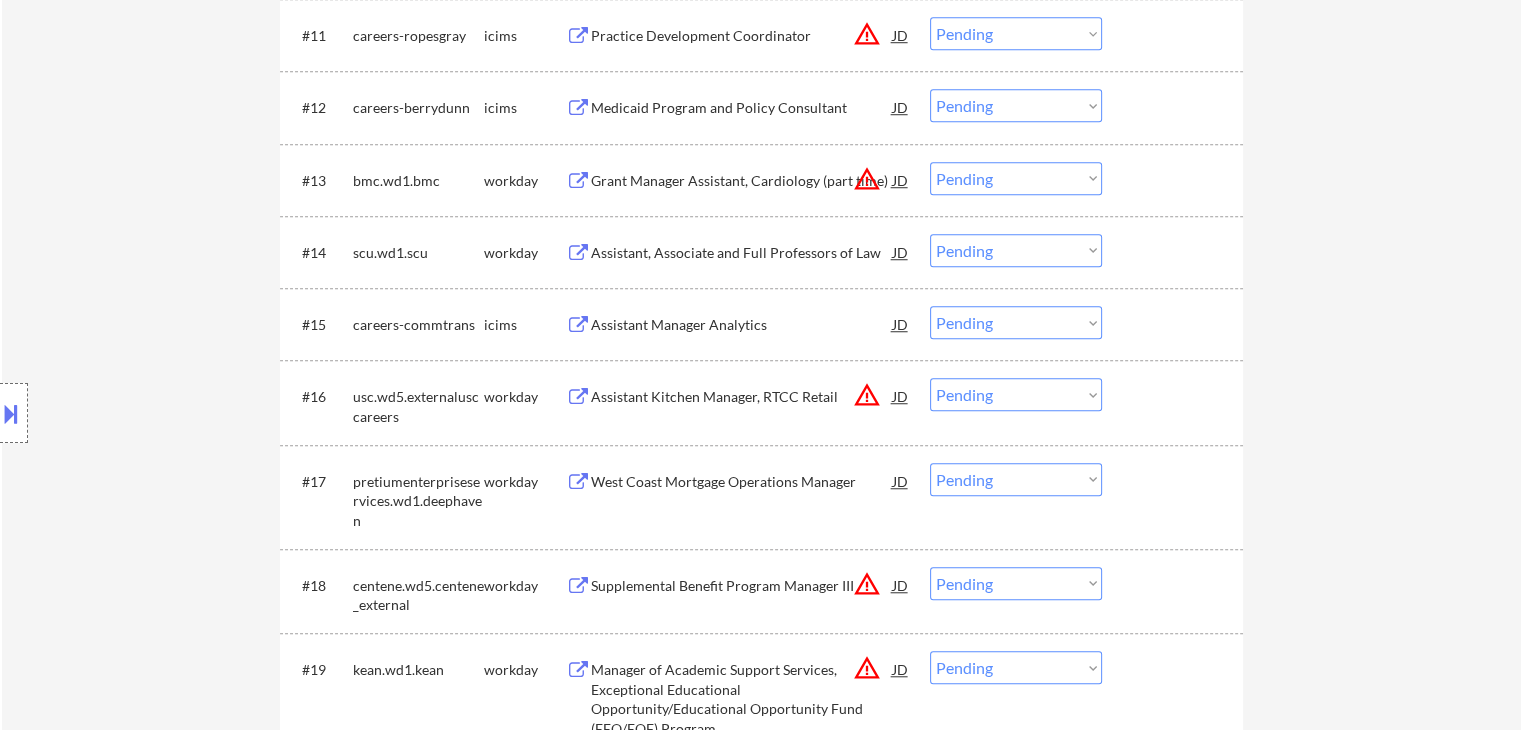 scroll, scrollTop: 1600, scrollLeft: 0, axis: vertical 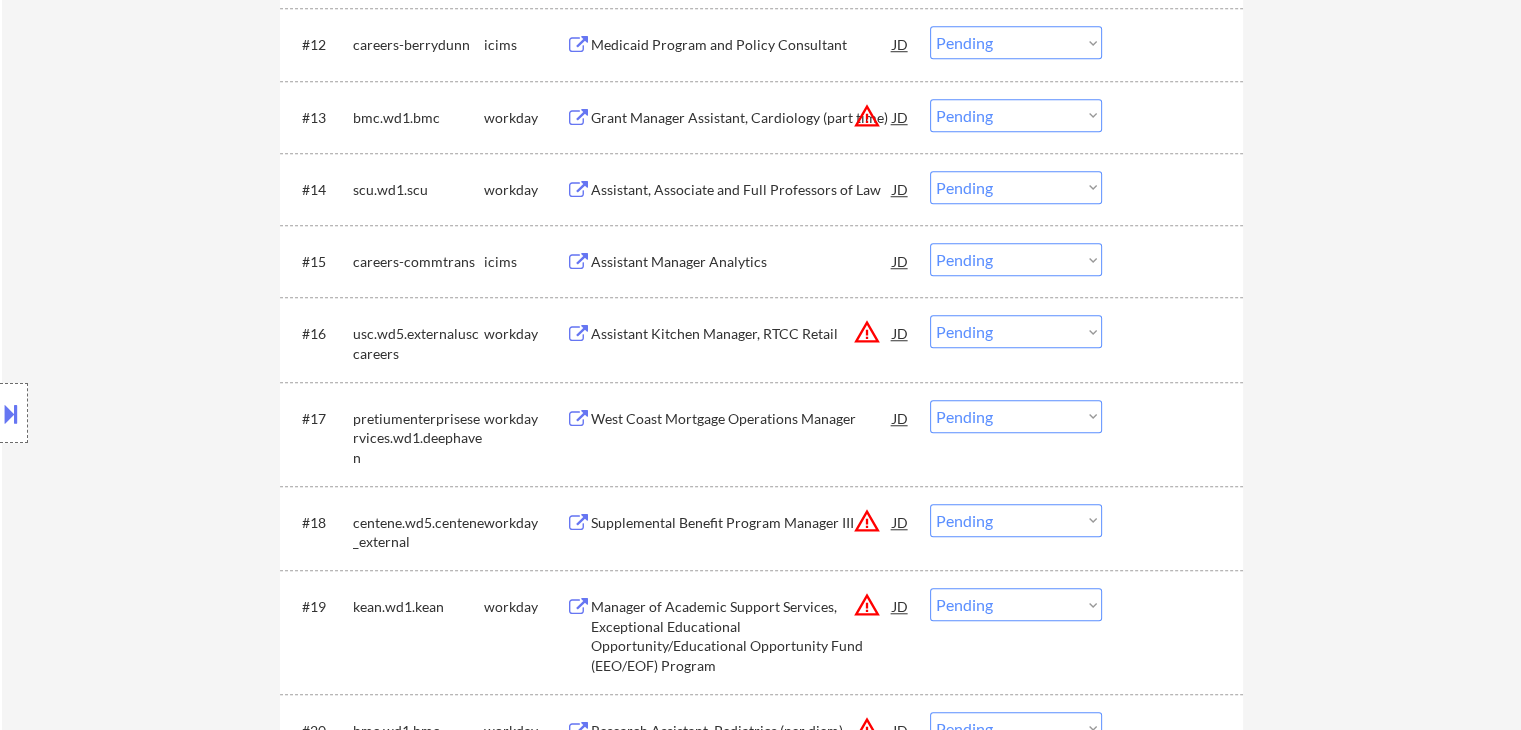 click on "← Return to /applysquad Mailslurp Inbox Job Search Builder [FIRST] [LAST] User Email: [EMAIL] Application Email: [EMAIL] Mailslurp Email: [FIRST].[LAST]@[DOMAIN].com LinkedIn: https://www.linkedin.com/in/[FIRST]-[LAST]
Phone: [PHONE] Current Location: [CITY], [STATE] Applies: 285 sent / 421 bought Internal Notes Bought 200 more total and giving an extra 20 preemptively for difficult matching so now 421 total 7/29 tf Can work in country of residence?: yes Squad Notes Minimum salary: $60,000 Will need Visa to work in that country now/future?: no Download Resume Add a Job Manually Shah ✔️ Applications Pending (49) Excluded (561) Applied (290) All (900) View All Results Back 1 / 1
Next Company ATS Title Status Date Applied #1 franklintempleton.wd5.primary-external-1 workday RFP Client Reporting Specialist JD warning_amber Choose an option... Pending Applied Excluded (Questions) Excluded (Expired) Excluded (Location) #2 icims JD #3" at bounding box center (761, 913) 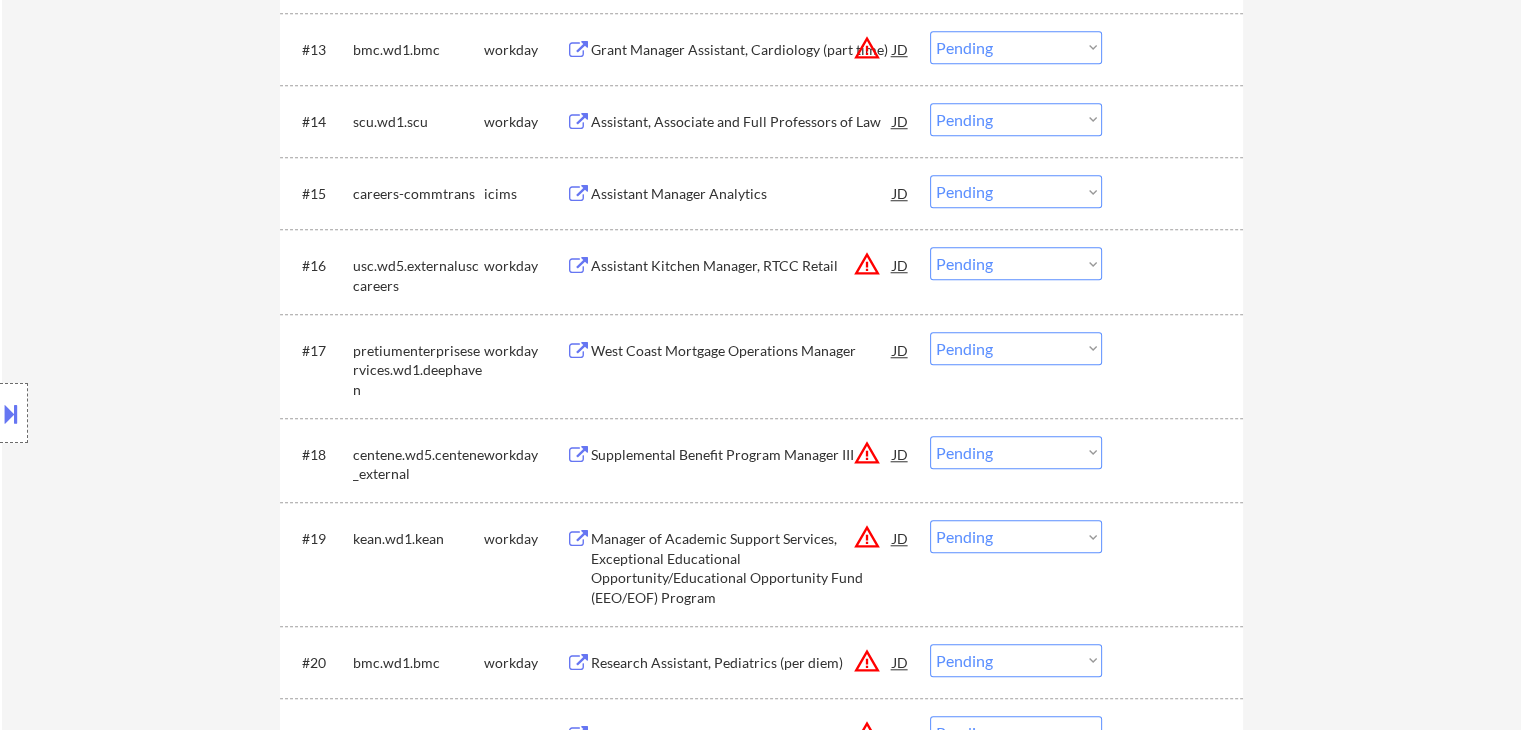 scroll, scrollTop: 1700, scrollLeft: 0, axis: vertical 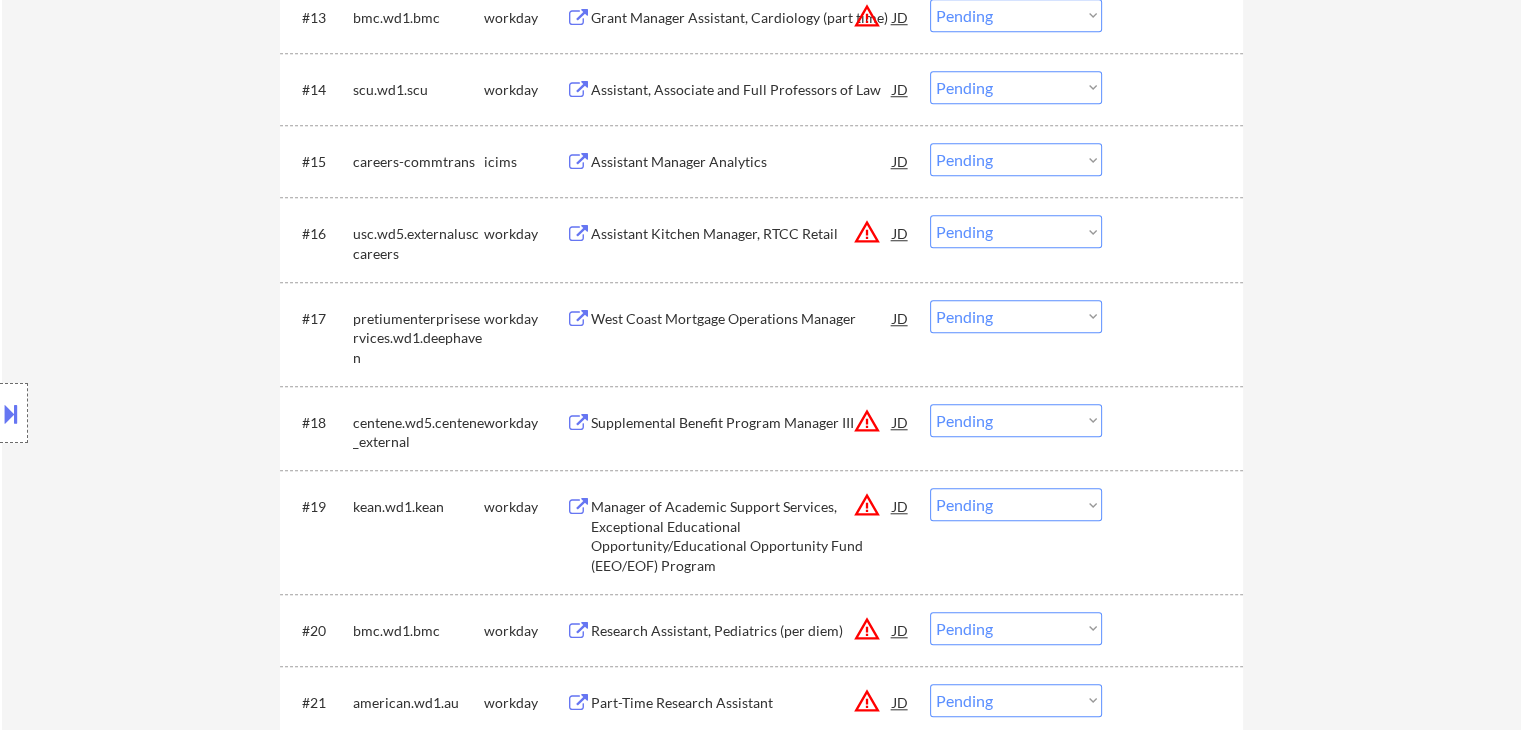click on "← Return to /applysquad Mailslurp Inbox Job Search Builder [FIRST] [LAST] User Email: [EMAIL] Application Email: [EMAIL] Mailslurp Email: [FIRST].[LAST]@[DOMAIN].com LinkedIn: https://www.linkedin.com/in/[FIRST]-[LAST]
Phone: [PHONE] Current Location: [CITY], [STATE] Applies: 285 sent / 421 bought Internal Notes Bought 200 more total and giving an extra 20 preemptively for difficult matching so now 421 total 7/29 tf Can work in country of residence?: yes Squad Notes Minimum salary: $60,000 Will need Visa to work in that country now/future?: no Download Resume Add a Job Manually Shah ✔️ Applications Pending (49) Excluded (561) Applied (290) All (900) View All Results Back 1 / 1
Next Company ATS Title Status Date Applied #1 franklintempleton.wd5.primary-external-1 workday RFP Client Reporting Specialist JD warning_amber Choose an option... Pending Applied Excluded (Questions) Excluded (Expired) Excluded (Location) #2 icims JD #3" at bounding box center [761, 813] 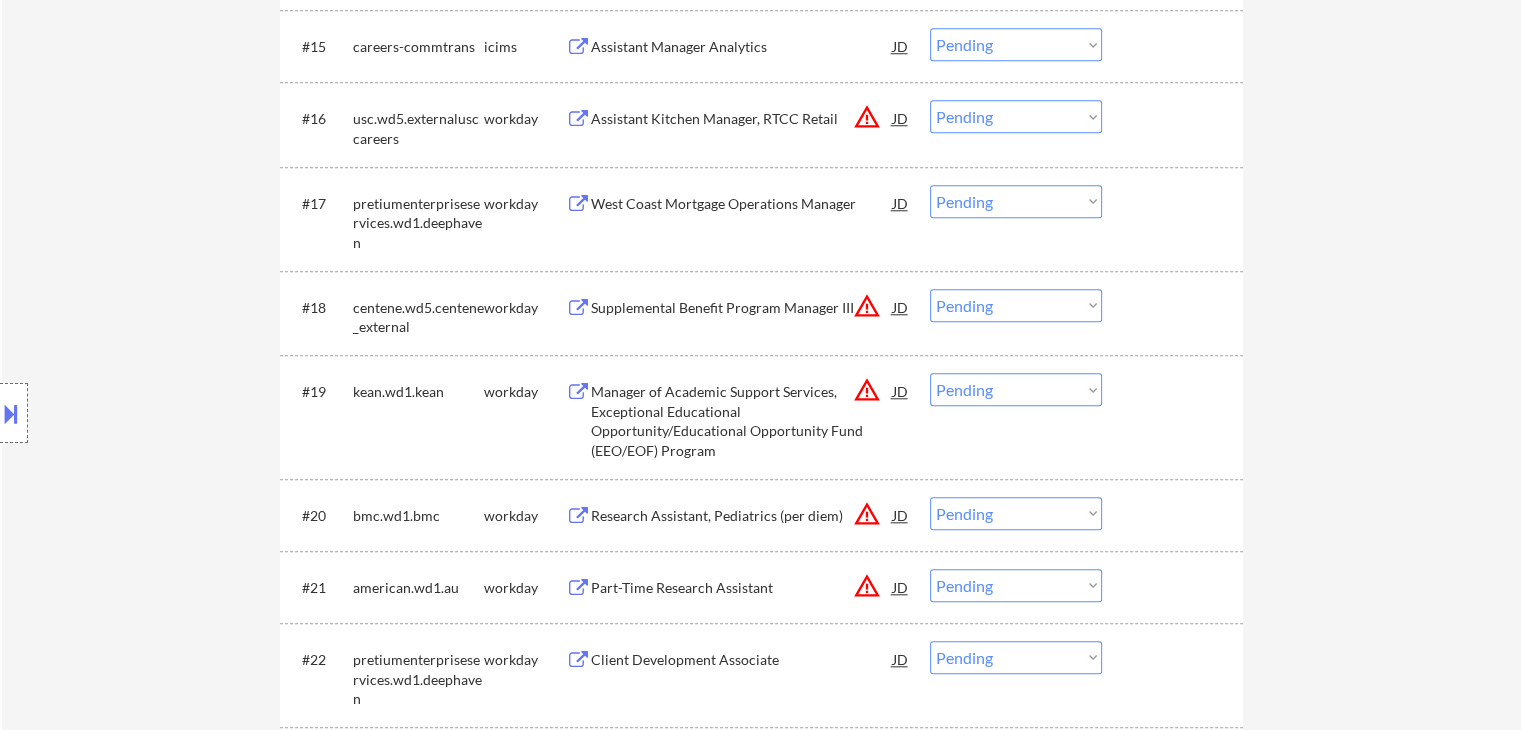 scroll, scrollTop: 1900, scrollLeft: 0, axis: vertical 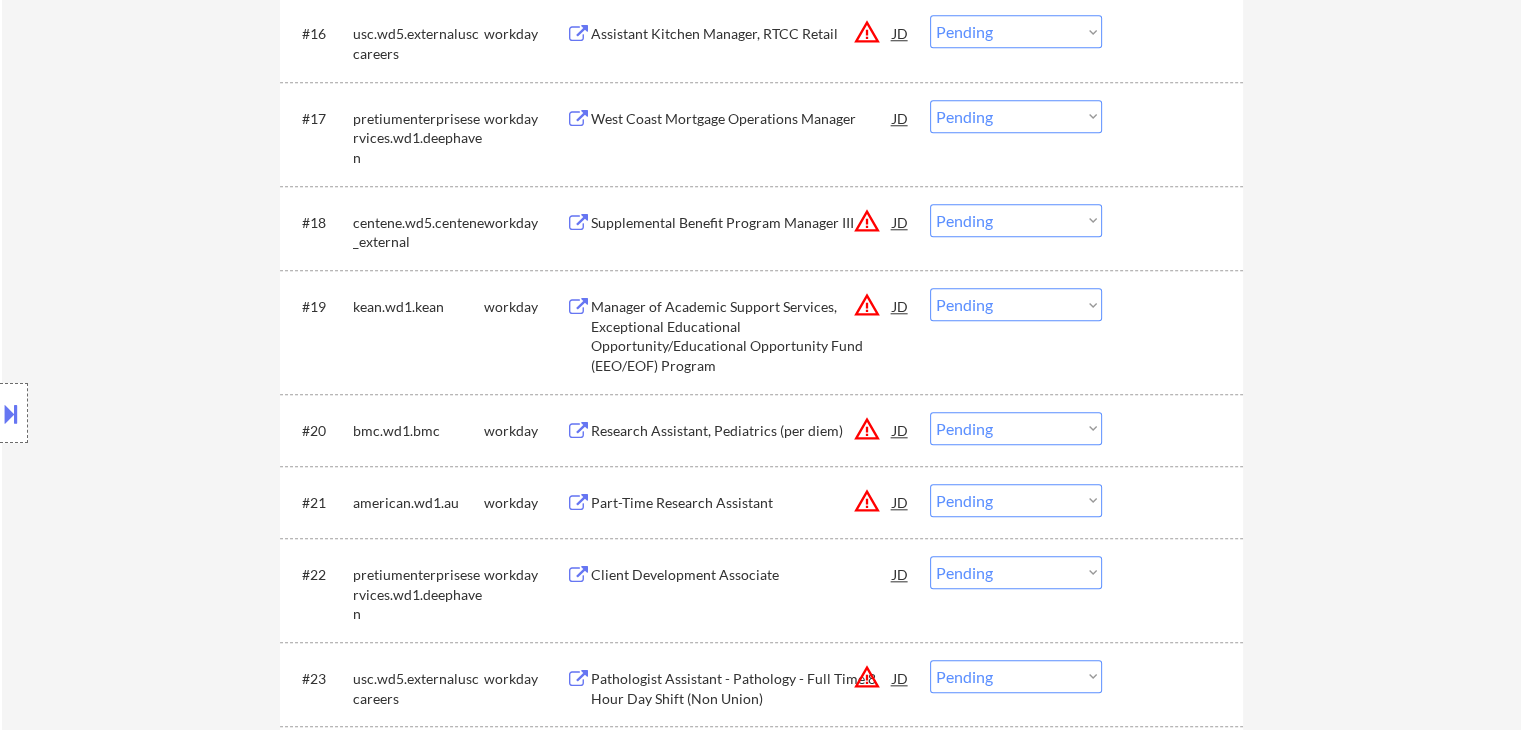 click on "← Return to /applysquad Mailslurp Inbox Job Search Builder [FIRST] [LAST] User Email: [EMAIL] Application Email: [EMAIL] Mailslurp Email: [FIRST].[LAST]@[DOMAIN].com LinkedIn: https://www.linkedin.com/in/[FIRST]-[LAST]
Phone: [PHONE] Current Location: [CITY], [STATE] Applies: 285 sent / 421 bought Internal Notes Bought 200 more total and giving an extra 20 preemptively for difficult matching so now 421 total 7/29 tf Can work in country of residence?: yes Squad Notes Minimum salary: $60,000 Will need Visa to work in that country now/future?: no Download Resume Add a Job Manually Shah ✔️ Applications Pending (49) Excluded (561) Applied (290) All (900) View All Results Back 1 / 1
Next Company ATS Title Status Date Applied #1 franklintempleton.wd5.primary-external-1 workday RFP Client Reporting Specialist JD warning_amber Choose an option... Pending Applied Excluded (Questions) Excluded (Expired) Excluded (Location) #2 icims JD #3" at bounding box center [761, 613] 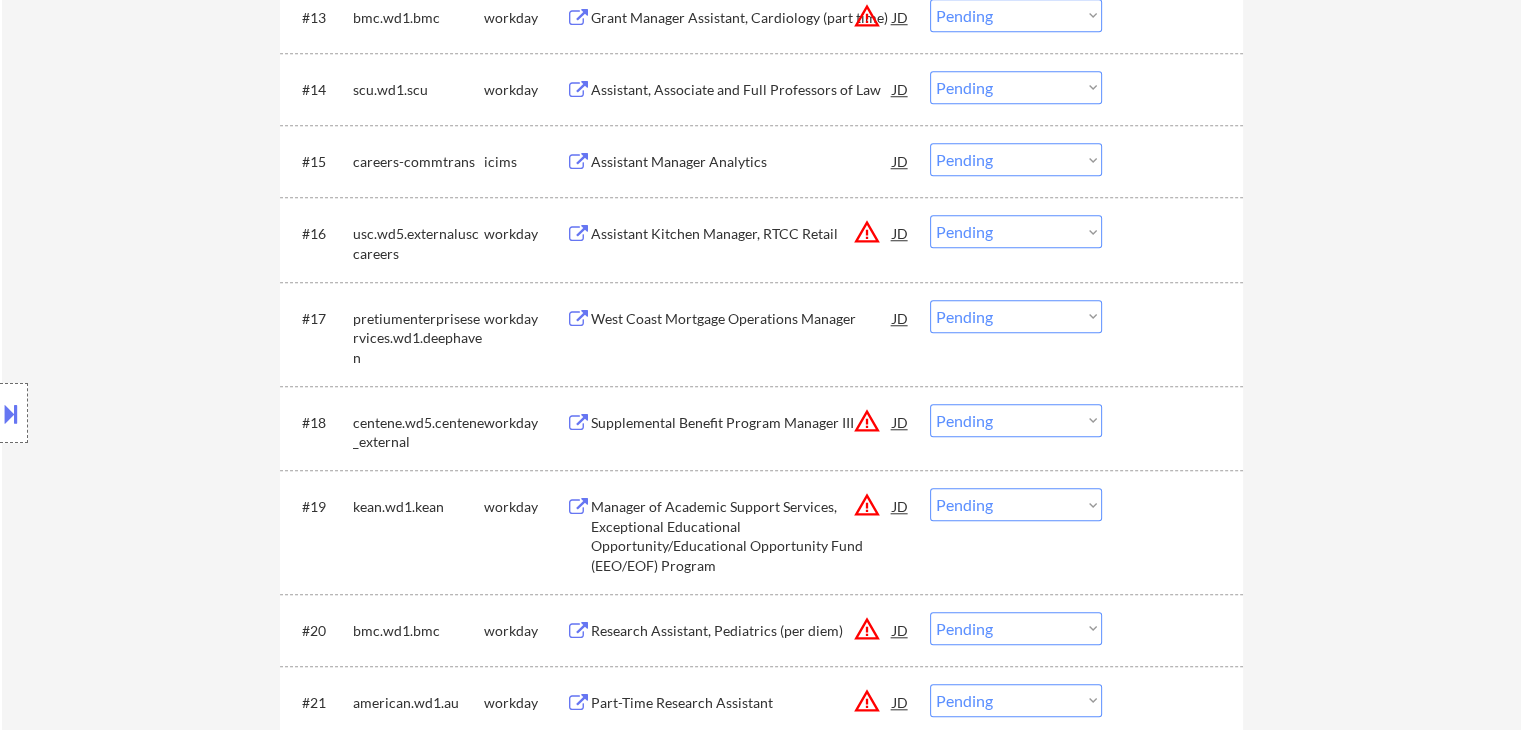 click on "Location Inclusions:" at bounding box center (179, 413) 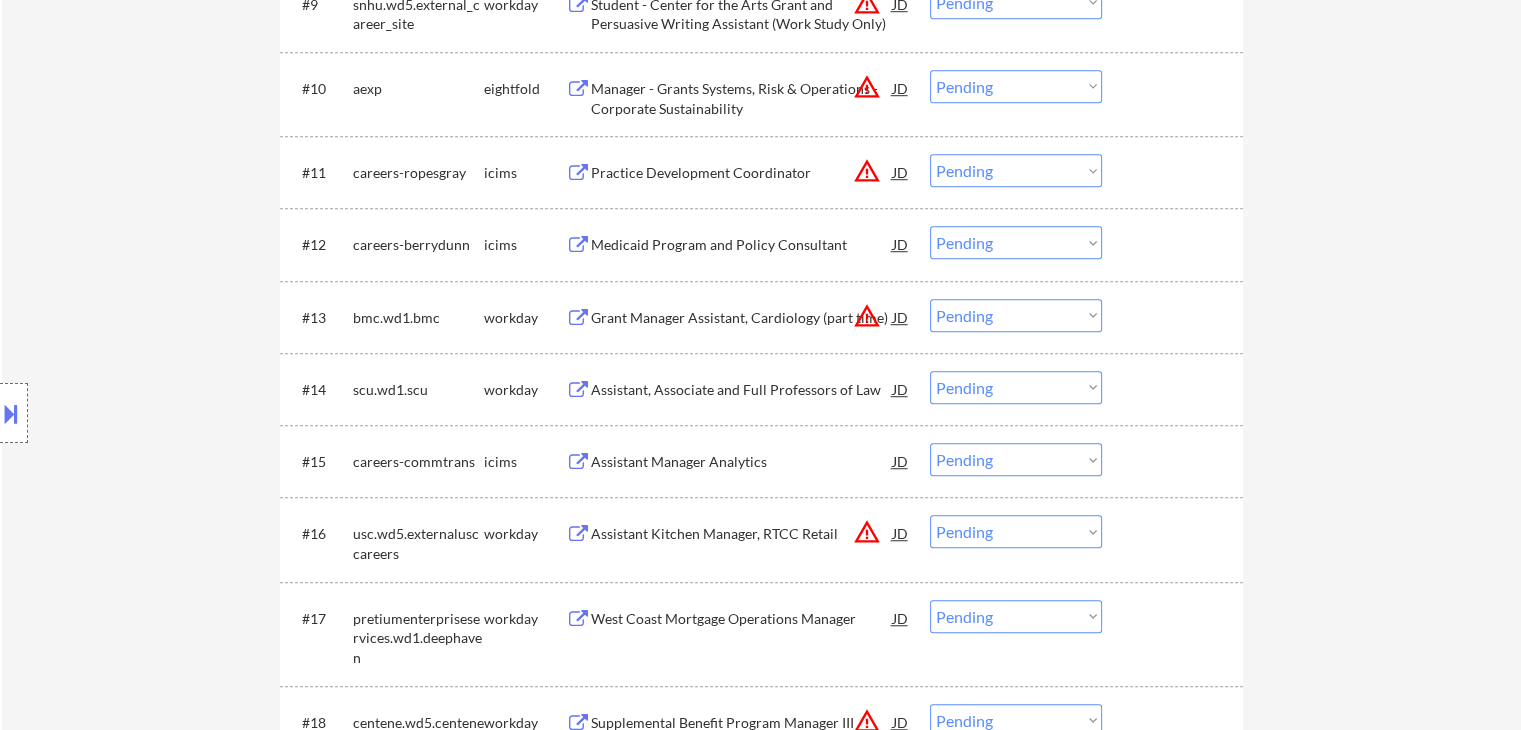 click on "Location Inclusions:" at bounding box center [179, 413] 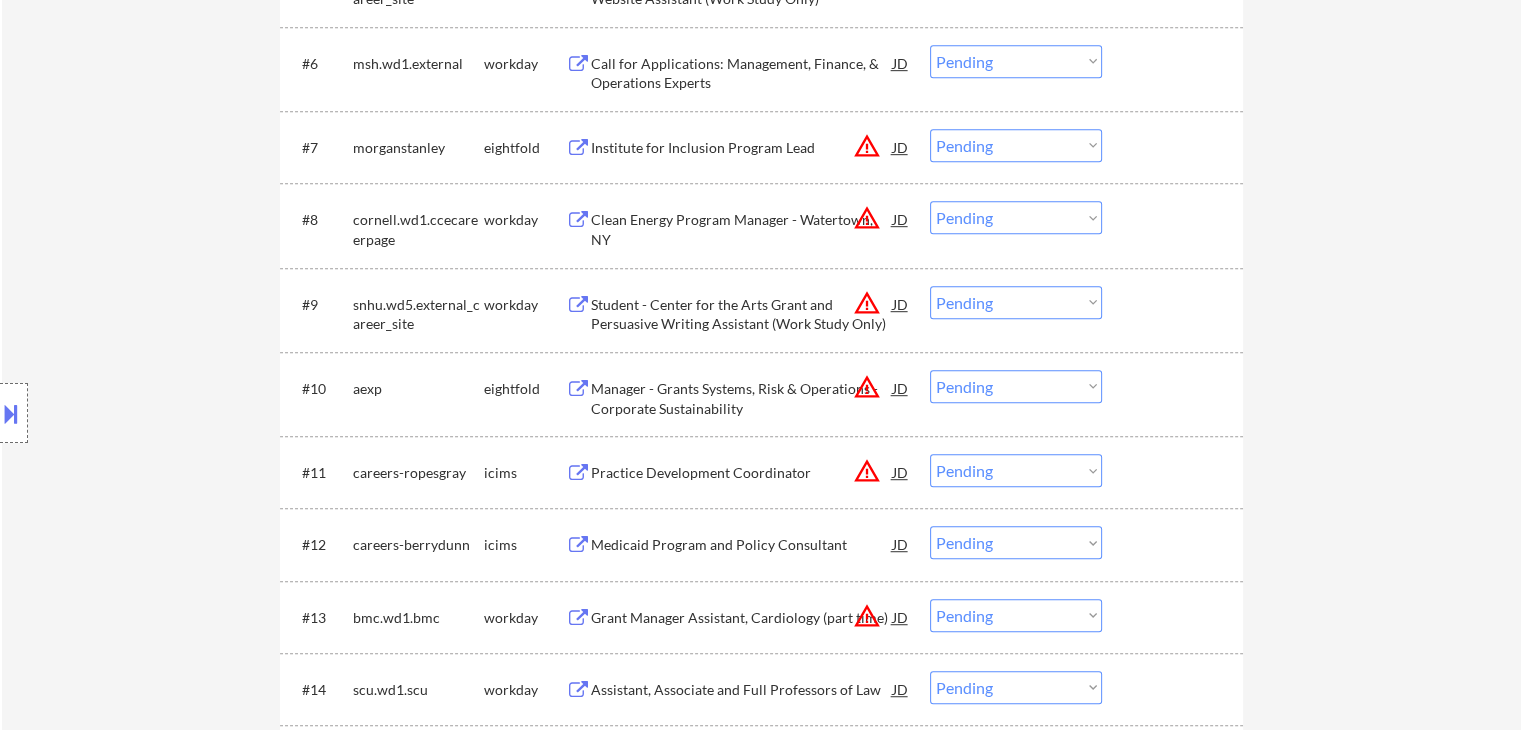 click on "Location Inclusions:" at bounding box center [179, 413] 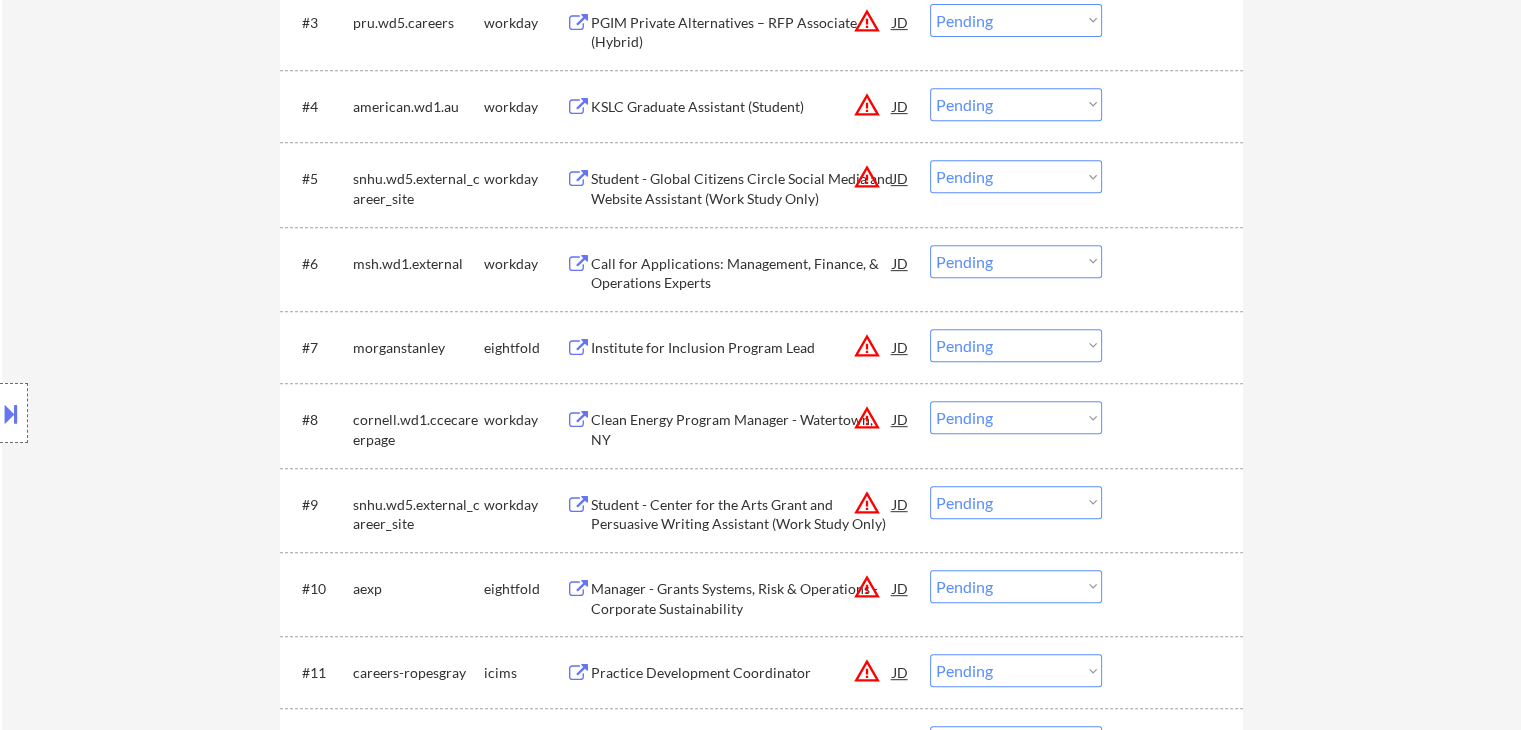 click on "Location Inclusions:" at bounding box center (179, 413) 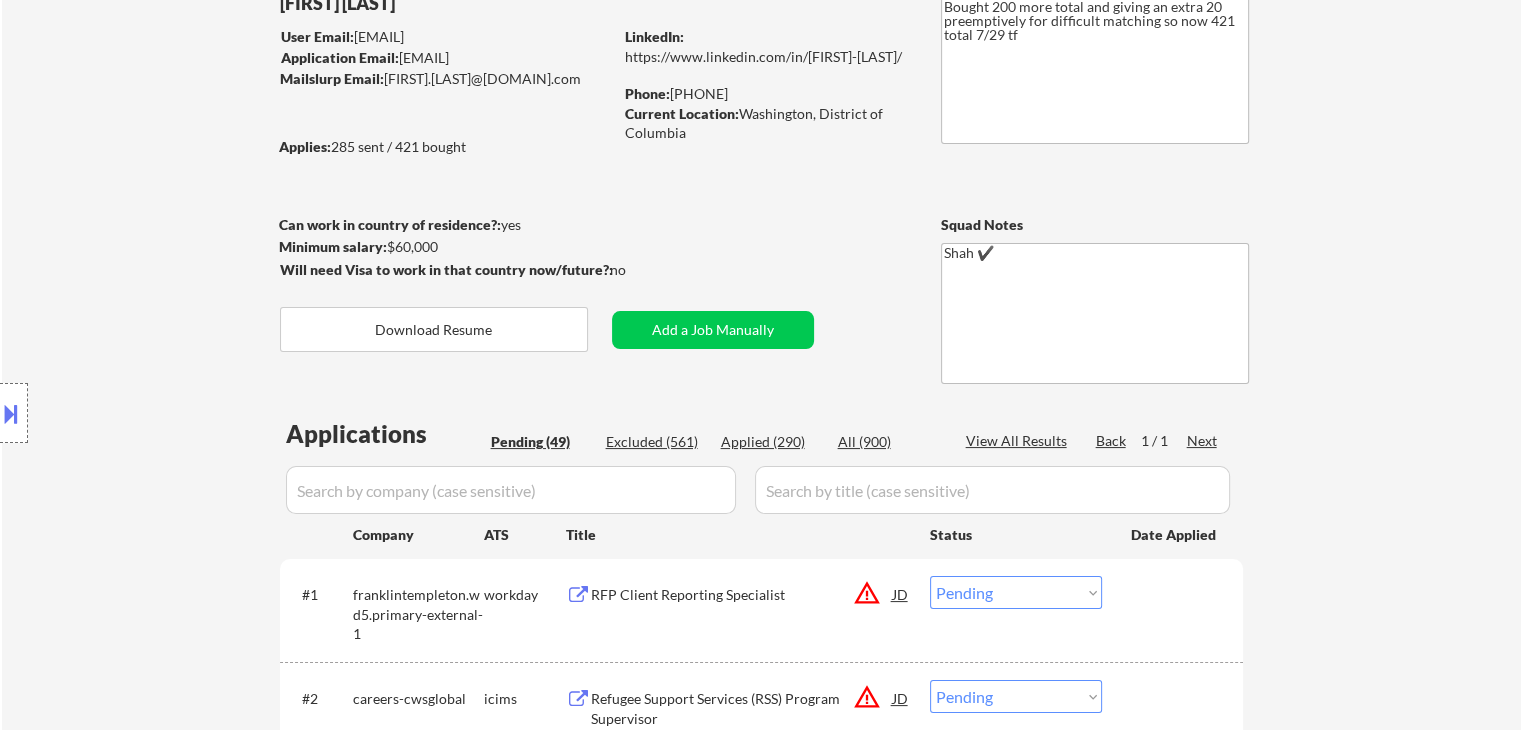 scroll, scrollTop: 0, scrollLeft: 0, axis: both 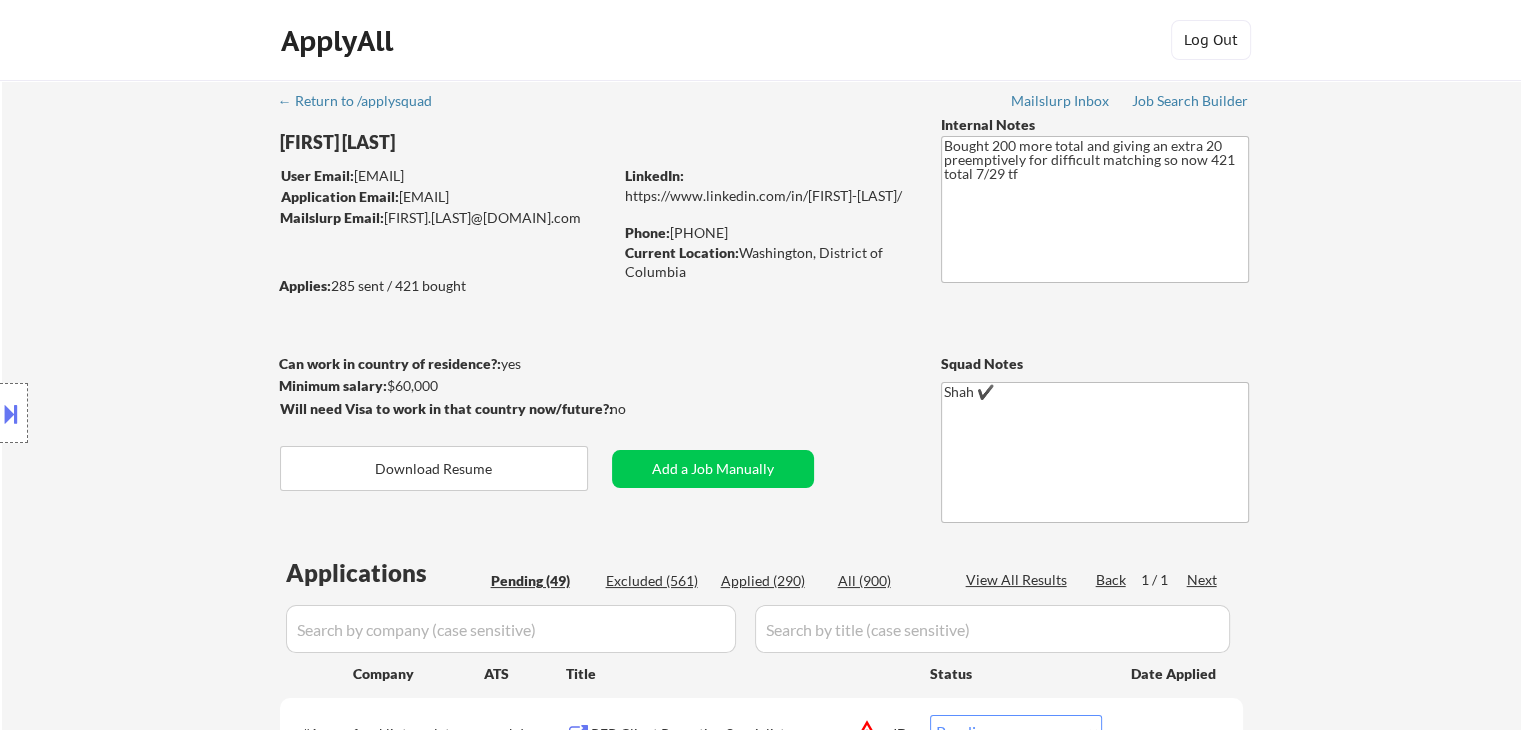 click on "Location Inclusions:" at bounding box center (179, 413) 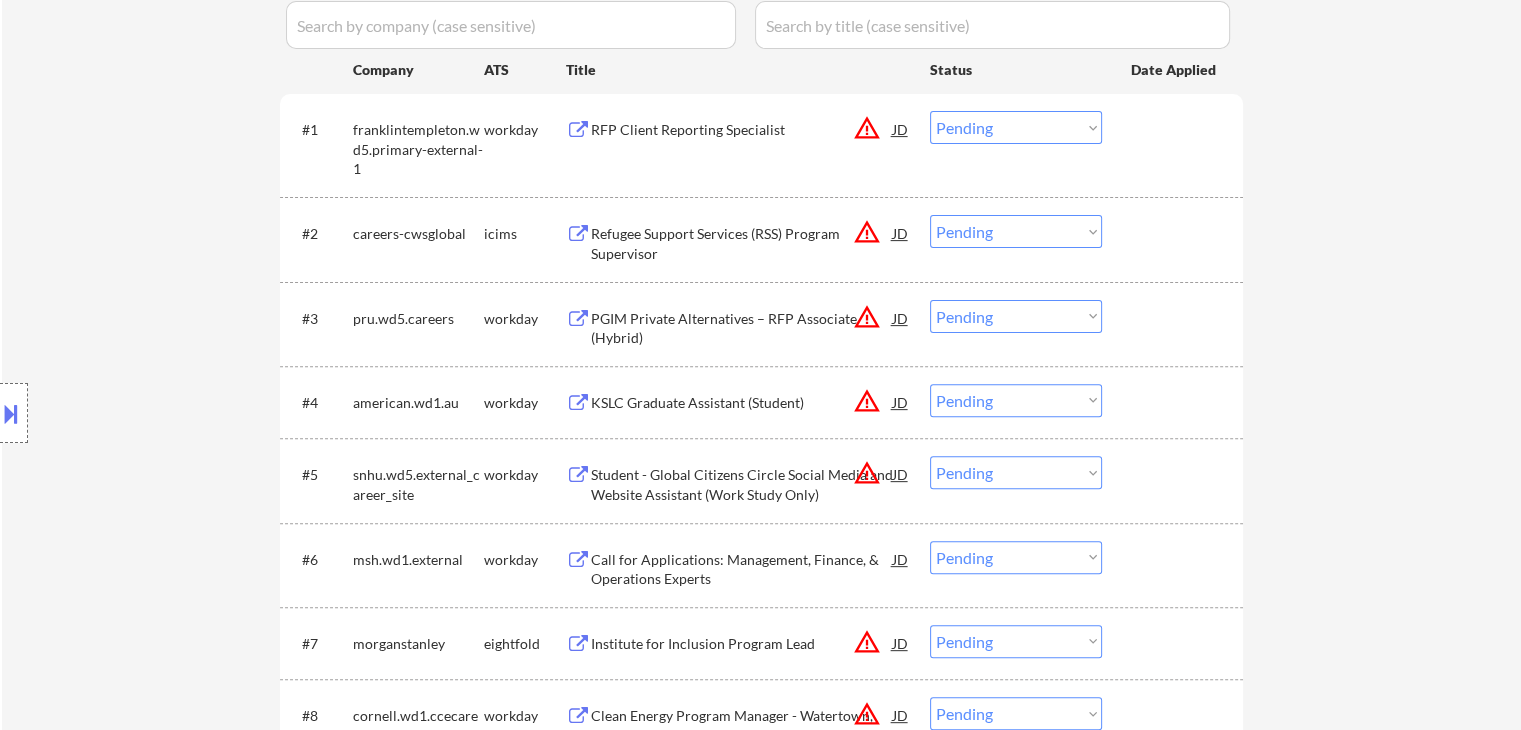 scroll, scrollTop: 600, scrollLeft: 0, axis: vertical 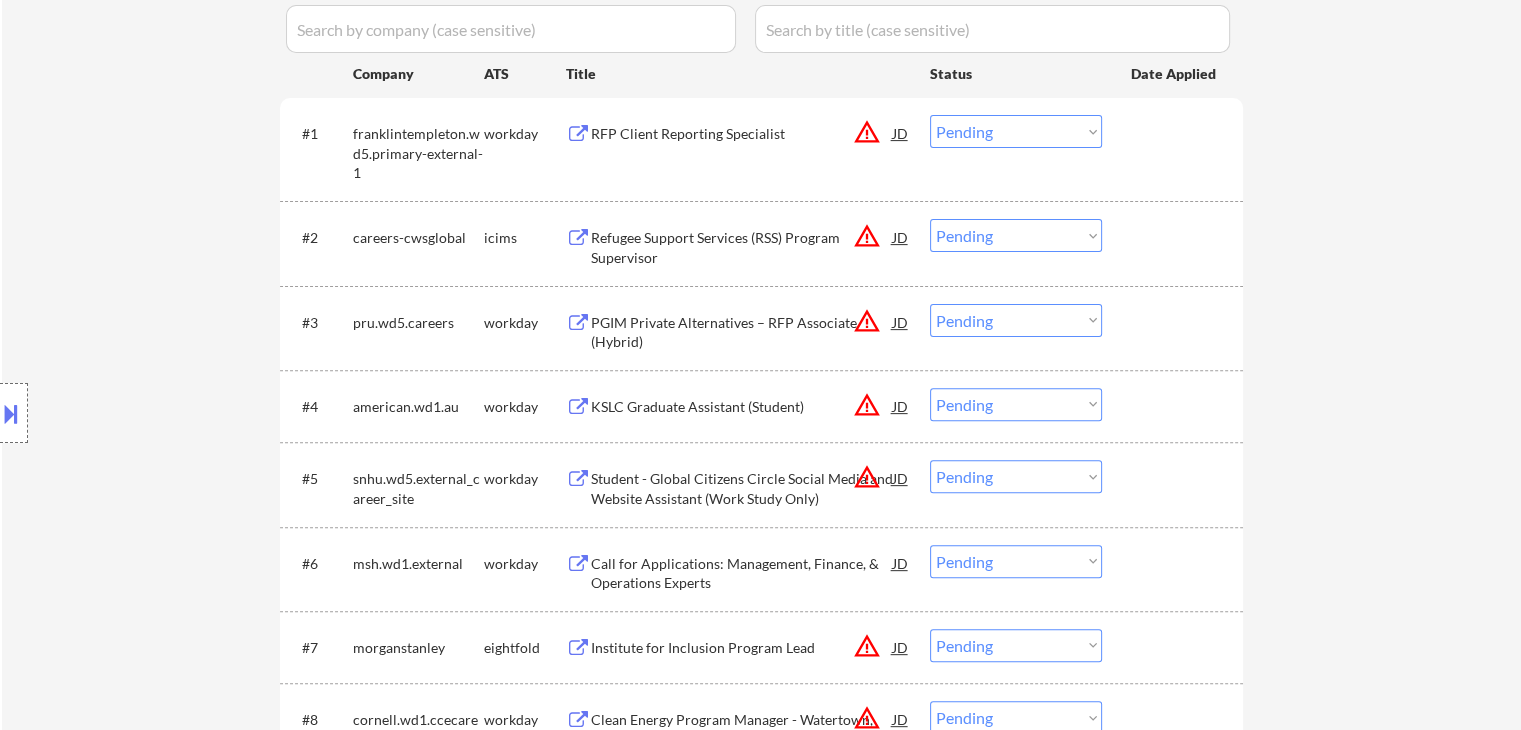 click on "Location Inclusions:" at bounding box center [179, 413] 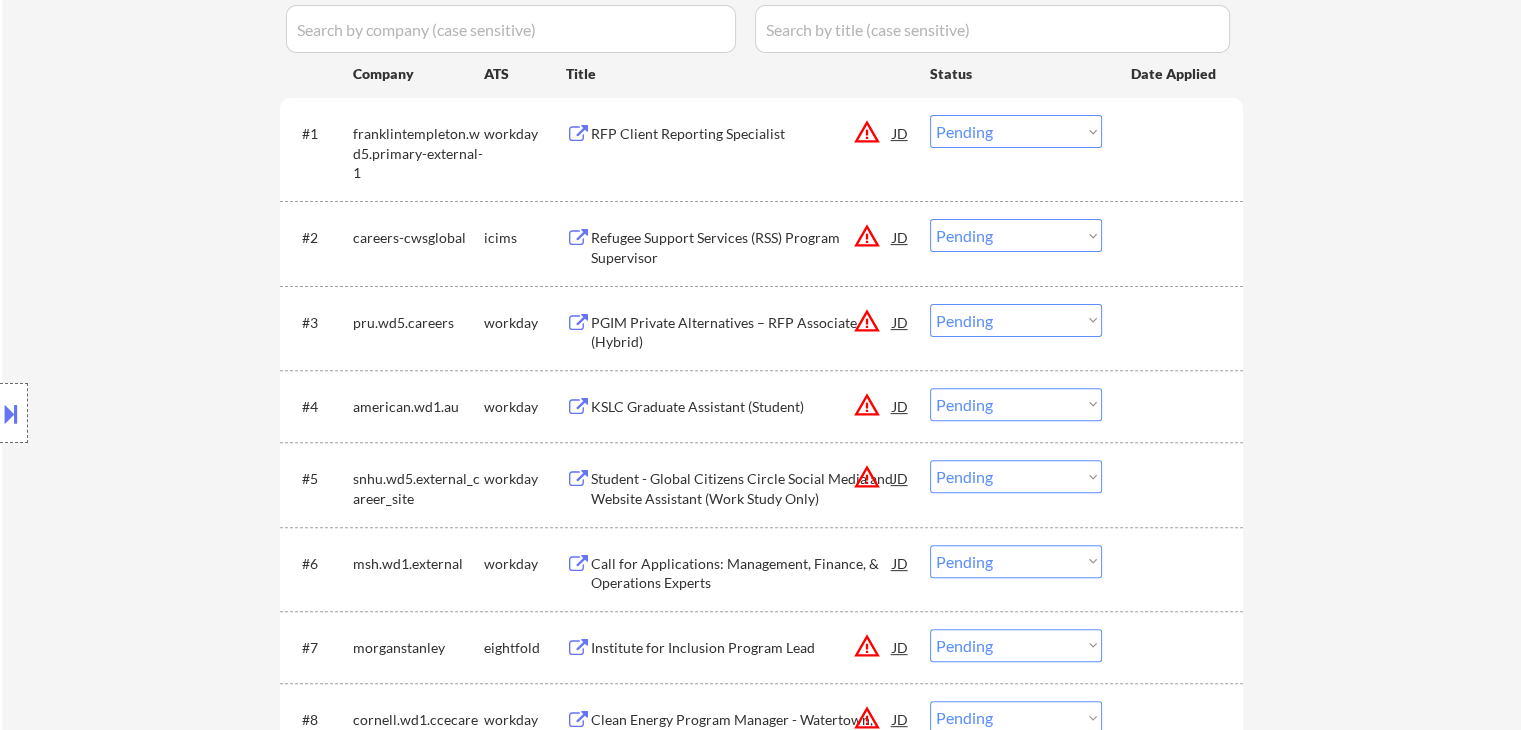 click on "Location Inclusions:" at bounding box center [179, 413] 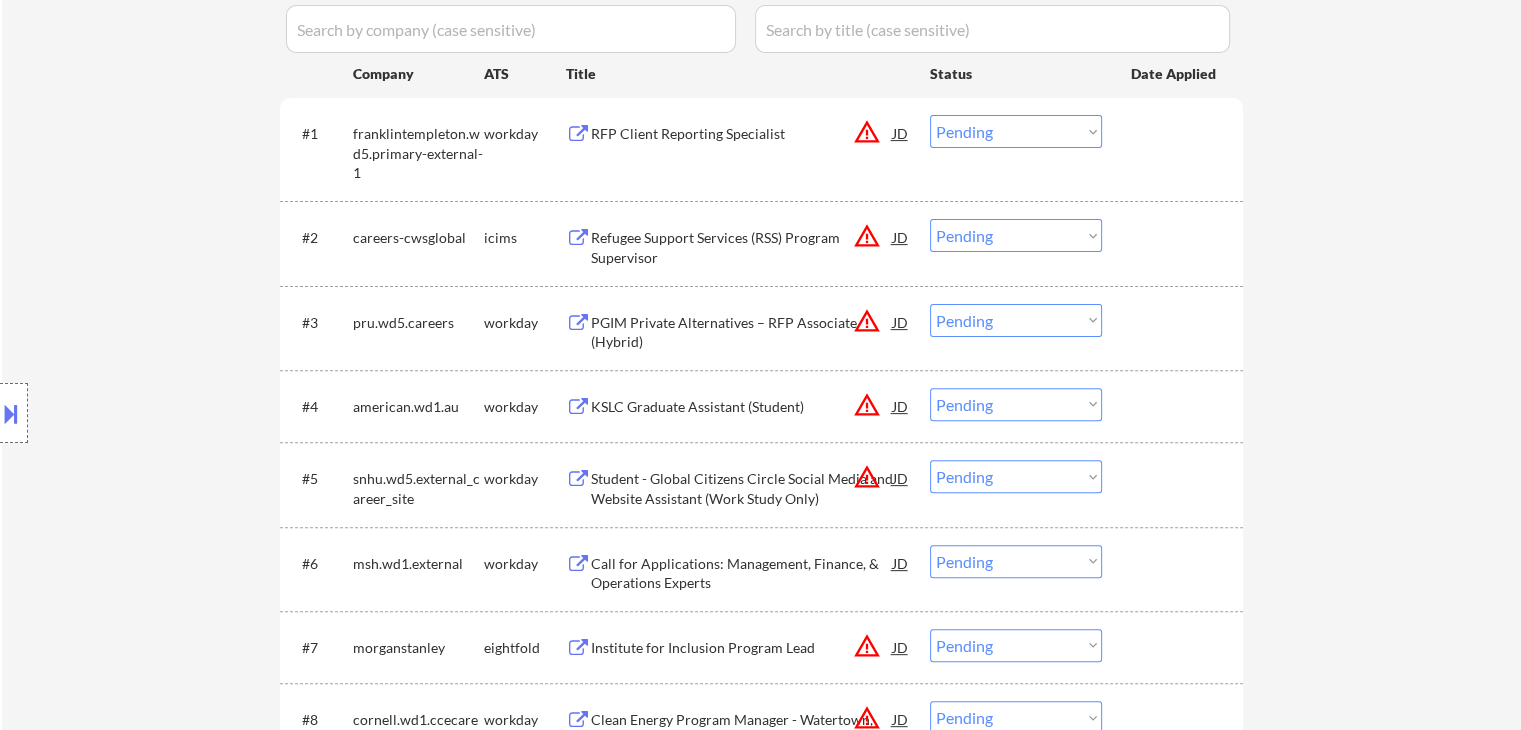 click on "RFP Client Reporting Specialist" at bounding box center [742, 134] 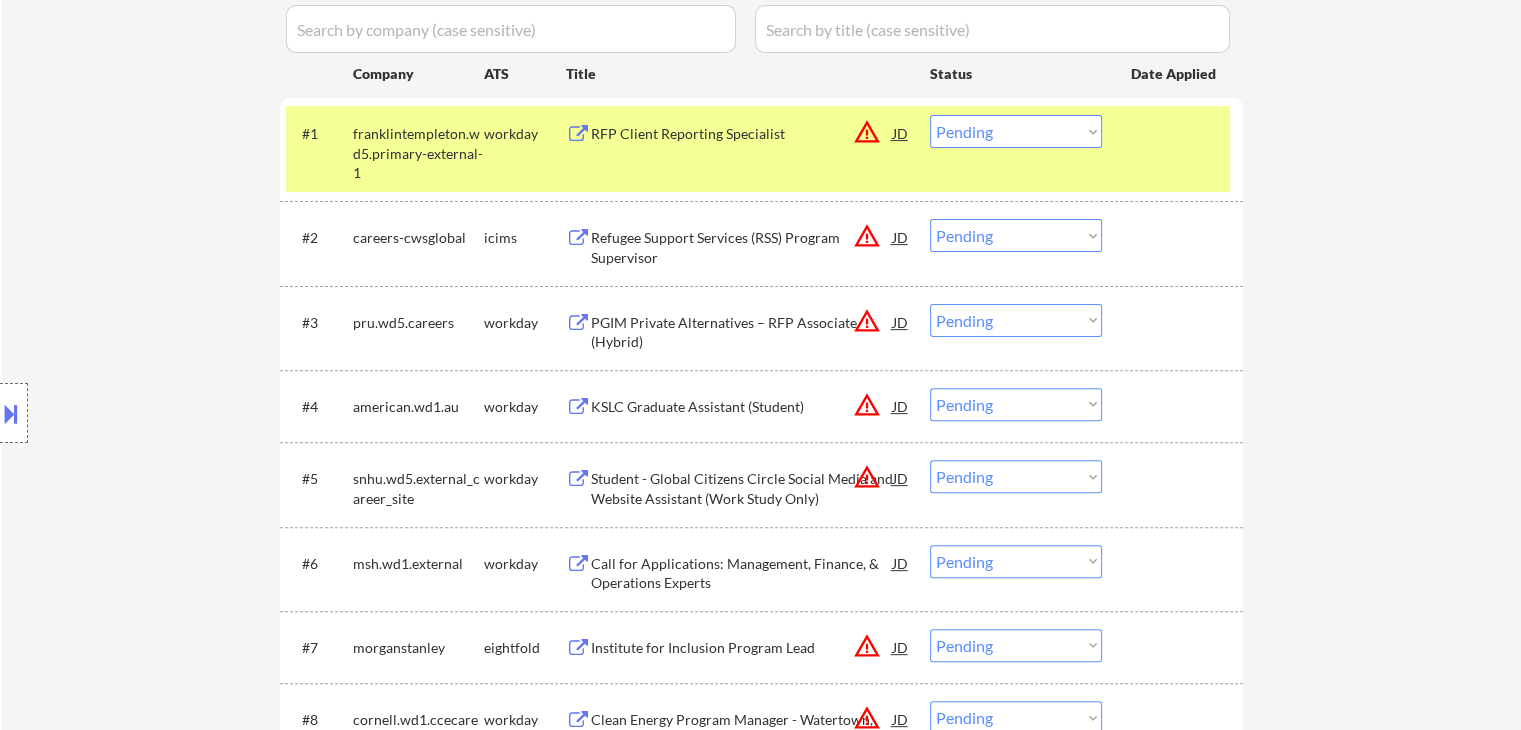 click on "Location Inclusions:" at bounding box center (179, 413) 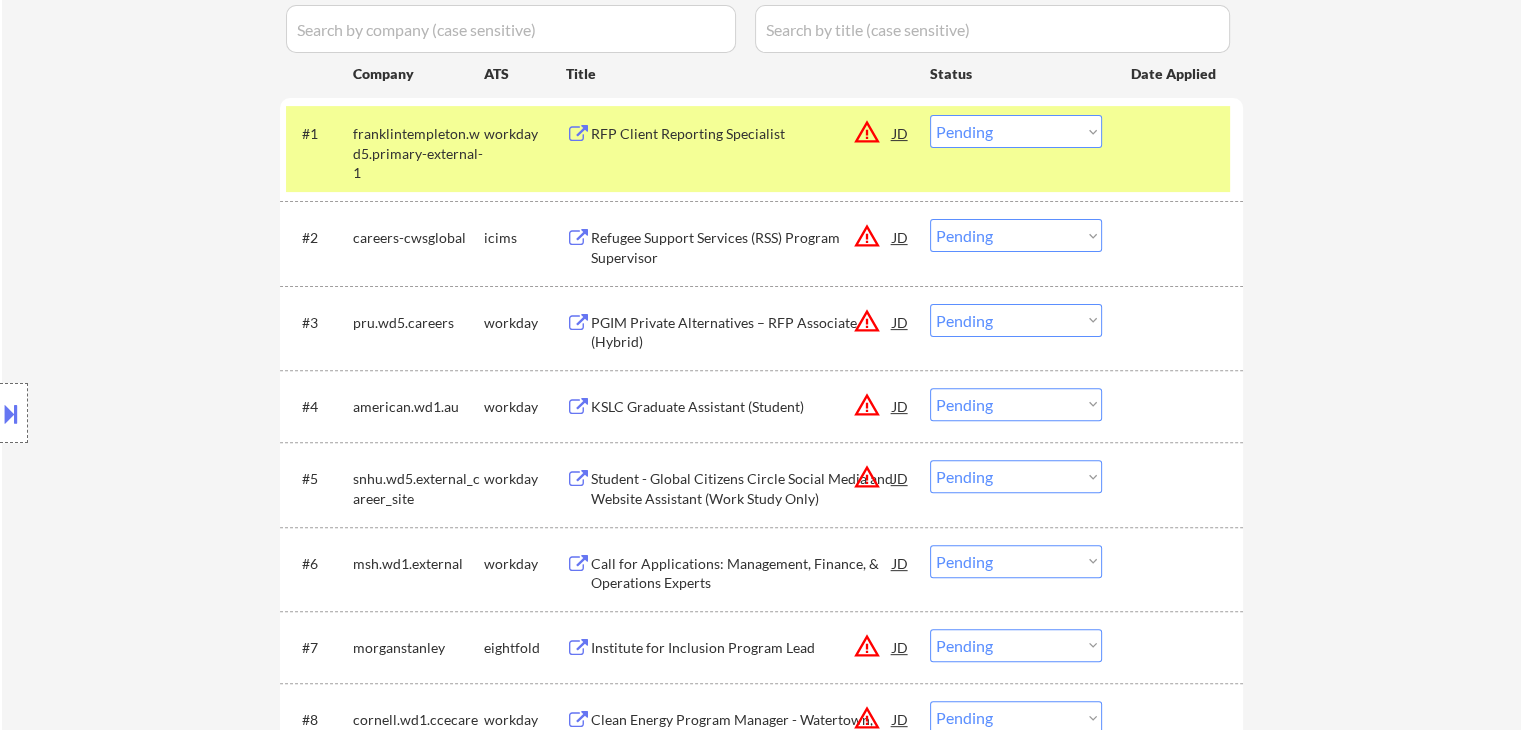 click on "Location Inclusions:" at bounding box center [179, 413] 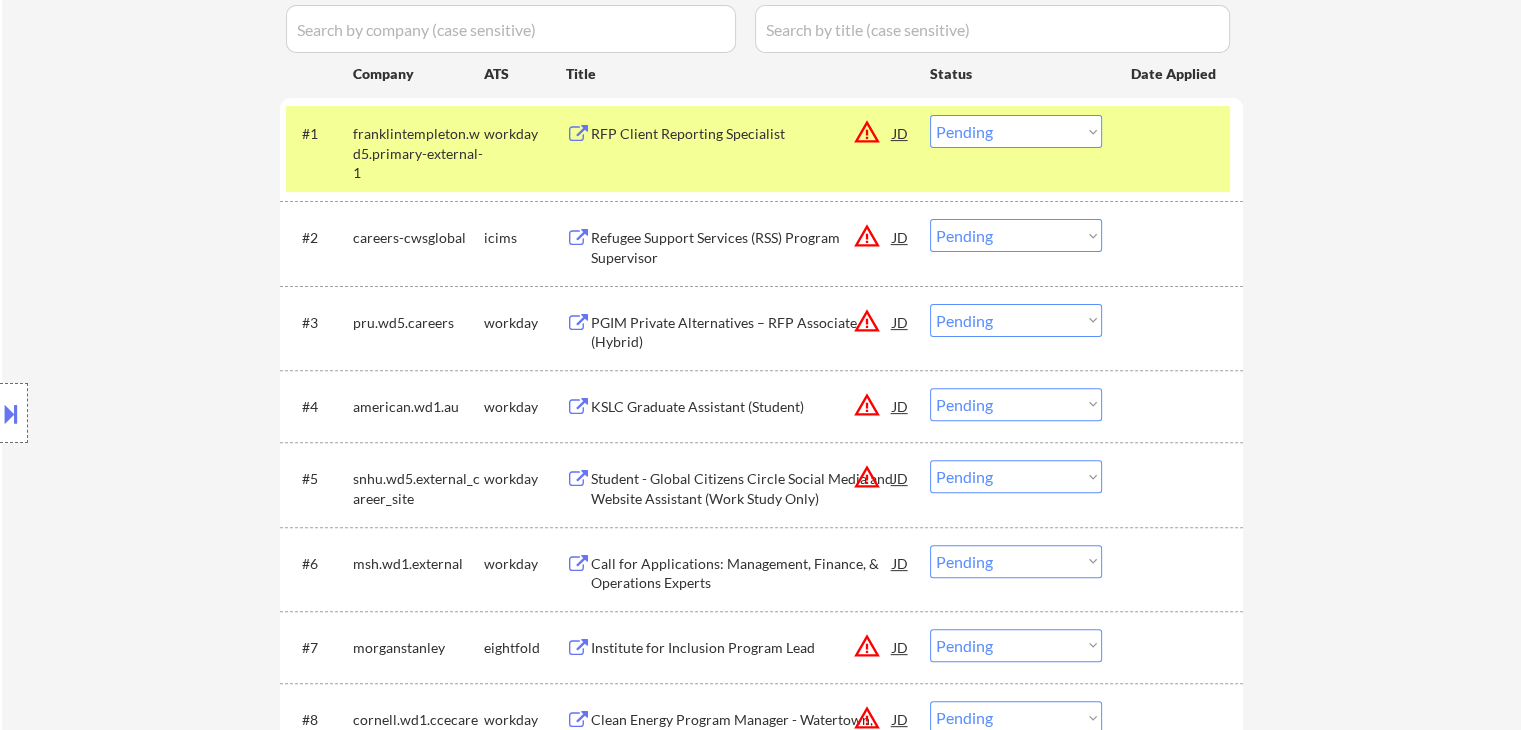 click at bounding box center (11, 413) 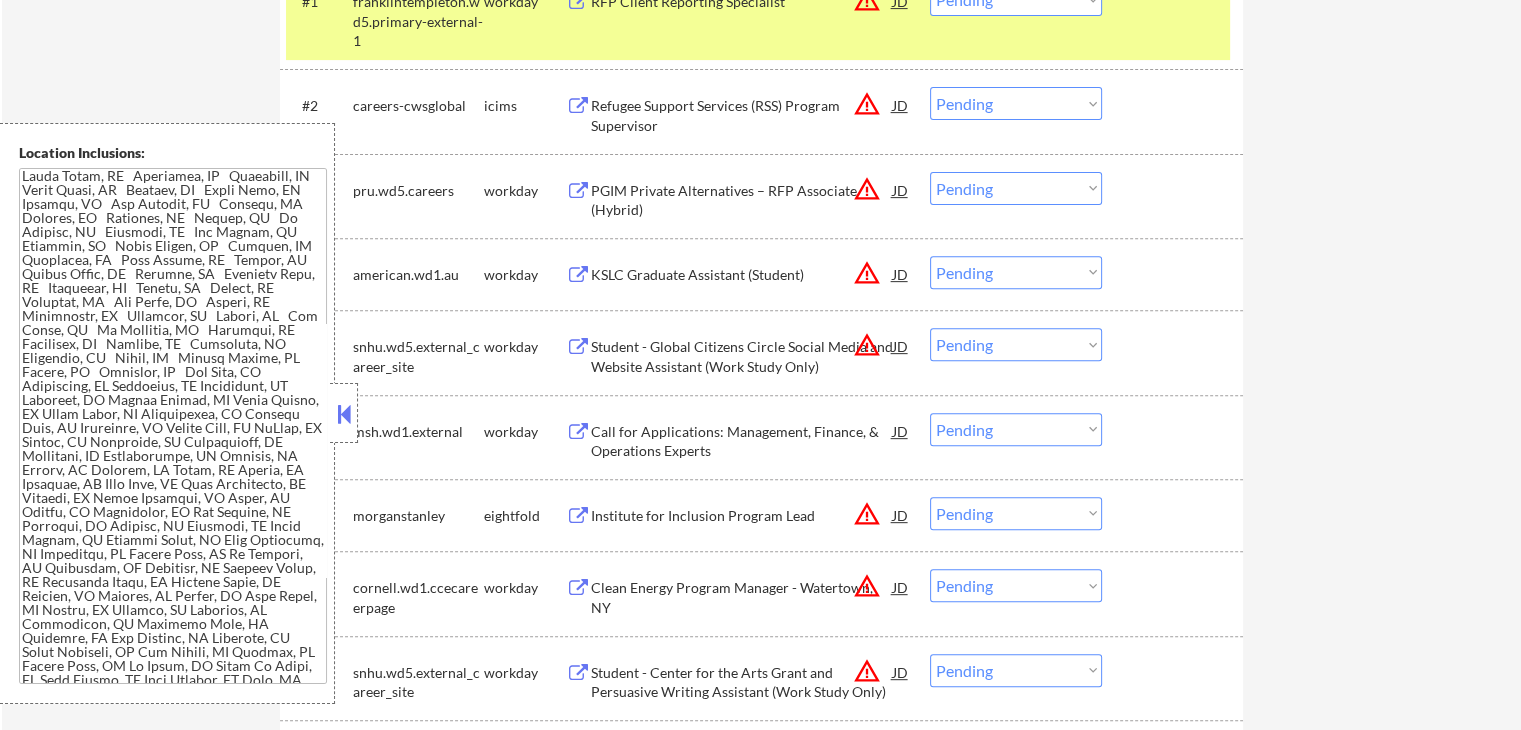 scroll, scrollTop: 800, scrollLeft: 0, axis: vertical 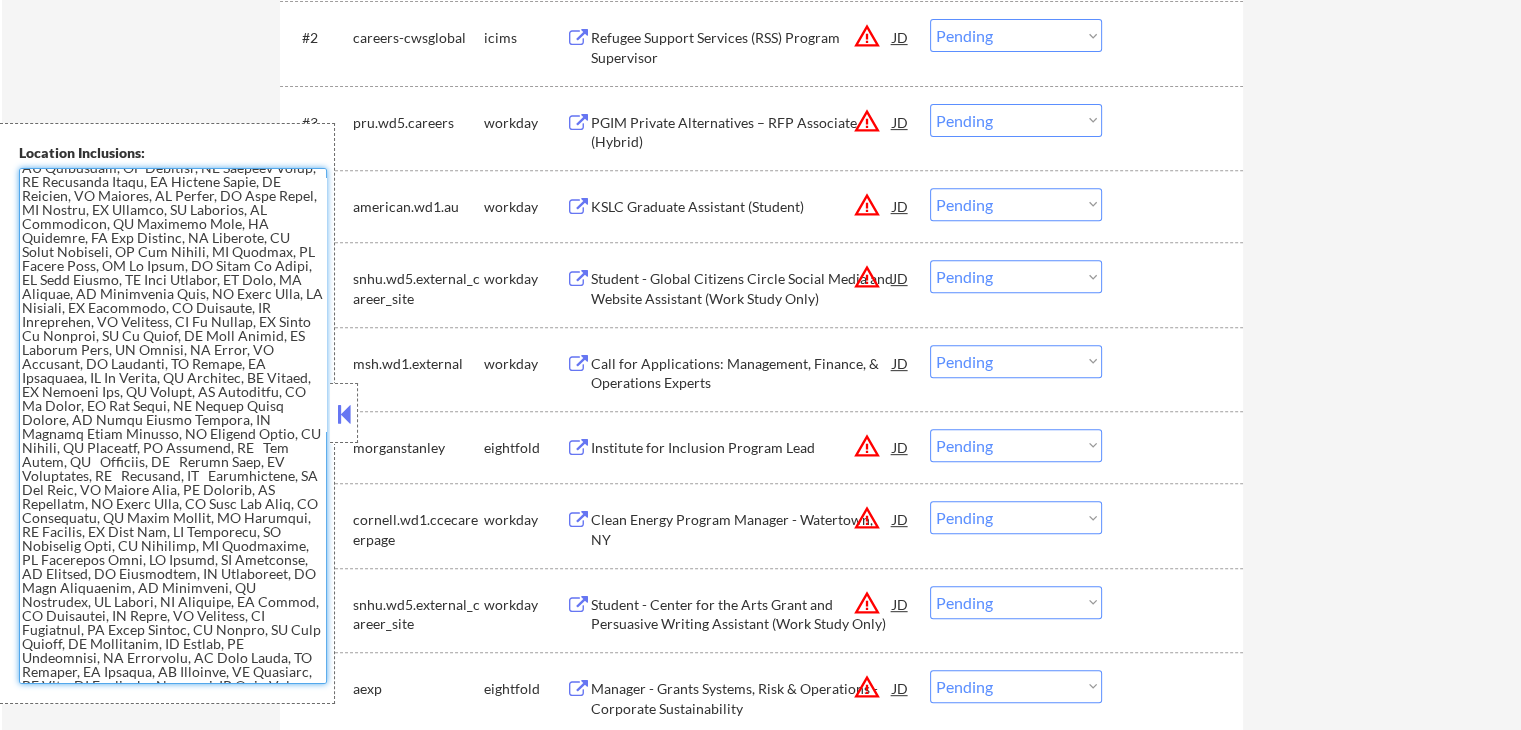 click at bounding box center [173, 426] 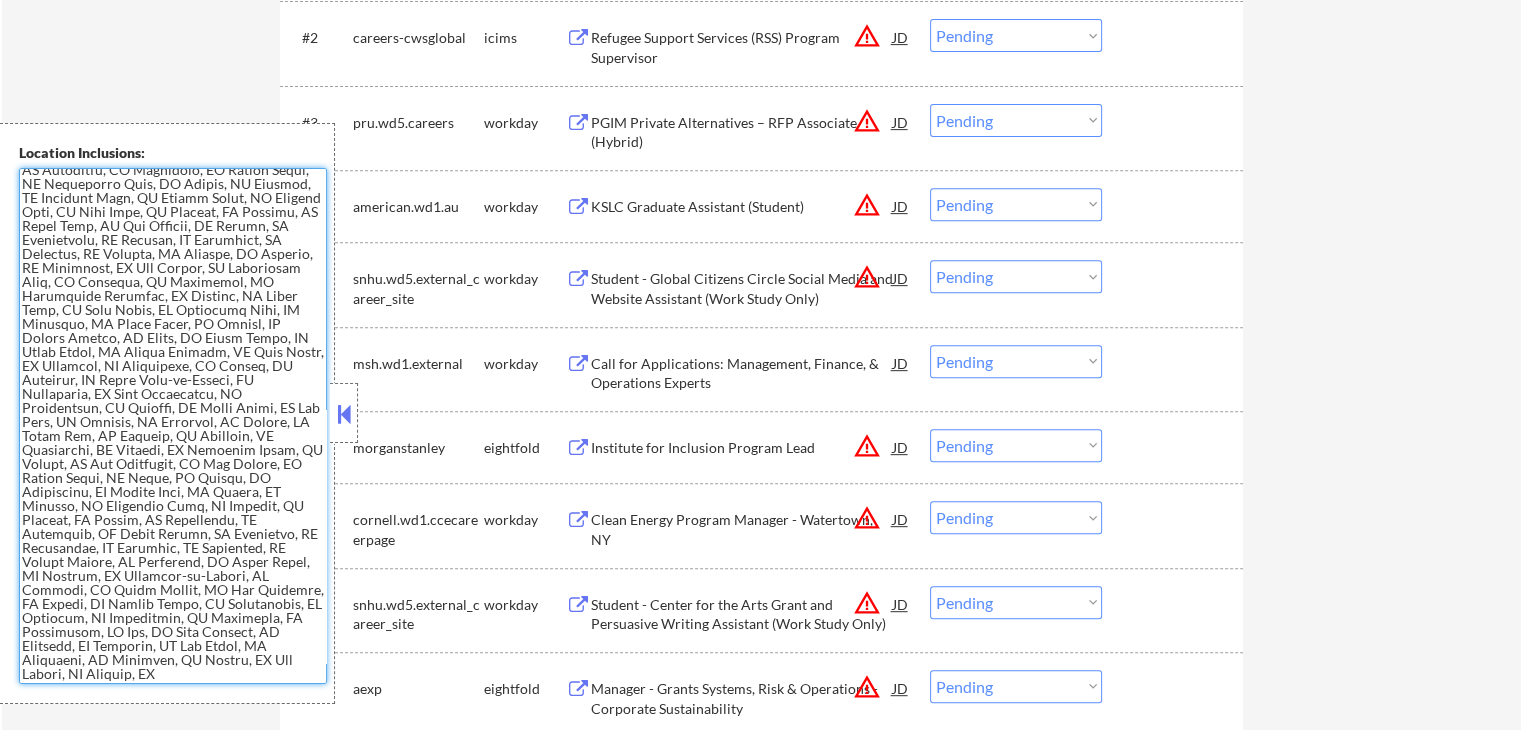 scroll, scrollTop: 1071, scrollLeft: 0, axis: vertical 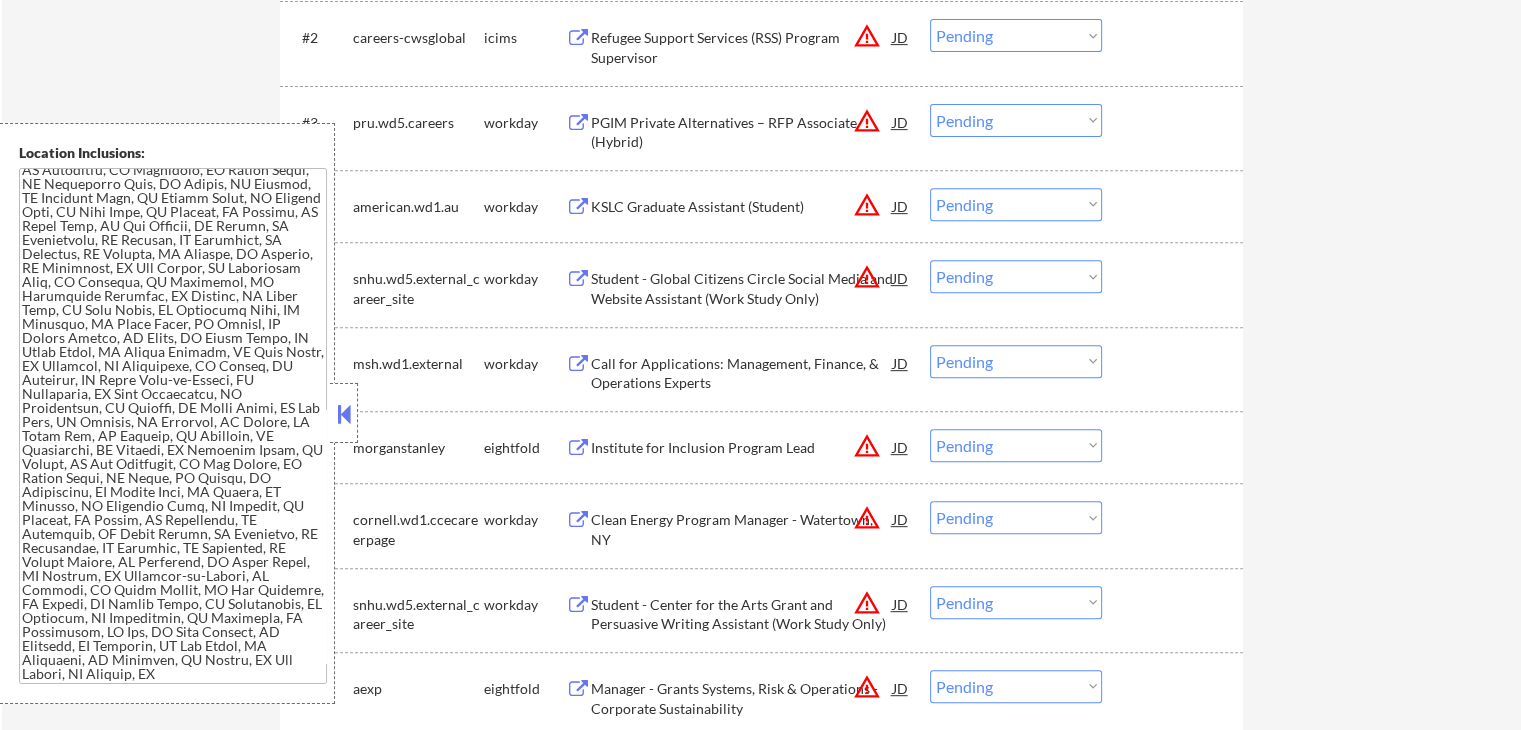 click at bounding box center [344, 414] 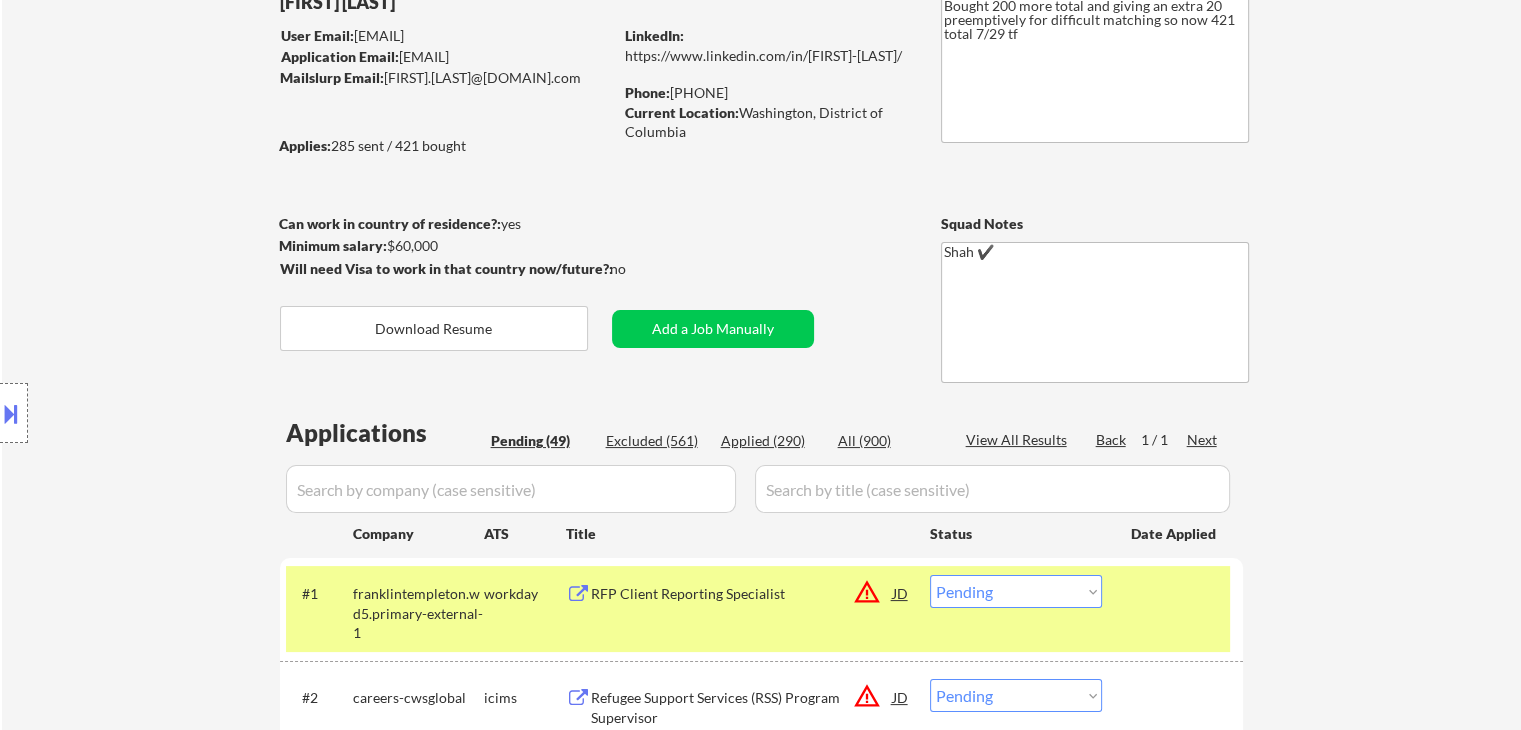 scroll, scrollTop: 200, scrollLeft: 0, axis: vertical 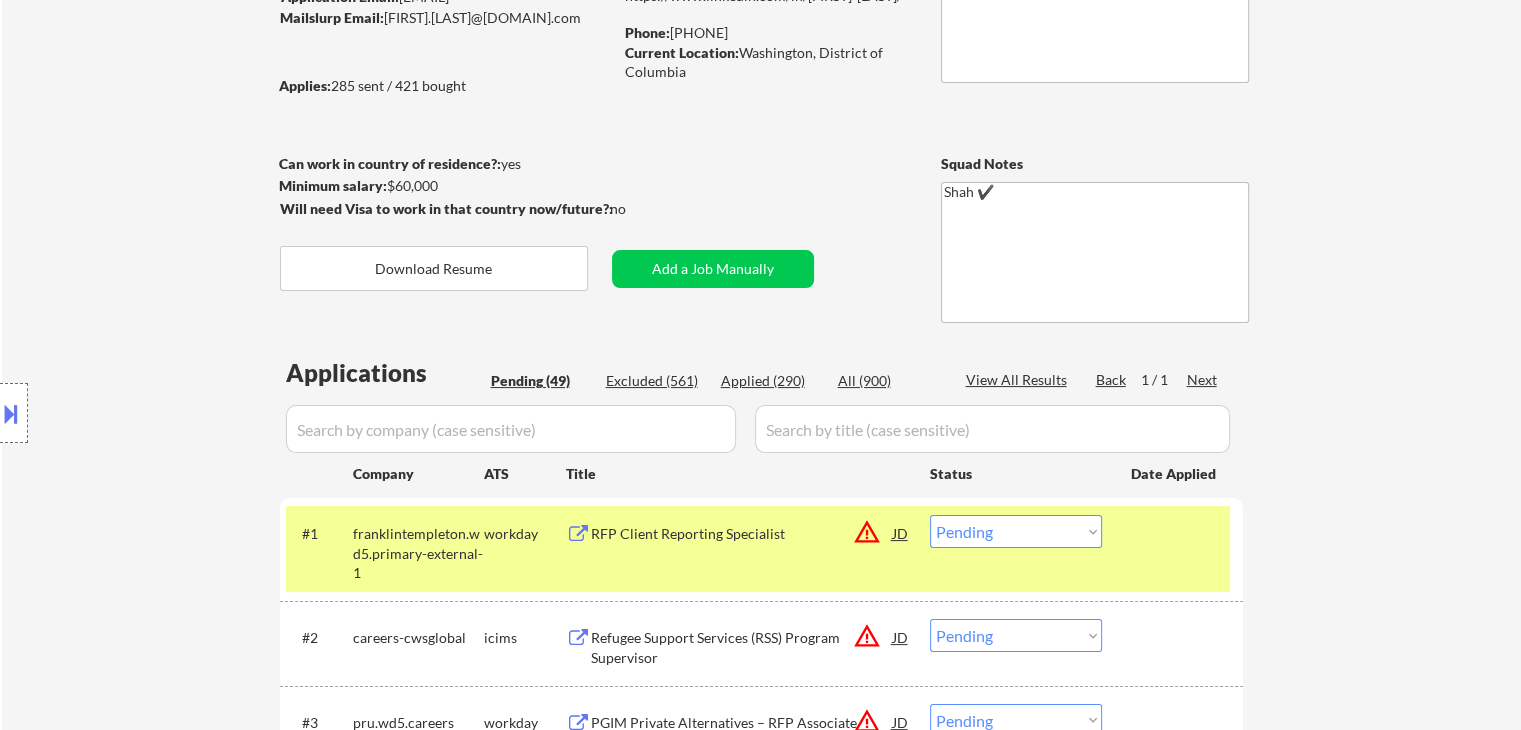 click on "RFP Client Reporting Specialist" at bounding box center (742, 534) 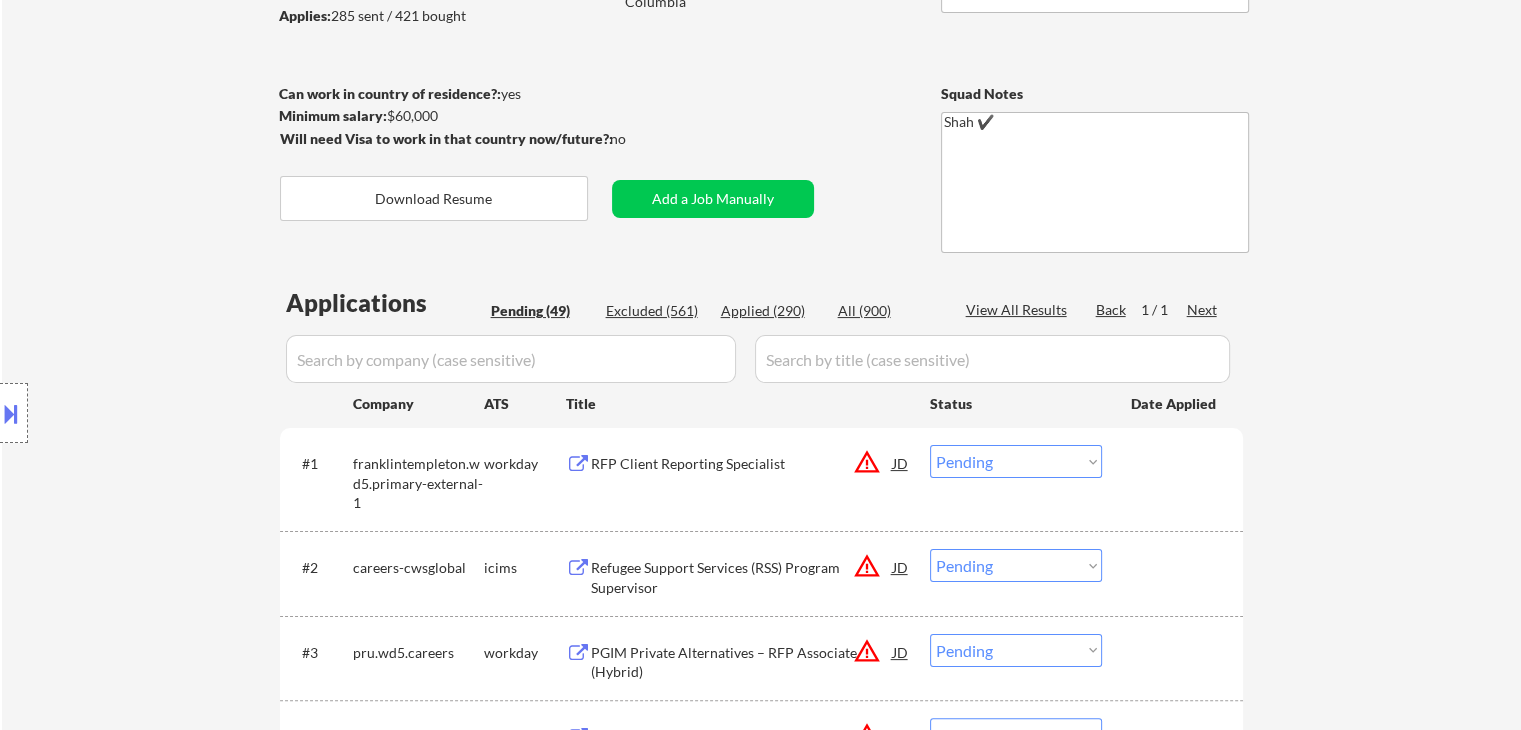 scroll, scrollTop: 300, scrollLeft: 0, axis: vertical 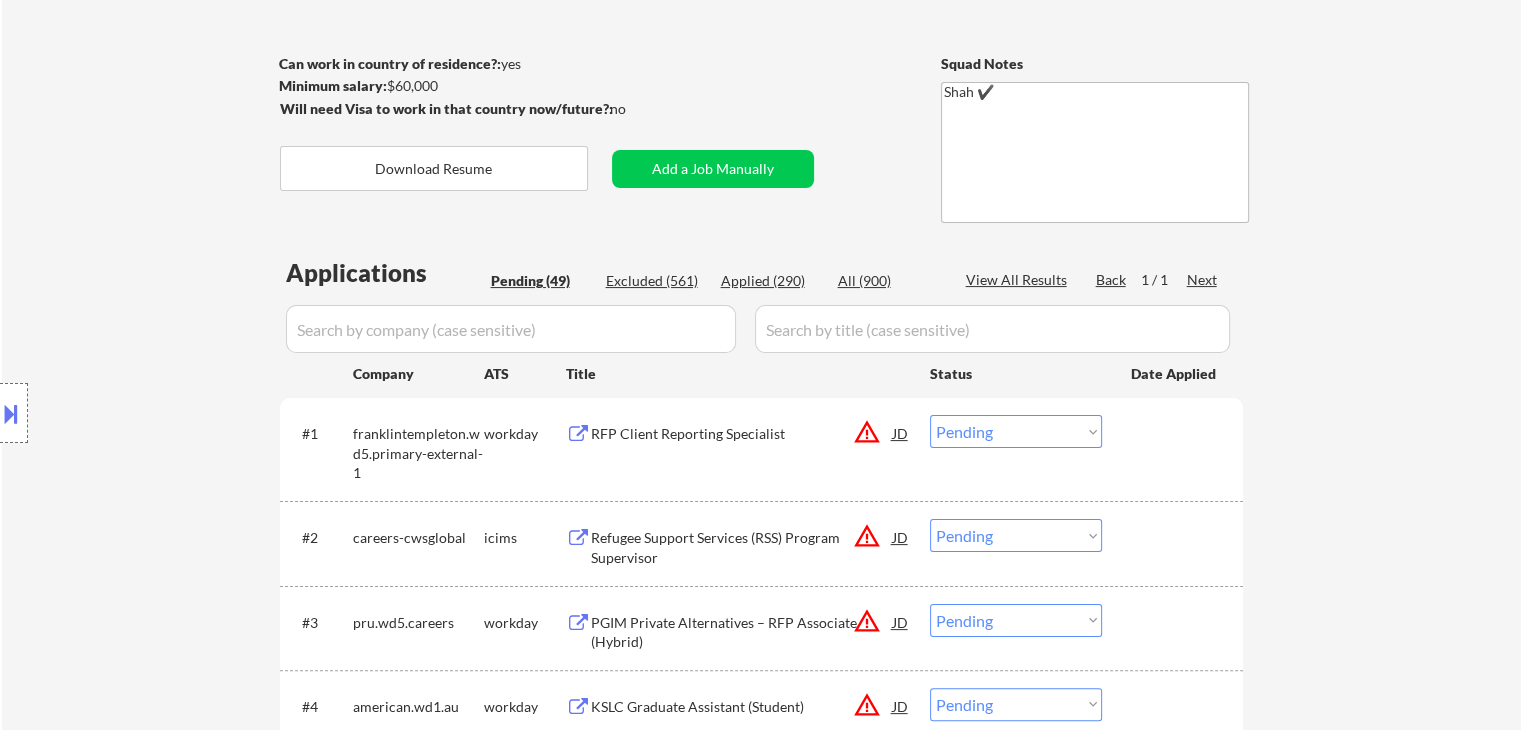 click on "Choose an option... Pending Applied Excluded (Questions) Excluded (Expired) Excluded (Location) Excluded (Bad Match) Excluded (Blocklist) Excluded (Salary) Excluded (Other)" at bounding box center (1016, 431) 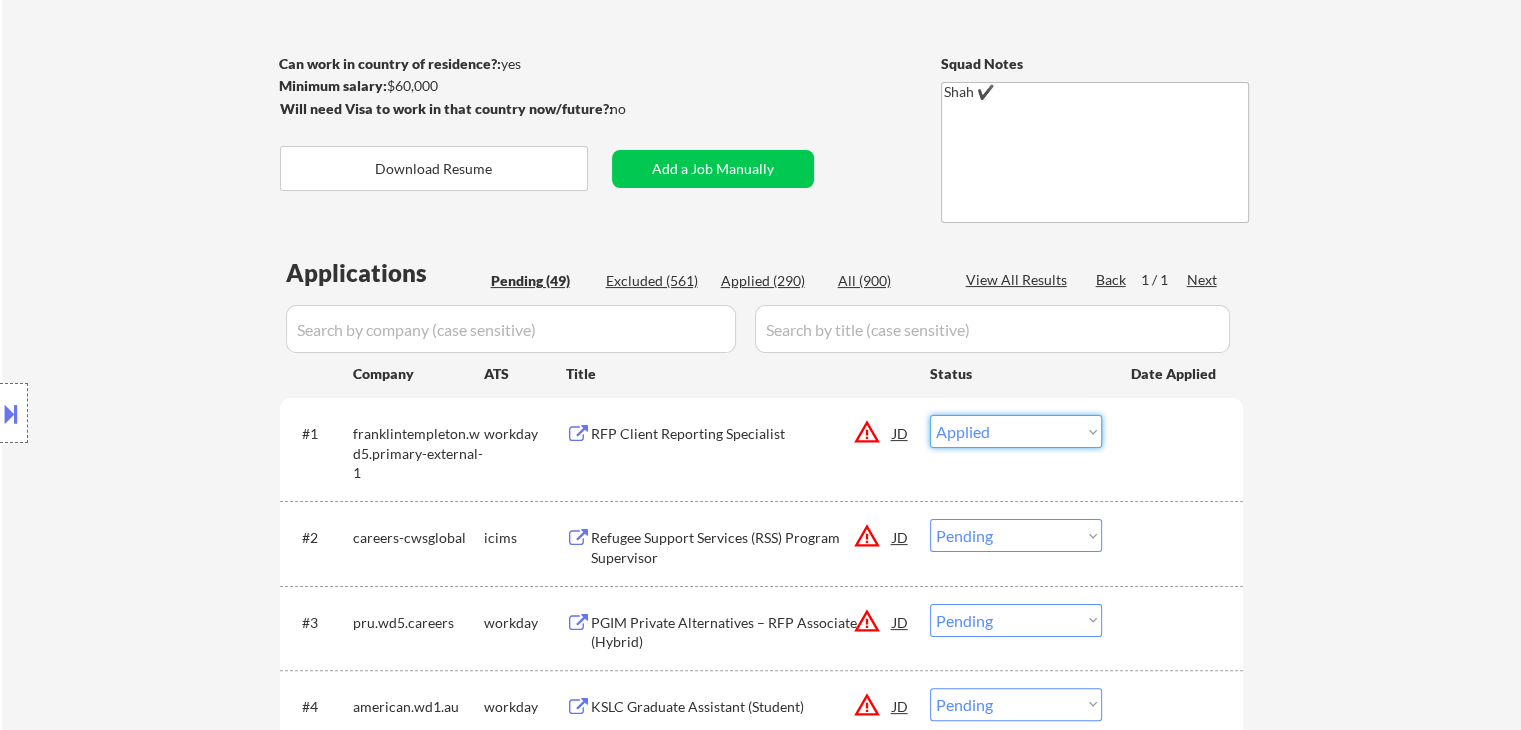 click on "Choose an option... Pending Applied Excluded (Questions) Excluded (Expired) Excluded (Location) Excluded (Bad Match) Excluded (Blocklist) Excluded (Salary) Excluded (Other)" at bounding box center (1016, 431) 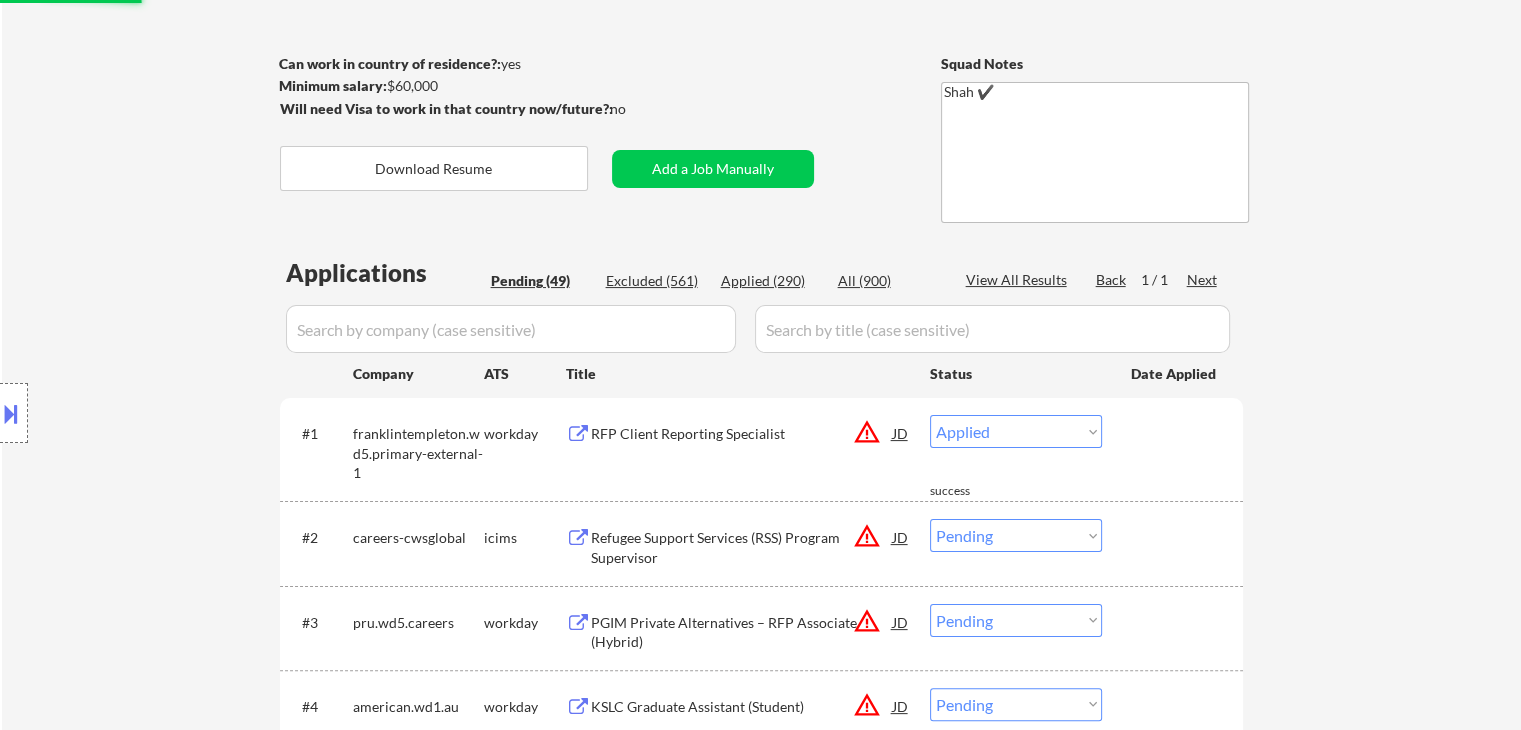 select on ""pending"" 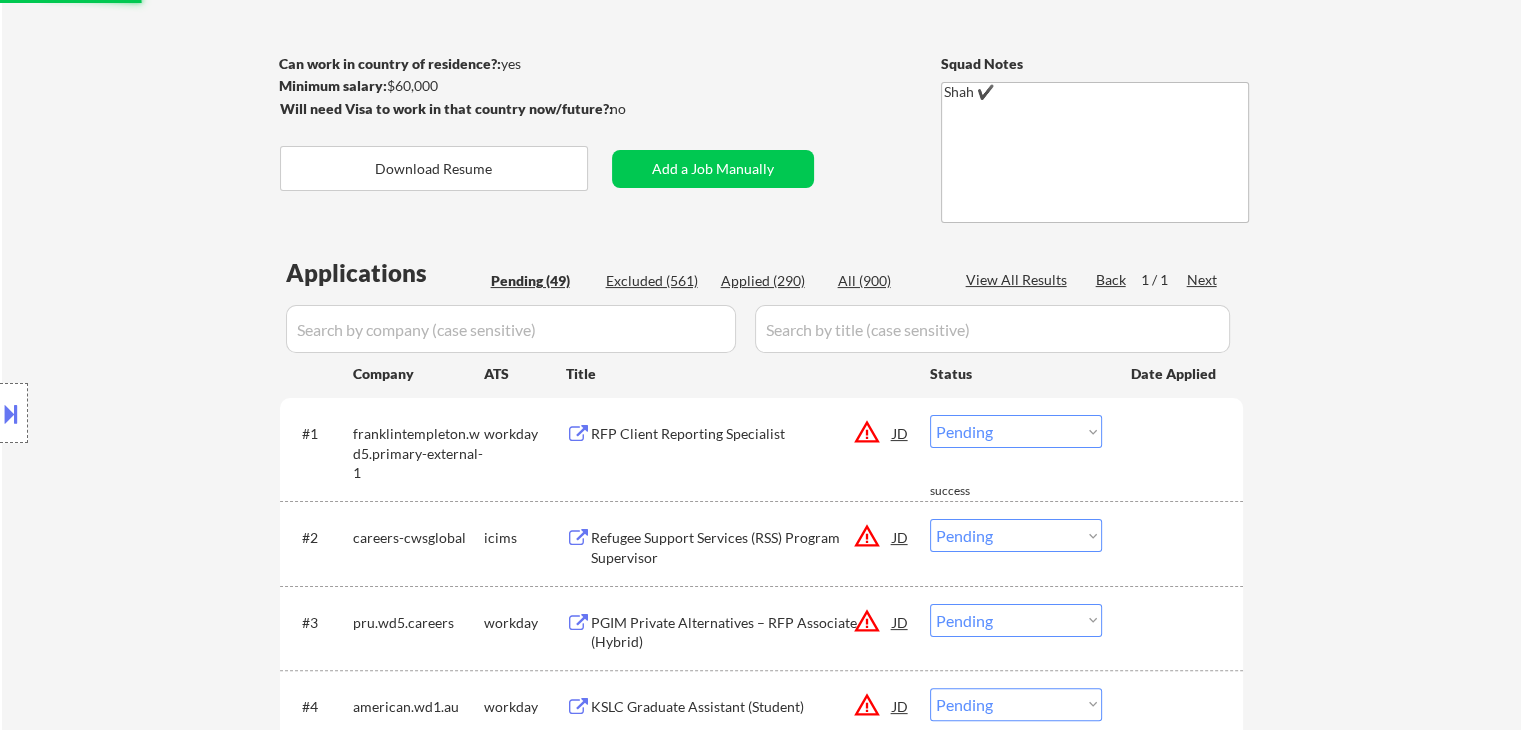 scroll, scrollTop: 100, scrollLeft: 0, axis: vertical 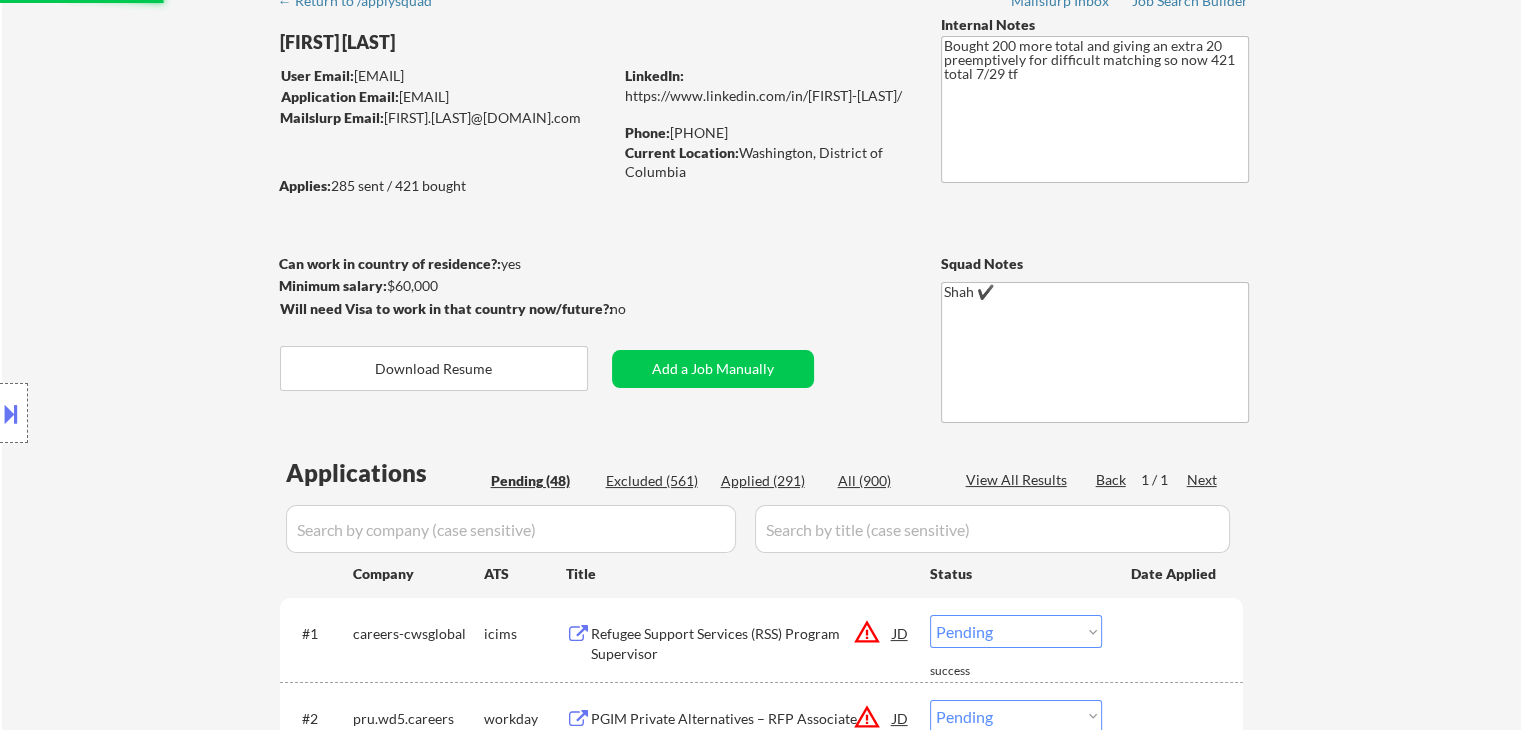click on "Location Inclusions:" at bounding box center (179, 413) 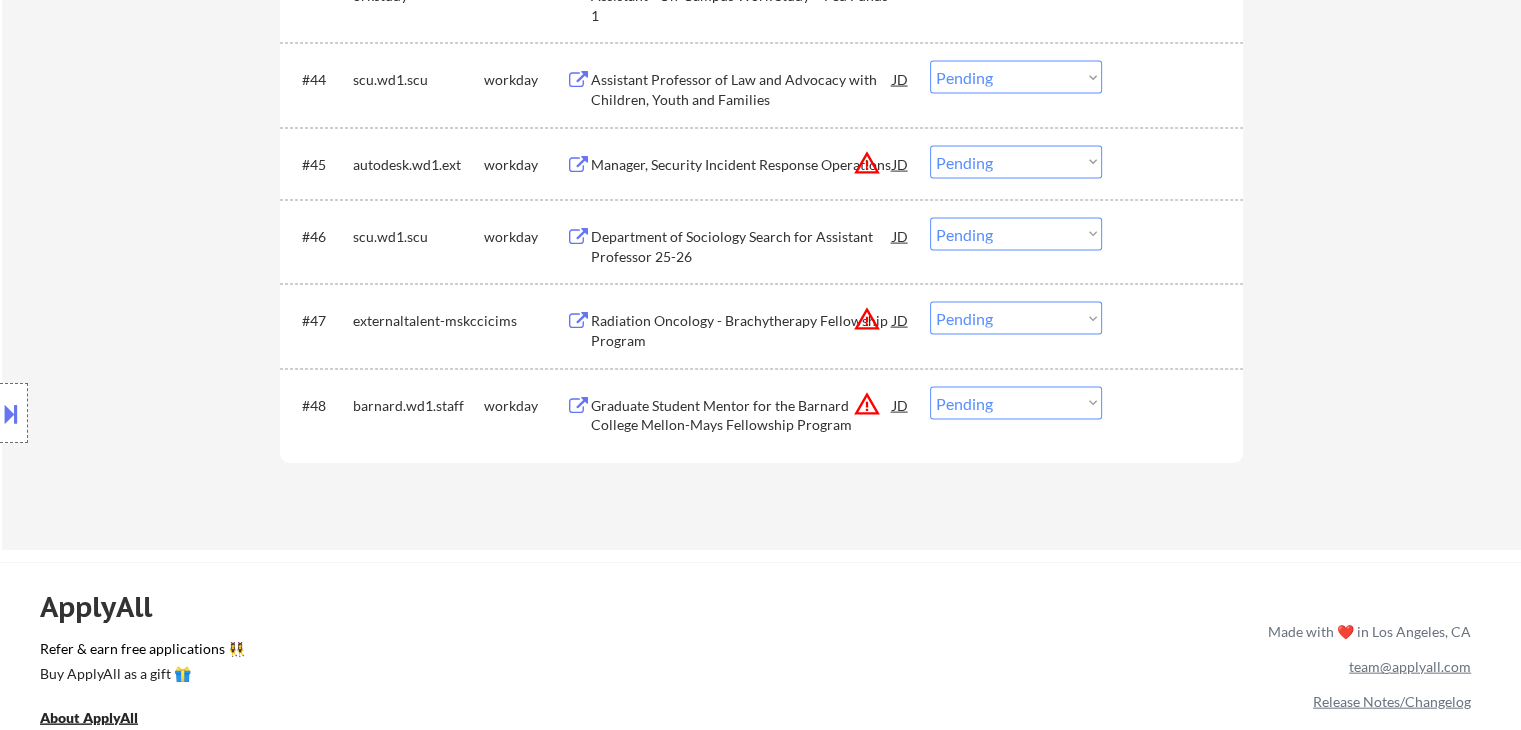scroll, scrollTop: 4138, scrollLeft: 0, axis: vertical 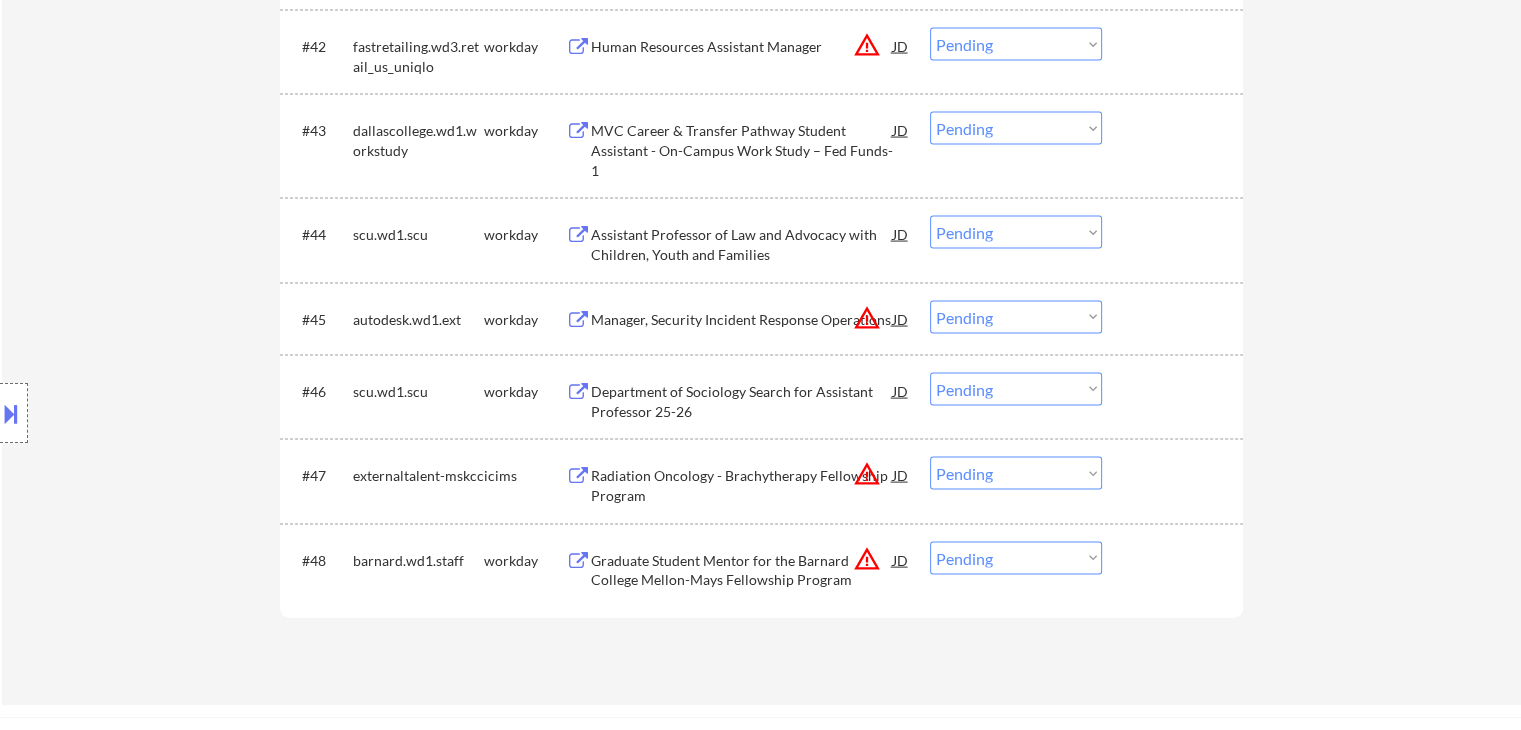 click on "Location Inclusions:" at bounding box center [179, 413] 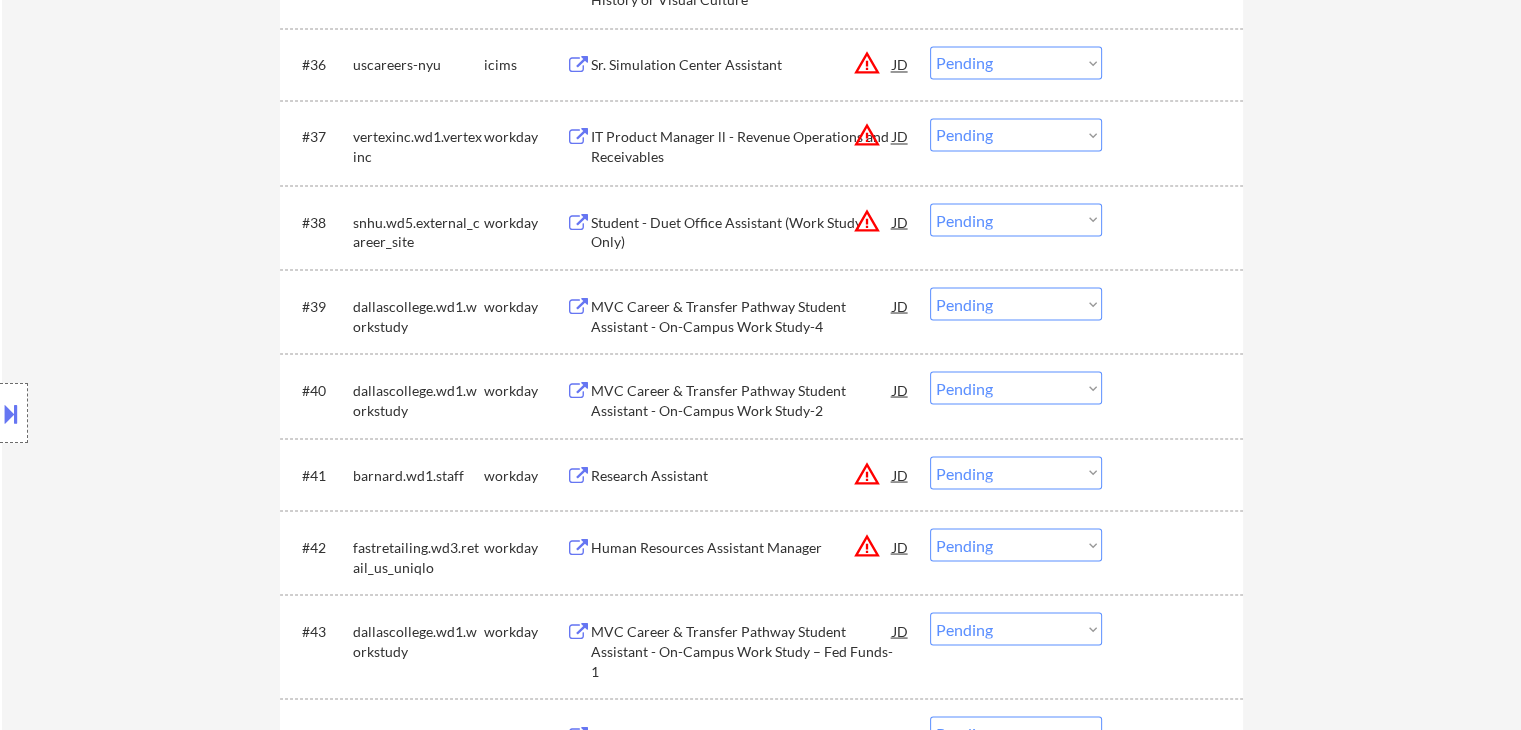 click on "Location Inclusions:" at bounding box center (179, 413) 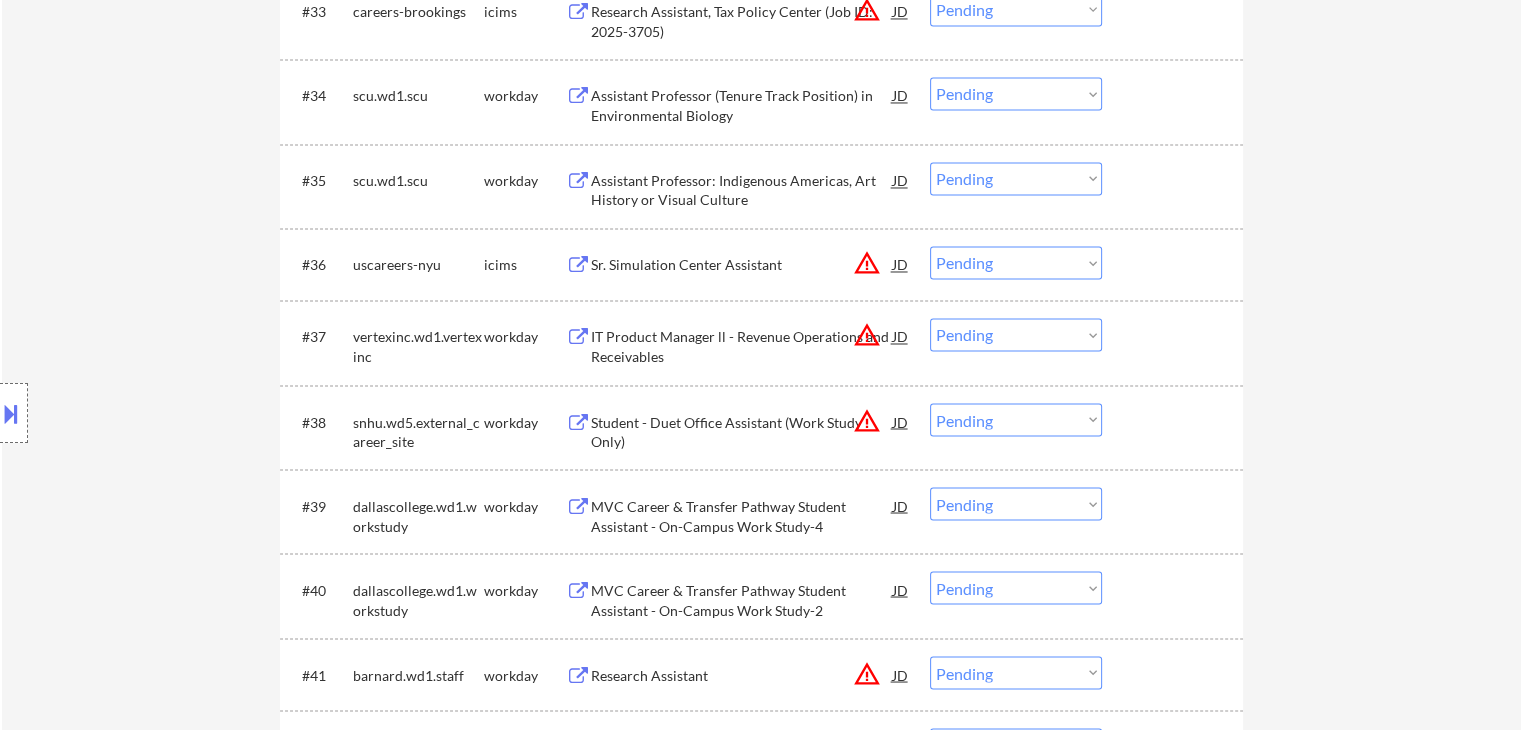 click on "Location Inclusions:" at bounding box center [179, 413] 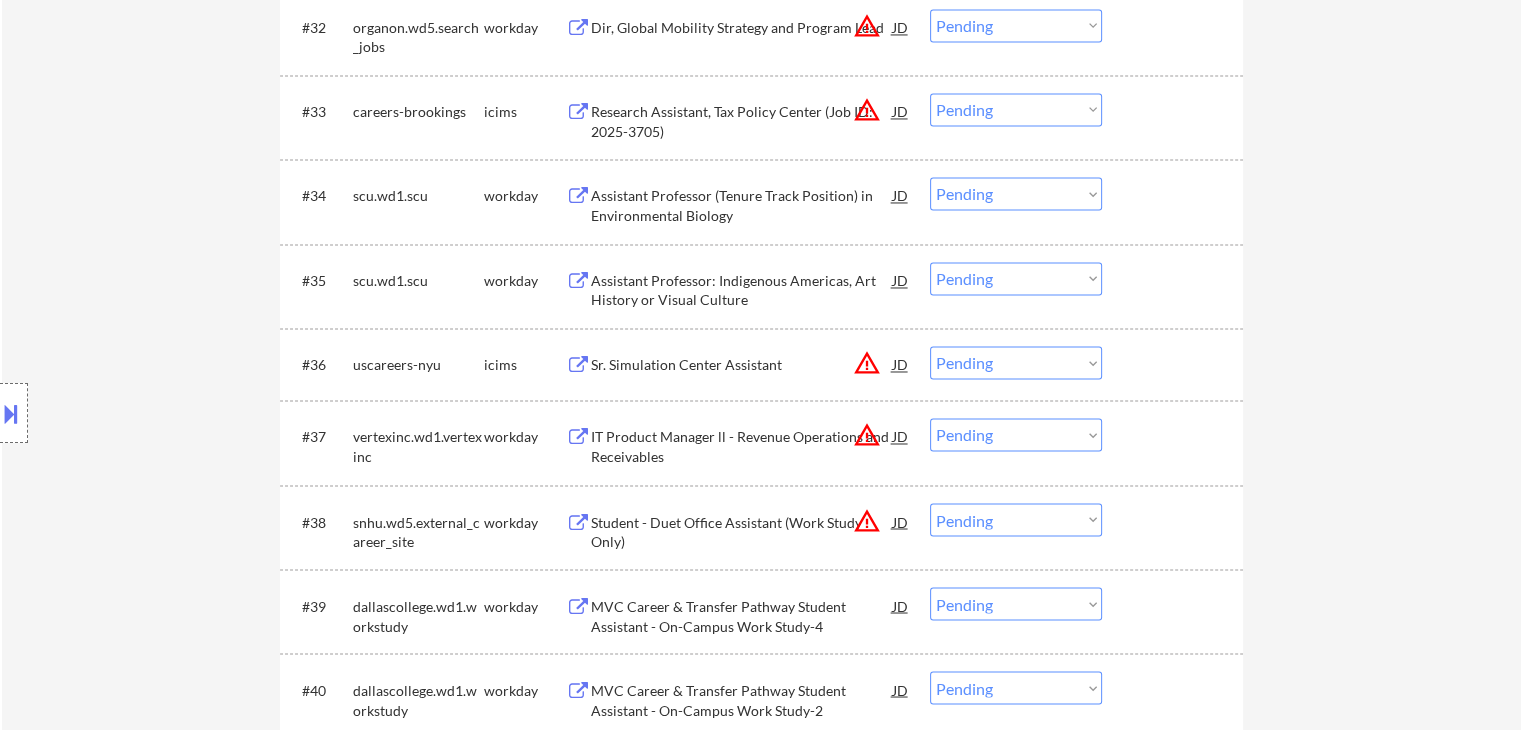 click on "Location Inclusions:" at bounding box center (179, 413) 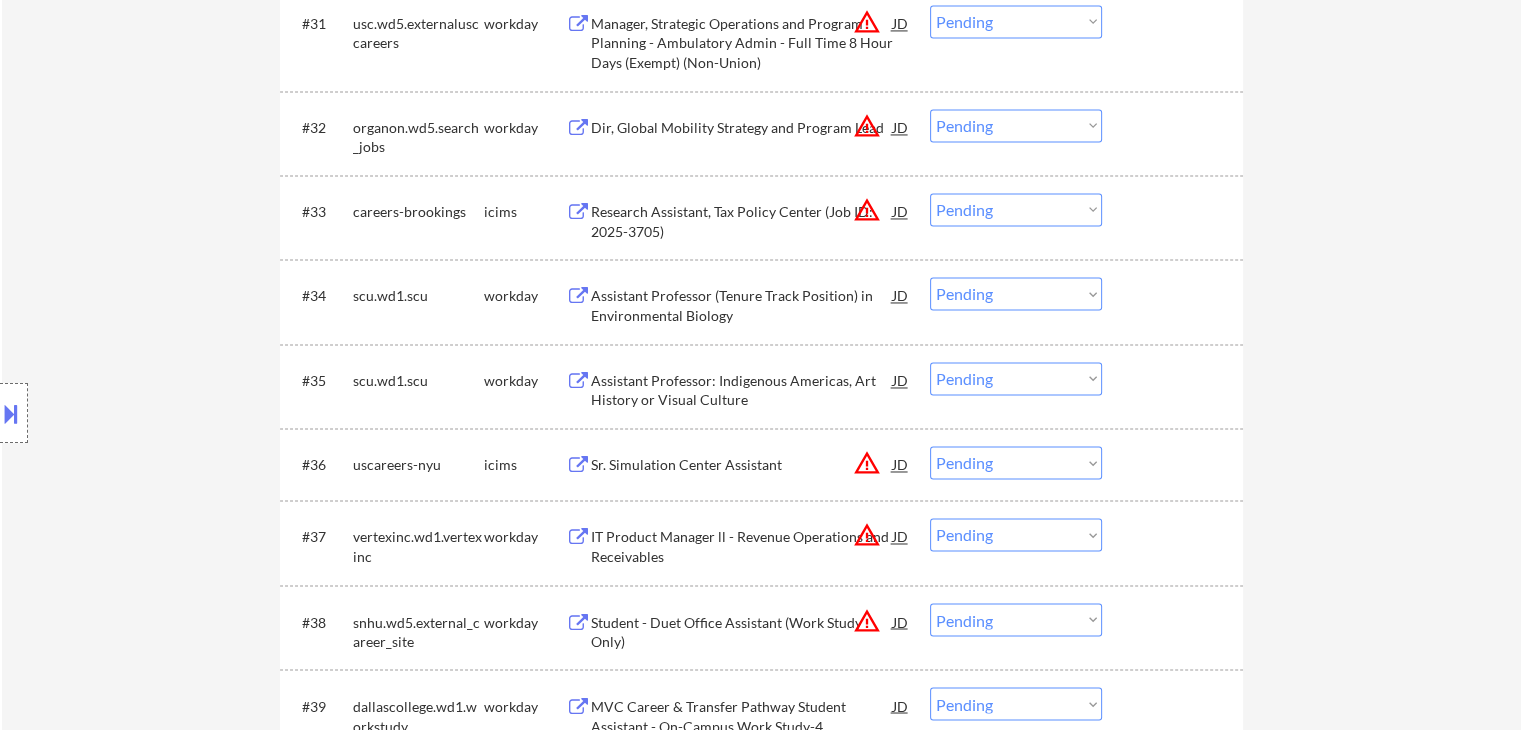 click on "Location Inclusions:" at bounding box center (179, 413) 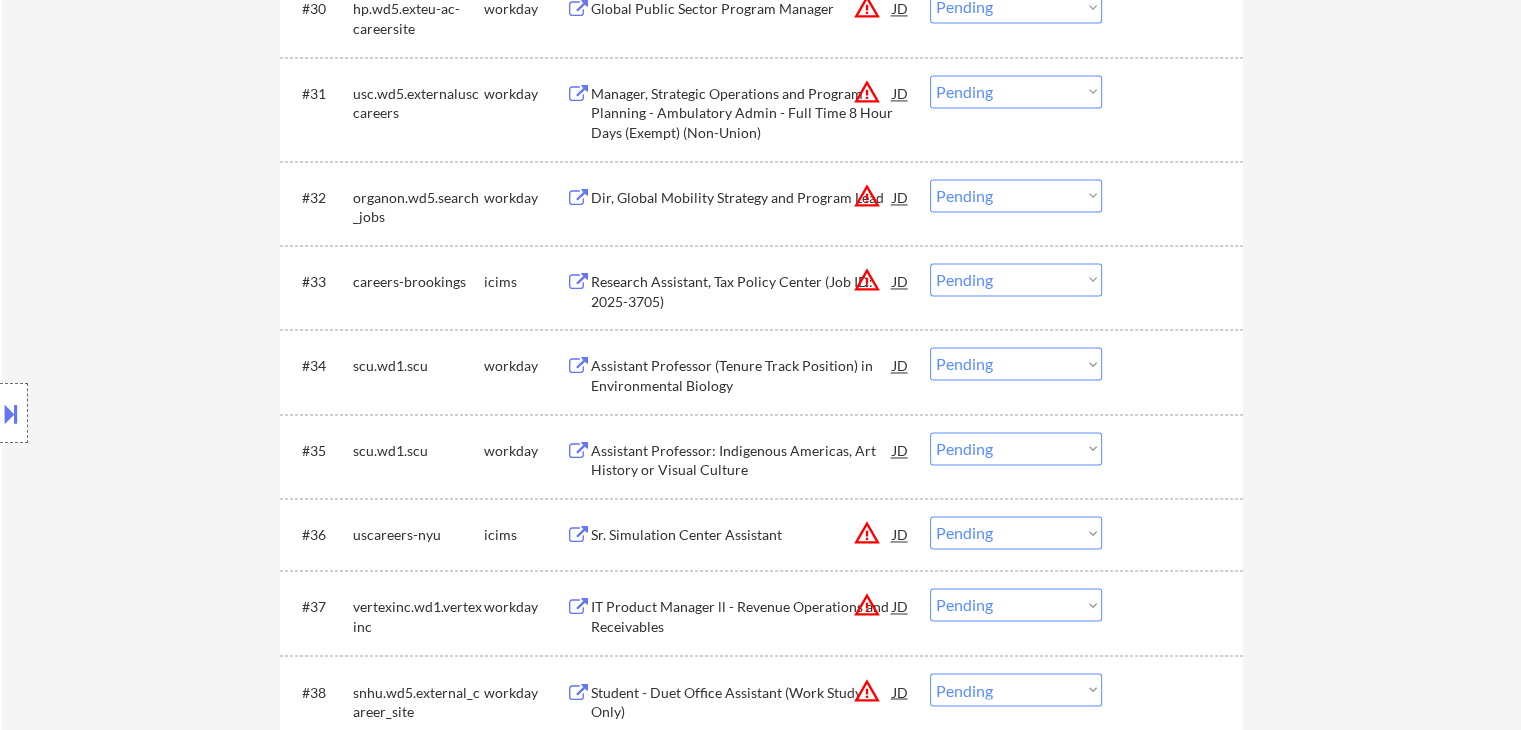 scroll, scrollTop: 3138, scrollLeft: 0, axis: vertical 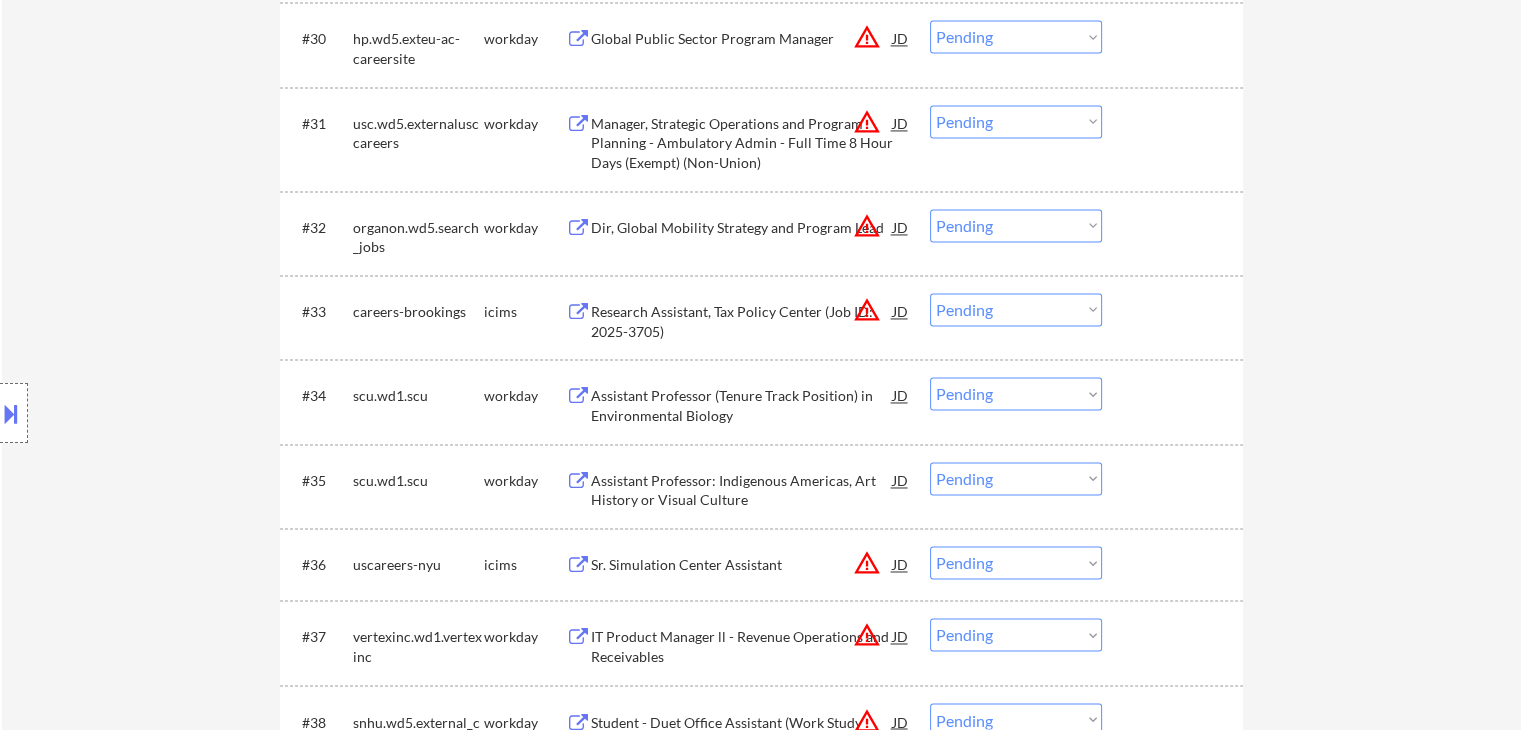 click on "Location Inclusions:" at bounding box center (179, 413) 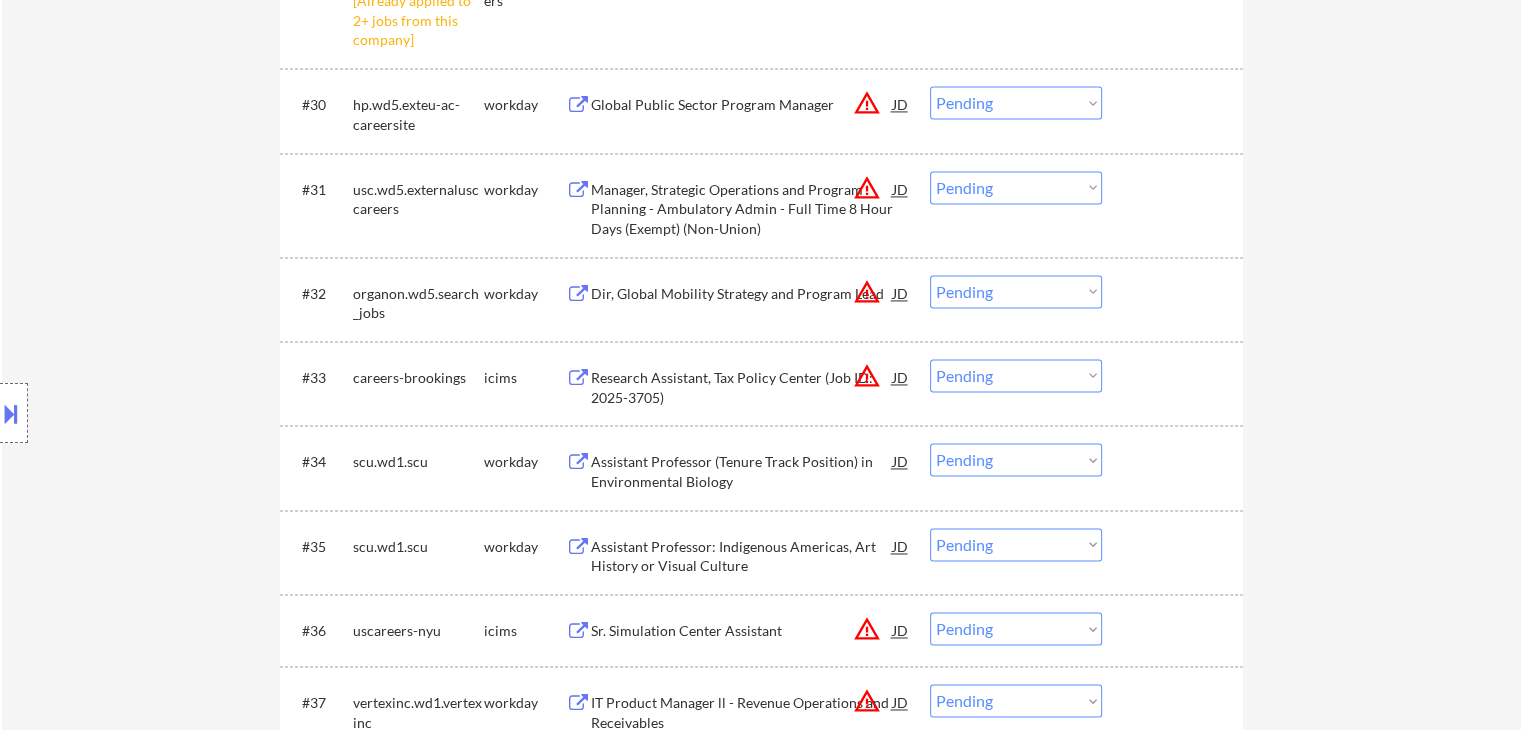 scroll, scrollTop: 3038, scrollLeft: 0, axis: vertical 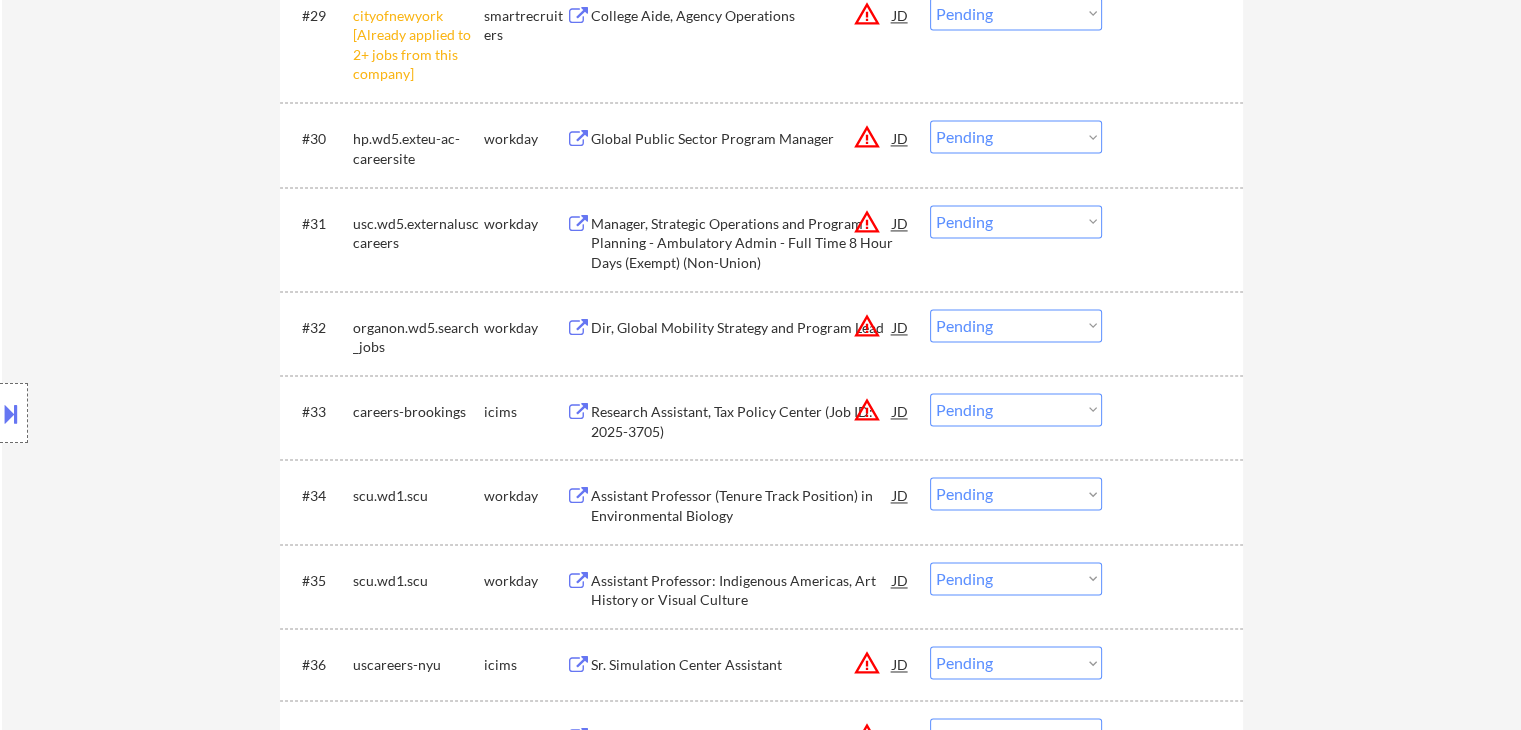click on "Location Inclusions:" at bounding box center (179, 413) 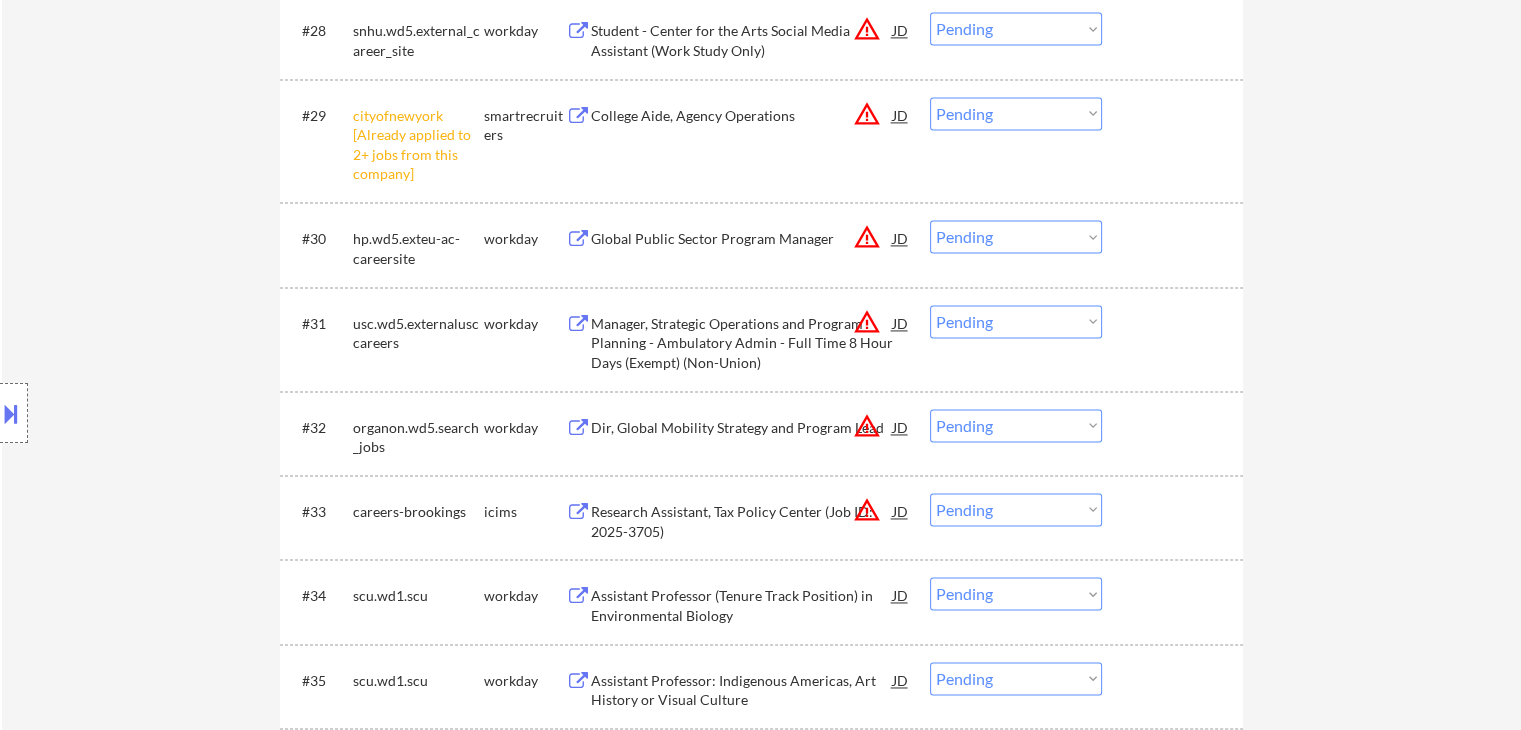 click on "Location Inclusions:" at bounding box center (179, 413) 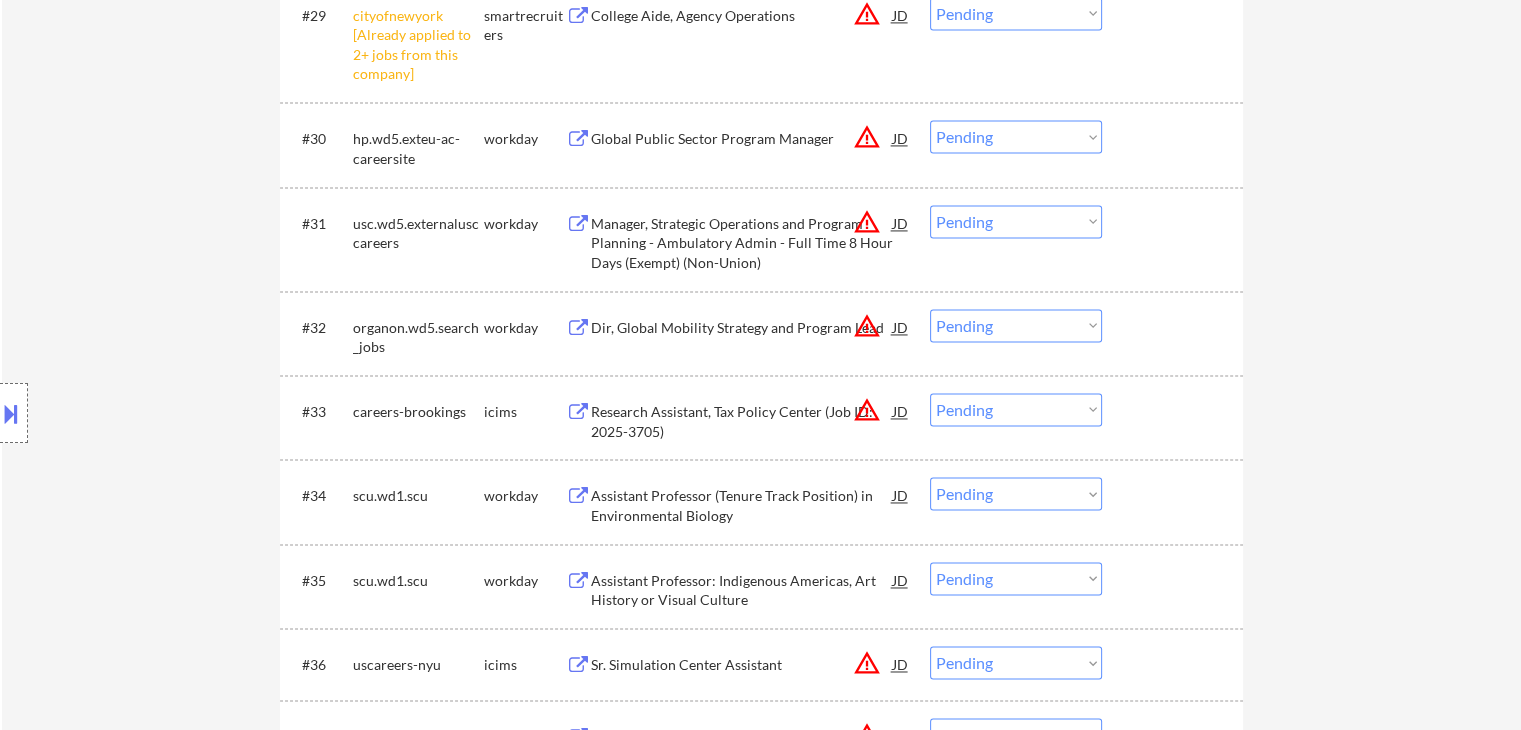 scroll, scrollTop: 3338, scrollLeft: 0, axis: vertical 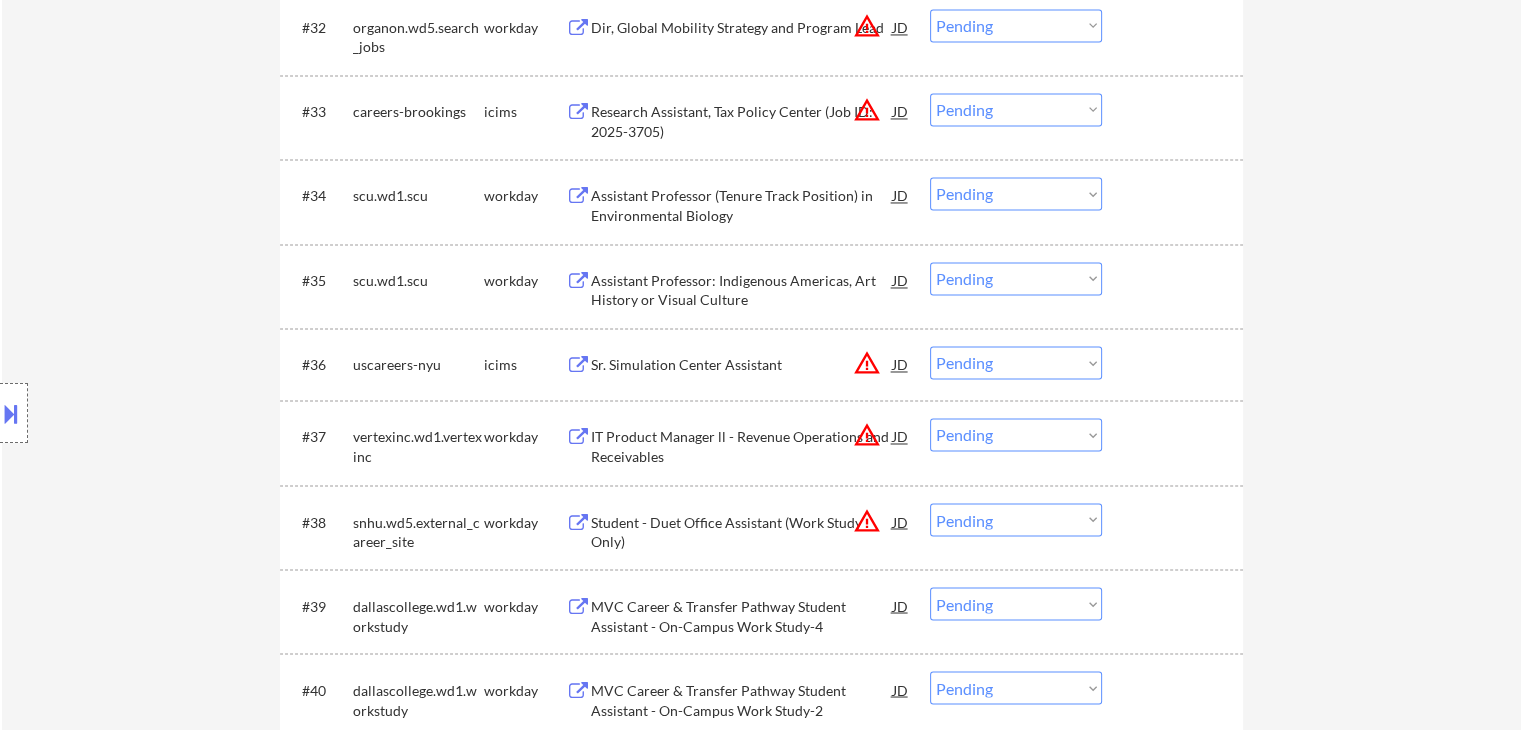 click on "Location Inclusions:" at bounding box center (179, 413) 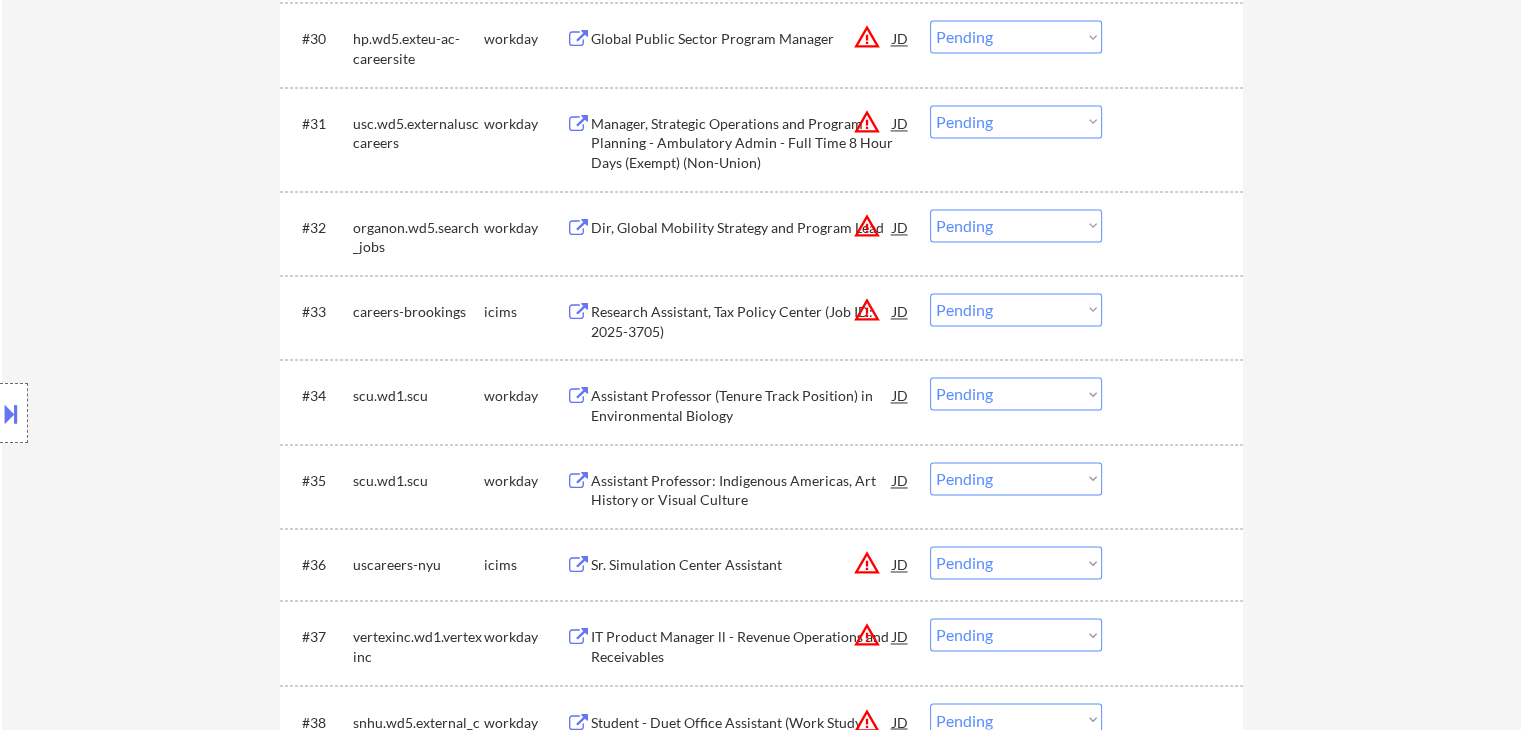 click on "Location Inclusions:" at bounding box center (179, 413) 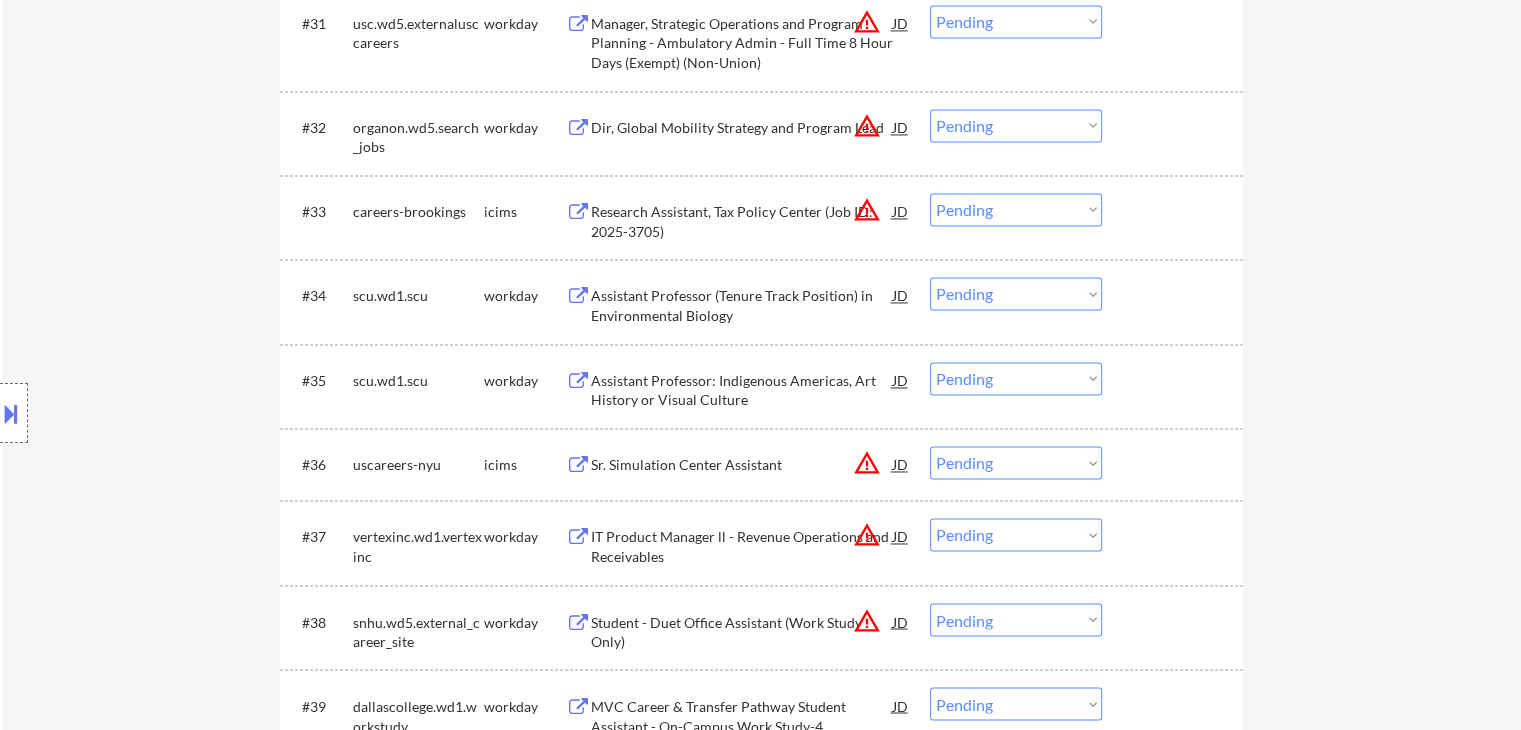 click on "Location Inclusions:" at bounding box center [179, 413] 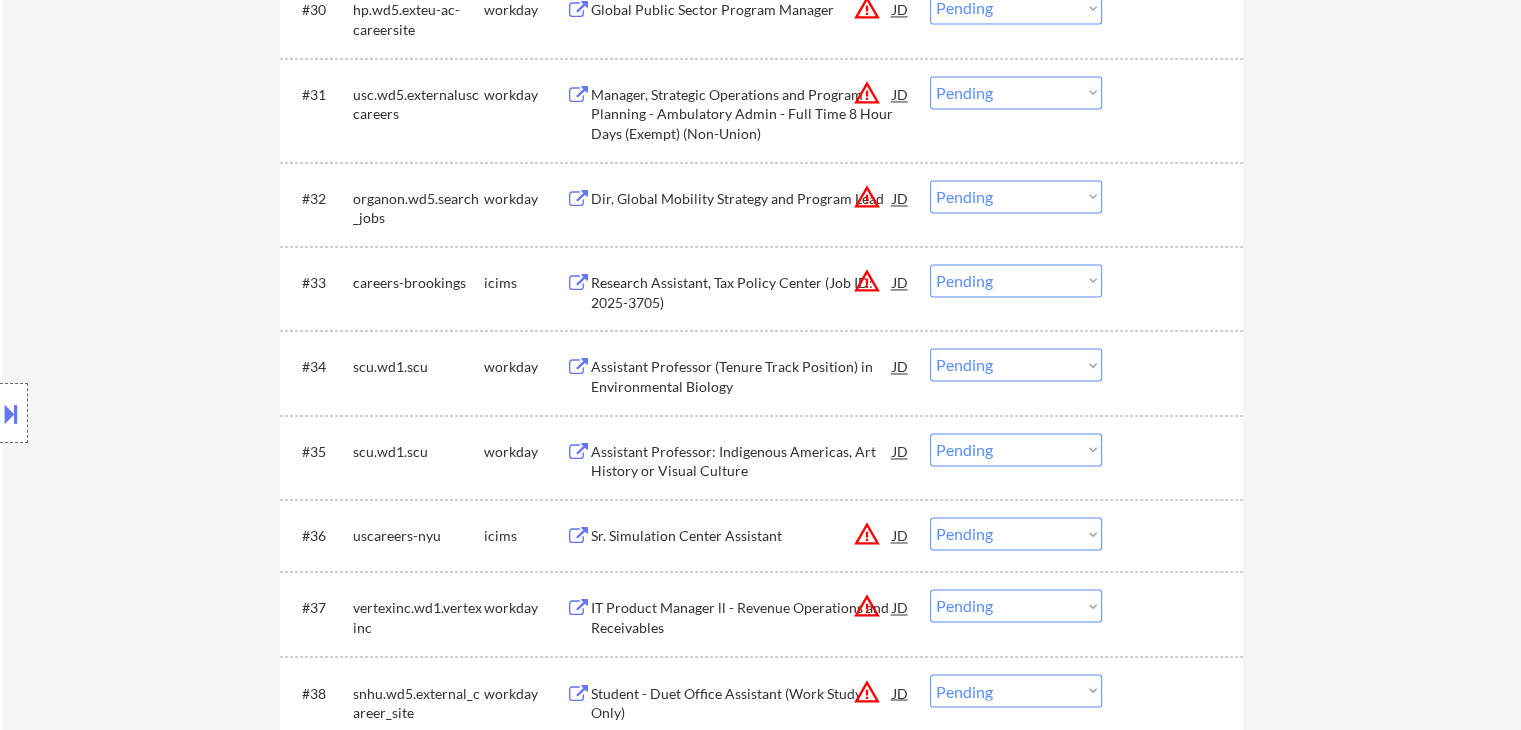 scroll, scrollTop: 3138, scrollLeft: 0, axis: vertical 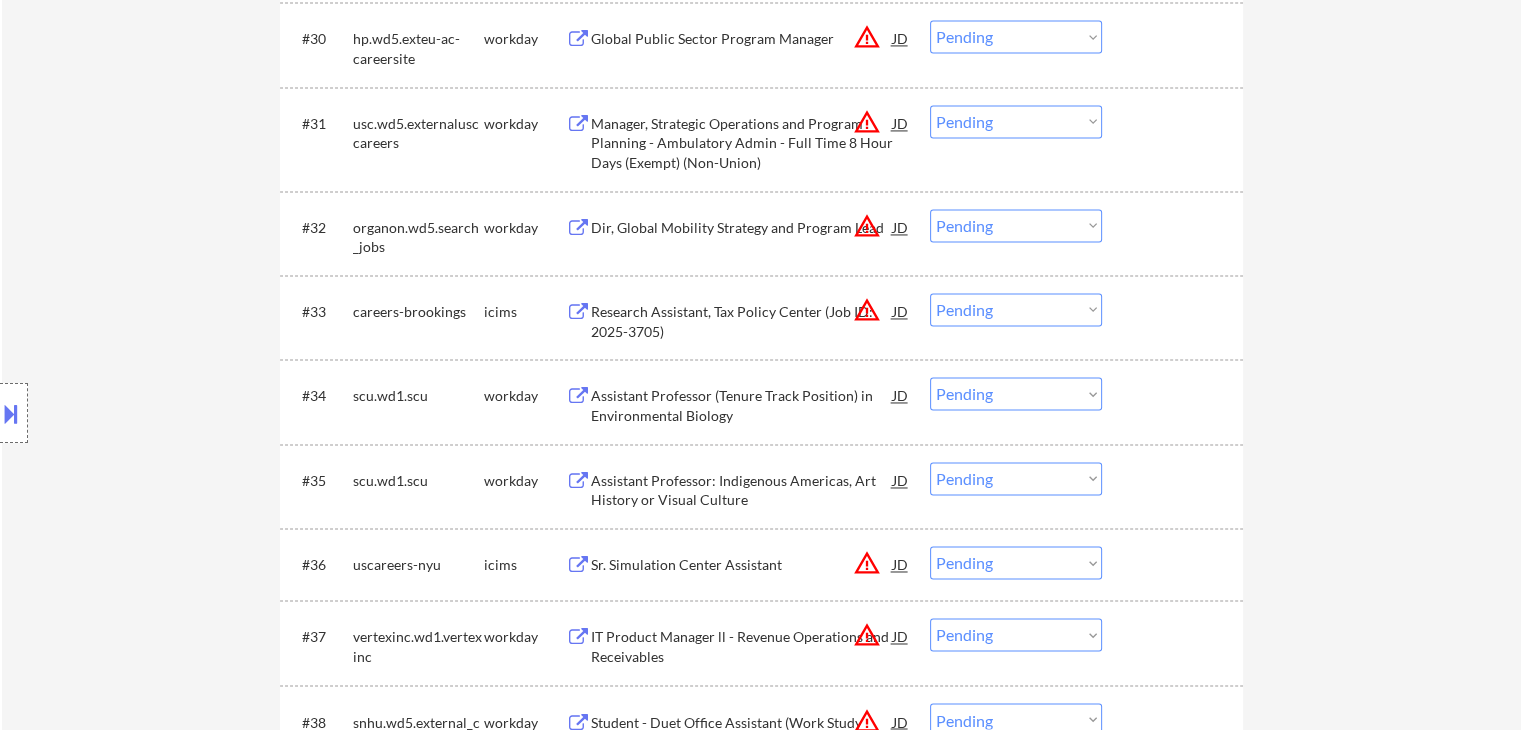 click on "Location Inclusions:" at bounding box center (179, 413) 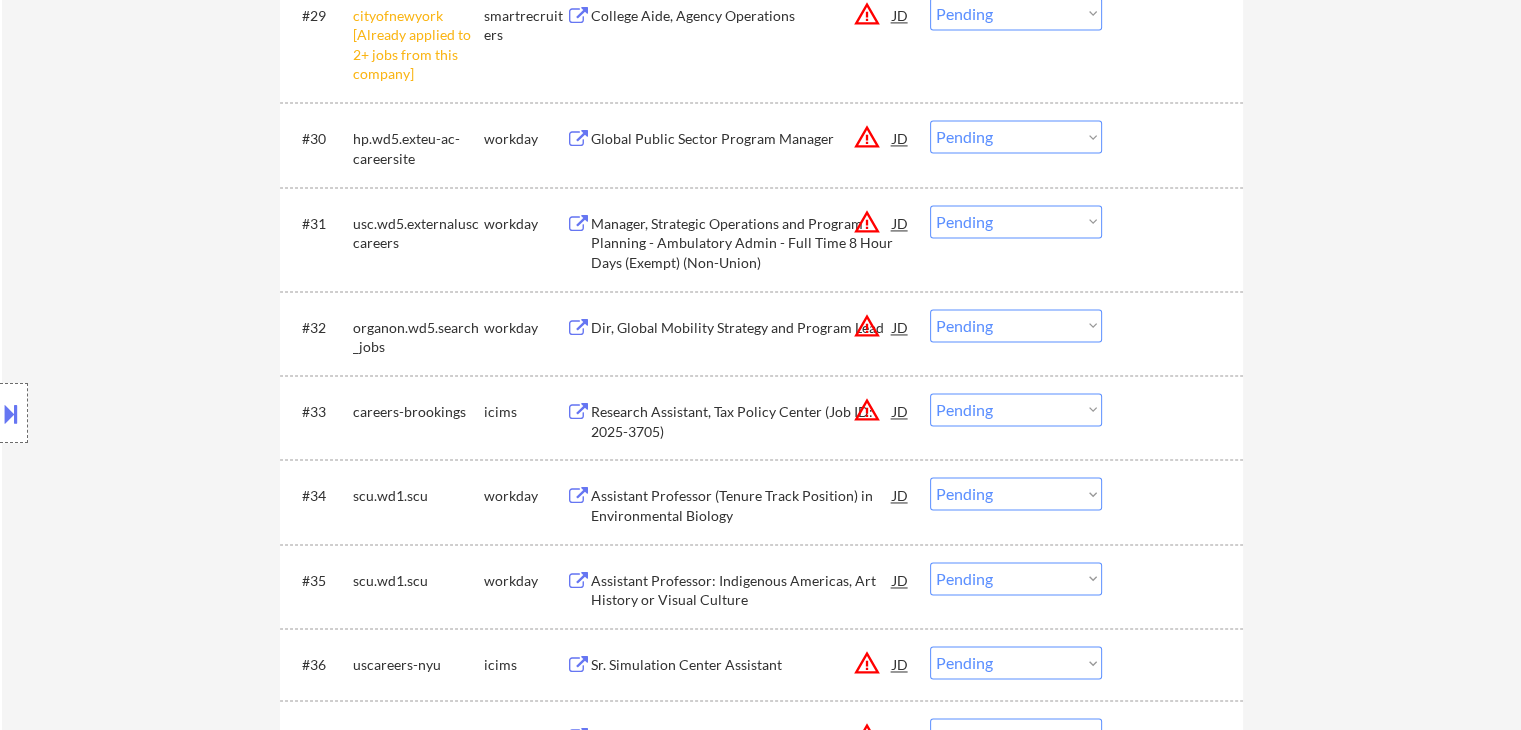click on "Location Inclusions:" at bounding box center (179, 413) 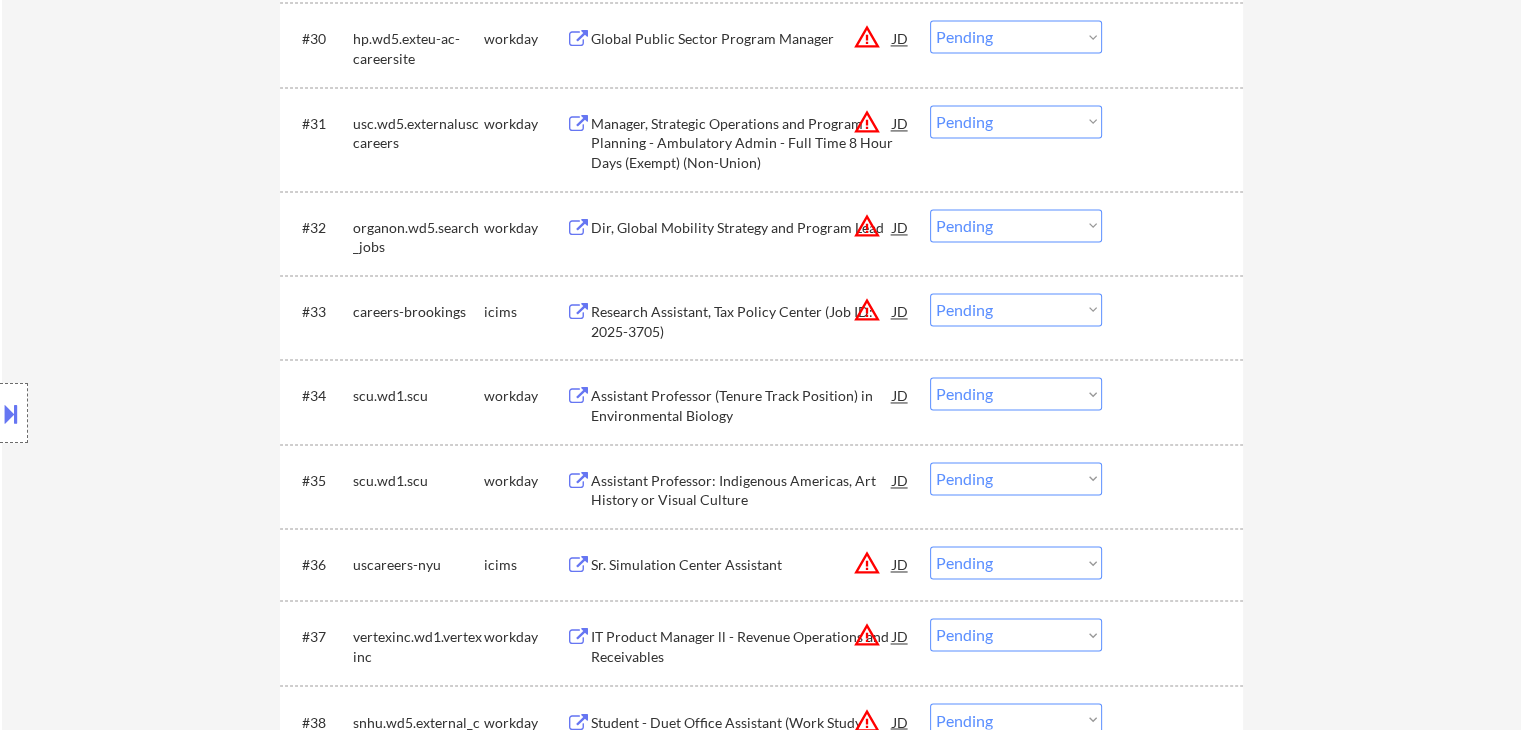 click on "Location Inclusions:" at bounding box center [179, 413] 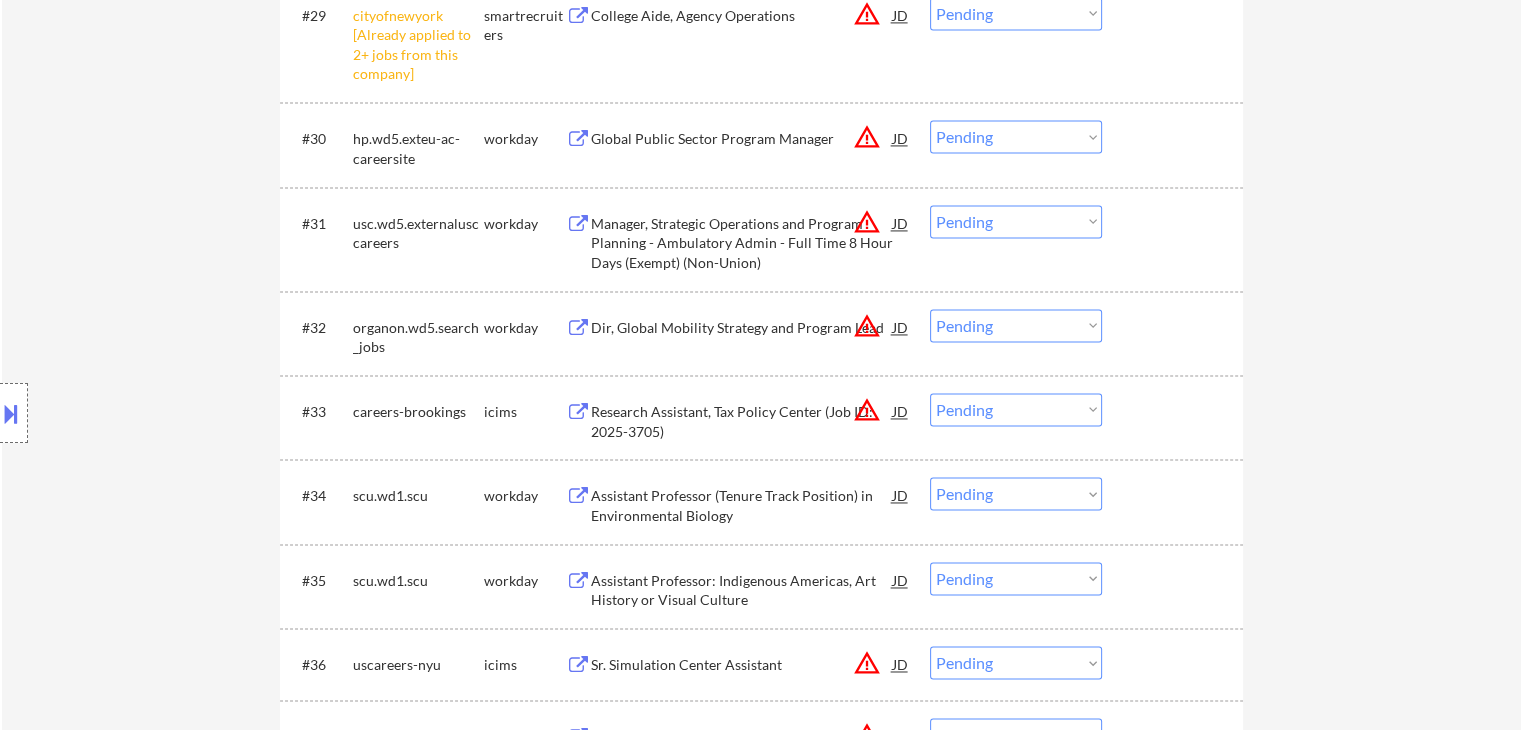 click on "Location Inclusions:" at bounding box center [179, 413] 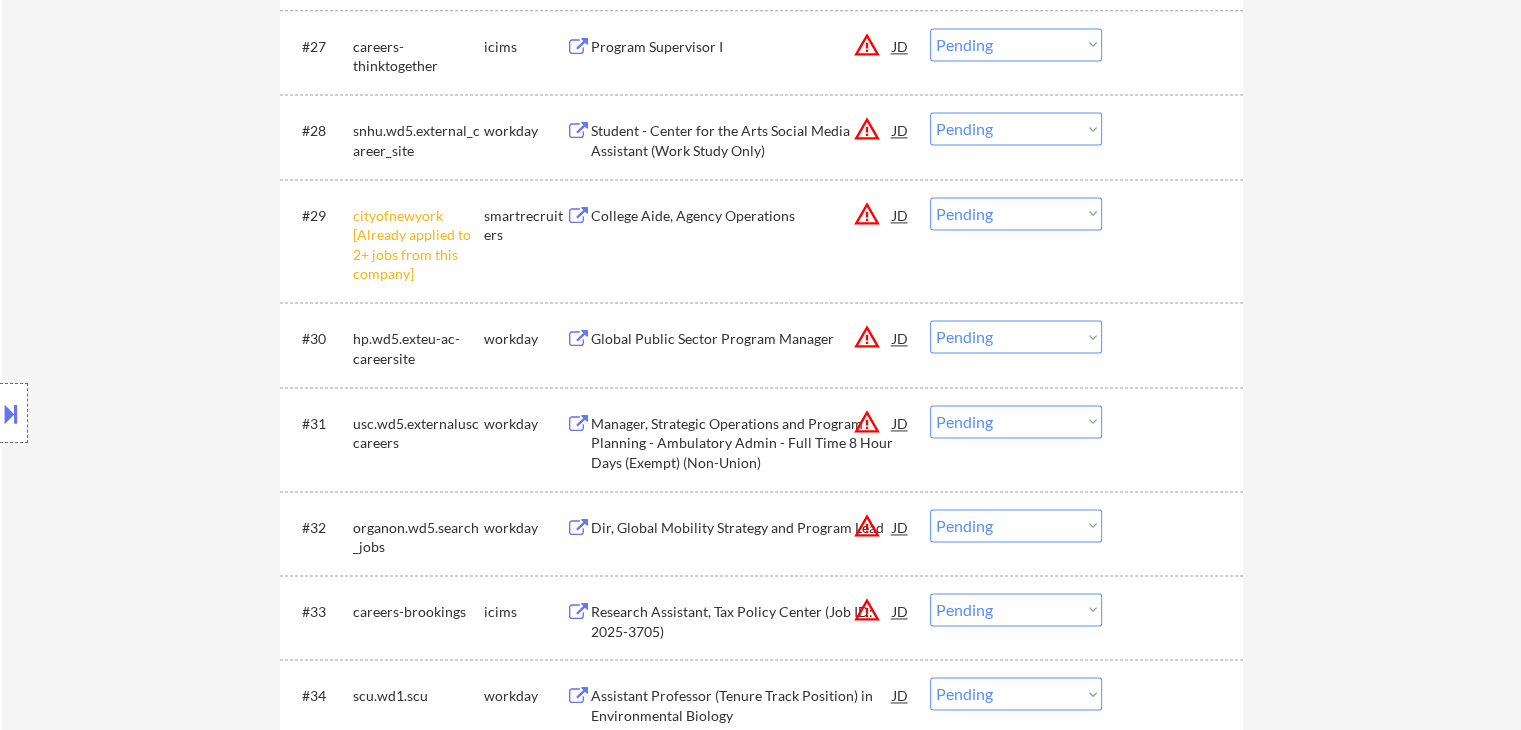 click on "Location Inclusions:" at bounding box center [179, 413] 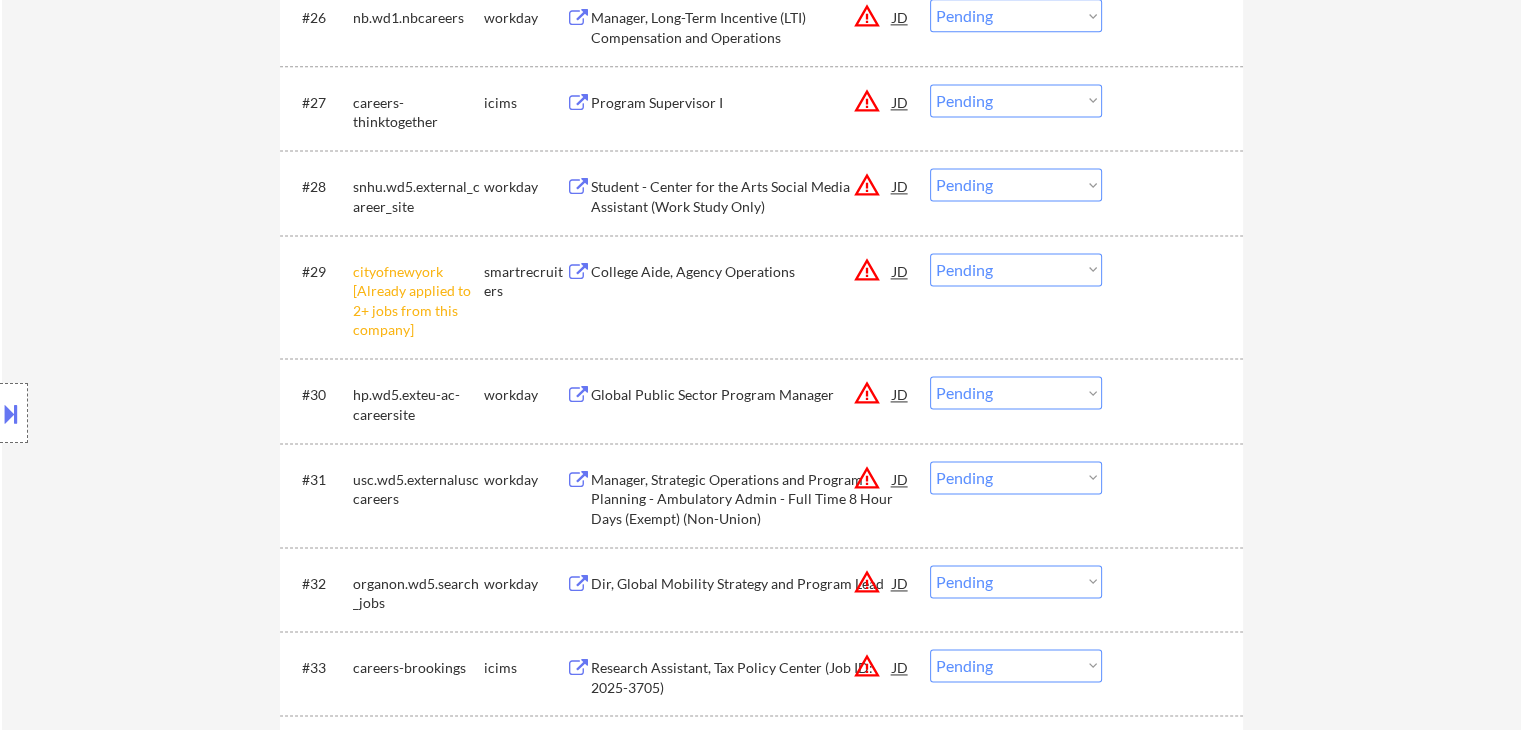 scroll, scrollTop: 2738, scrollLeft: 0, axis: vertical 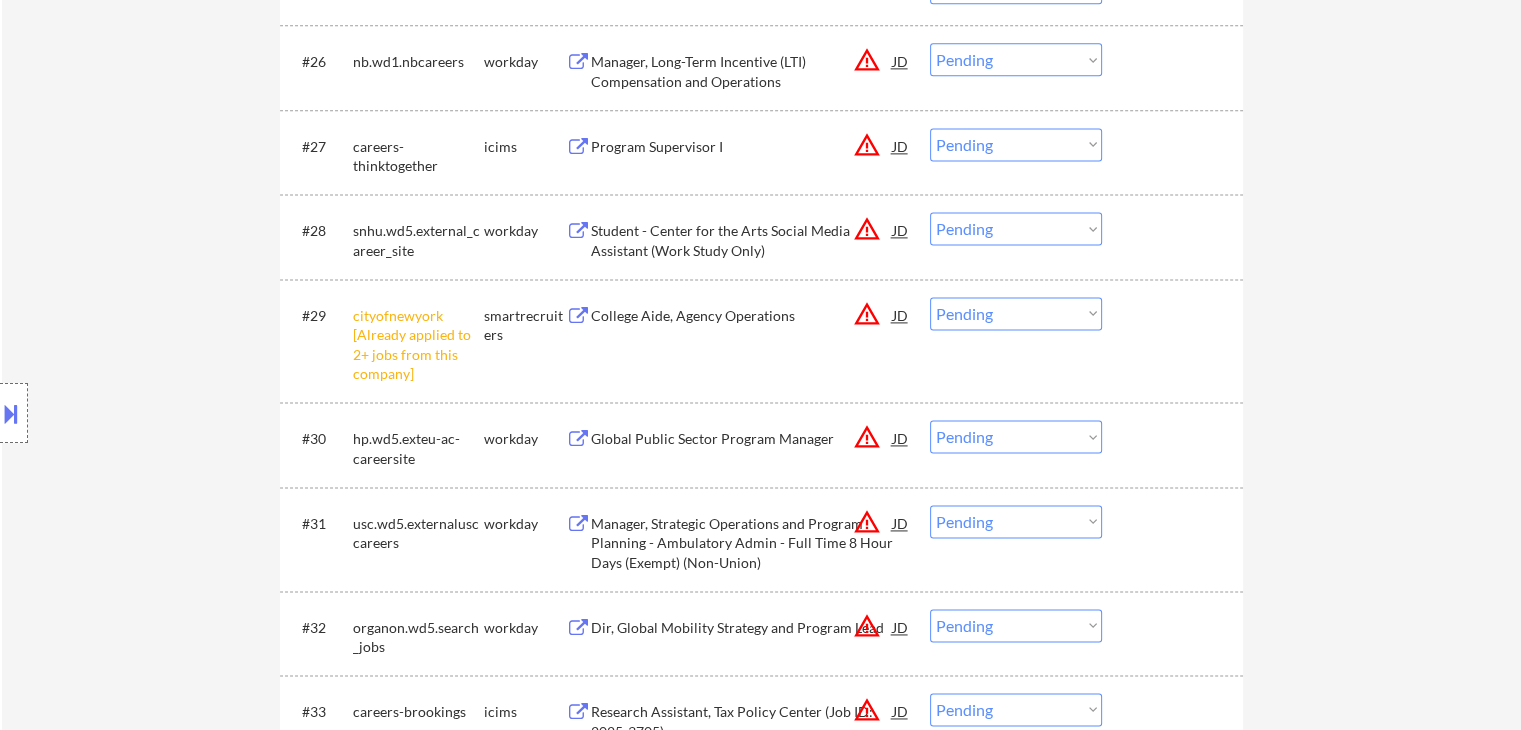 click on "Location Inclusions:" at bounding box center [179, 413] 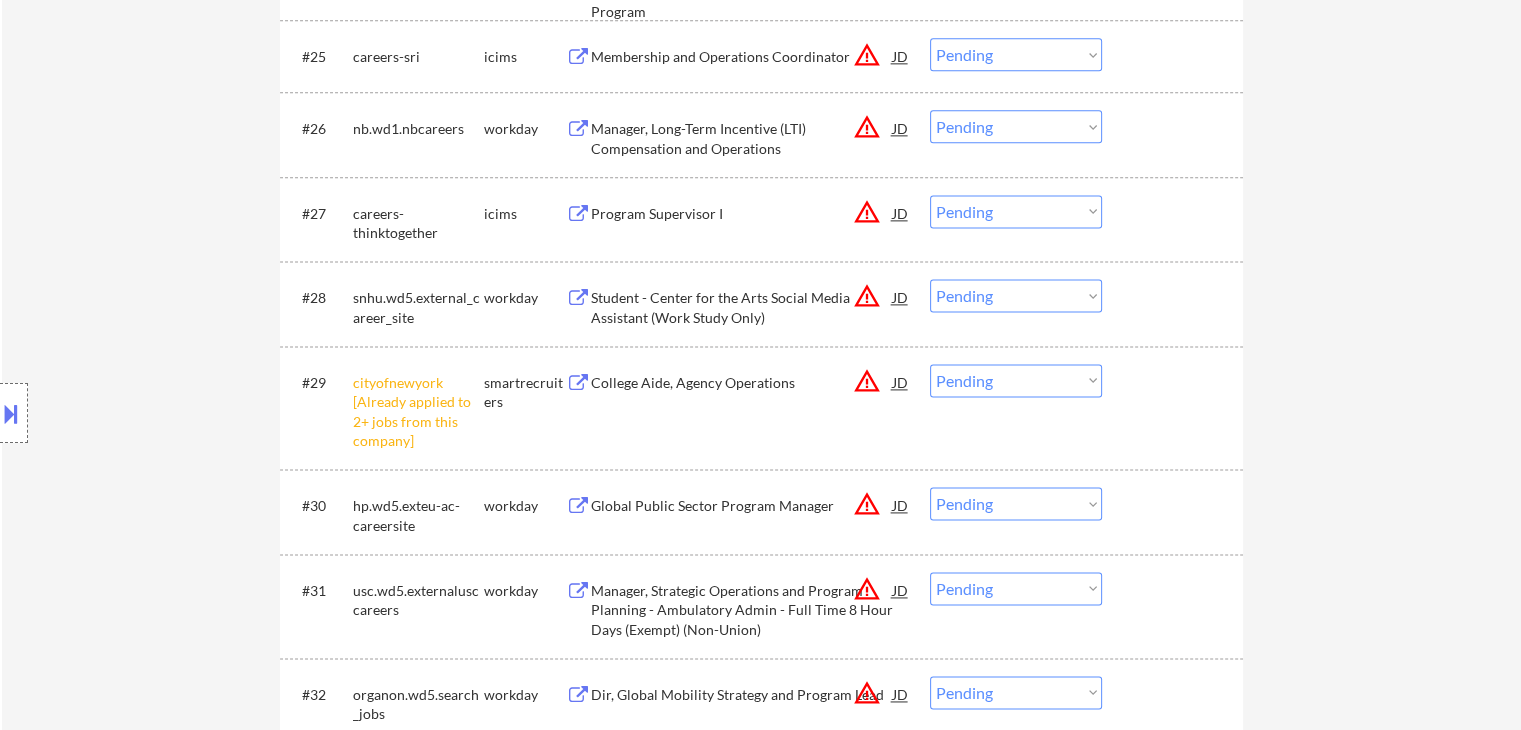 scroll, scrollTop: 2638, scrollLeft: 0, axis: vertical 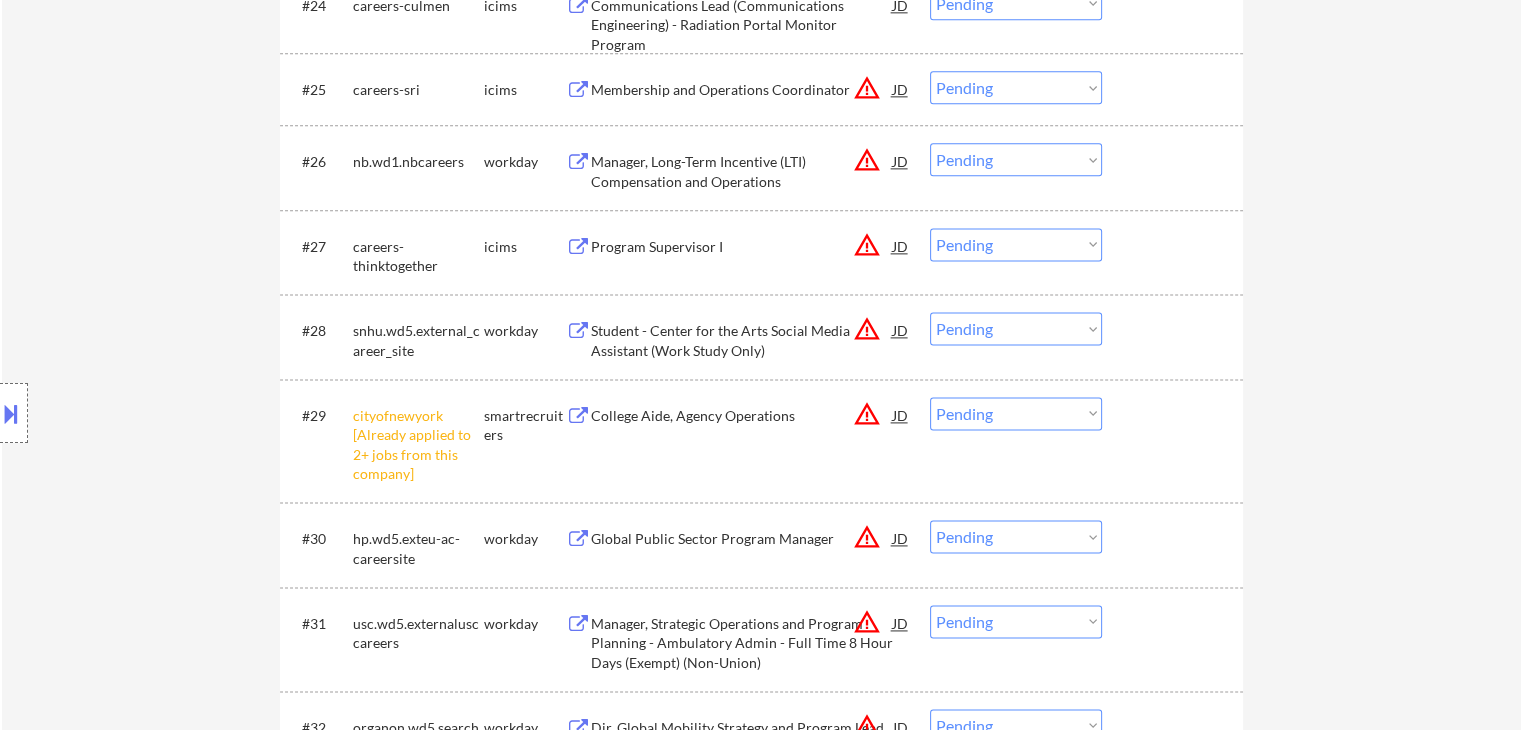 click on "Location Inclusions:" at bounding box center (179, 413) 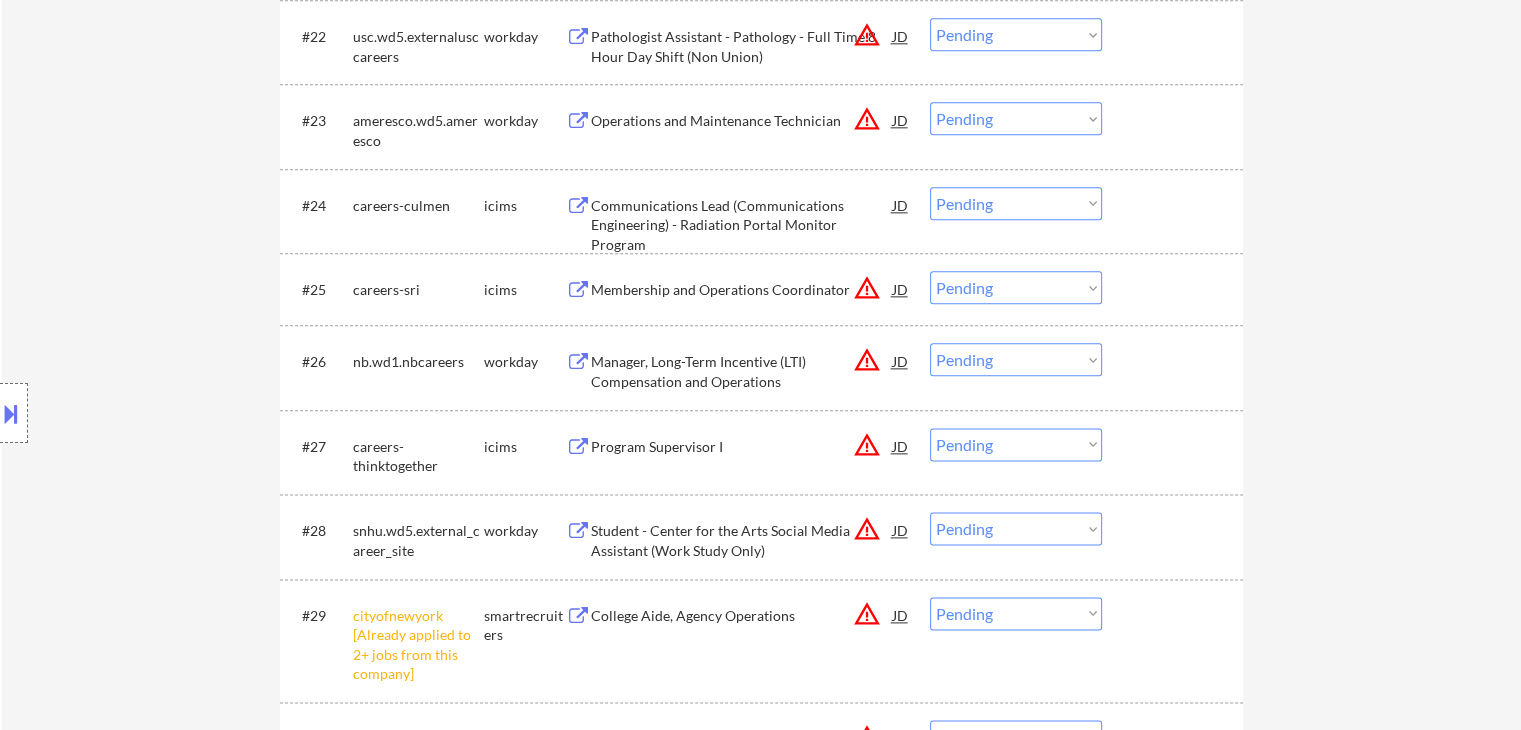 click on "Location Inclusions:" at bounding box center (179, 413) 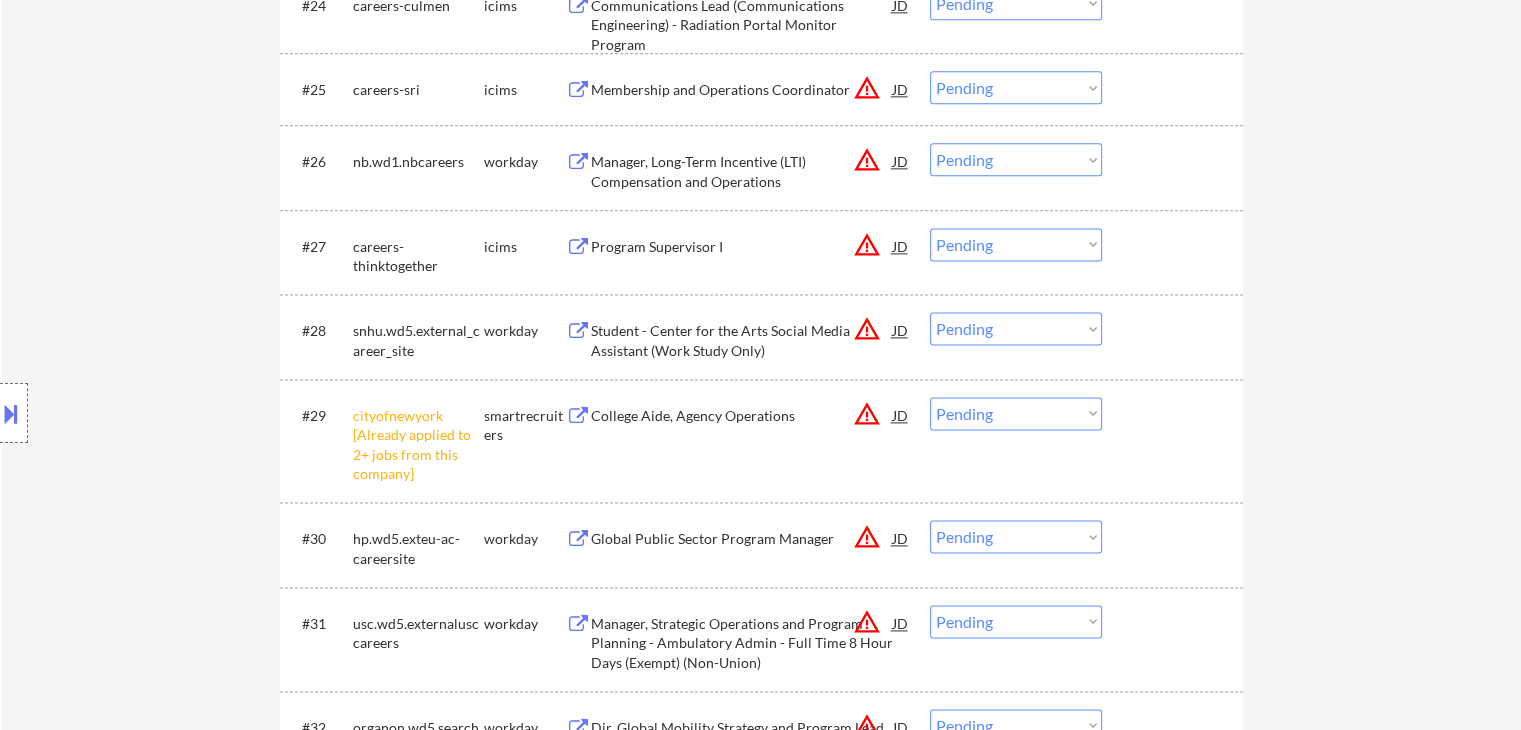 click on "Location Inclusions:" at bounding box center [179, 413] 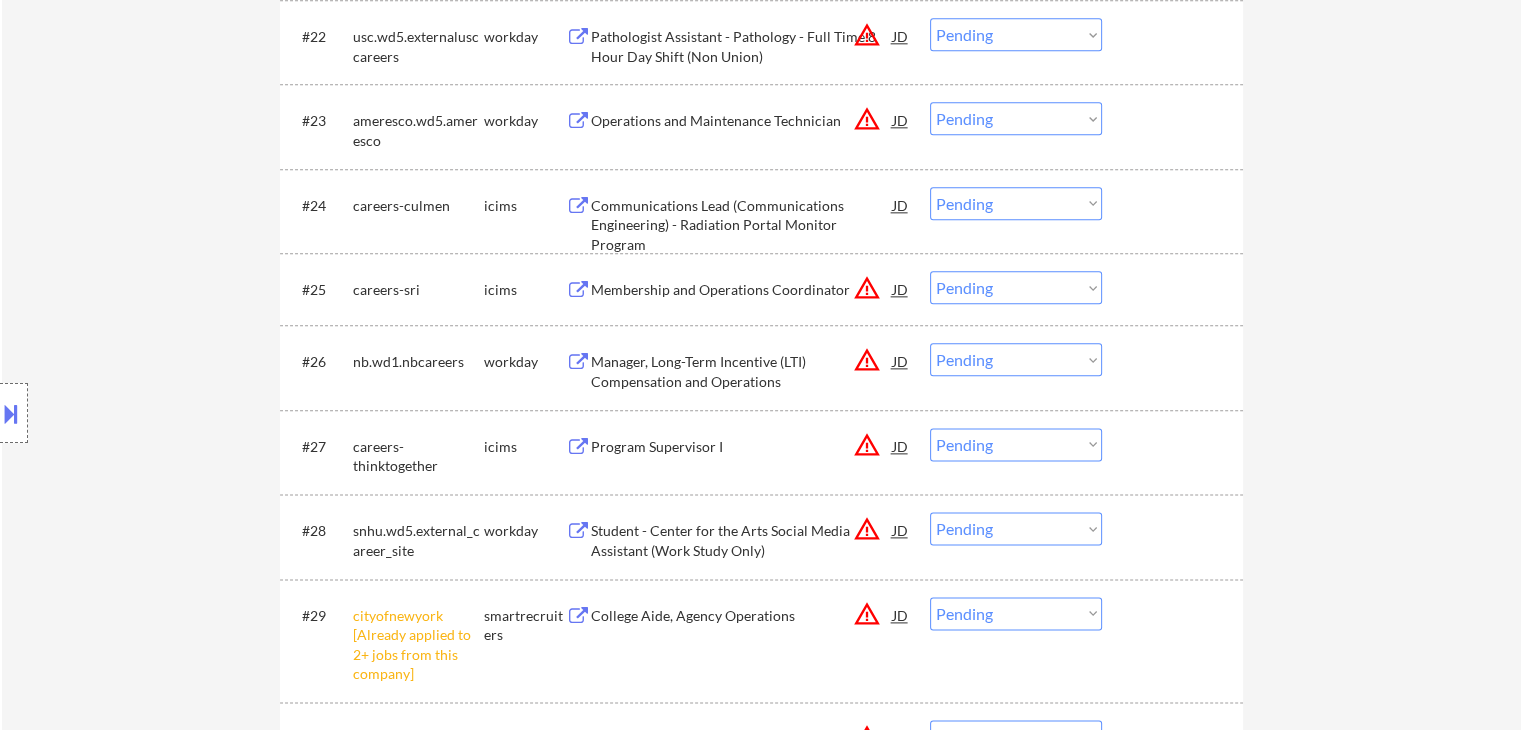 click on "Location Inclusions:" at bounding box center (179, 413) 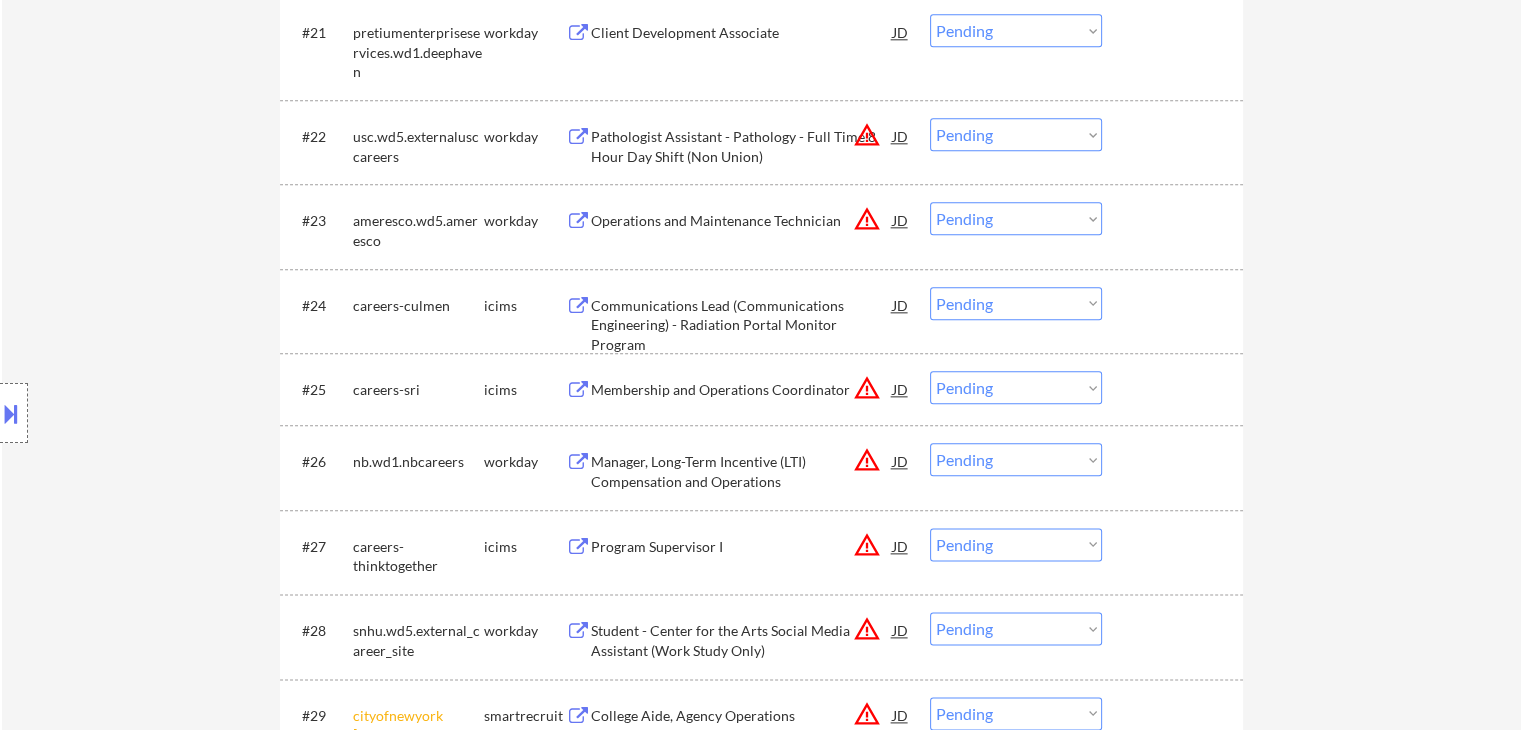 click on "Location Inclusions:" at bounding box center [179, 413] 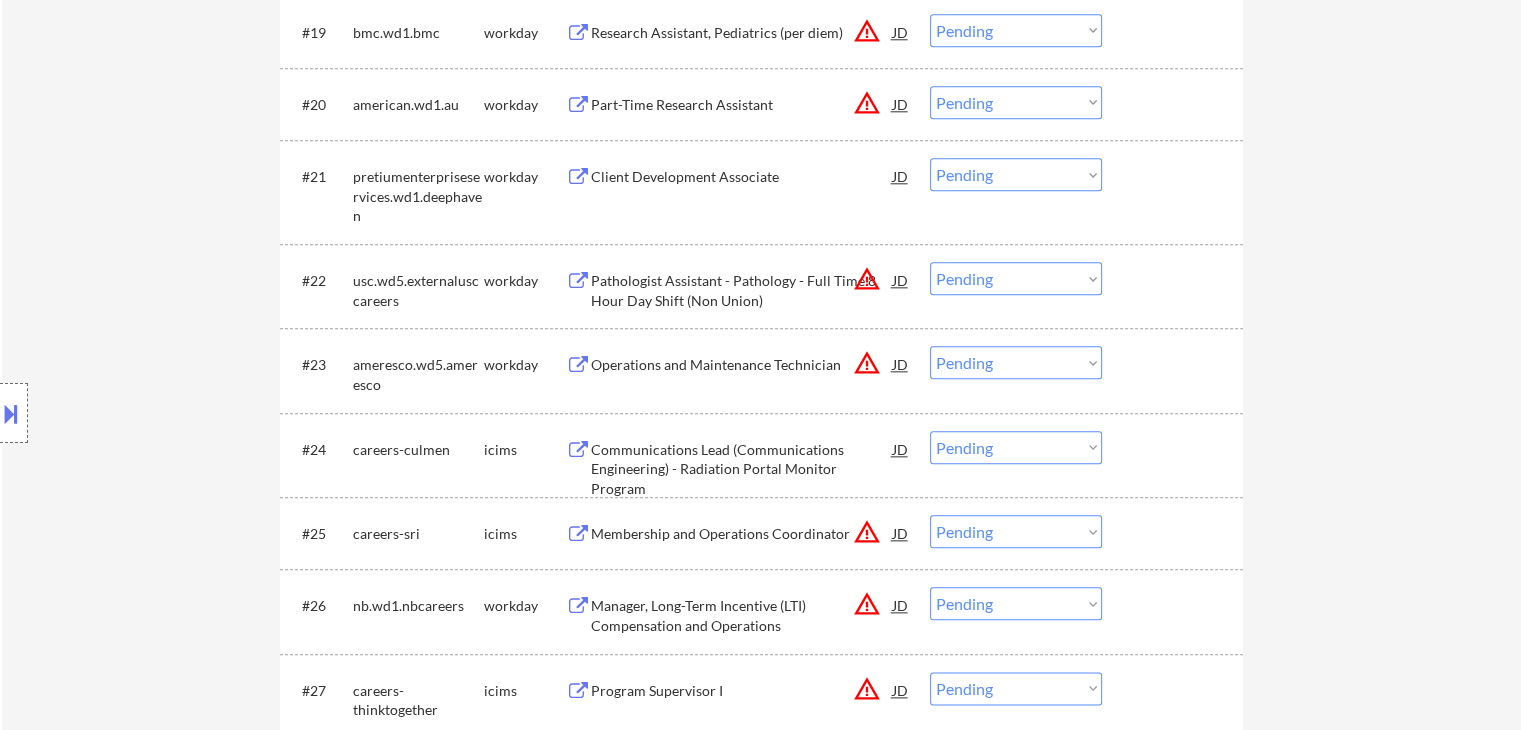 scroll, scrollTop: 2038, scrollLeft: 0, axis: vertical 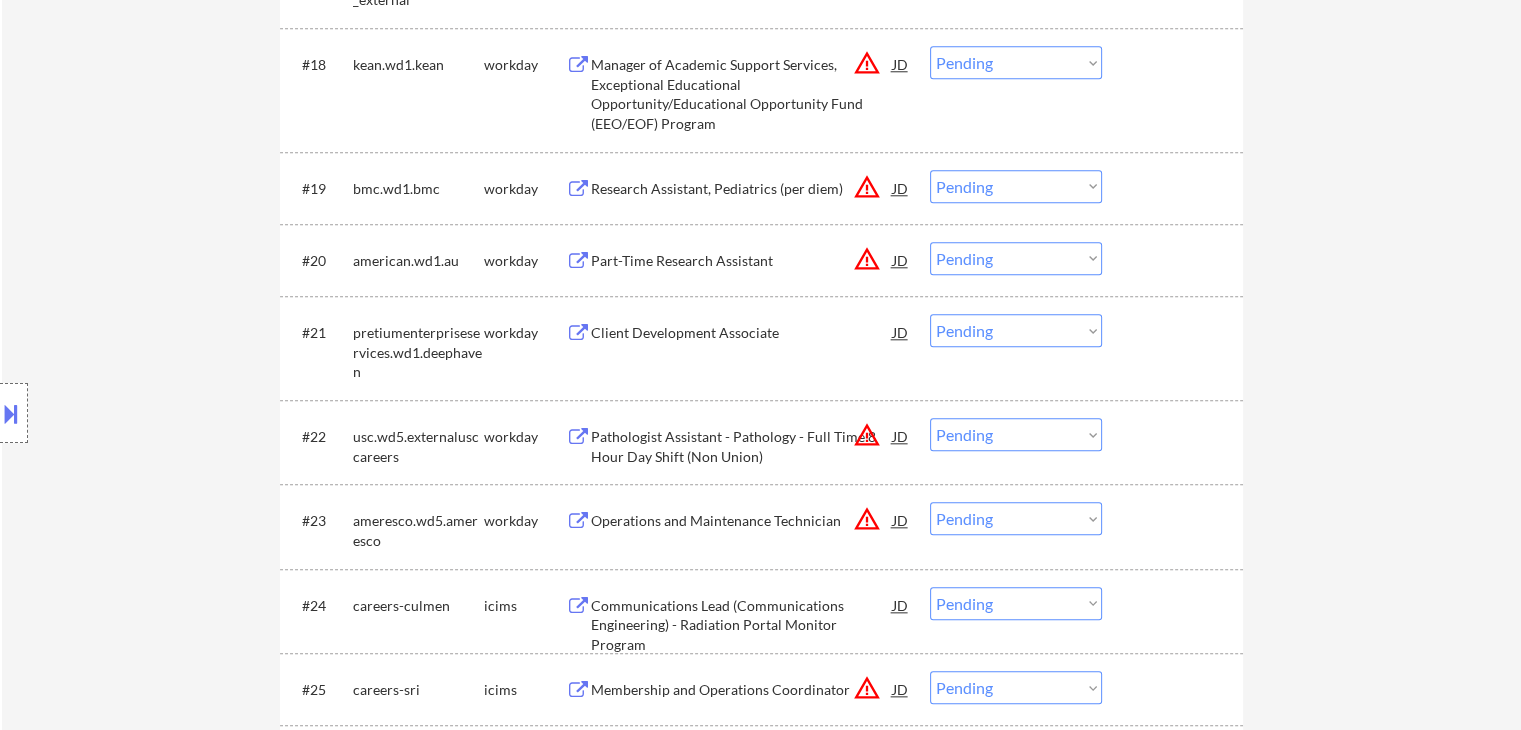 click on "Location Inclusions:" at bounding box center (179, 413) 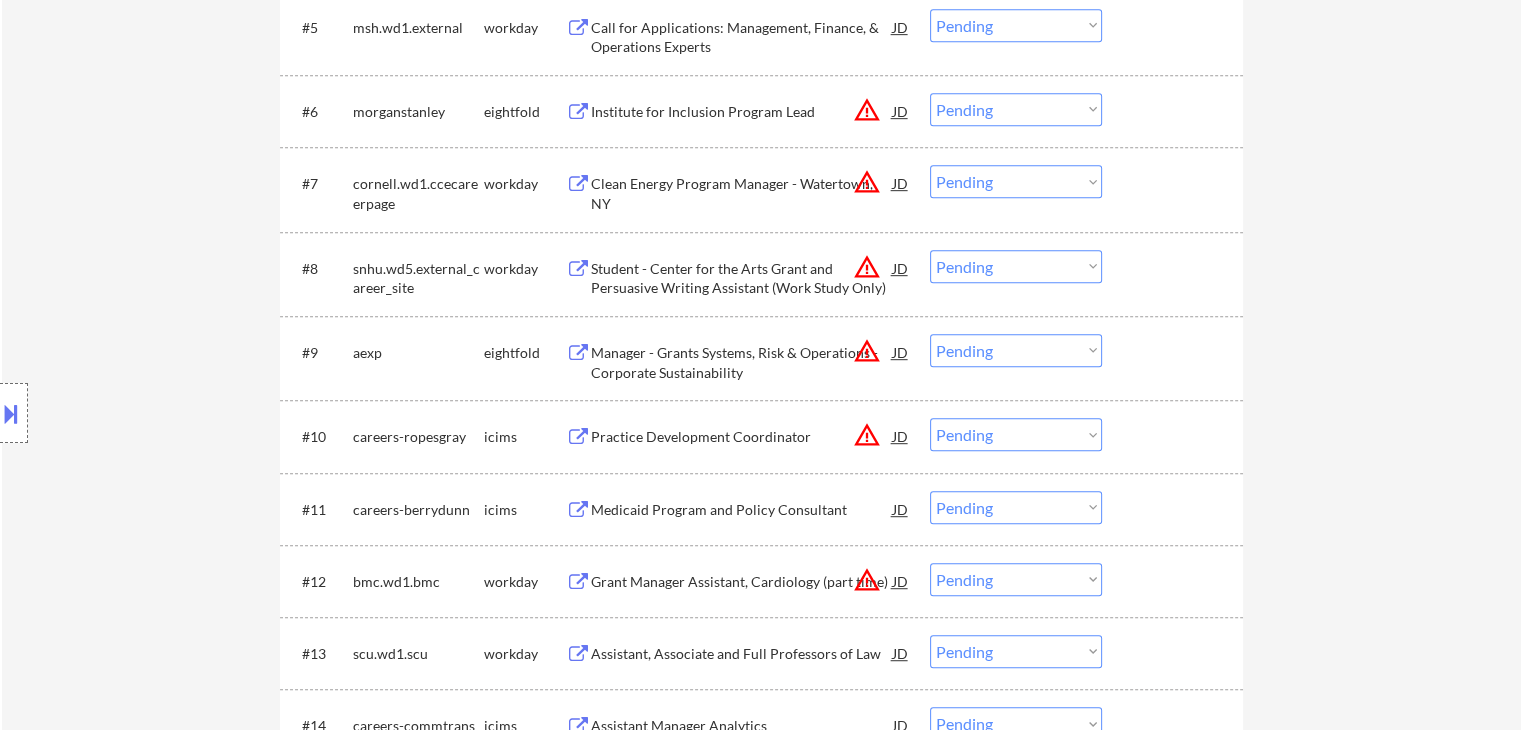 scroll, scrollTop: 938, scrollLeft: 0, axis: vertical 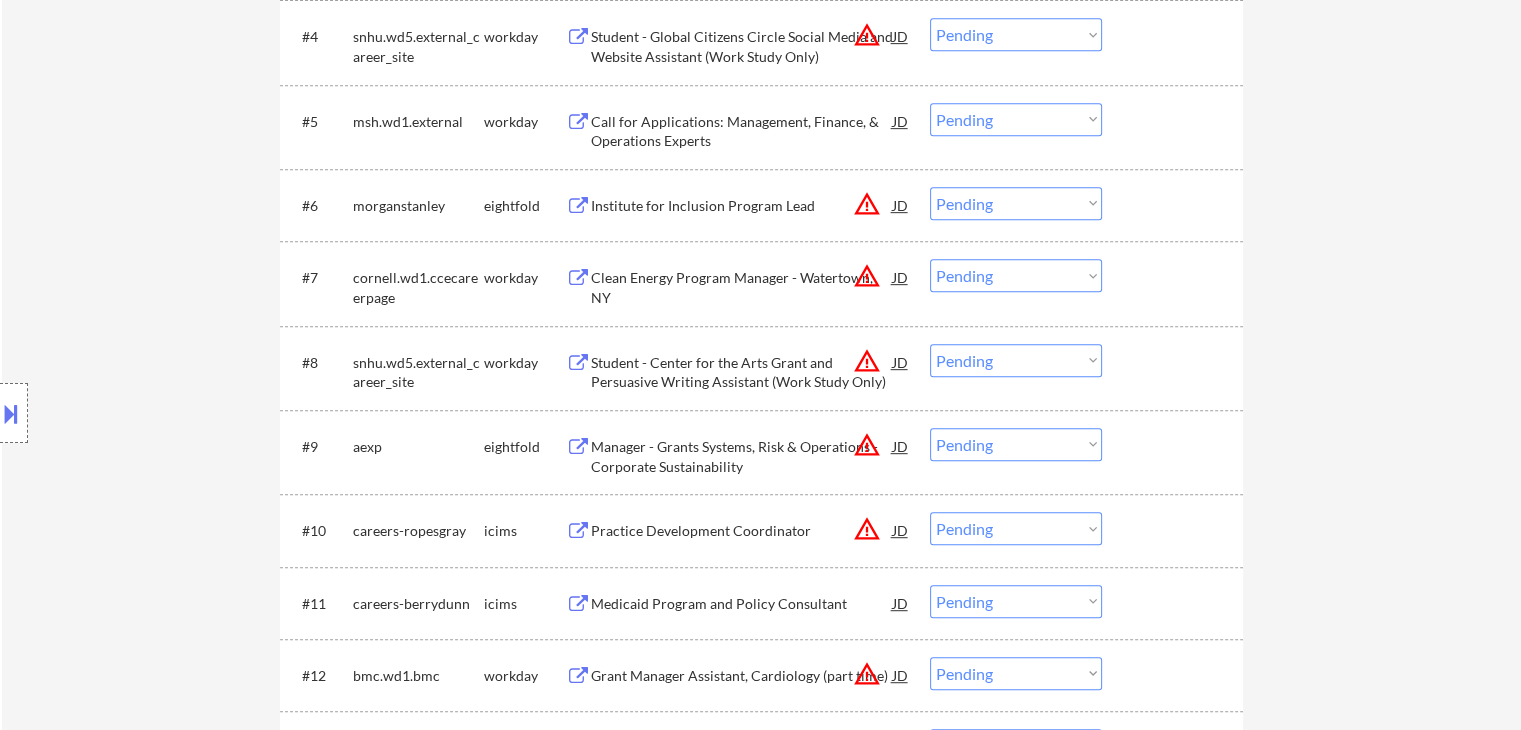 click on "Location Inclusions:" at bounding box center (179, 413) 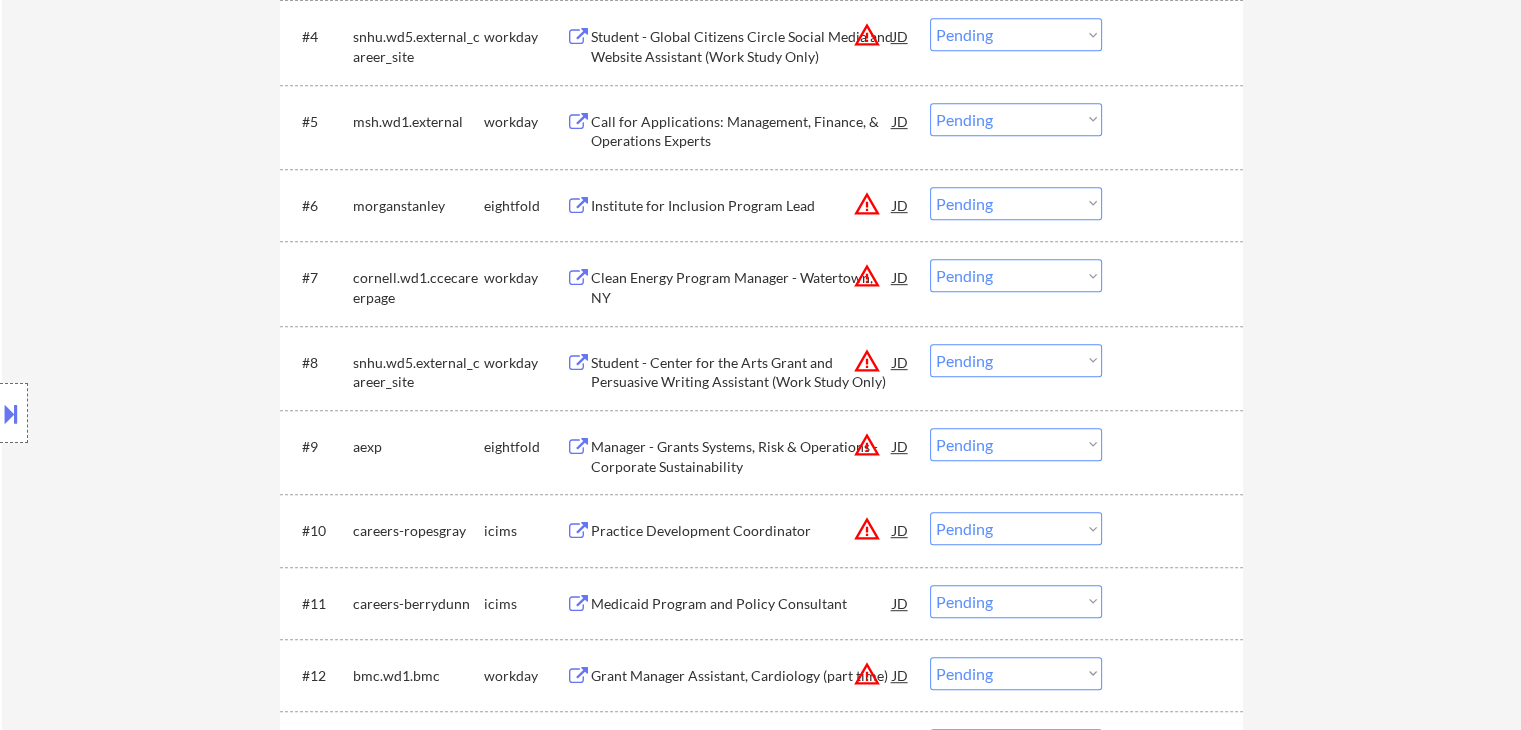 click on "Location Inclusions:" at bounding box center (179, 413) 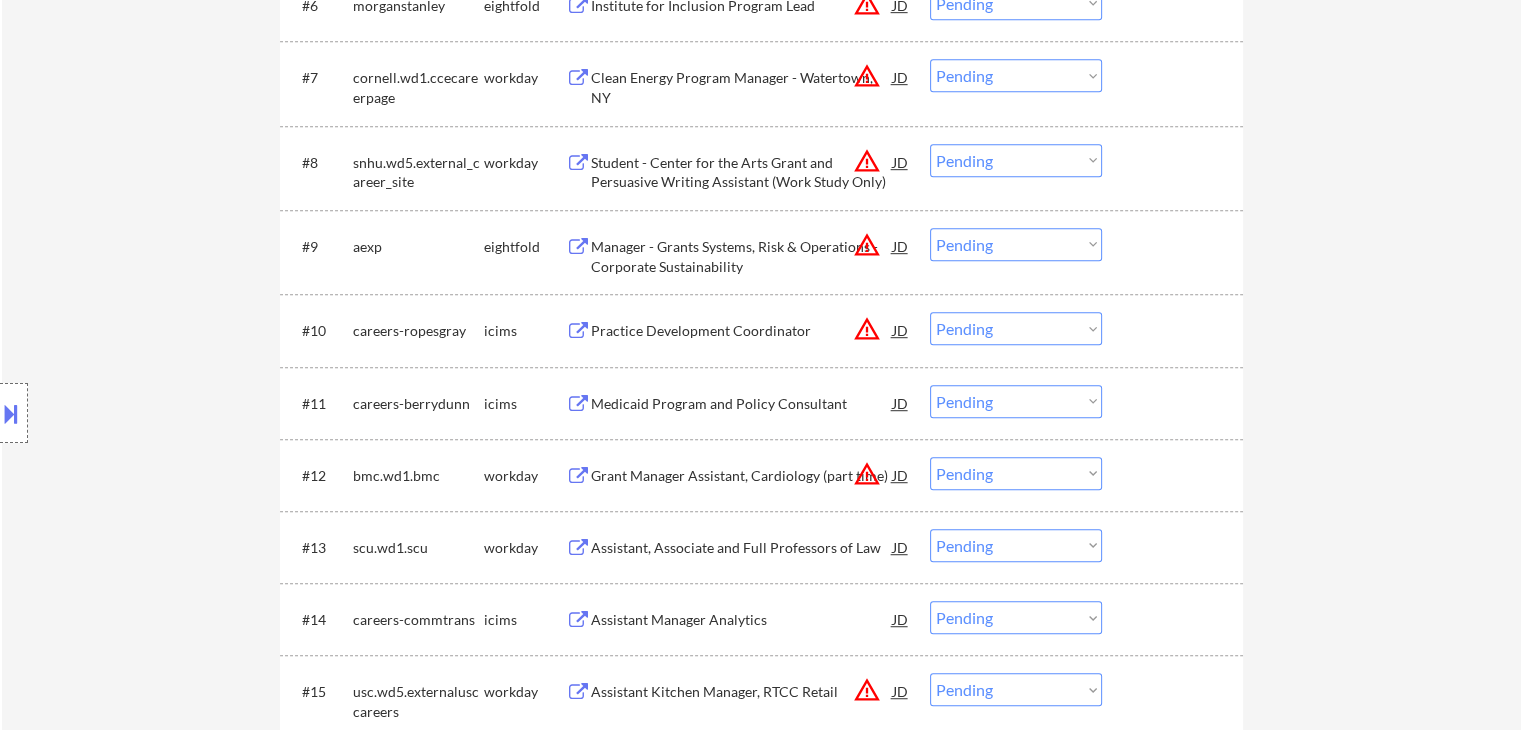 click on "Location Inclusions:" at bounding box center [179, 413] 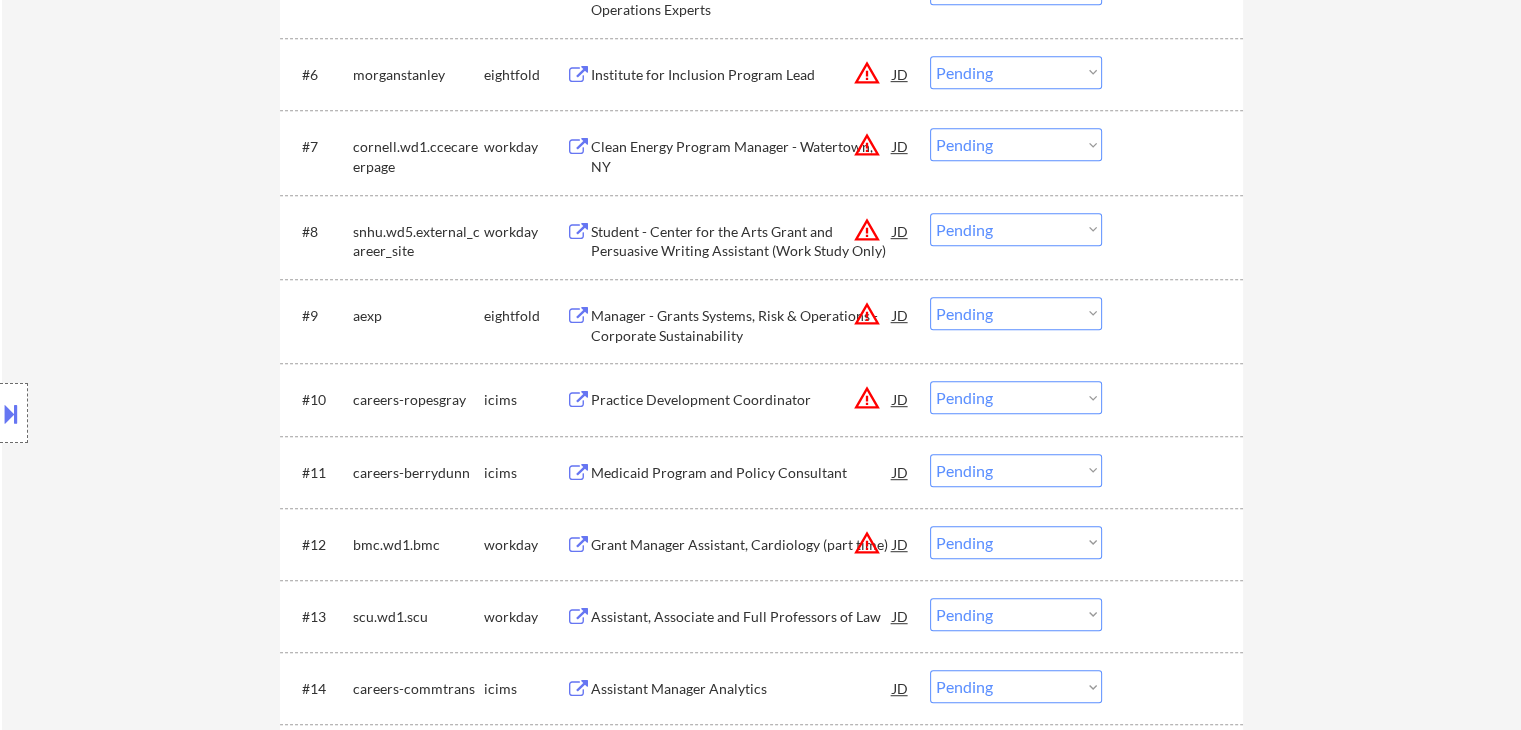 scroll, scrollTop: 1038, scrollLeft: 0, axis: vertical 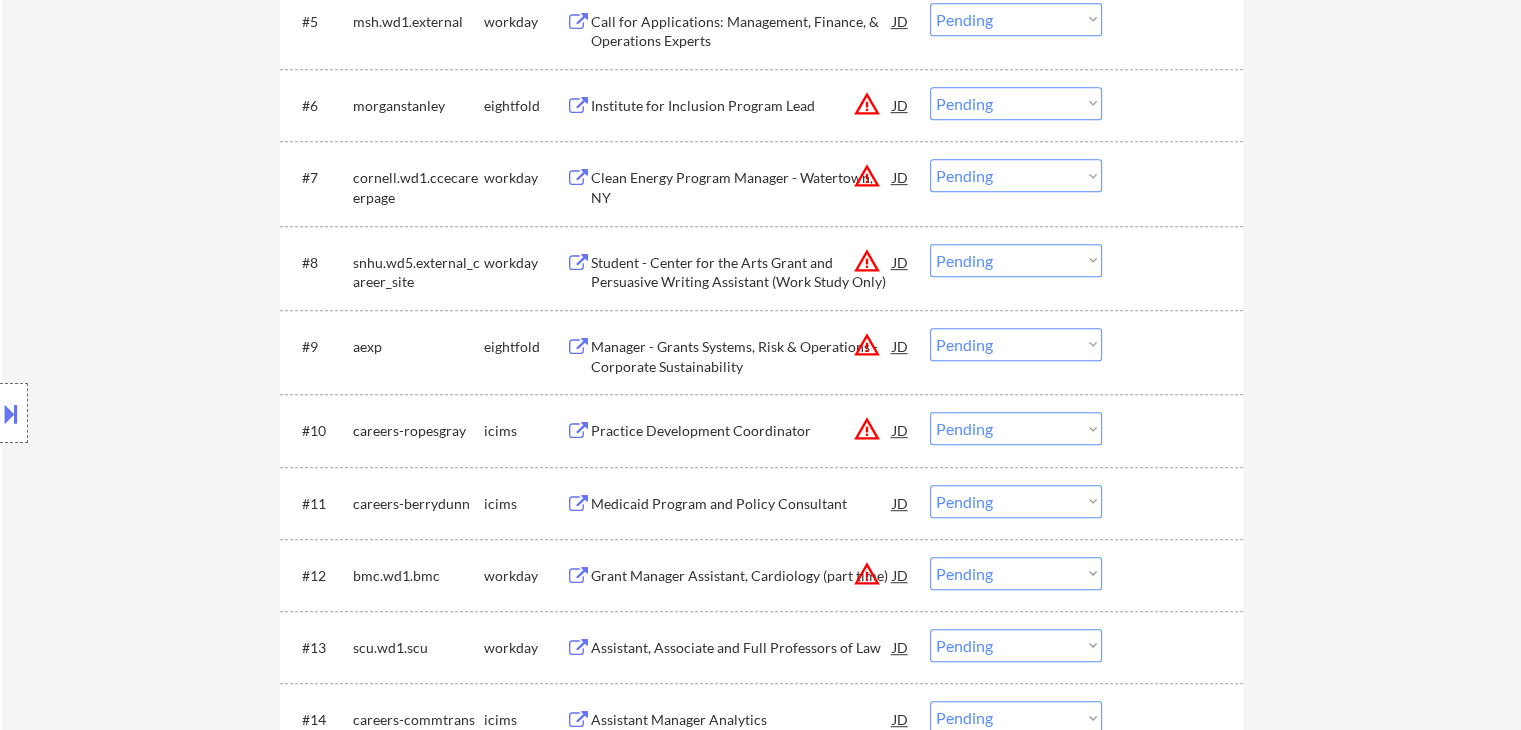 click on "Location Inclusions:" at bounding box center (179, 413) 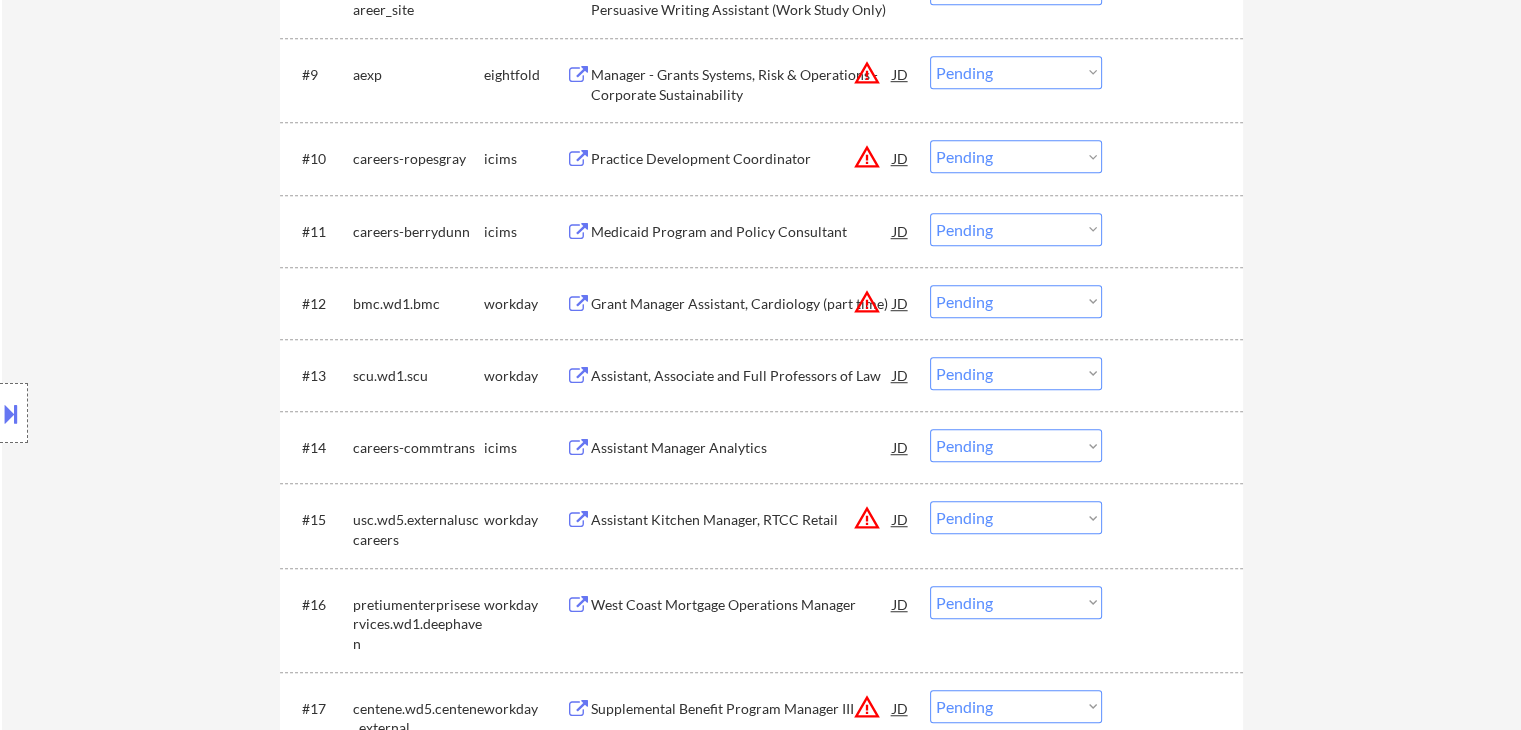 scroll, scrollTop: 1338, scrollLeft: 0, axis: vertical 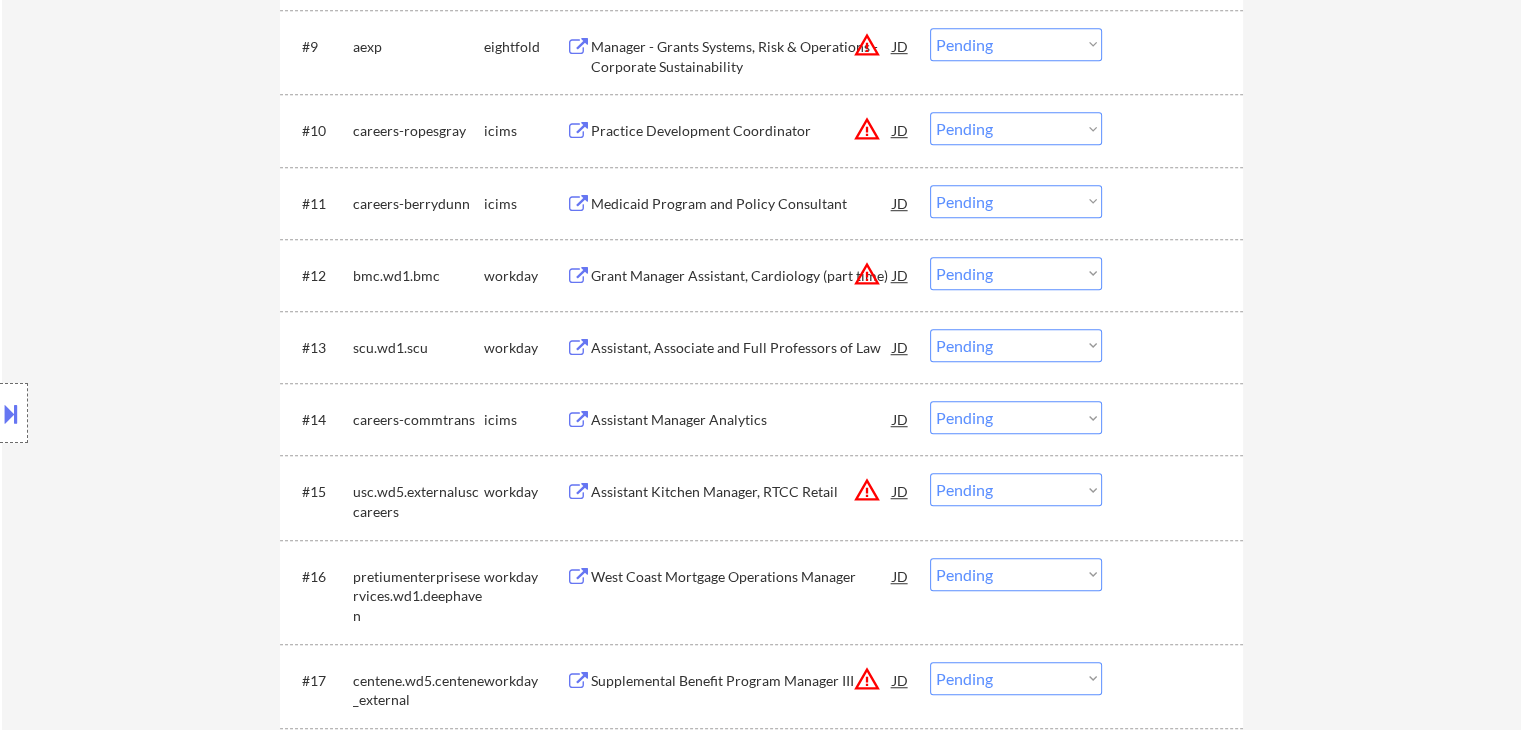 click on "← Return to /applysquad Mailslurp Inbox Job Search Builder [FIRST] [LAST] User Email: [EMAIL] Application Email: [EMAIL] Mailslurp Email: [FIRST].[LAST]@[DOMAIN].com LinkedIn: https://www.linkedin.com/in/[FIRST]-[LAST]
Phone: [PHONE] Current Location: [CITY], [STATE] Applies: 285 sent / 421 bought Internal Notes Bought 200 more total and giving an extra 20 preemptively for difficult matching so now 421 total 7/29 tf Can work in country of residence?: yes Squad Notes Minimum salary: $60,000 Will need Visa to work in that country now/future?: no Download Resume Add a Job Manually Shah ✔️ Applications Pending (48) Excluded (561) Applied (291) All (900) View All Results Back 1 / 1
Next Company ATS Title Status Date Applied #1 careers-cwsglobal icims Refugee Support Services (RSS) Program Supervisor JD warning_amber Choose an option... Pending Applied Excluded (Questions) Excluded (Expired) Excluded (Location) Excluded (Bad Match)" at bounding box center (761, 1123) 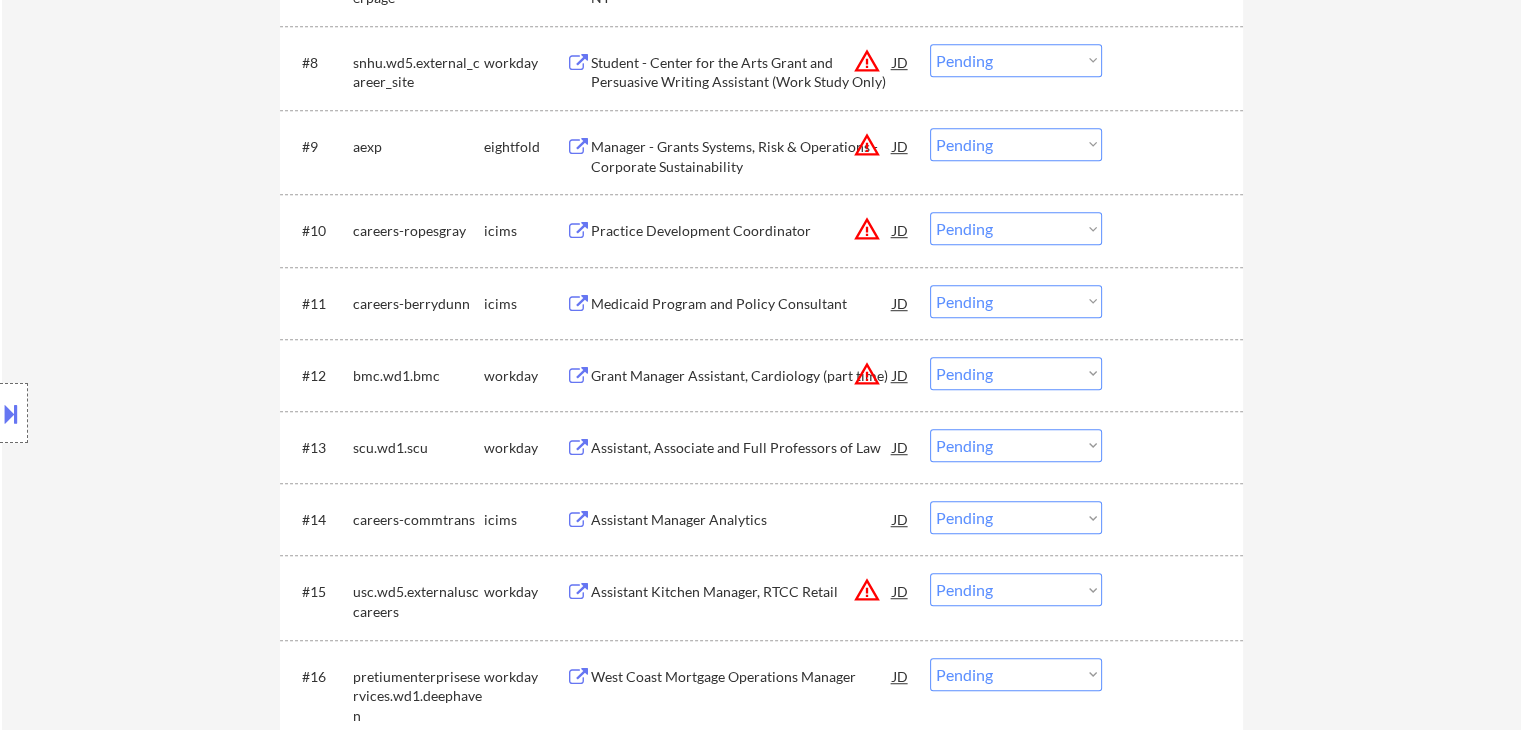 click on "← Return to /applysquad Mailslurp Inbox Job Search Builder [FIRST] [LAST] User Email: [EMAIL] Application Email: [EMAIL] Mailslurp Email: [FIRST].[LAST]@[DOMAIN].com LinkedIn: https://www.linkedin.com/in/[FIRST]-[LAST]
Phone: [PHONE] Current Location: [CITY], [STATE] Applies: 285 sent / 421 bought Internal Notes Bought 200 more total and giving an extra 20 preemptively for difficult matching so now 421 total 7/29 tf Can work in country of residence?: yes Squad Notes Minimum salary: $60,000 Will need Visa to work in that country now/future?: no Download Resume Add a Job Manually Shah ✔️ Applications Pending (48) Excluded (561) Applied (291) All (900) View All Results Back 1 / 1
Next Company ATS Title Status Date Applied #1 careers-cwsglobal icims Refugee Support Services (RSS) Program Supervisor JD warning_amber Choose an option... Pending Applied Excluded (Questions) Excluded (Expired) Excluded (Location) Excluded (Bad Match)" at bounding box center (761, 1223) 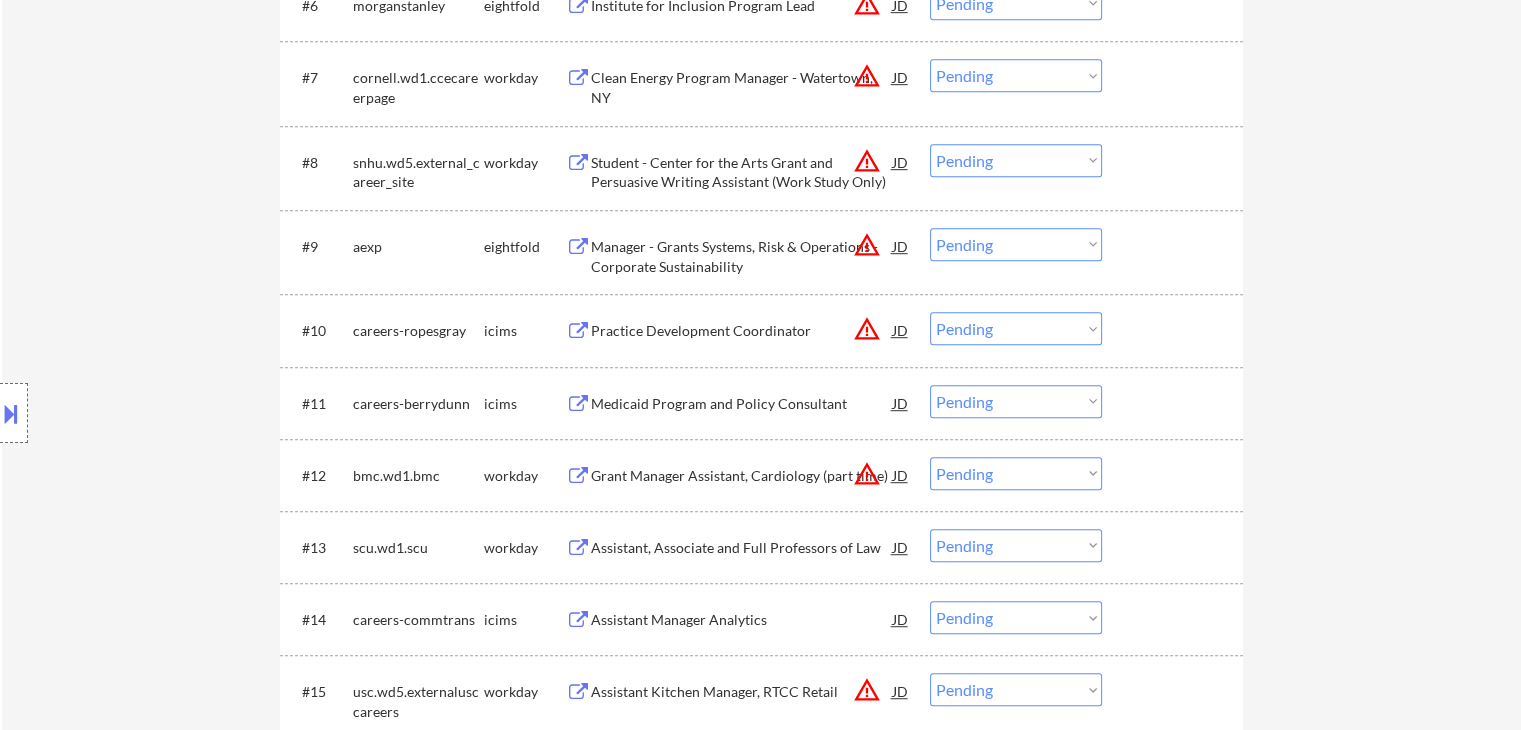 click on "← Return to /applysquad Mailslurp Inbox Job Search Builder [FIRST] [LAST] User Email: [EMAIL] Application Email: [EMAIL] Mailslurp Email: [FIRST].[LAST]@[DOMAIN].com LinkedIn: https://www.linkedin.com/in/[FIRST]-[LAST]
Phone: [PHONE] Current Location: [CITY], [STATE] Applies: 285 sent / 421 bought Internal Notes Bought 200 more total and giving an extra 20 preemptively for difficult matching so now 421 total 7/29 tf Can work in country of residence?: yes Squad Notes Minimum salary: $60,000 Will need Visa to work in that country now/future?: no Download Resume Add a Job Manually Shah ✔️ Applications Pending (48) Excluded (561) Applied (291) All (900) View All Results Back 1 / 1
Next Company ATS Title Status Date Applied #1 careers-cwsglobal icims Refugee Support Services (RSS) Program Supervisor JD warning_amber Choose an option... Pending Applied Excluded (Questions) Excluded (Expired) Excluded (Location) Excluded (Bad Match)" at bounding box center (761, 1323) 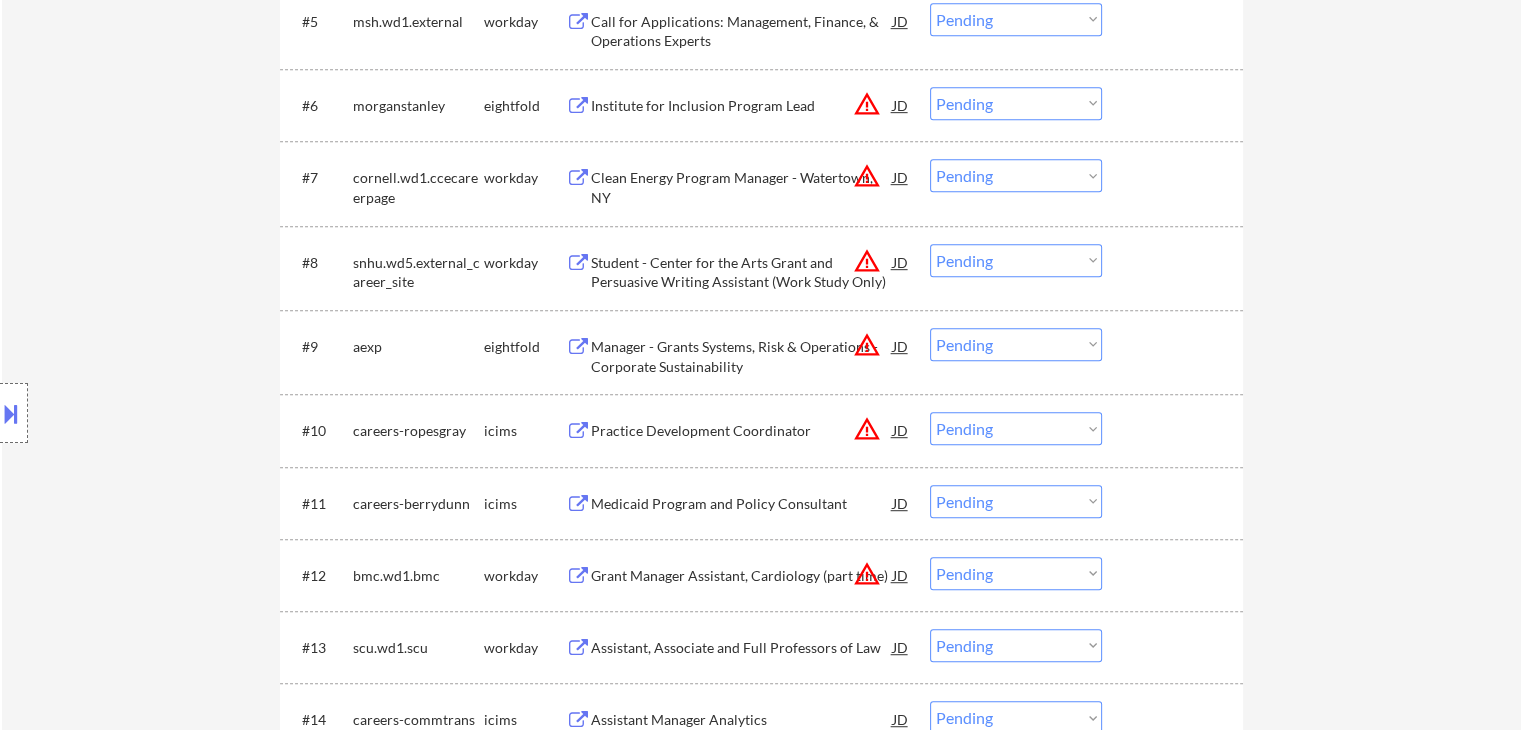 click on "← Return to /applysquad Mailslurp Inbox Job Search Builder [FIRST] [LAST] User Email: [EMAIL] Application Email: [EMAIL] Mailslurp Email: [FIRST].[LAST]@[DOMAIN].com LinkedIn: https://www.linkedin.com/in/[FIRST]-[LAST]
Phone: [PHONE] Current Location: [CITY], [STATE] Applies: 285 sent / 421 bought Internal Notes Bought 200 more total and giving an extra 20 preemptively for difficult matching so now 421 total 7/29 tf Can work in country of residence?: yes Squad Notes Minimum salary: $60,000 Will need Visa to work in that country now/future?: no Download Resume Add a Job Manually Shah ✔️ Applications Pending (48) Excluded (561) Applied (291) All (900) View All Results Back 1 / 1
Next Company ATS Title Status Date Applied #1 careers-cwsglobal icims Refugee Support Services (RSS) Program Supervisor JD warning_amber Choose an option... Pending Applied Excluded (Questions) Excluded (Expired) Excluded (Location) Excluded (Bad Match)" at bounding box center (761, 1423) 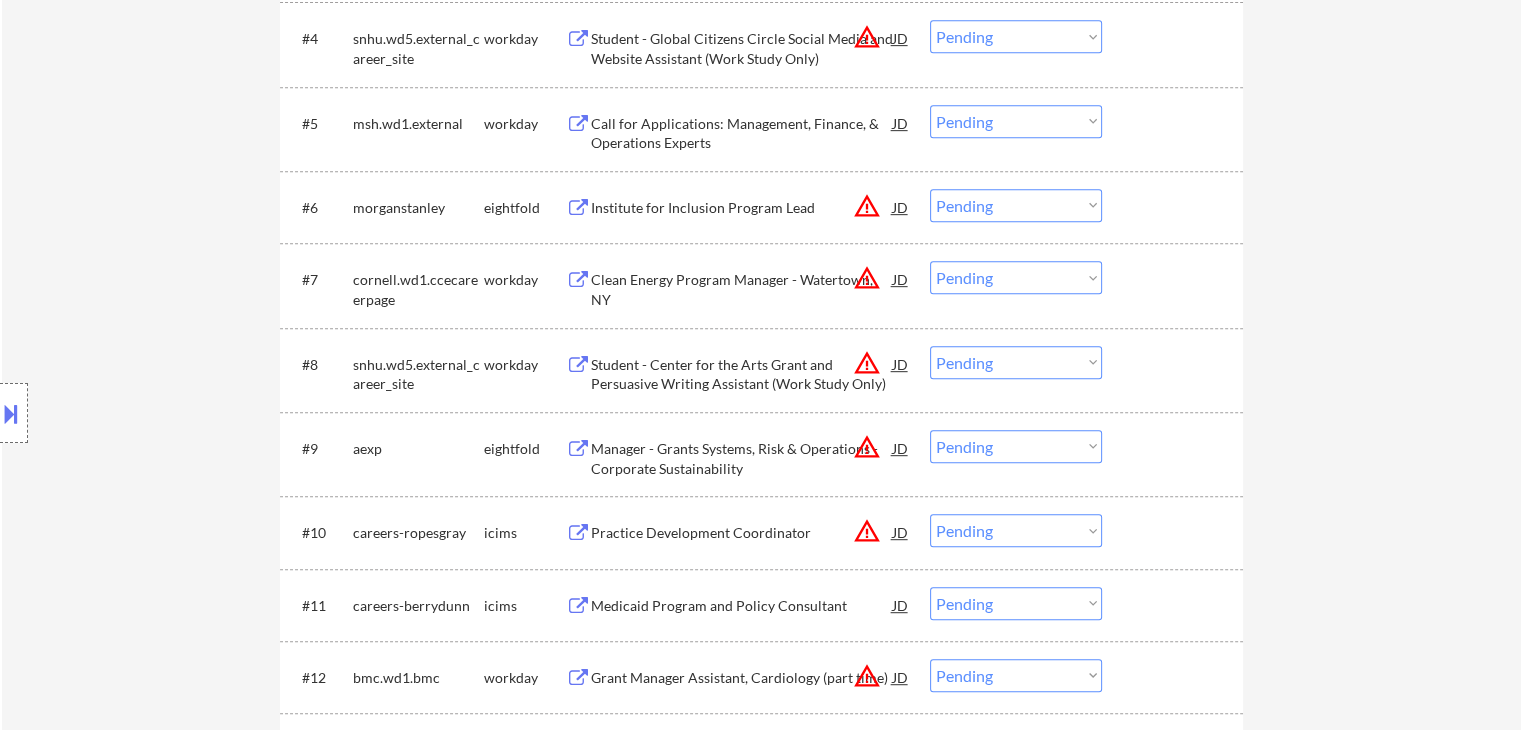 scroll, scrollTop: 838, scrollLeft: 0, axis: vertical 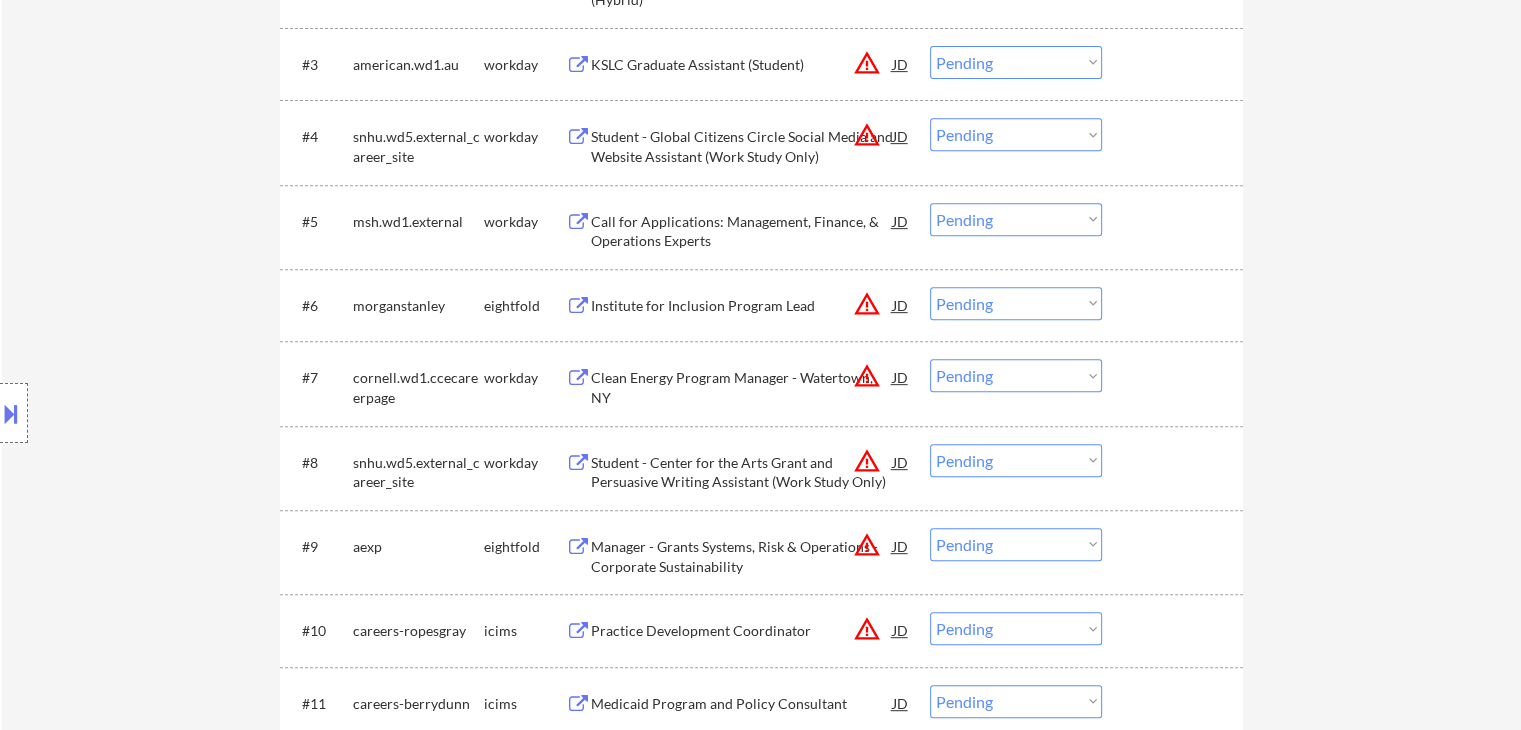 drag, startPoint x: 1349, startPoint y: 304, endPoint x: 1302, endPoint y: 314, distance: 48.052055 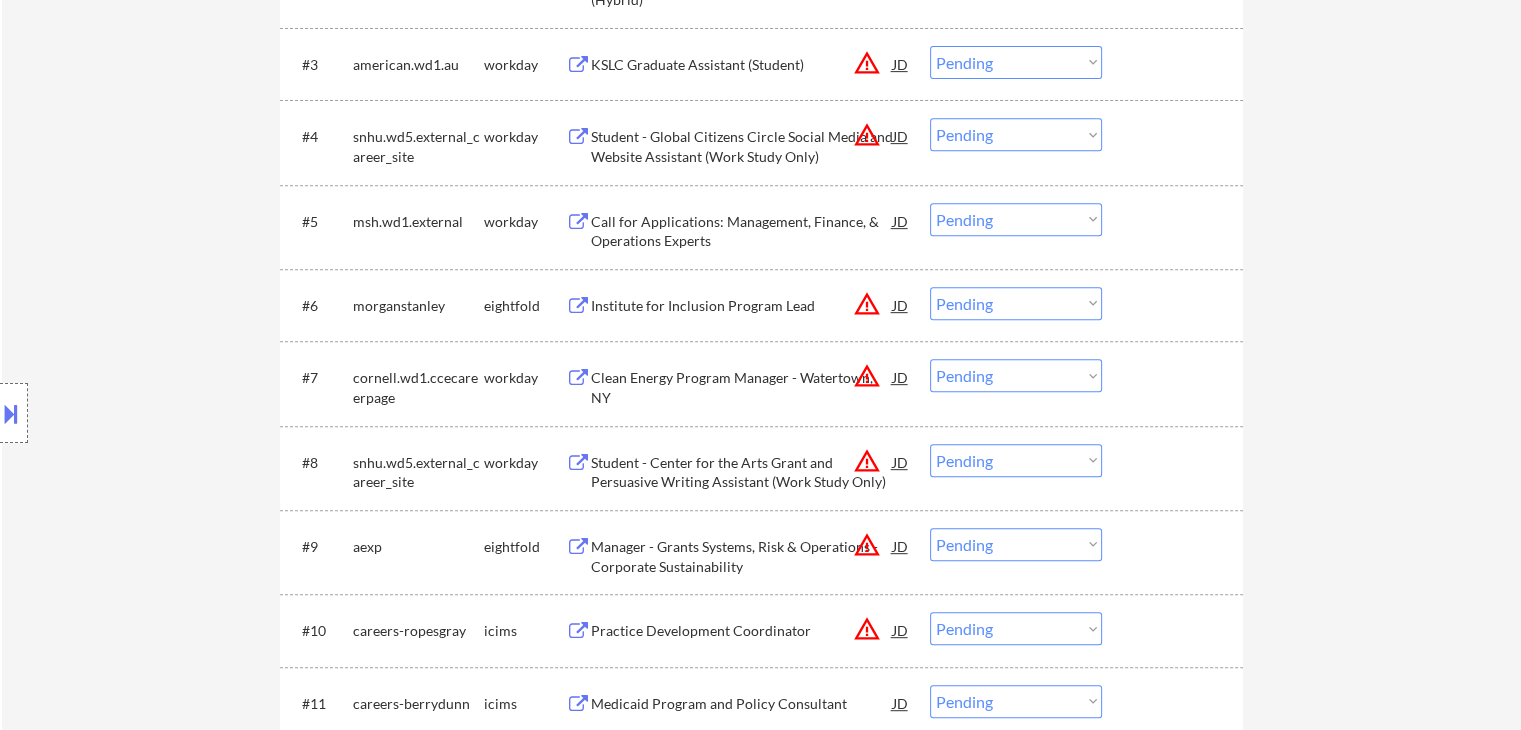 click on "Location Inclusions:" at bounding box center (179, 413) 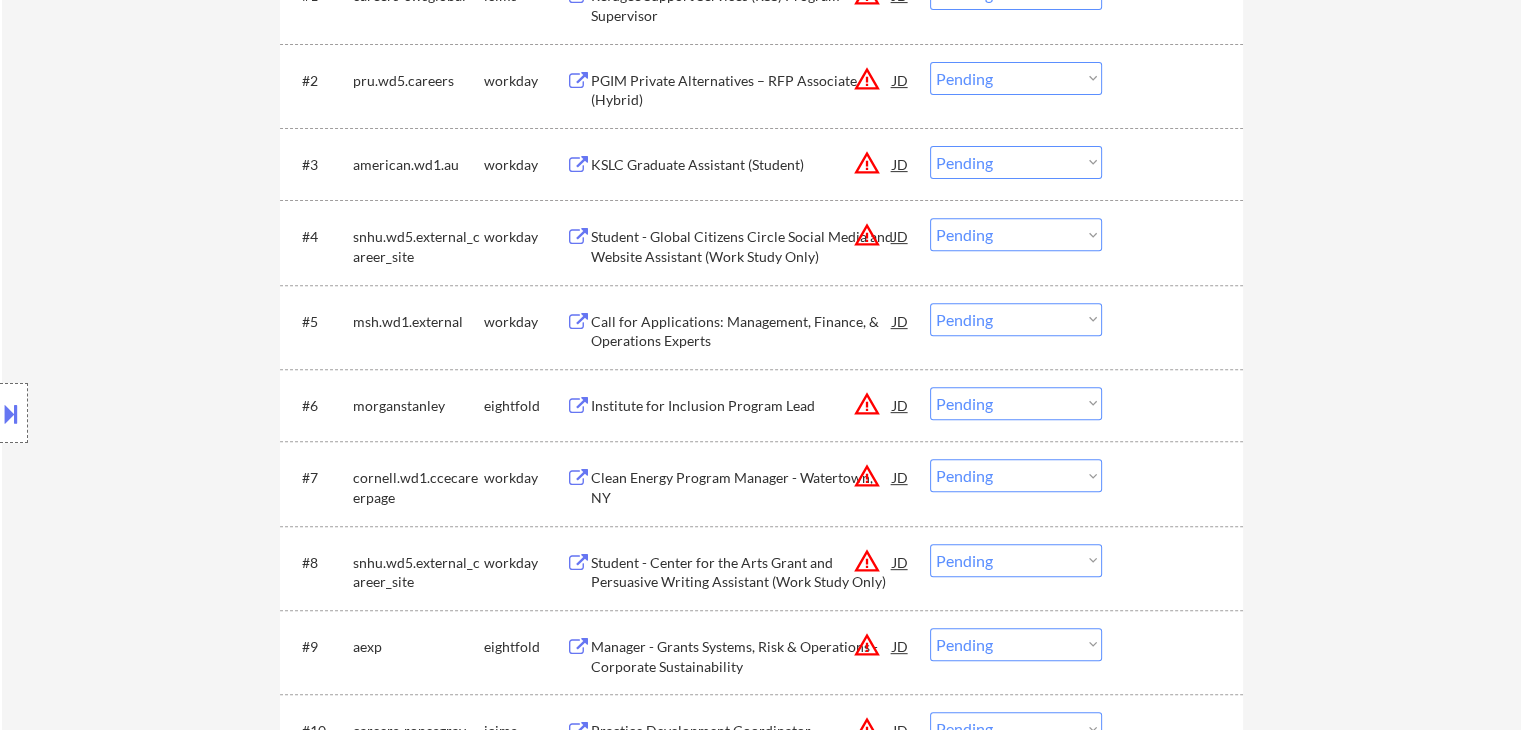 click on "Location Inclusions:" at bounding box center (179, 413) 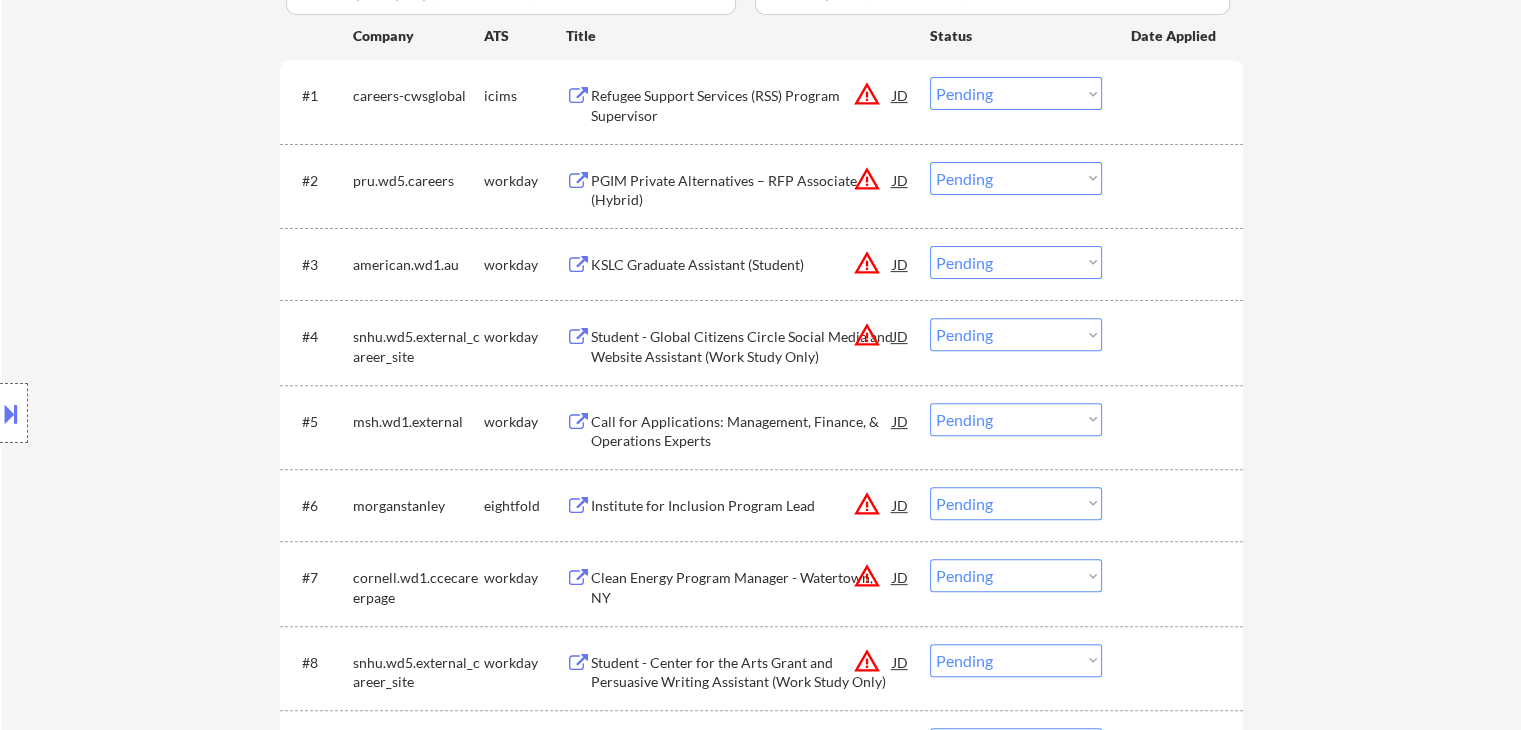 drag, startPoint x: 119, startPoint y: 302, endPoint x: 173, endPoint y: 301, distance: 54.00926 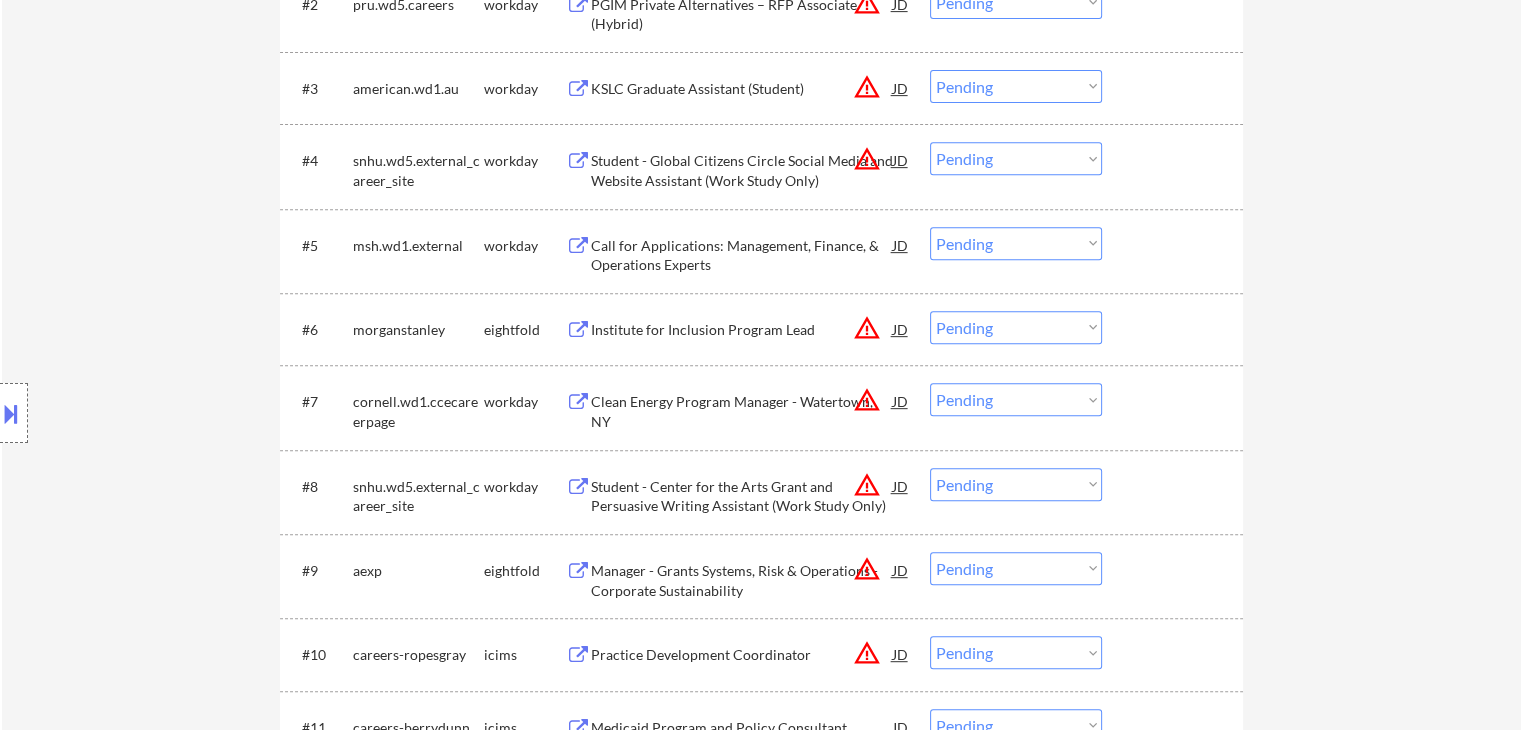 scroll, scrollTop: 838, scrollLeft: 0, axis: vertical 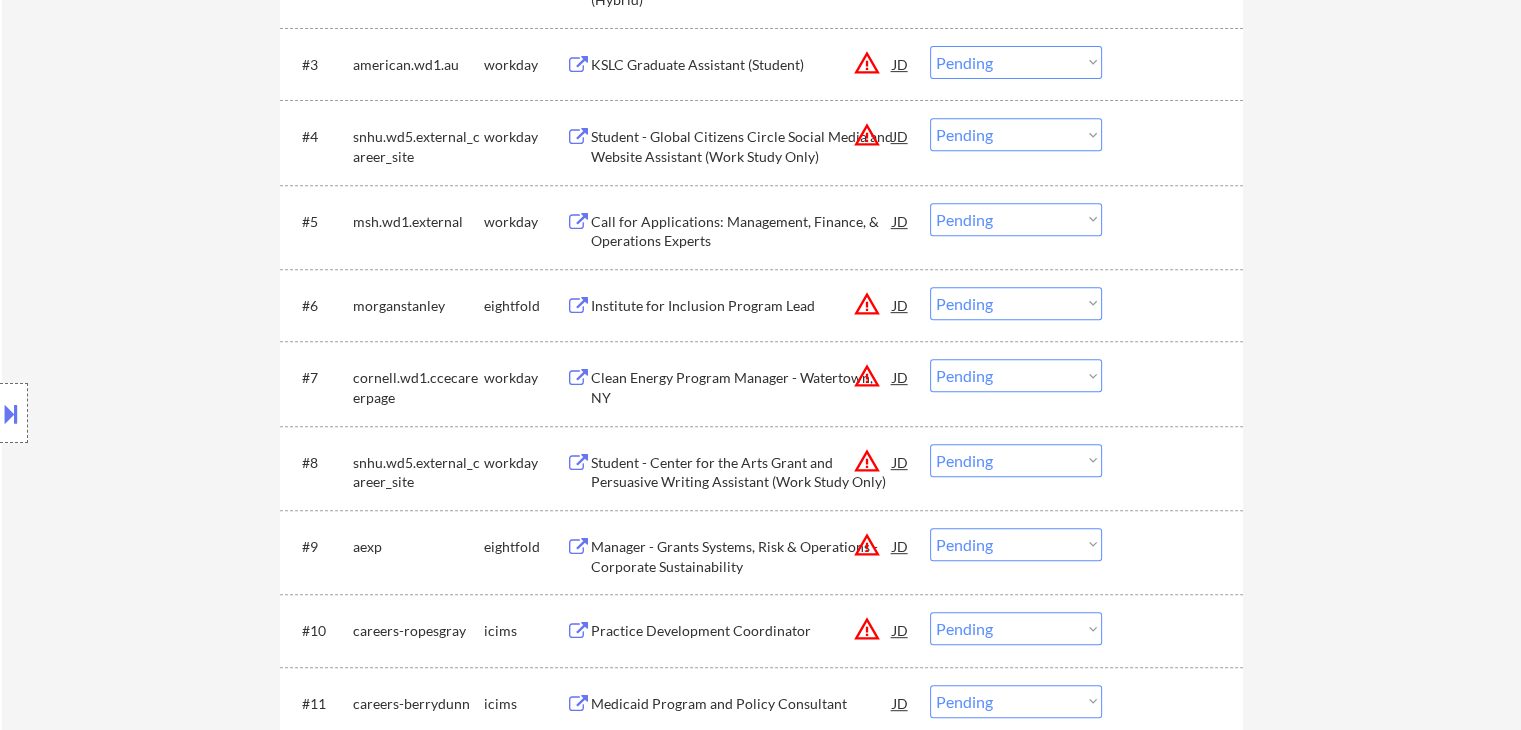 click on "Location Inclusions:" at bounding box center (179, 413) 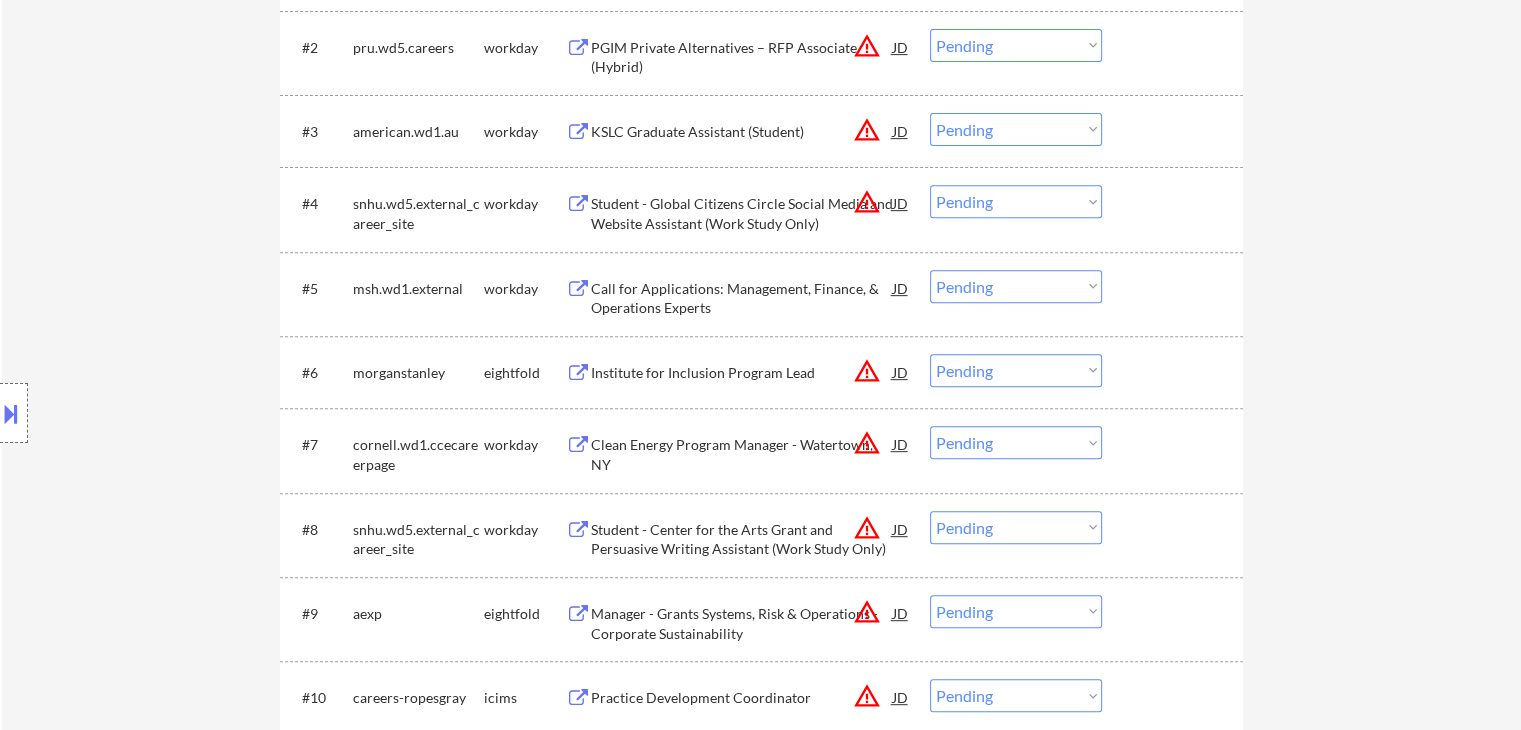 scroll, scrollTop: 738, scrollLeft: 0, axis: vertical 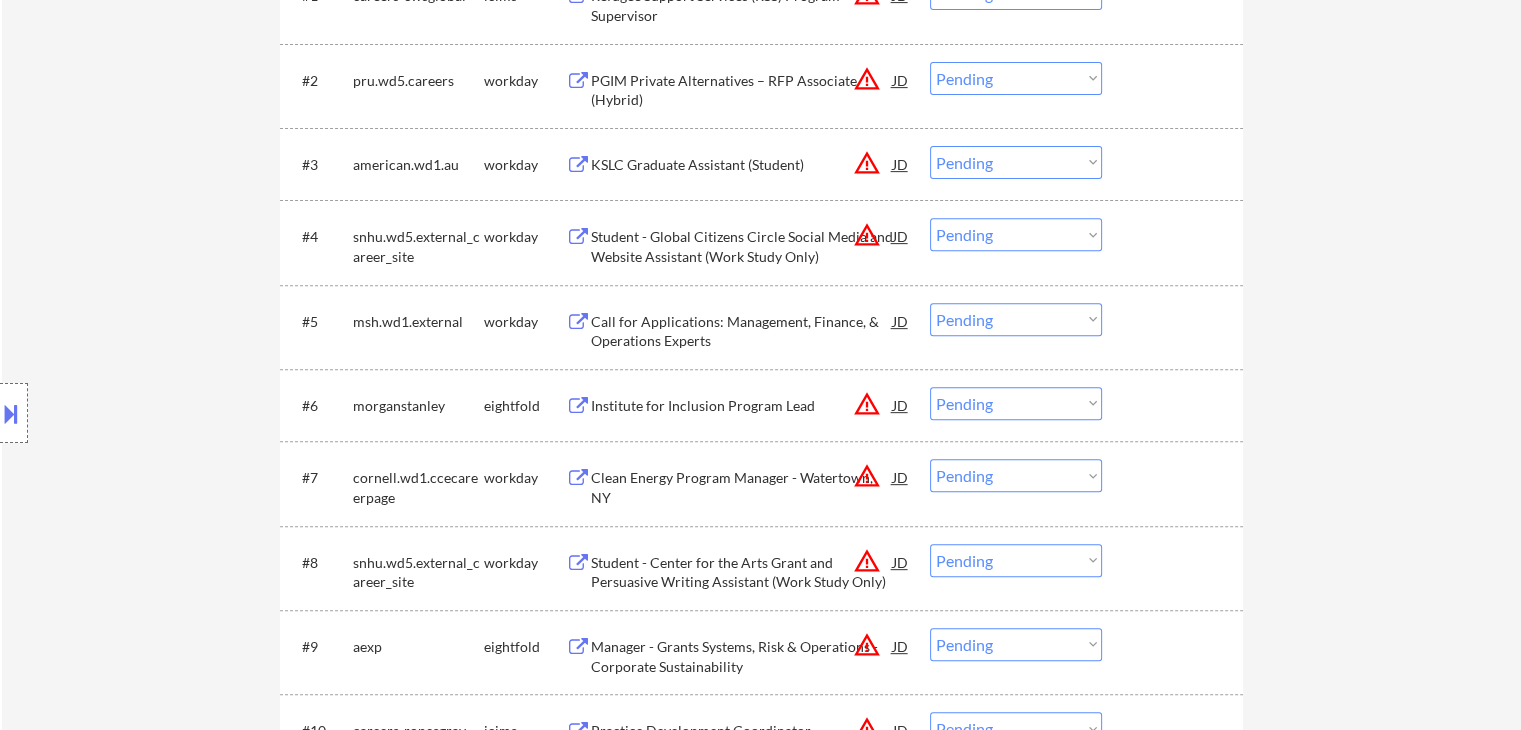 click on "Location Inclusions:" at bounding box center [179, 413] 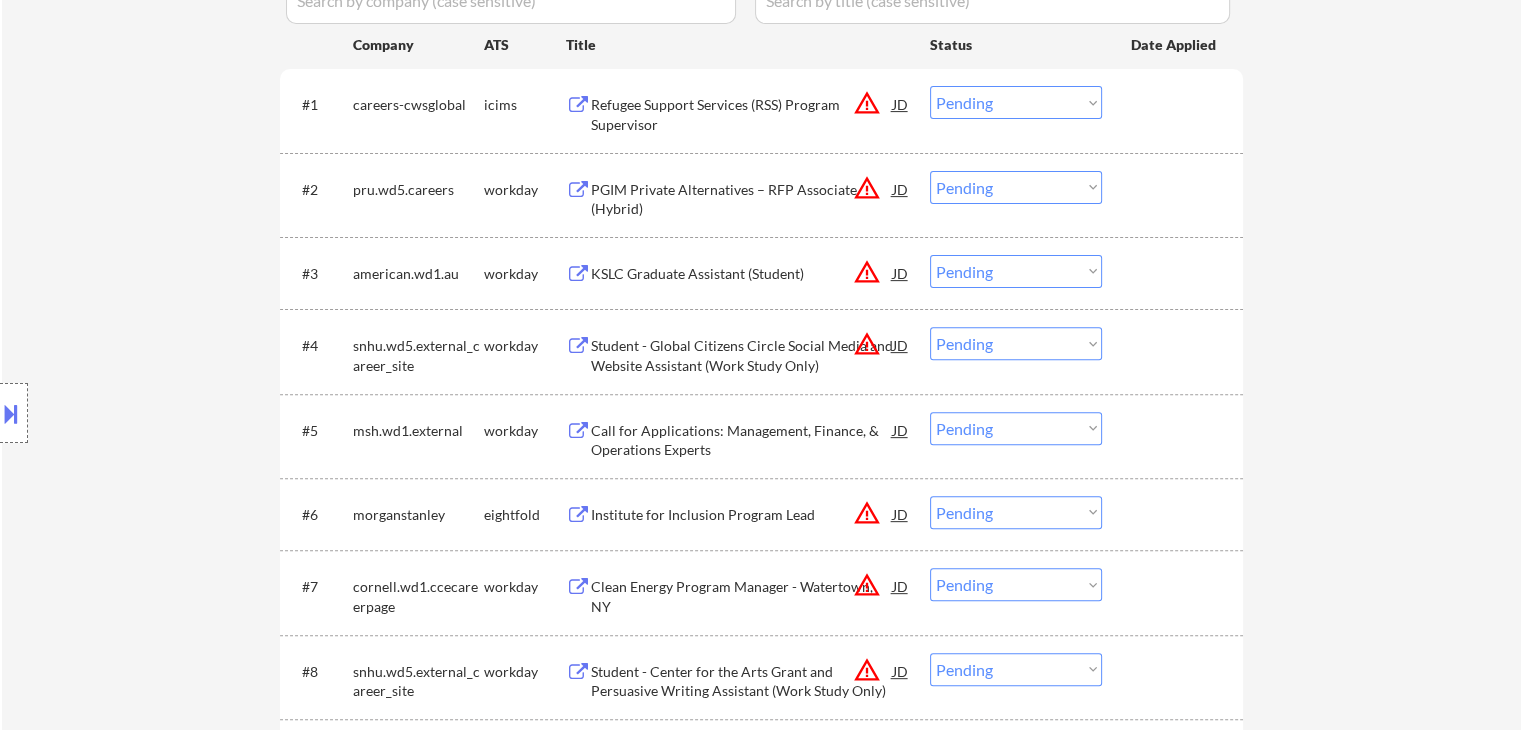 scroll, scrollTop: 538, scrollLeft: 0, axis: vertical 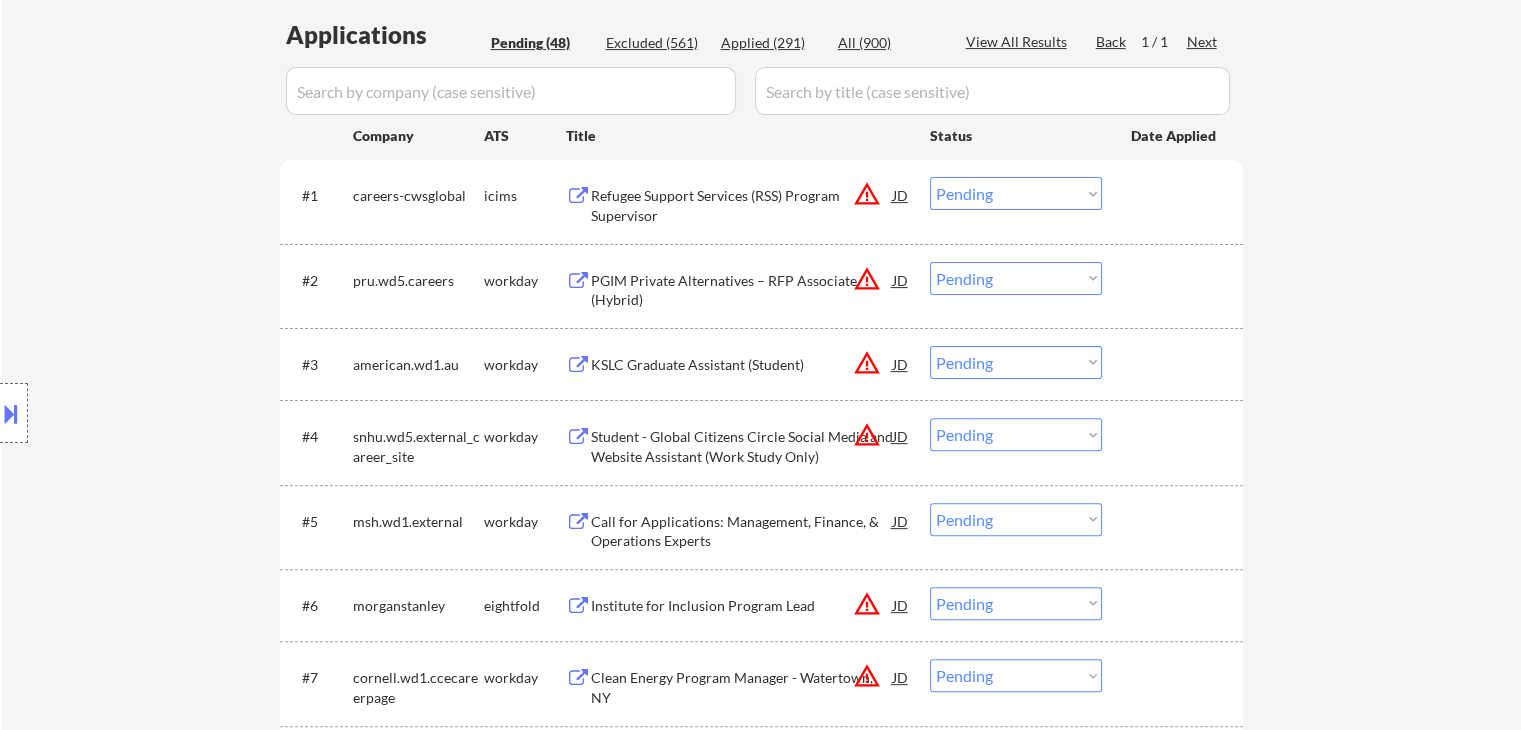 click on "Location Inclusions:" at bounding box center [179, 413] 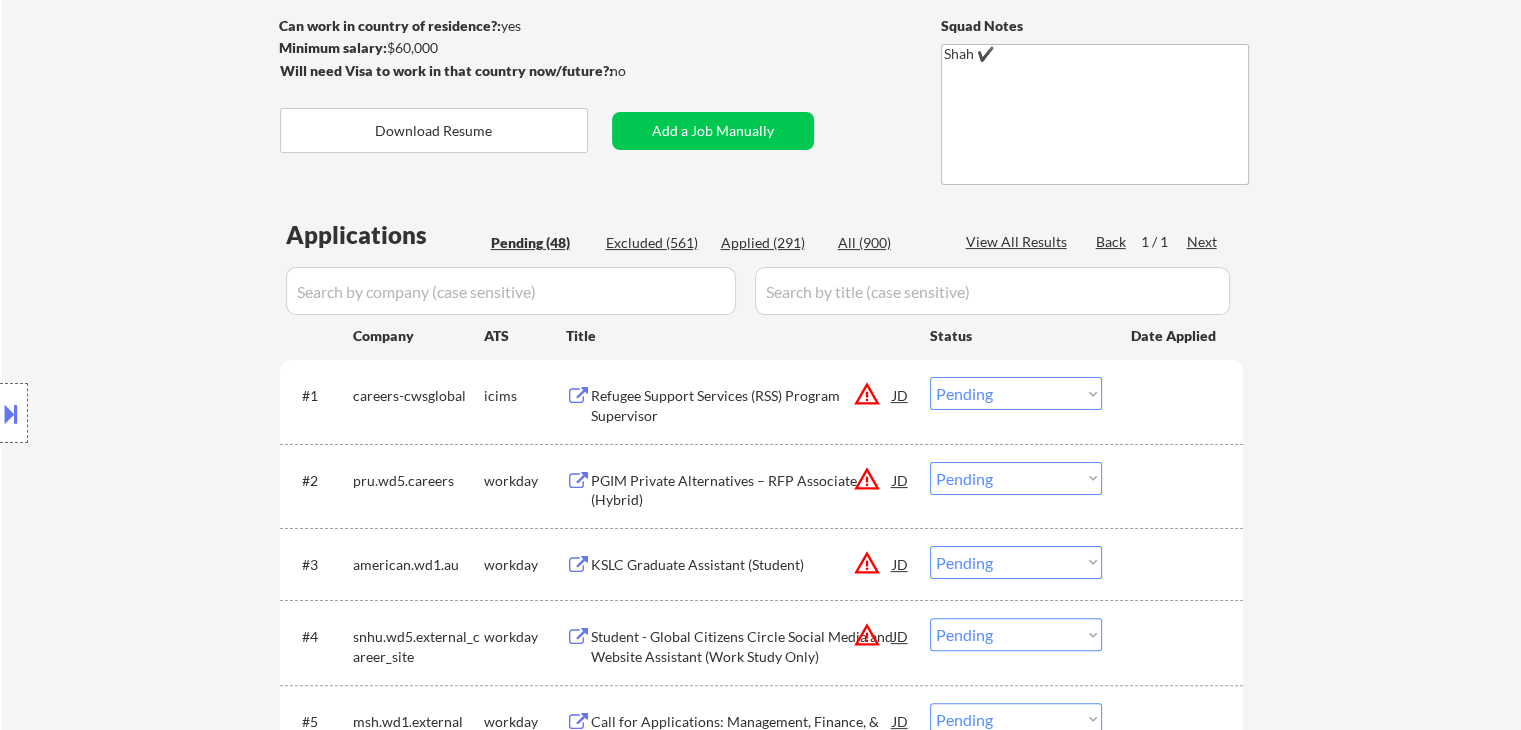 click on "Location Inclusions:" at bounding box center (179, 413) 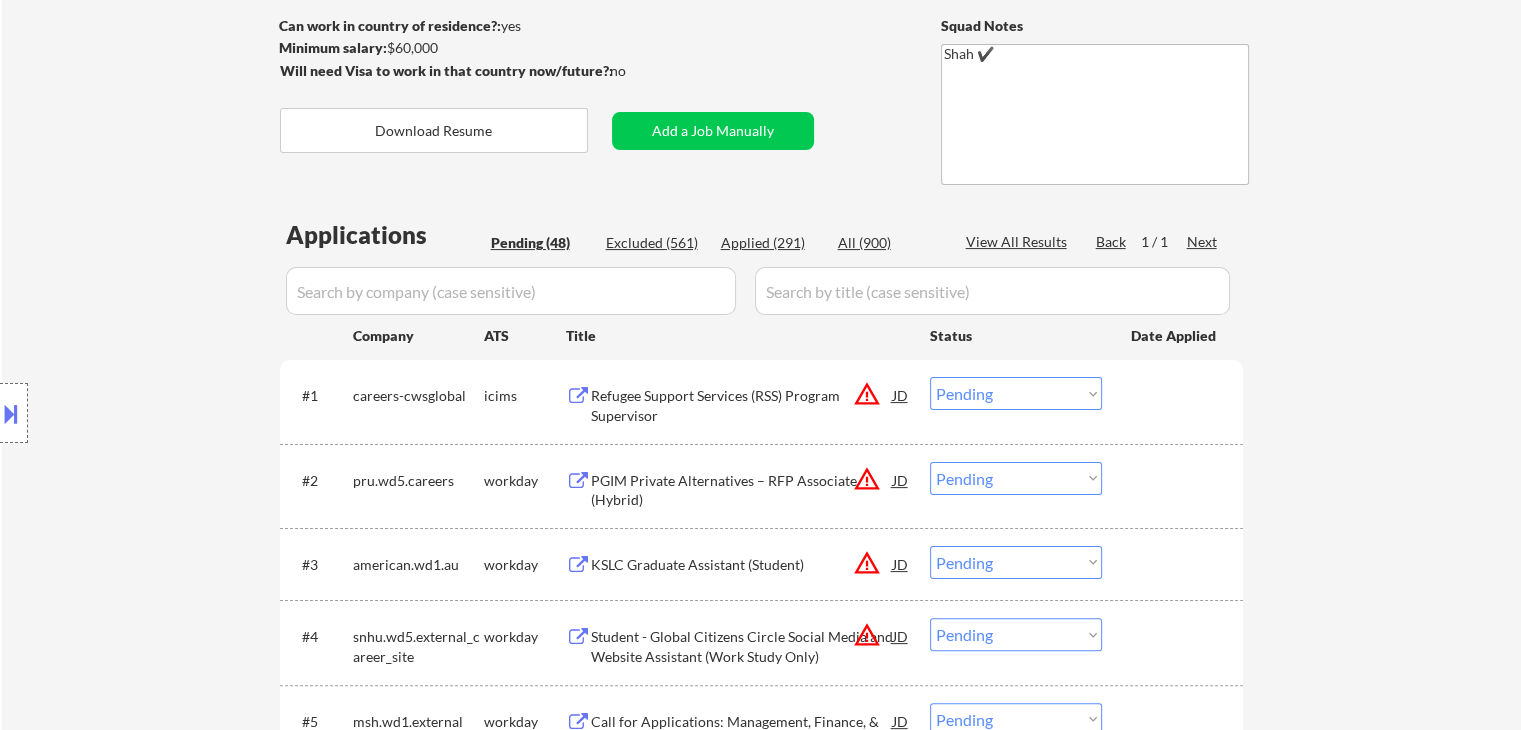 click on "Location Inclusions:" at bounding box center (179, 413) 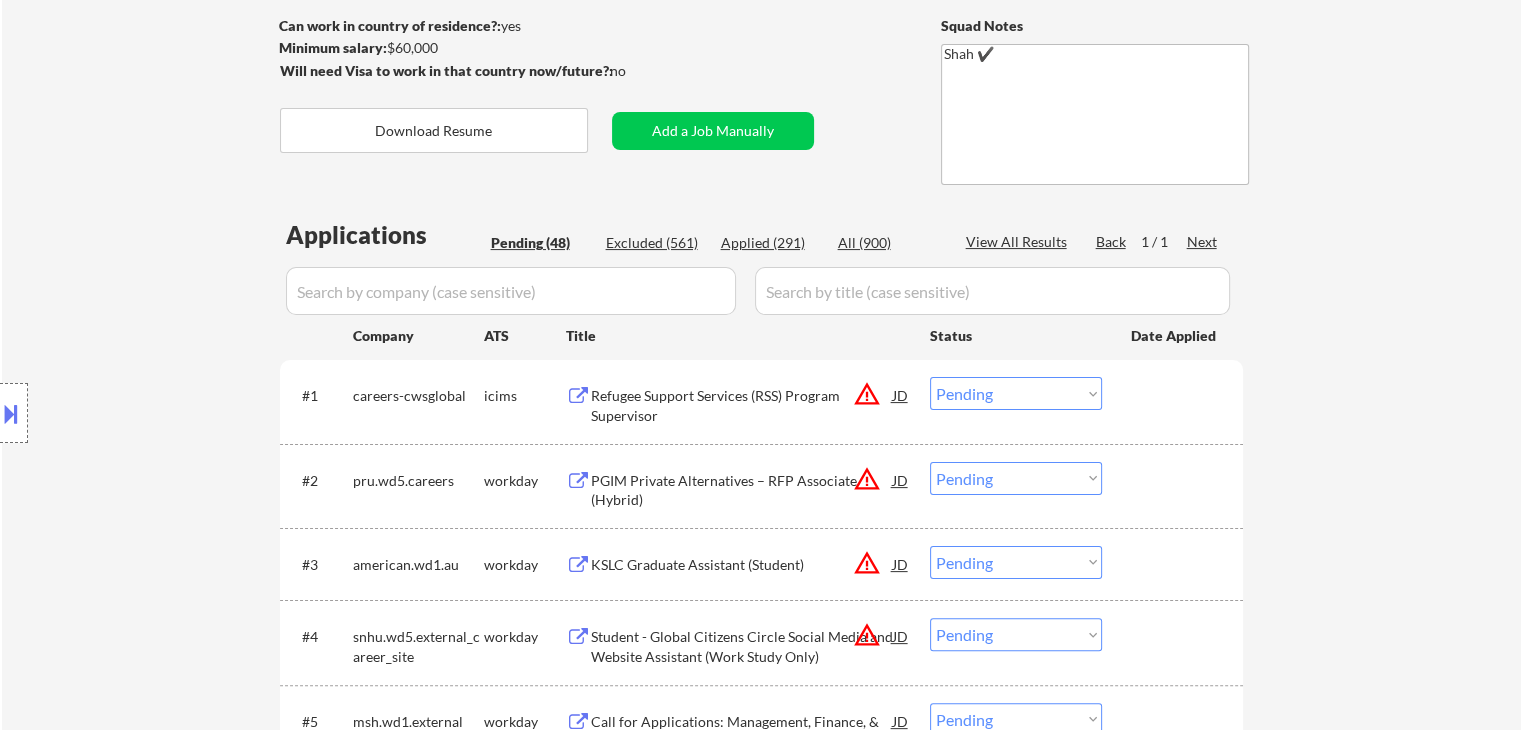 click on "Location Inclusions:" at bounding box center [179, 413] 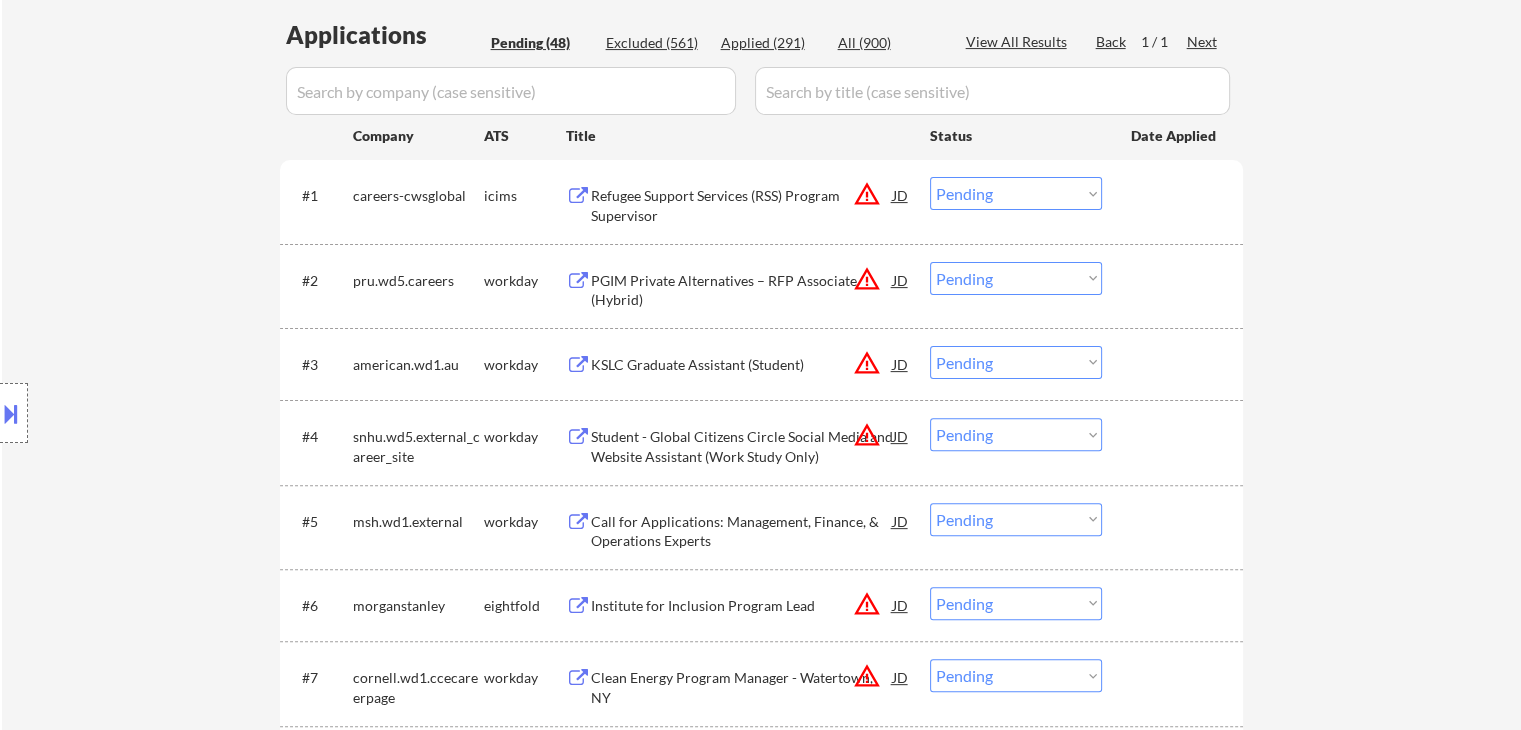 click on "Location Inclusions:" at bounding box center [179, 413] 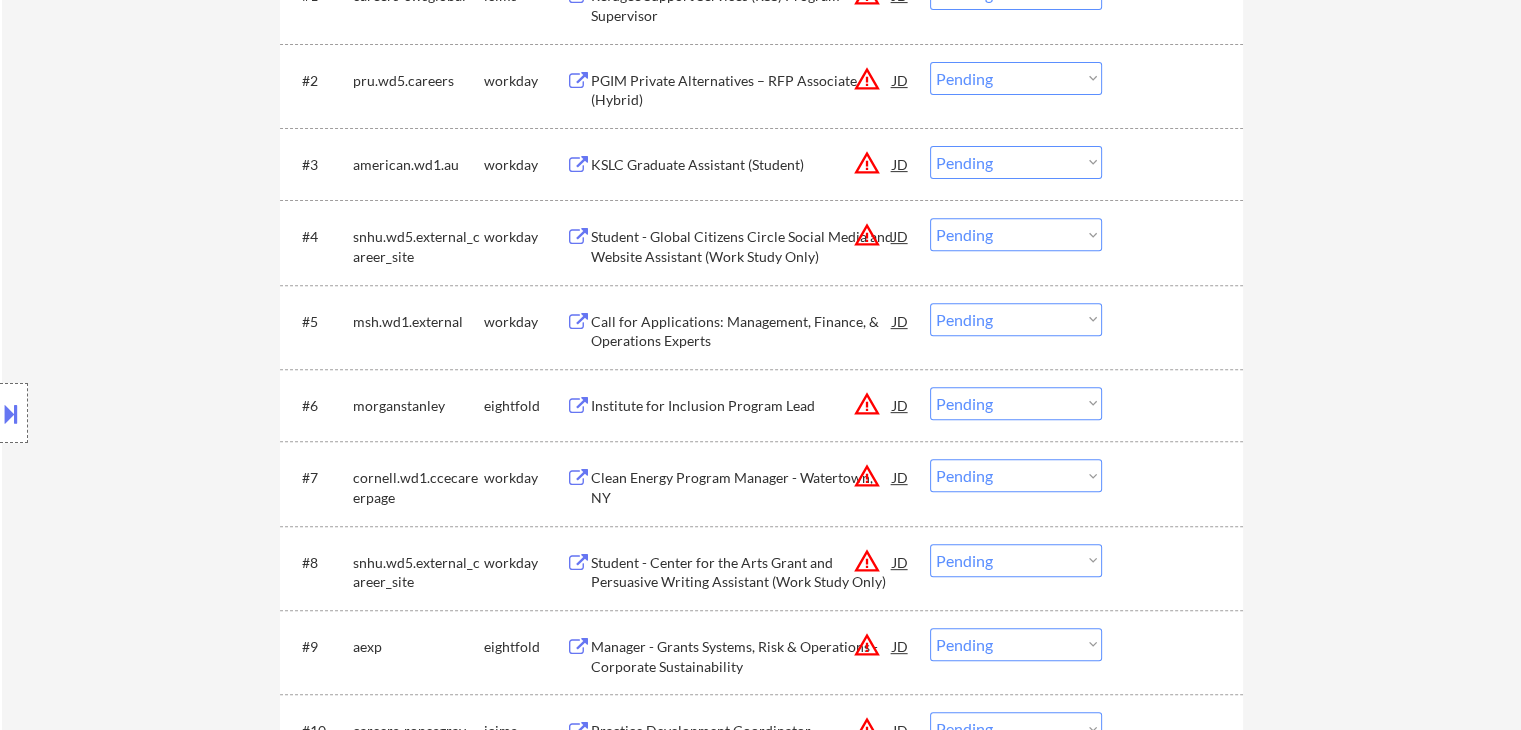 click on "Location Inclusions:" at bounding box center [179, 413] 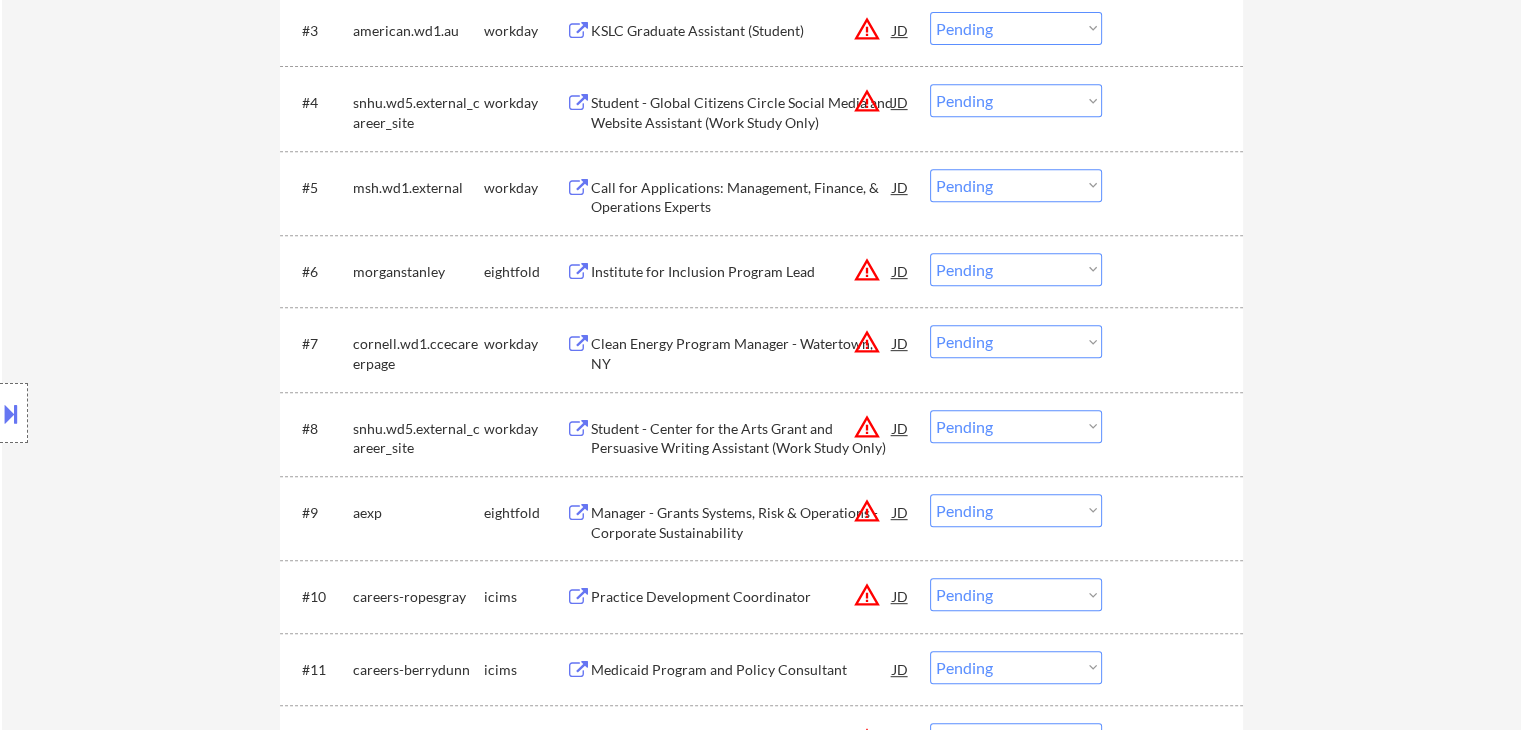 scroll, scrollTop: 938, scrollLeft: 0, axis: vertical 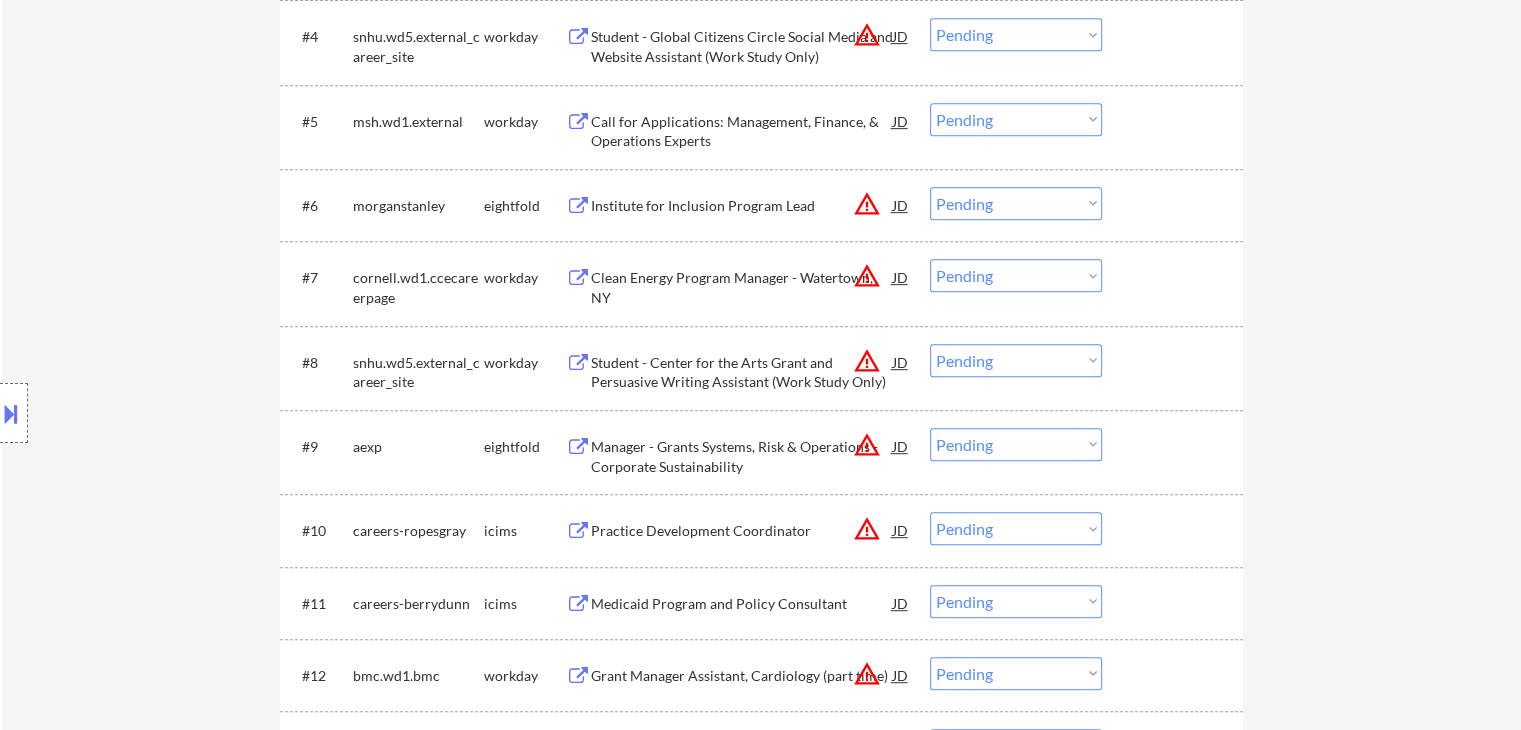 click on "Location Inclusions:" at bounding box center [179, 413] 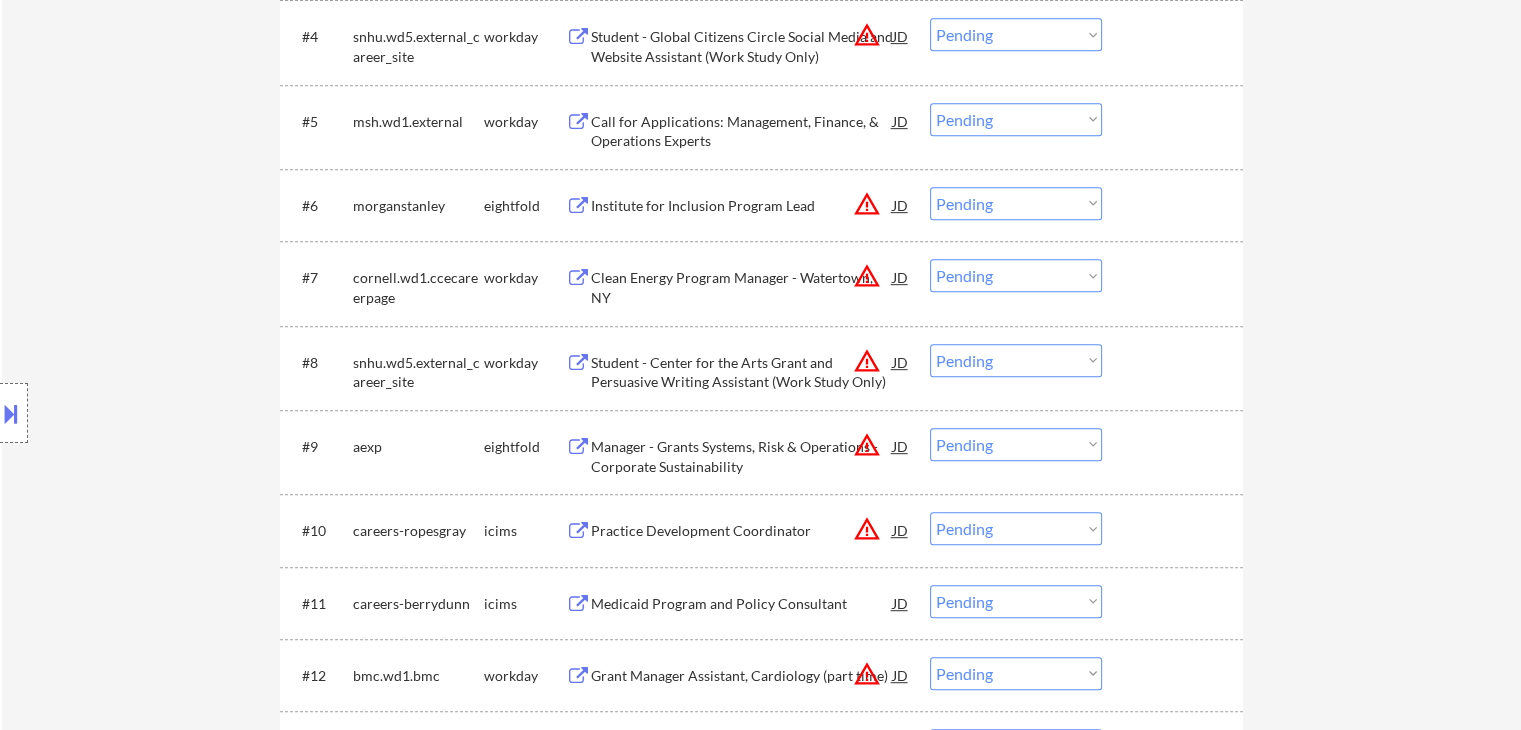scroll, scrollTop: 638, scrollLeft: 0, axis: vertical 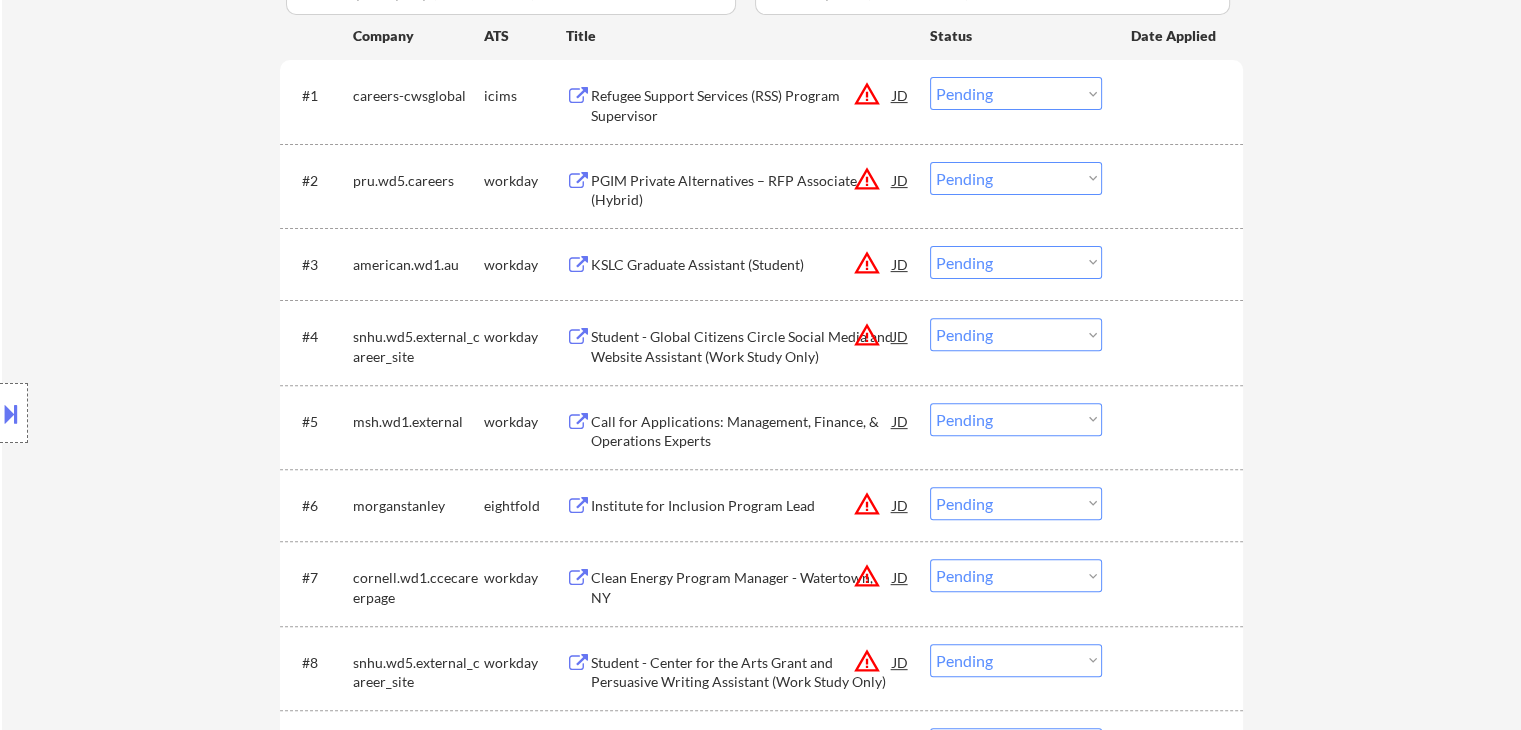 click on "Location Inclusions:" at bounding box center (179, 413) 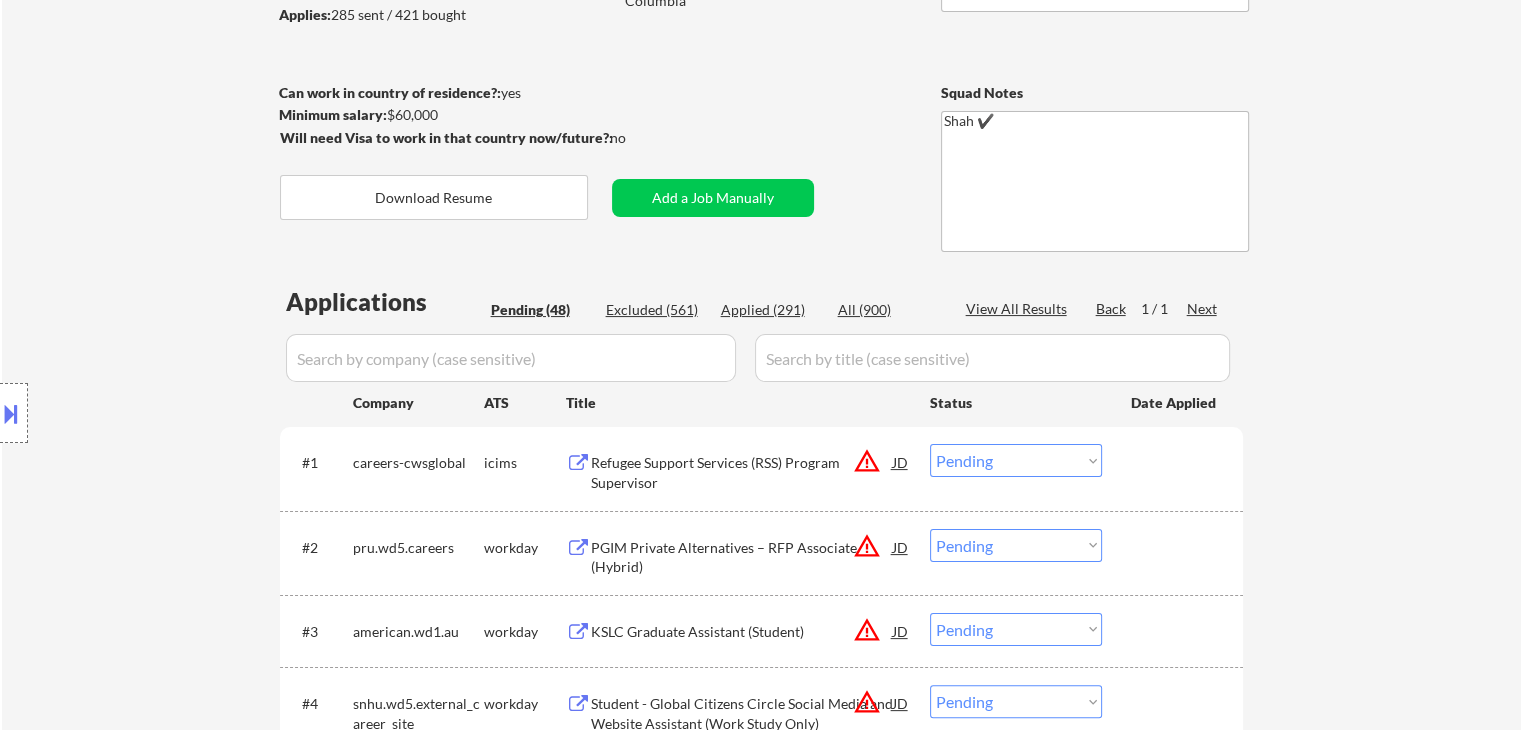 scroll, scrollTop: 238, scrollLeft: 0, axis: vertical 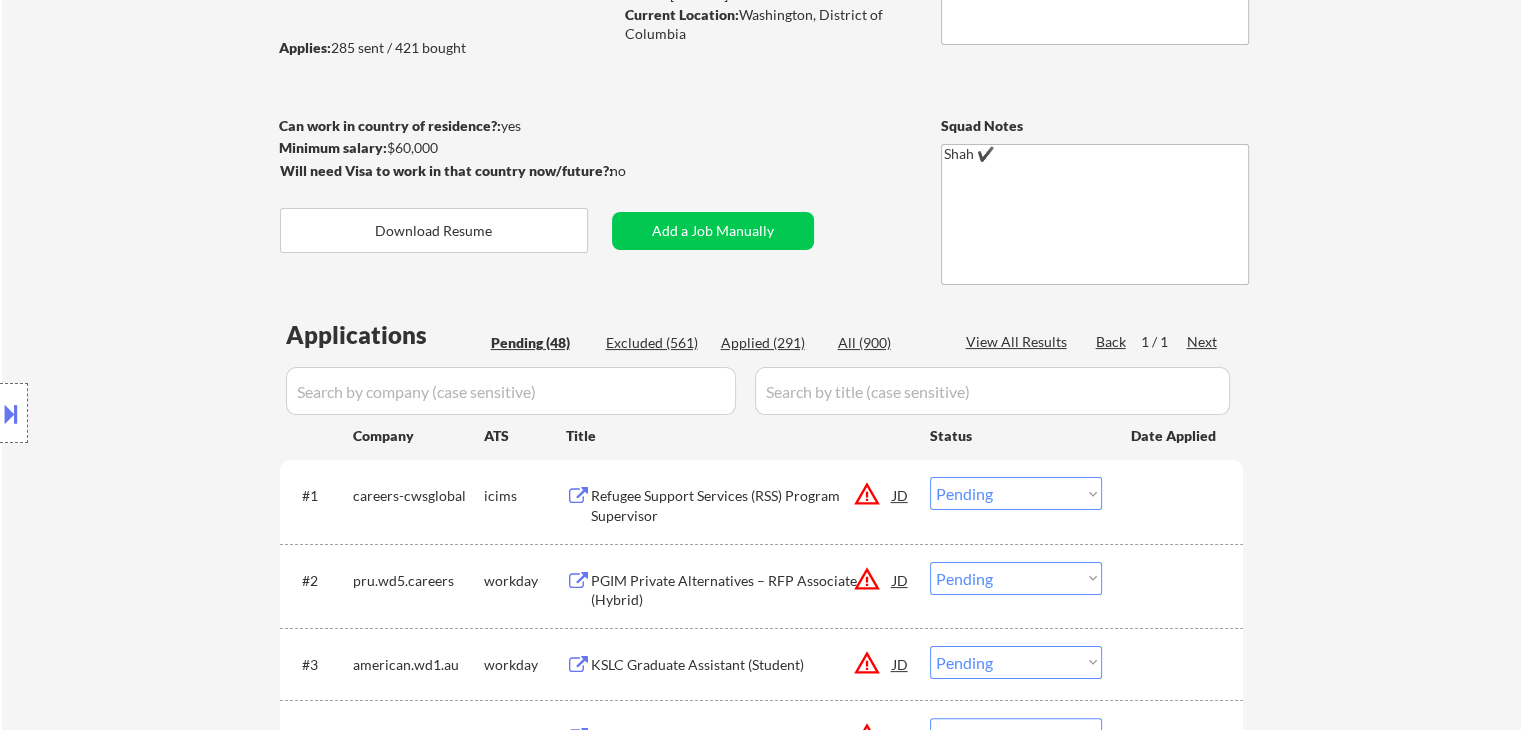click on "Location Inclusions:" at bounding box center [179, 413] 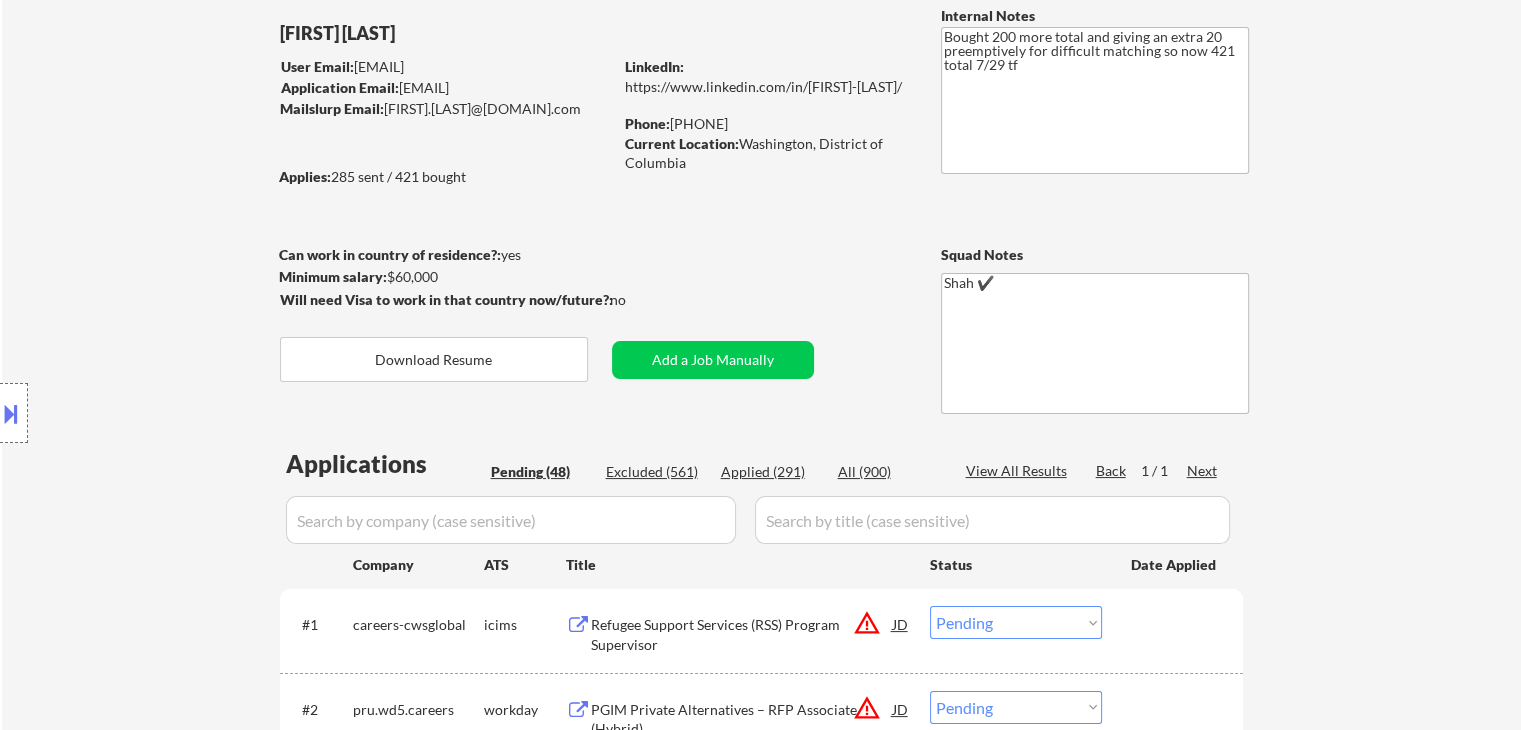 scroll, scrollTop: 38, scrollLeft: 0, axis: vertical 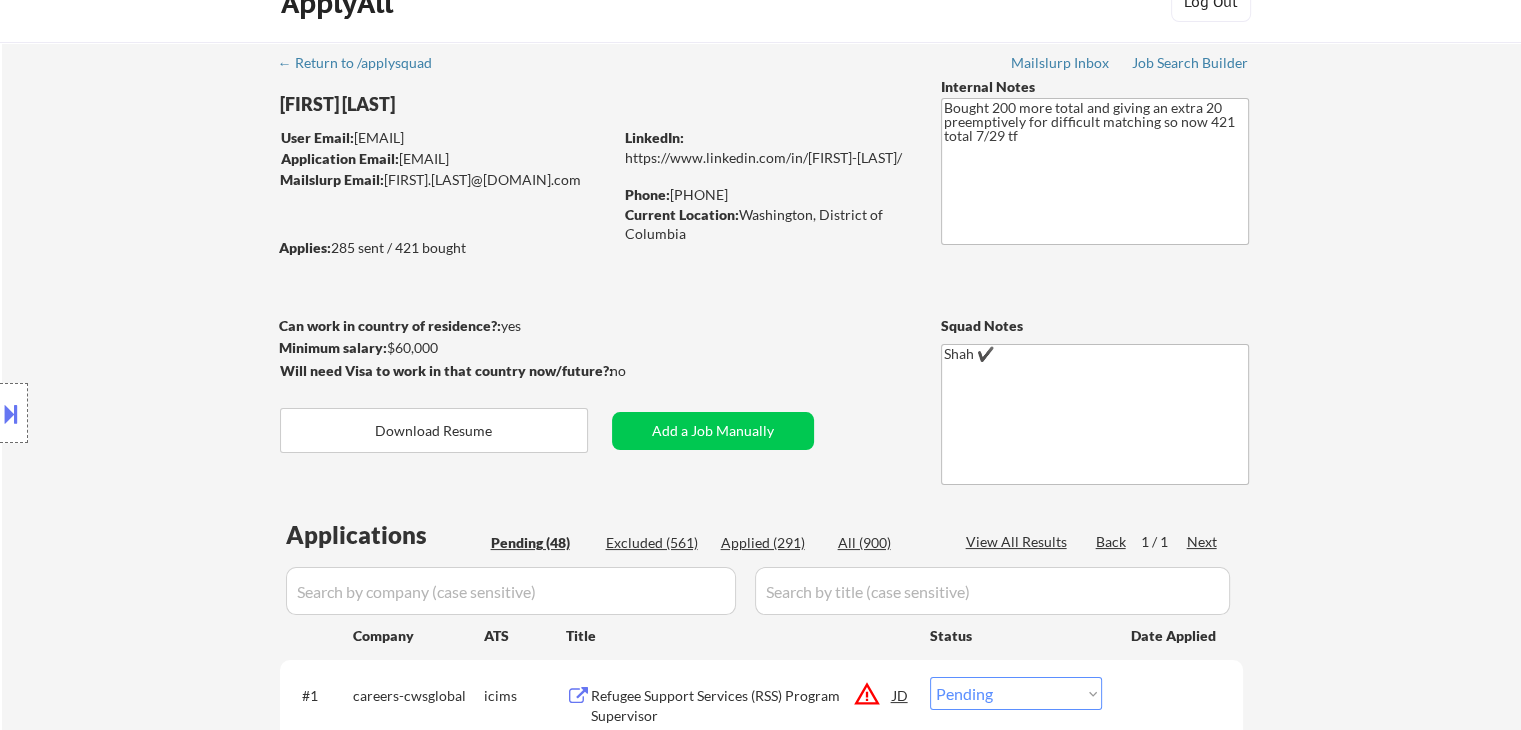 click on "Location Inclusions:" at bounding box center (179, 413) 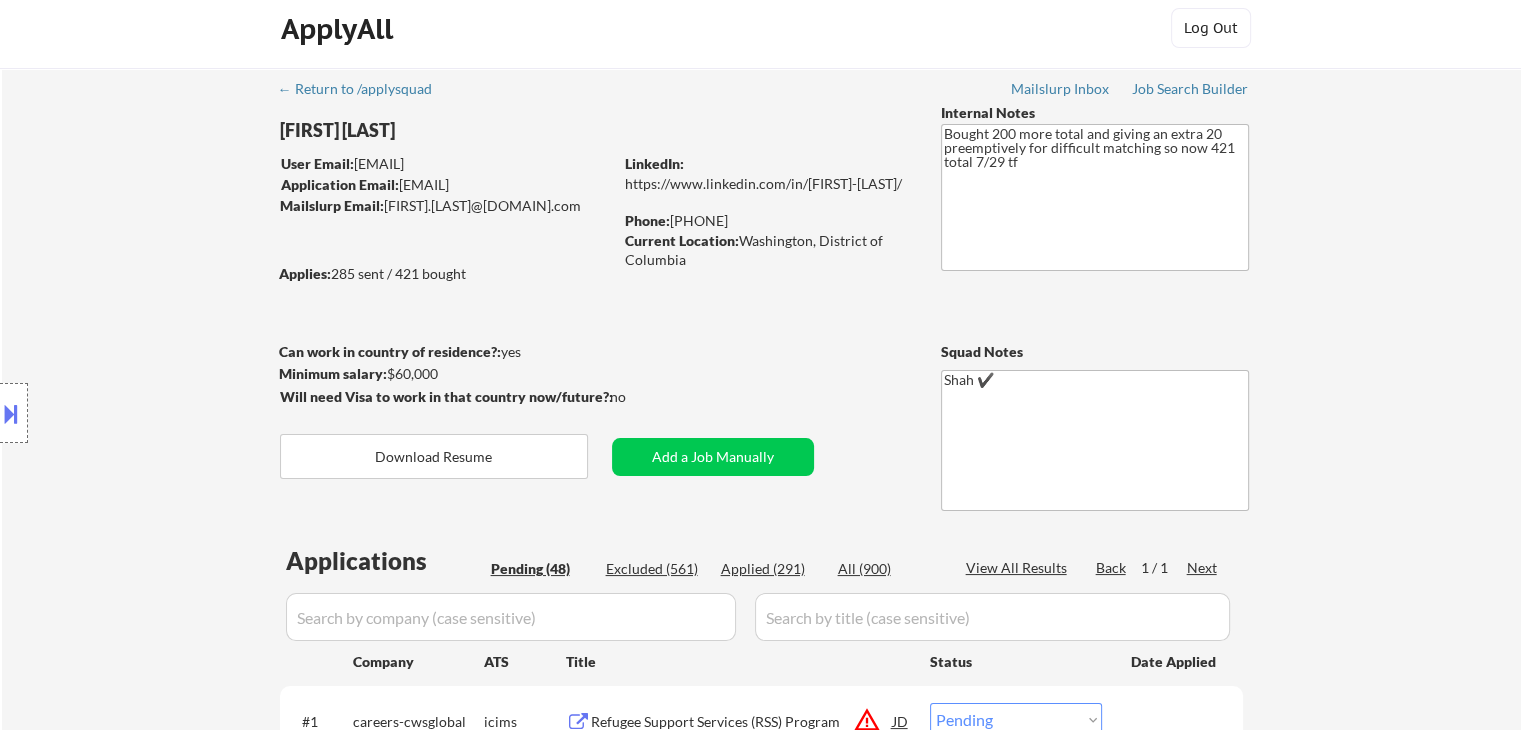 scroll, scrollTop: 0, scrollLeft: 0, axis: both 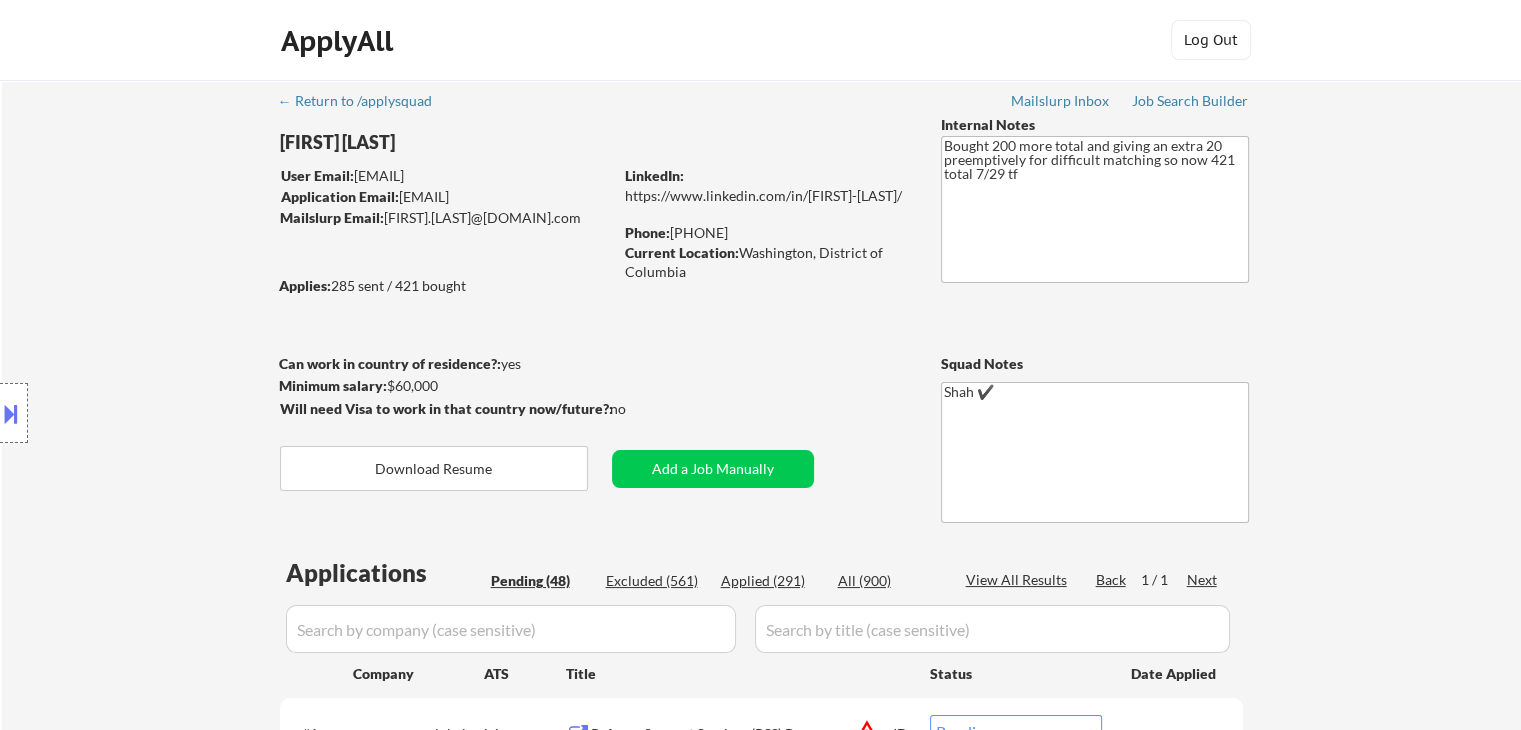 click on "Location Inclusions:" at bounding box center (179, 413) 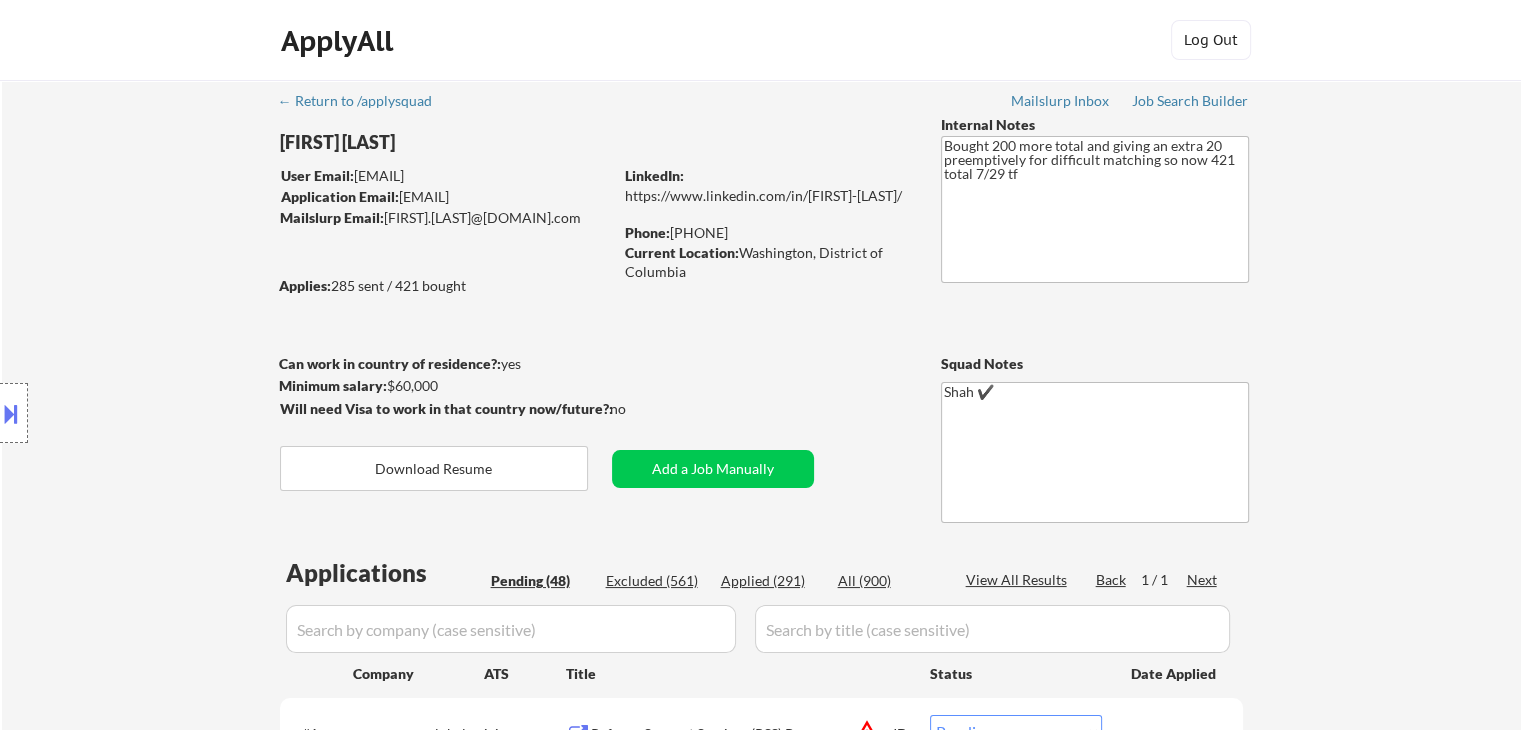 click on "Location Inclusions:" at bounding box center (179, 413) 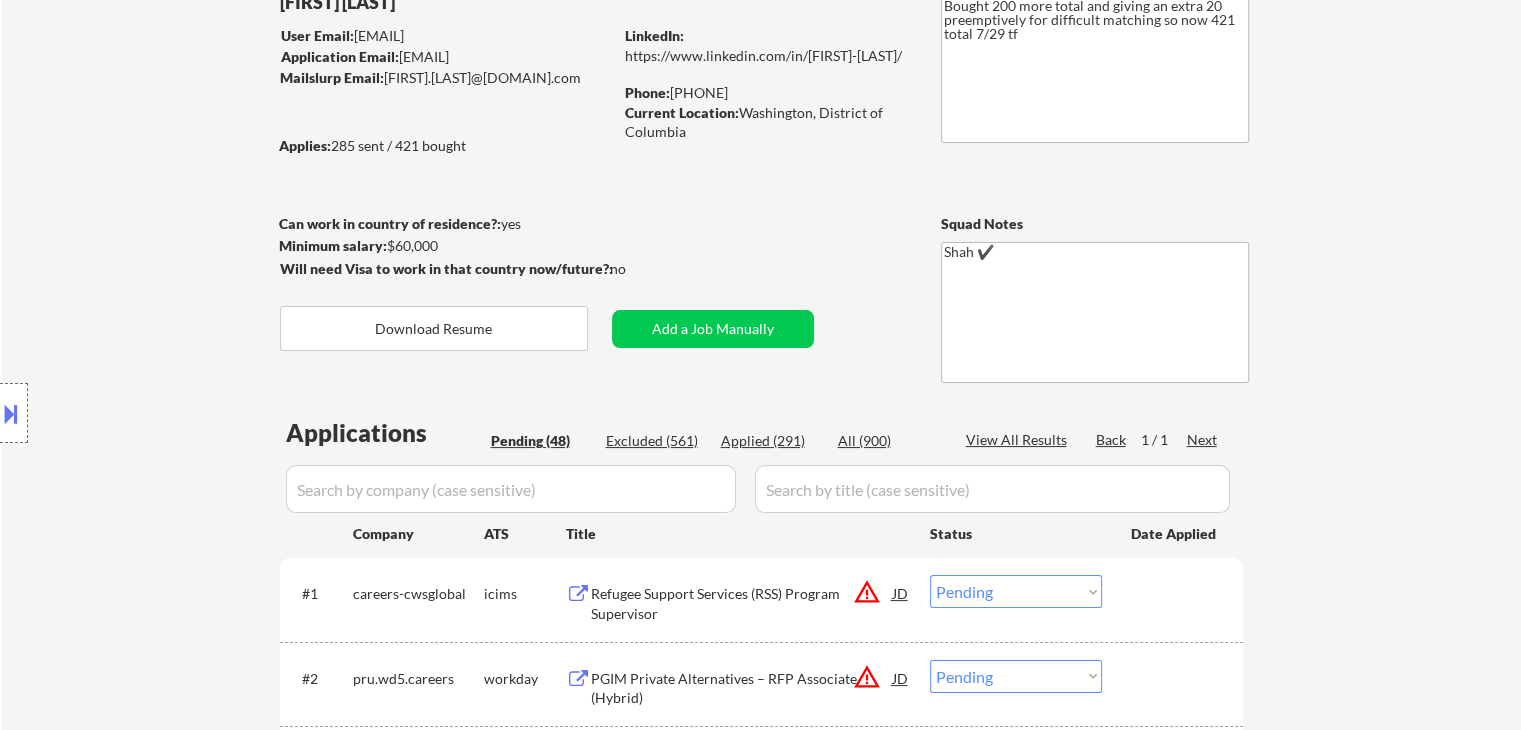scroll, scrollTop: 200, scrollLeft: 0, axis: vertical 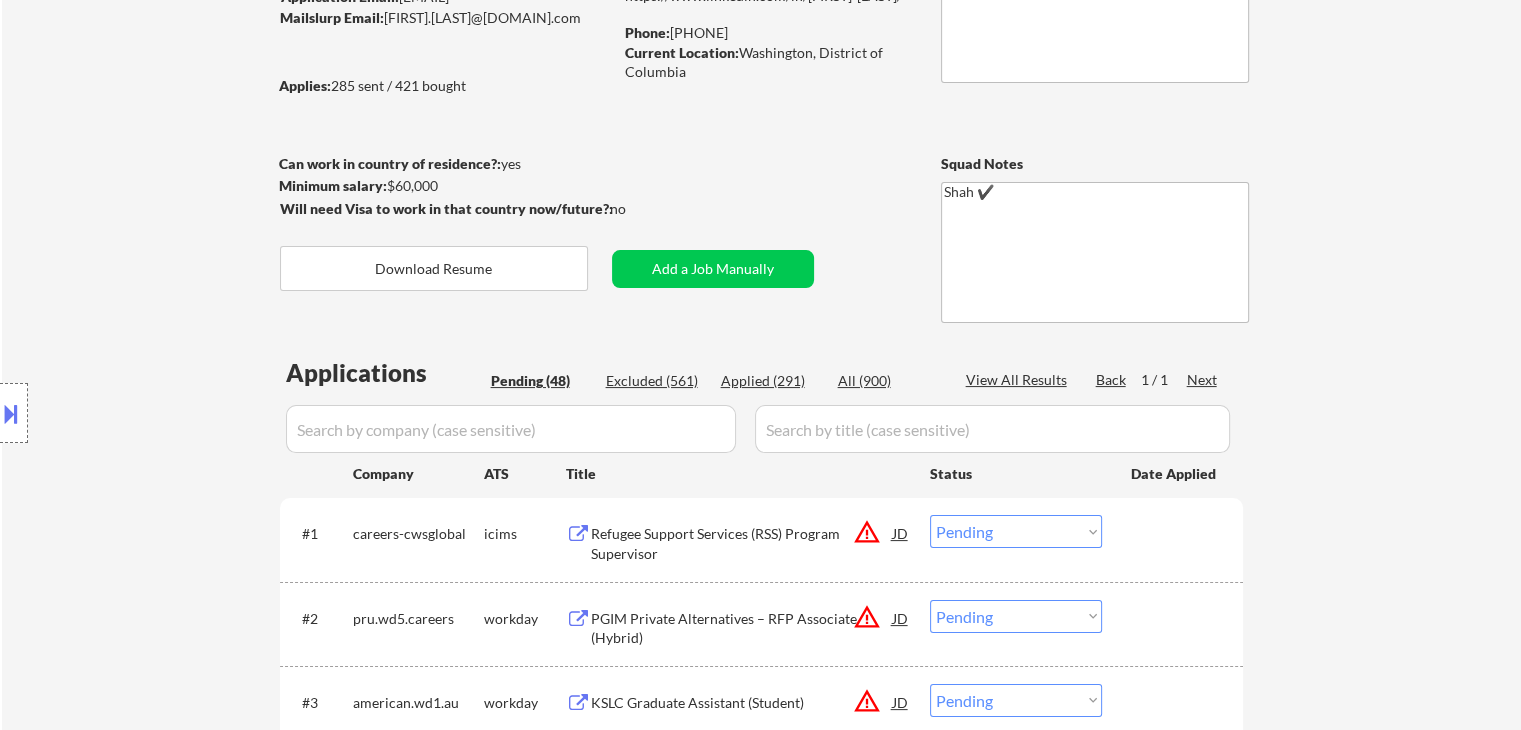 click on "Location Inclusions:" at bounding box center [179, 413] 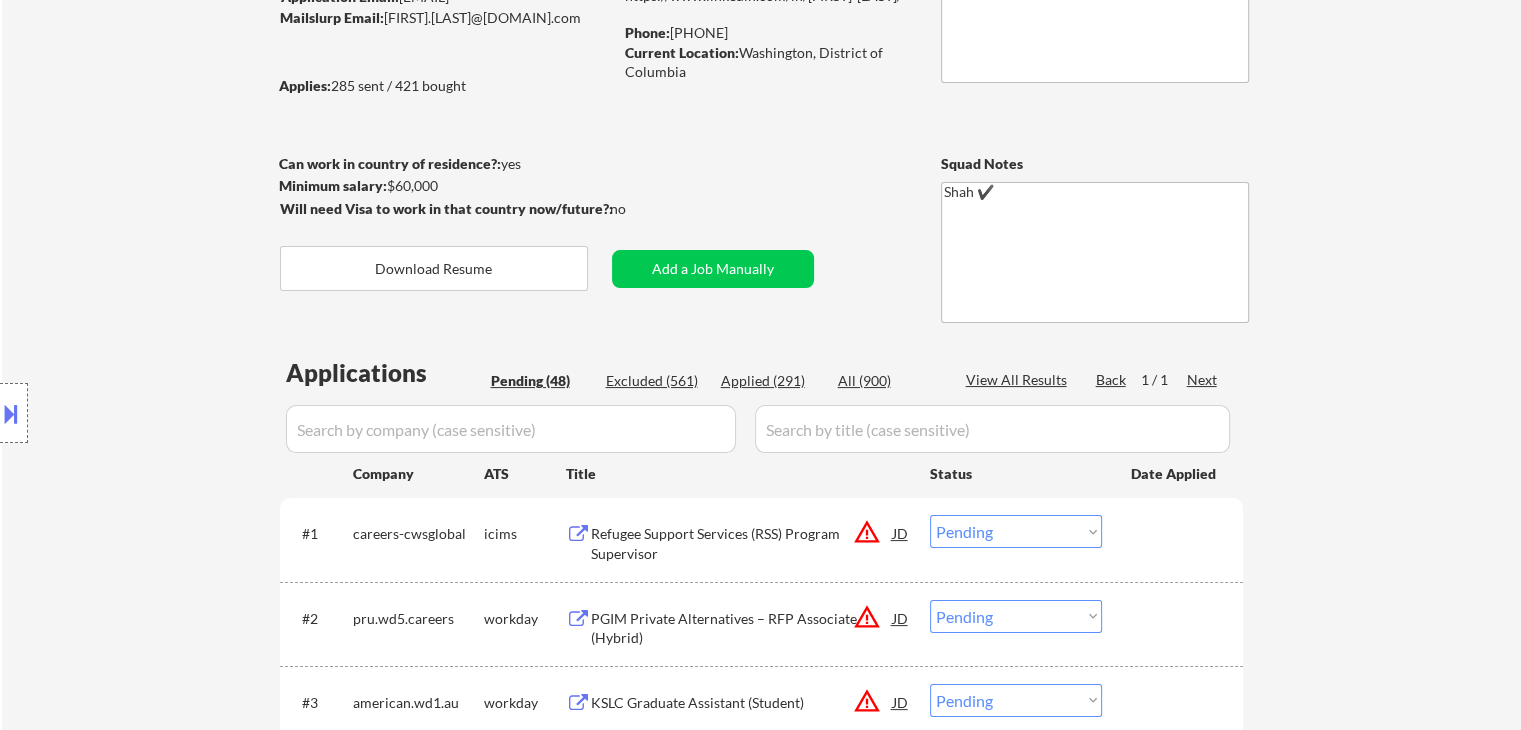 click on "Location Inclusions:" at bounding box center [179, 413] 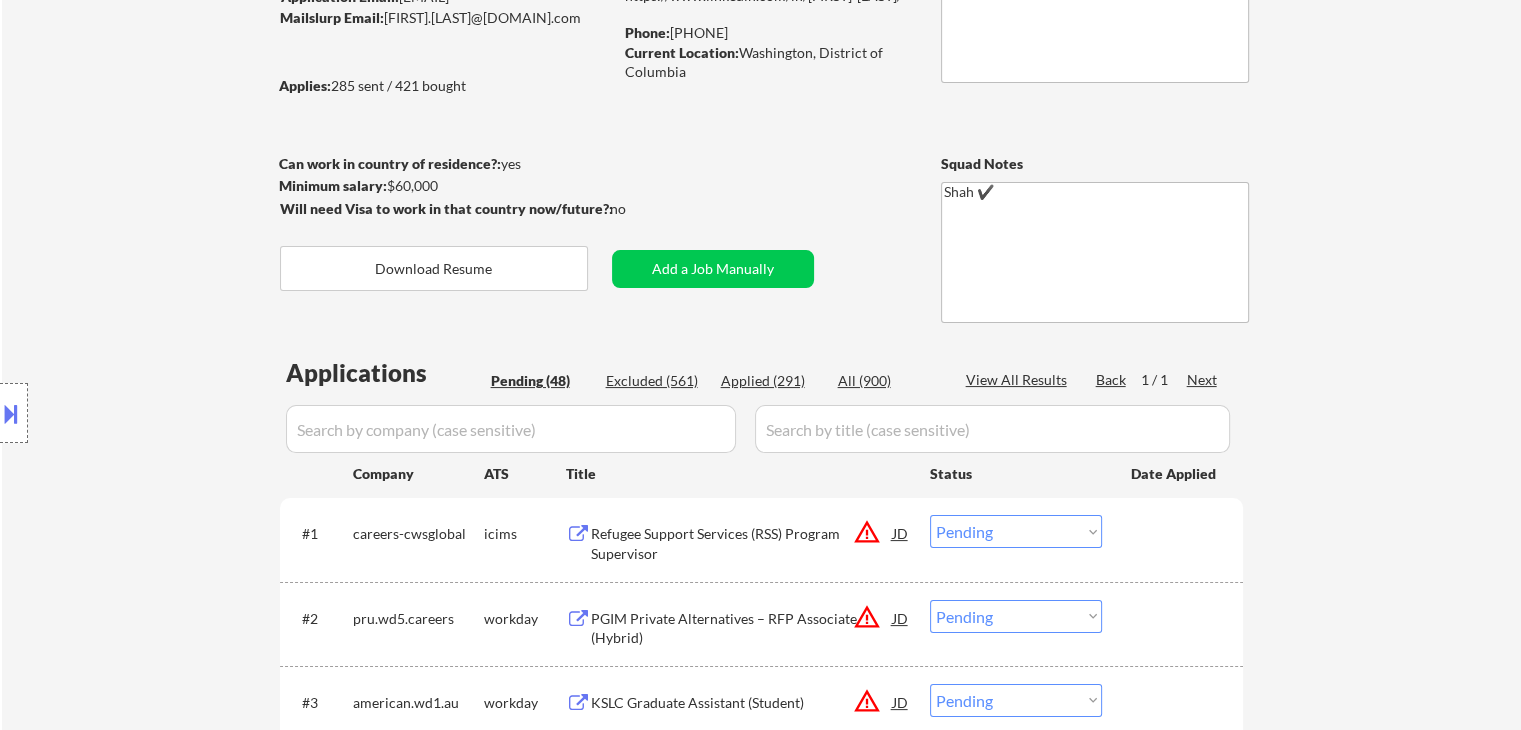 click on "Location Inclusions:" at bounding box center [179, 413] 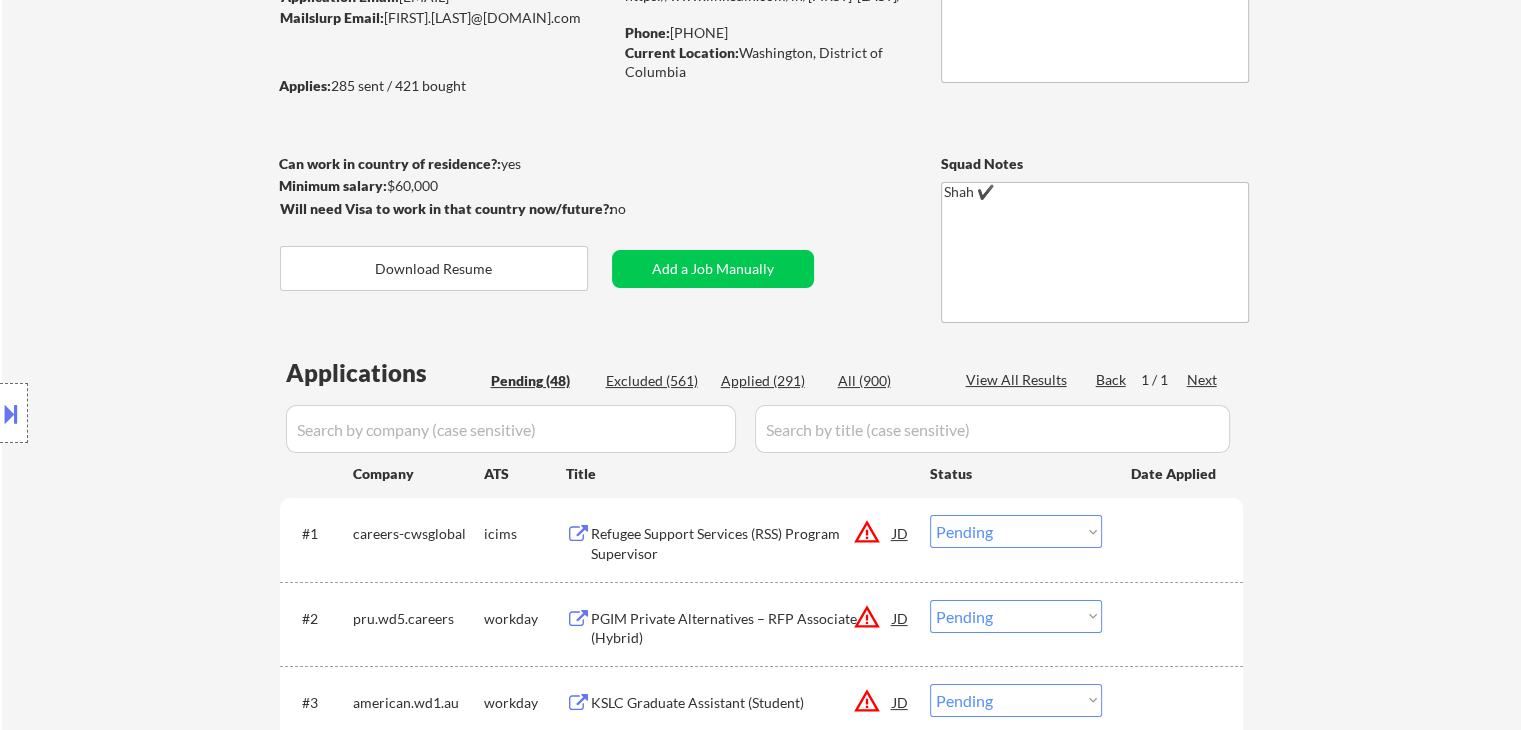 click on "Location Inclusions:" at bounding box center (179, 413) 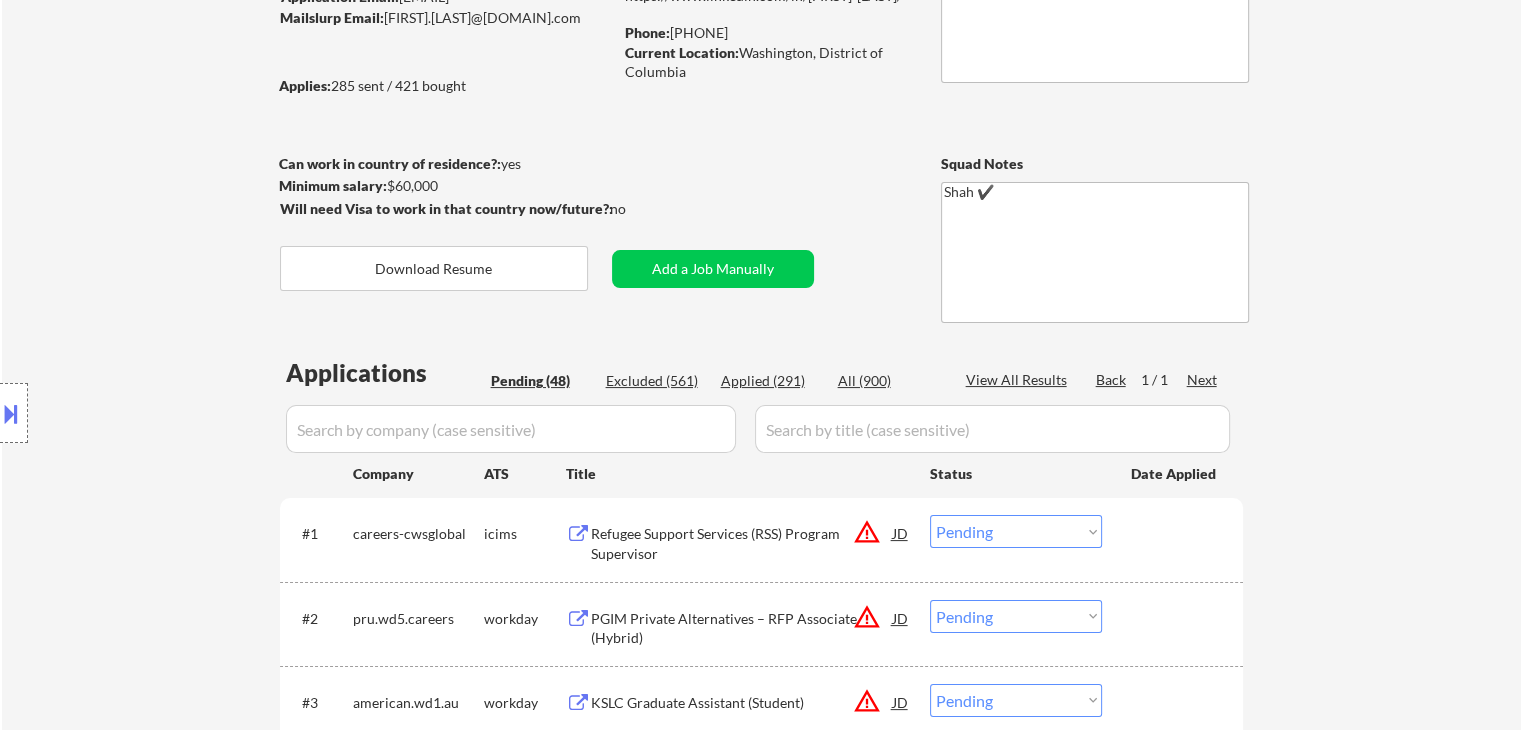 click on "Location Inclusions:" at bounding box center [179, 413] 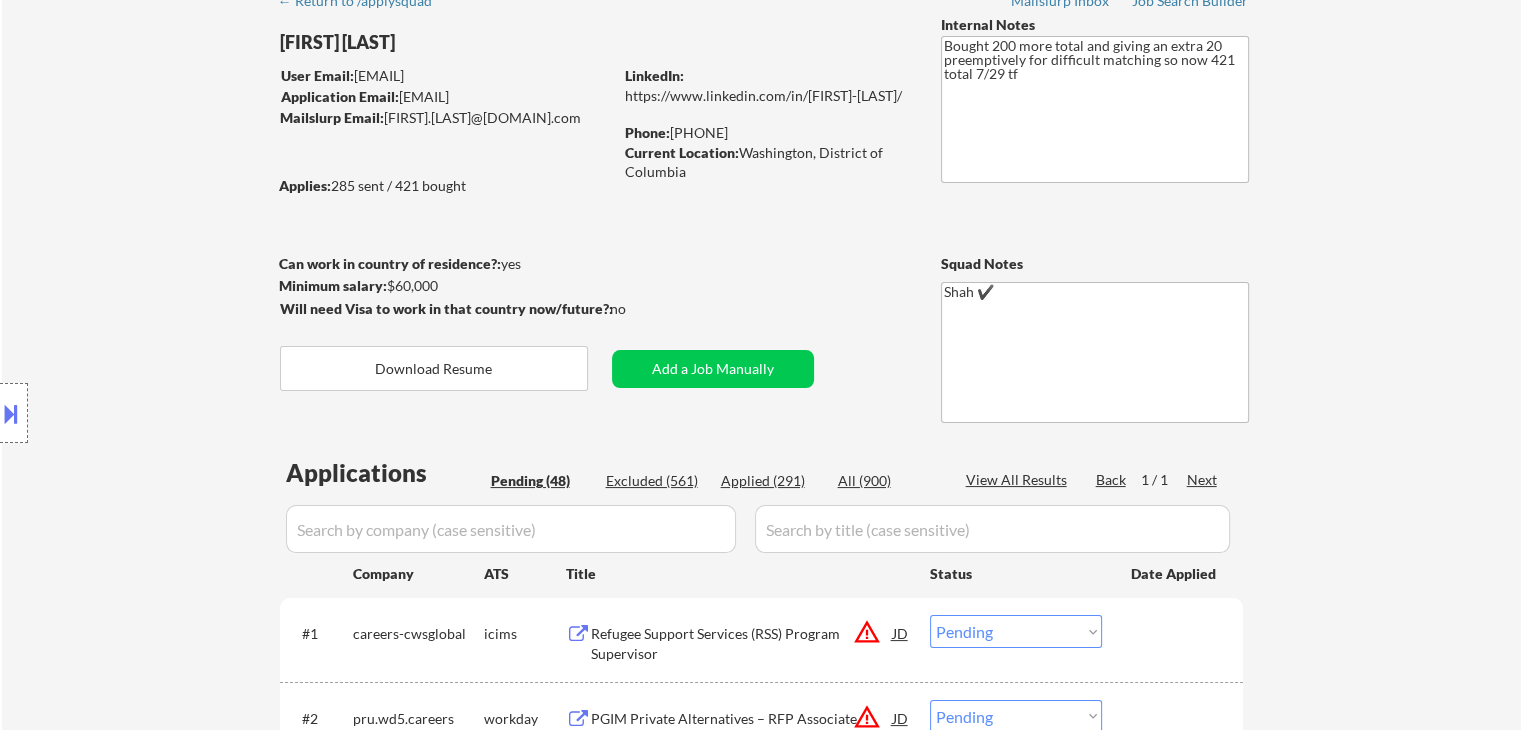 click on "Location Inclusions:" at bounding box center (179, 413) 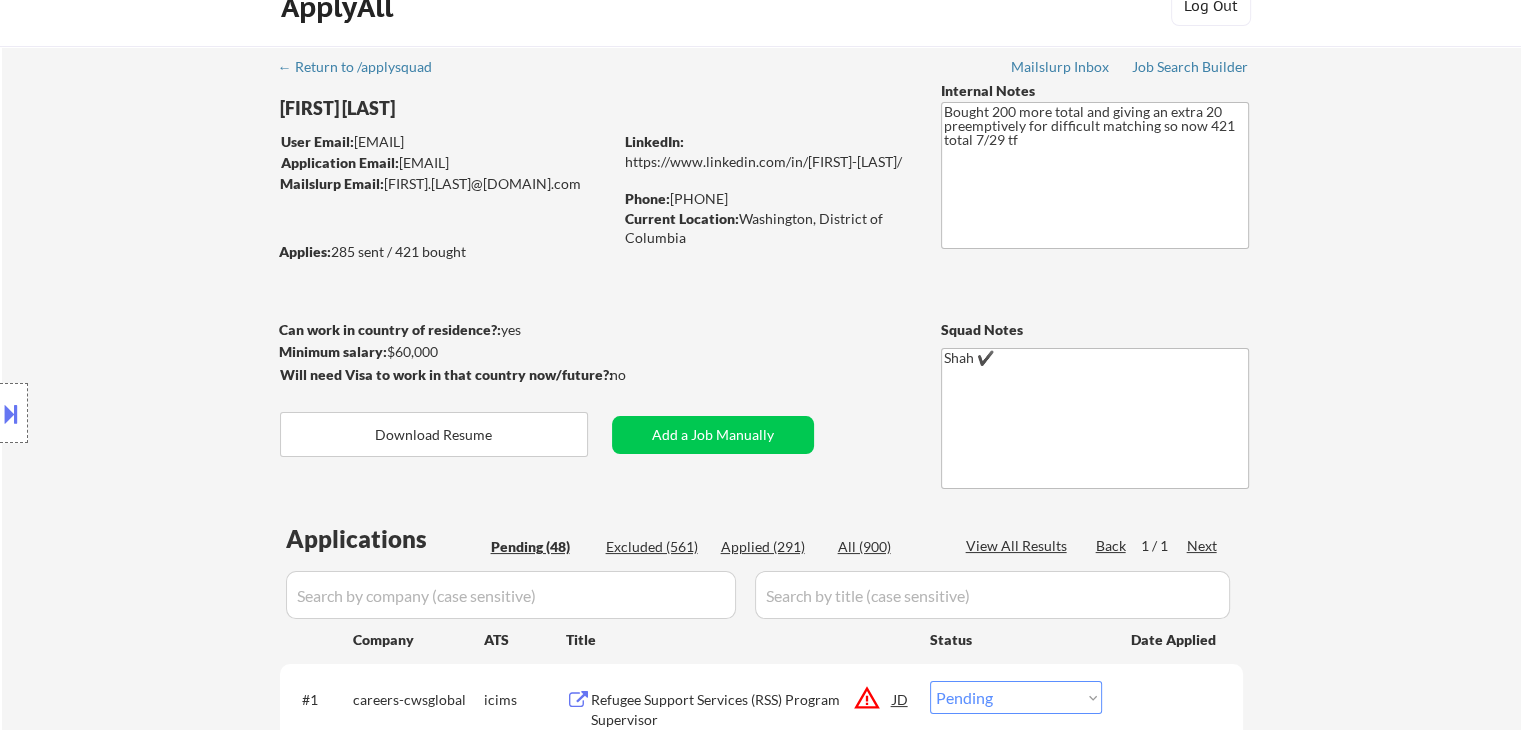 scroll, scrollTop: 0, scrollLeft: 0, axis: both 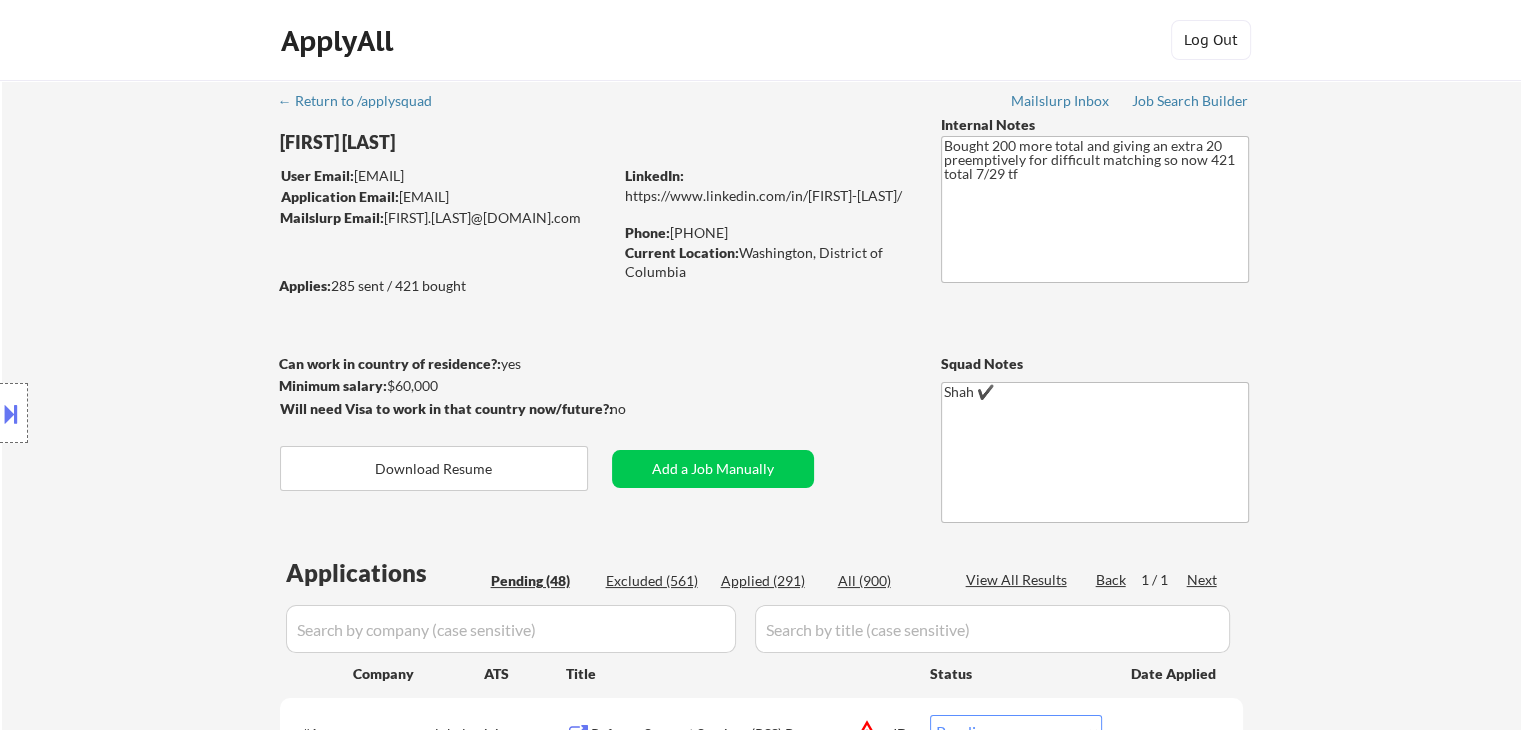 click on "Location Inclusions:" at bounding box center [179, 413] 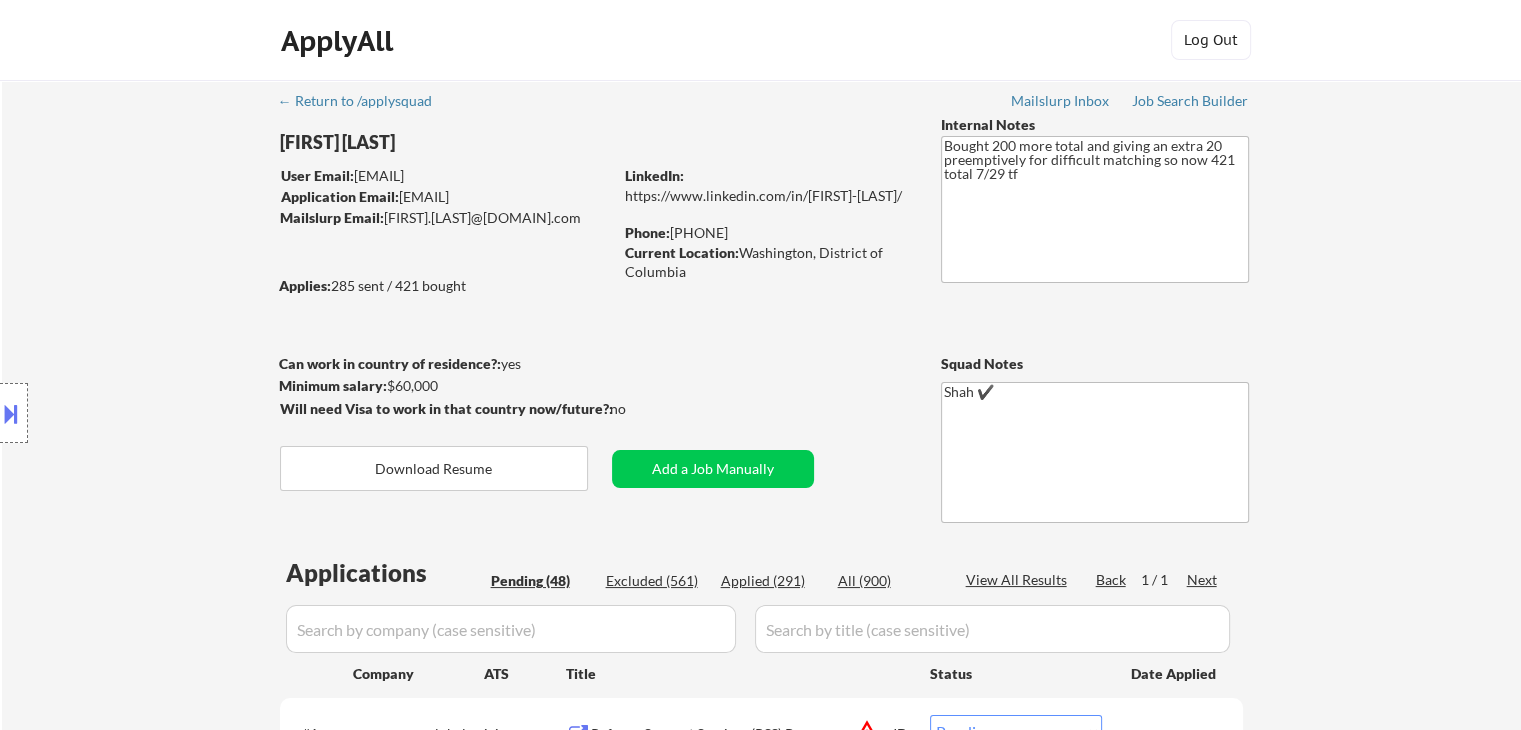 click on "Location Inclusions:" at bounding box center [179, 413] 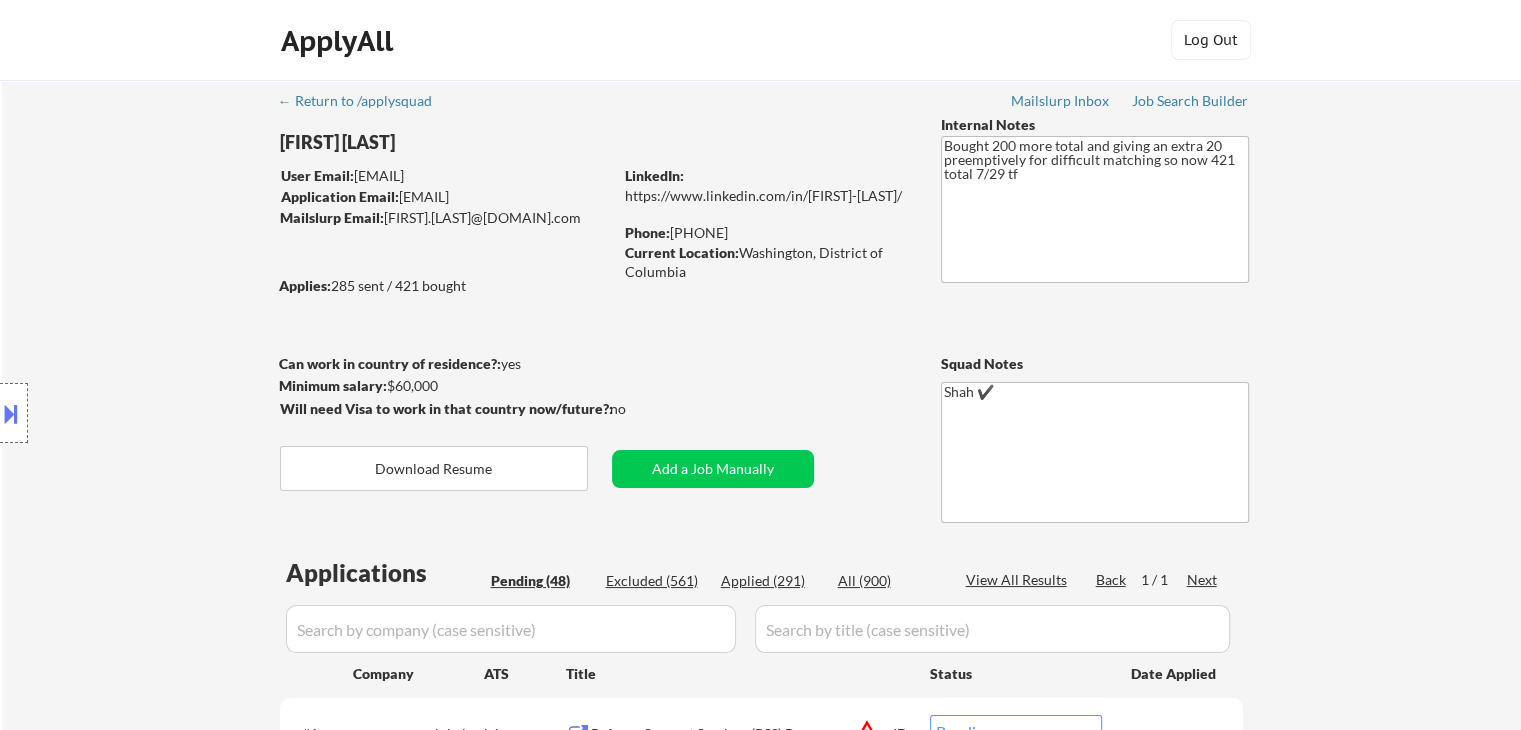 click on "Location Inclusions:" at bounding box center (179, 413) 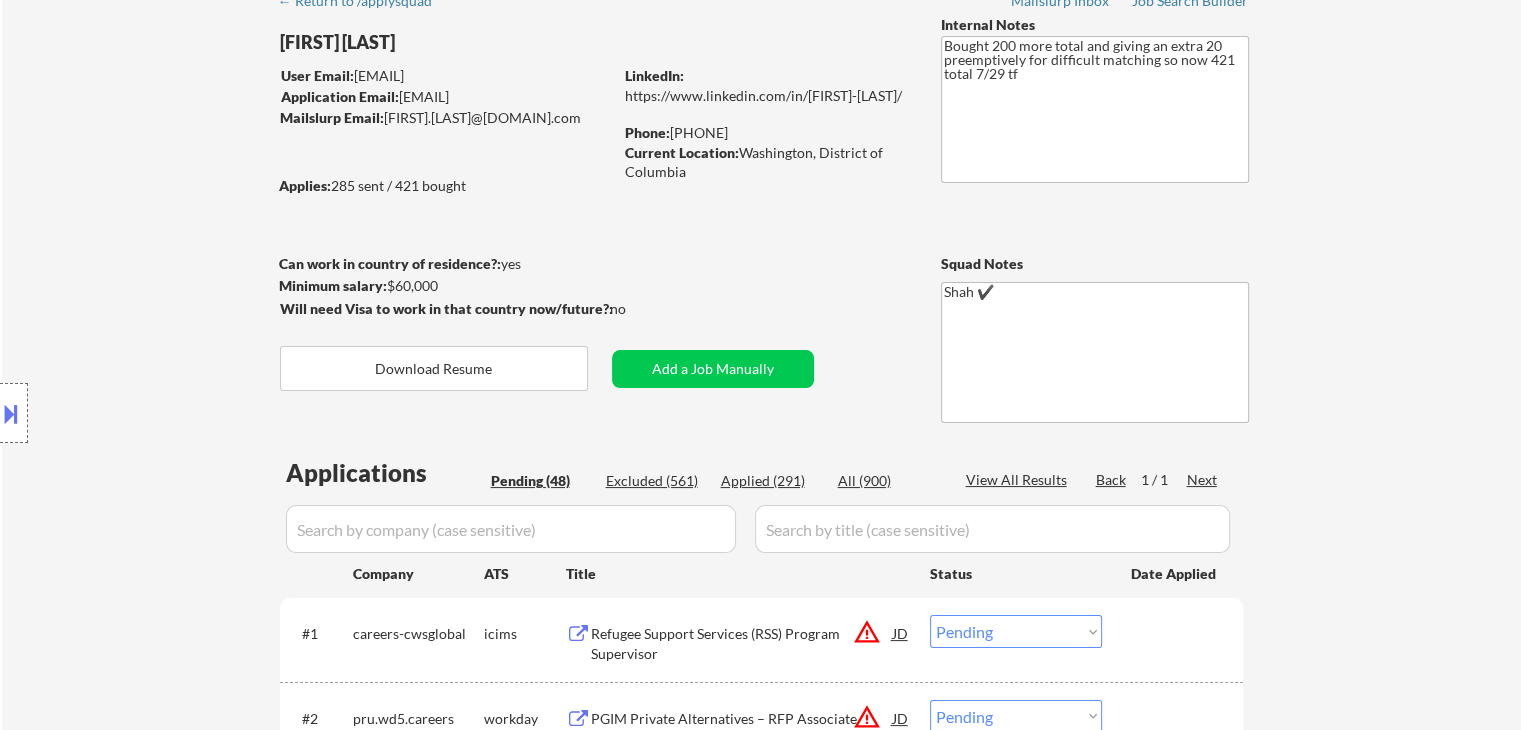 click on "Location Inclusions:" at bounding box center (179, 413) 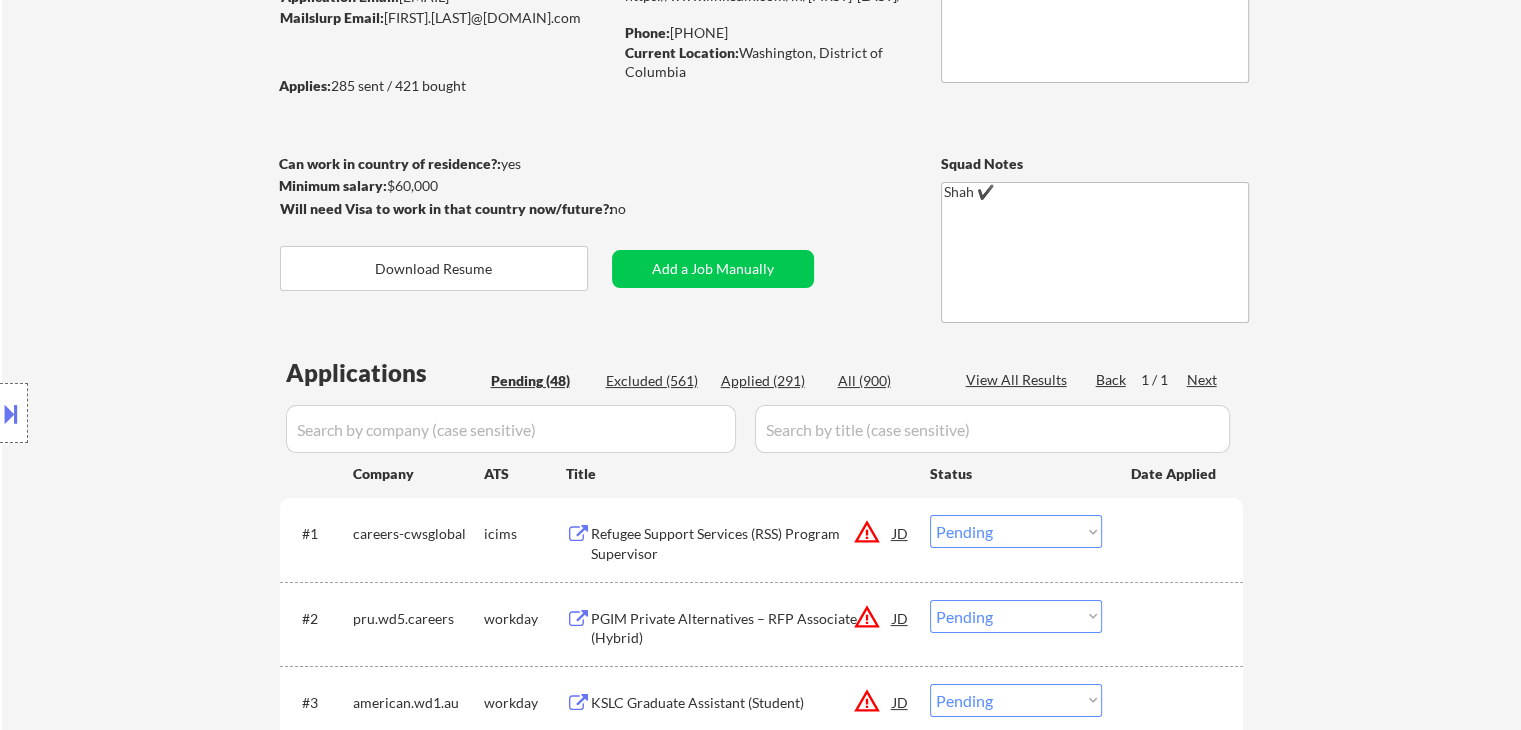 click on "Location Inclusions:" at bounding box center (179, 413) 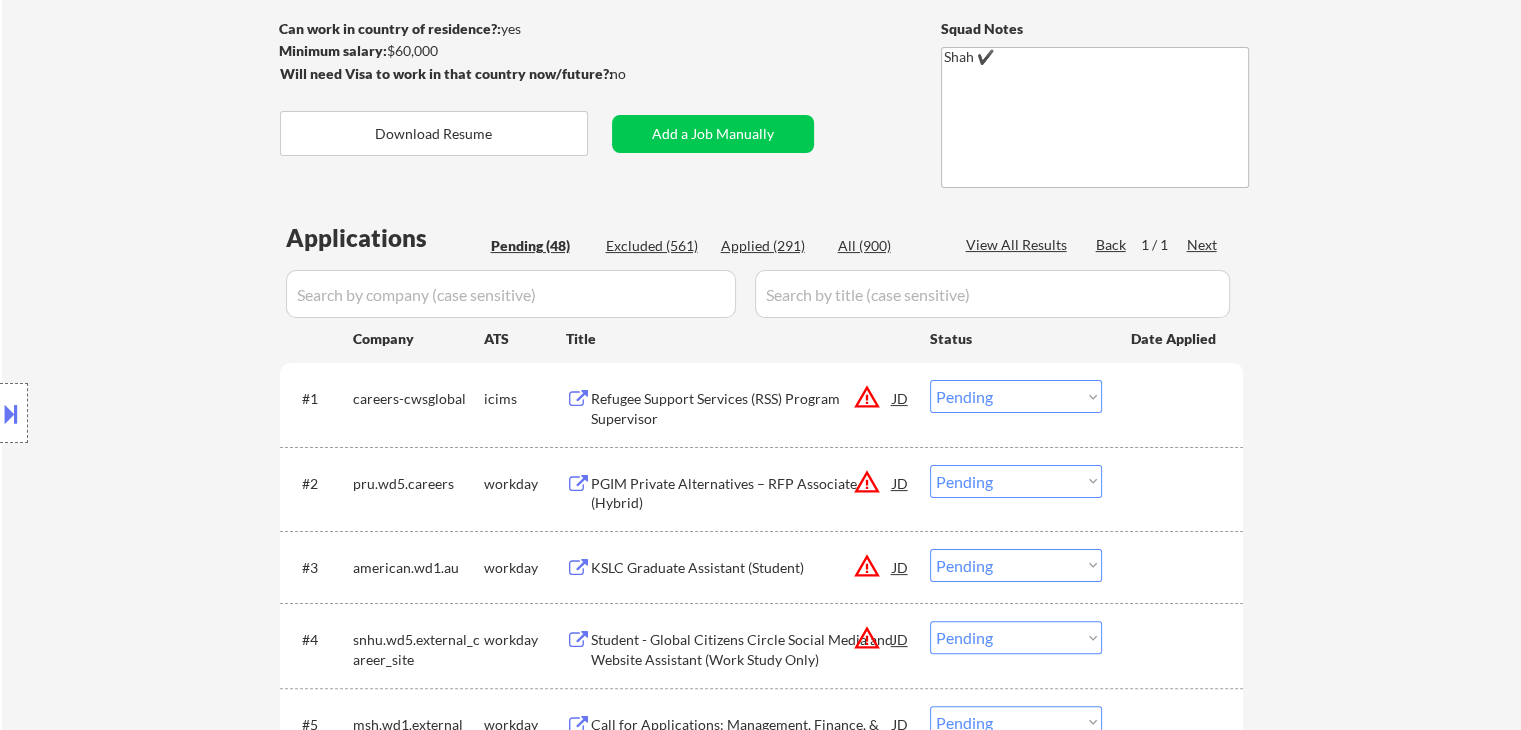 scroll, scrollTop: 400, scrollLeft: 0, axis: vertical 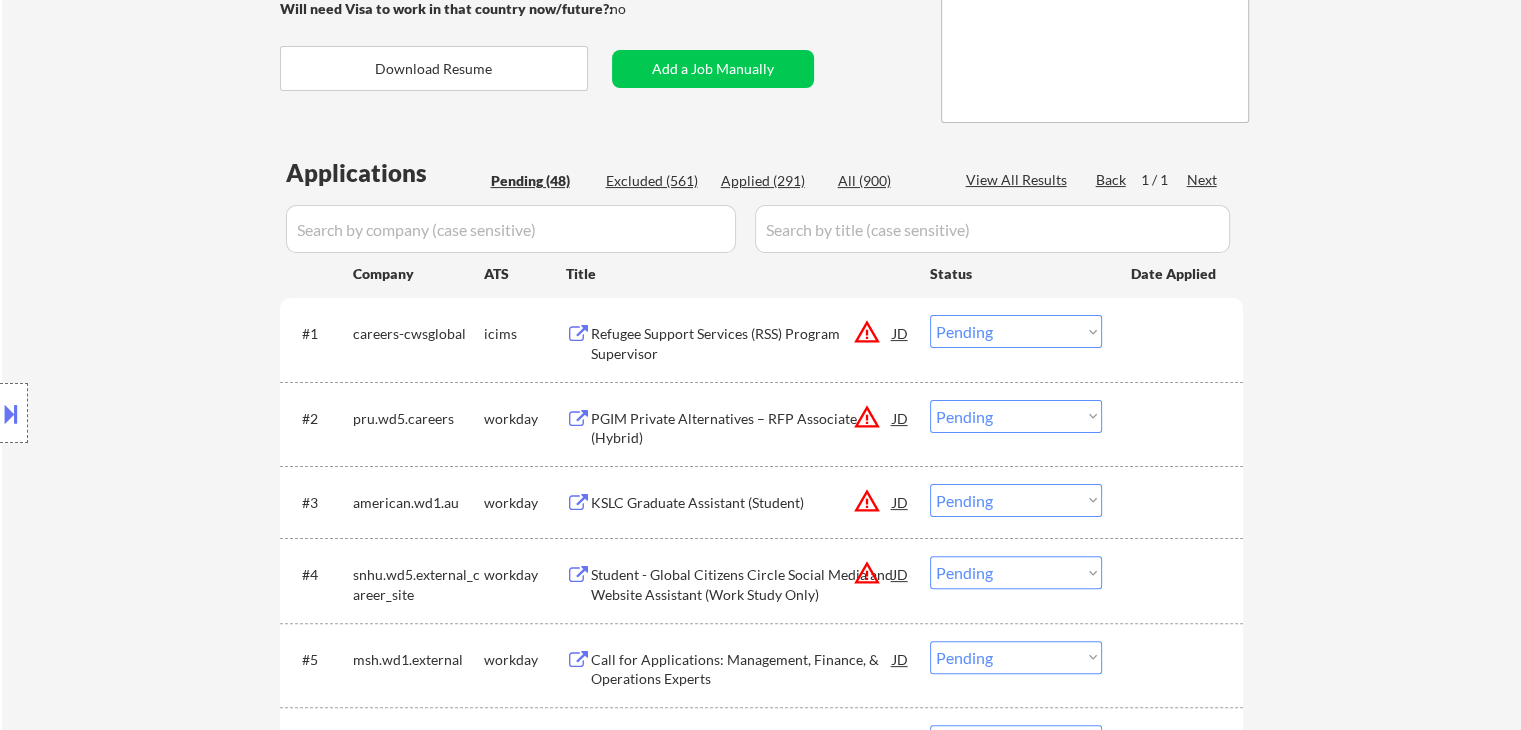 drag, startPoint x: 132, startPoint y: 297, endPoint x: 142, endPoint y: 296, distance: 10.049875 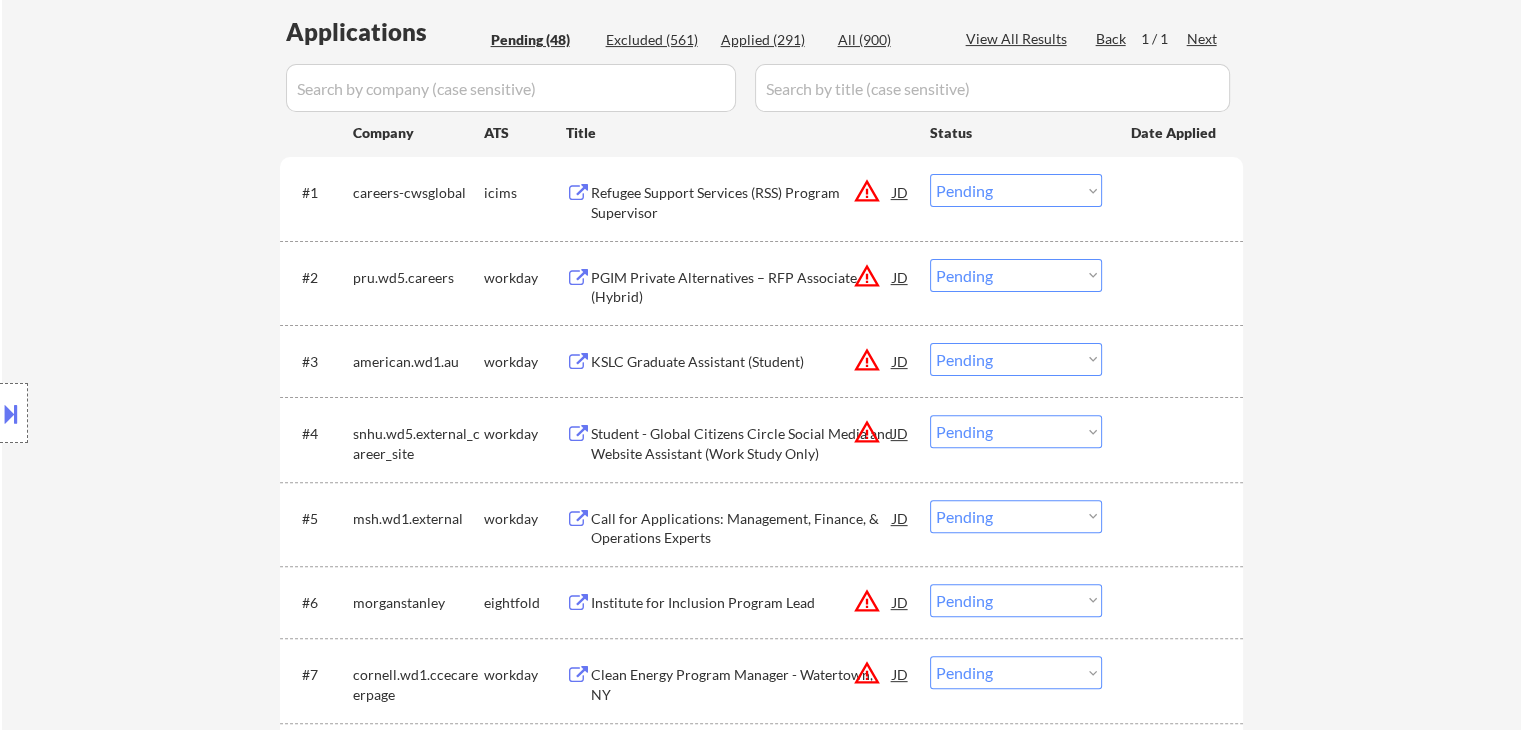 scroll, scrollTop: 600, scrollLeft: 0, axis: vertical 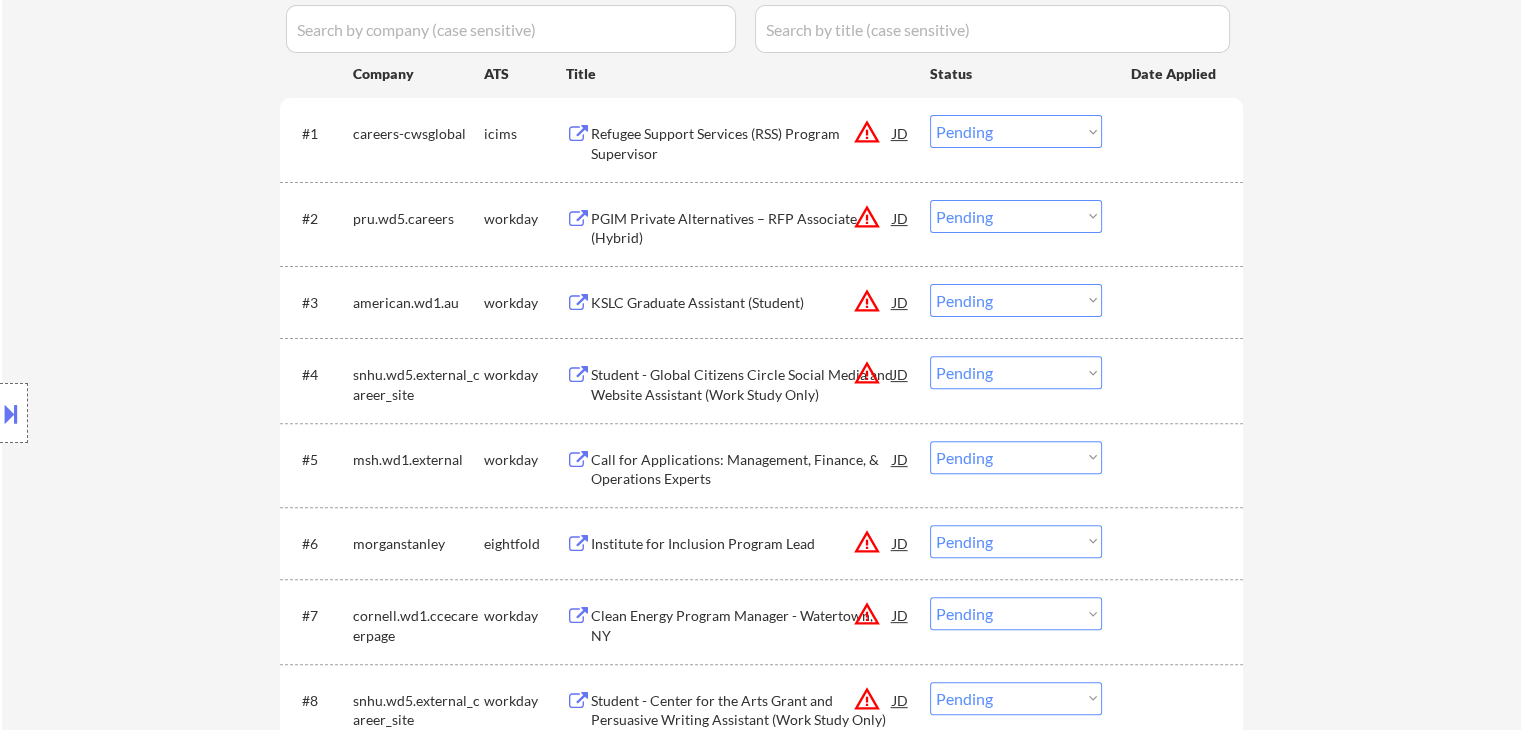click on "Location Inclusions:" at bounding box center (179, 413) 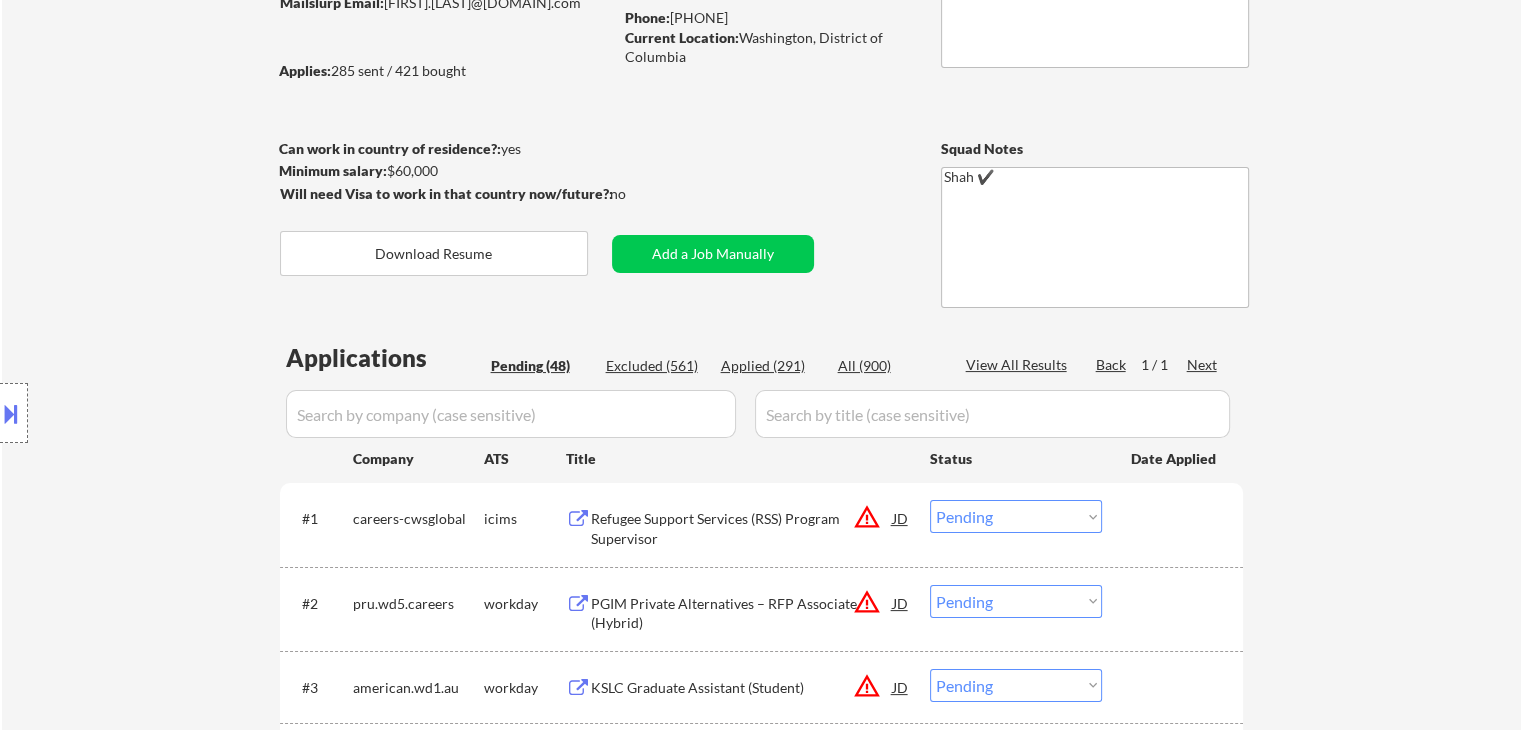 scroll, scrollTop: 0, scrollLeft: 0, axis: both 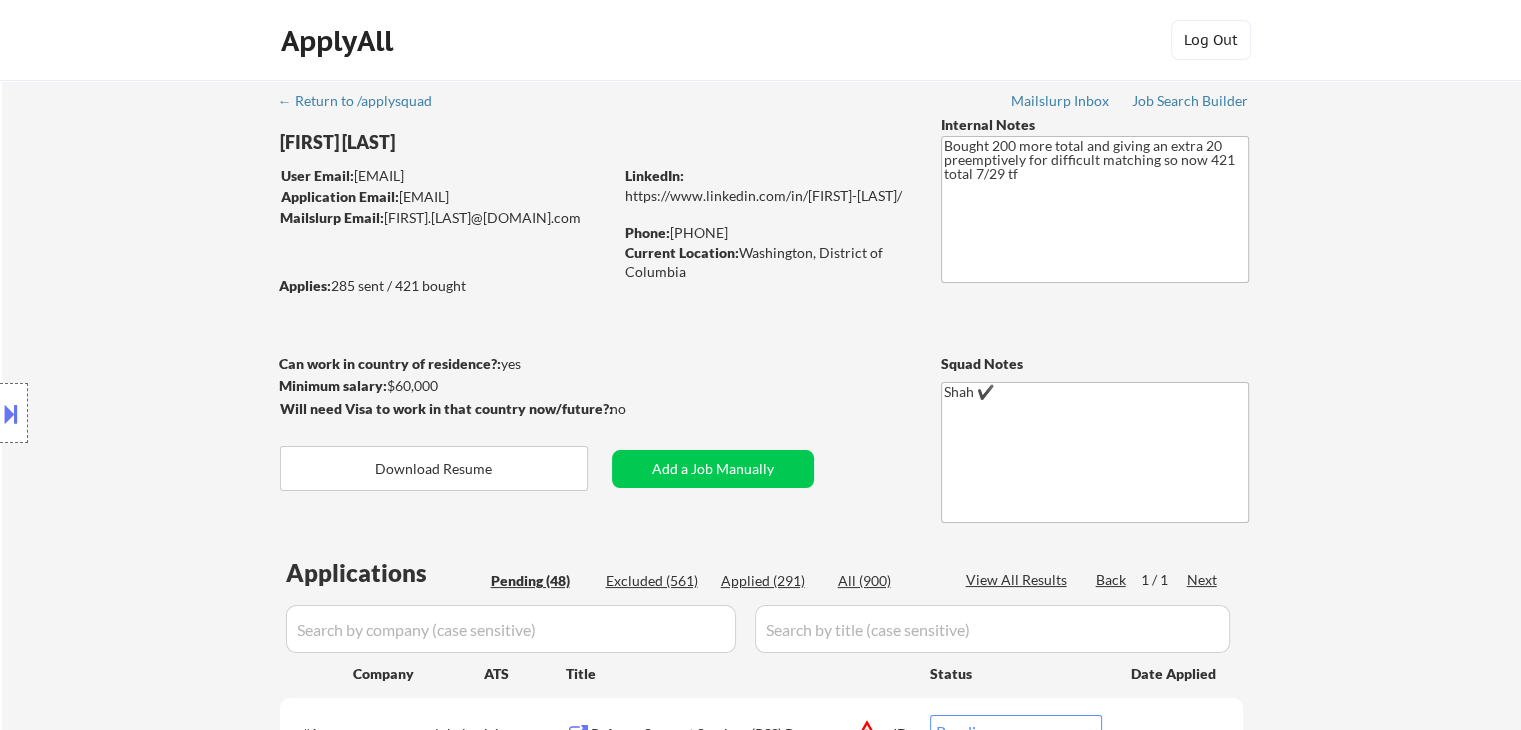 click on "Location Inclusions:" at bounding box center (179, 413) 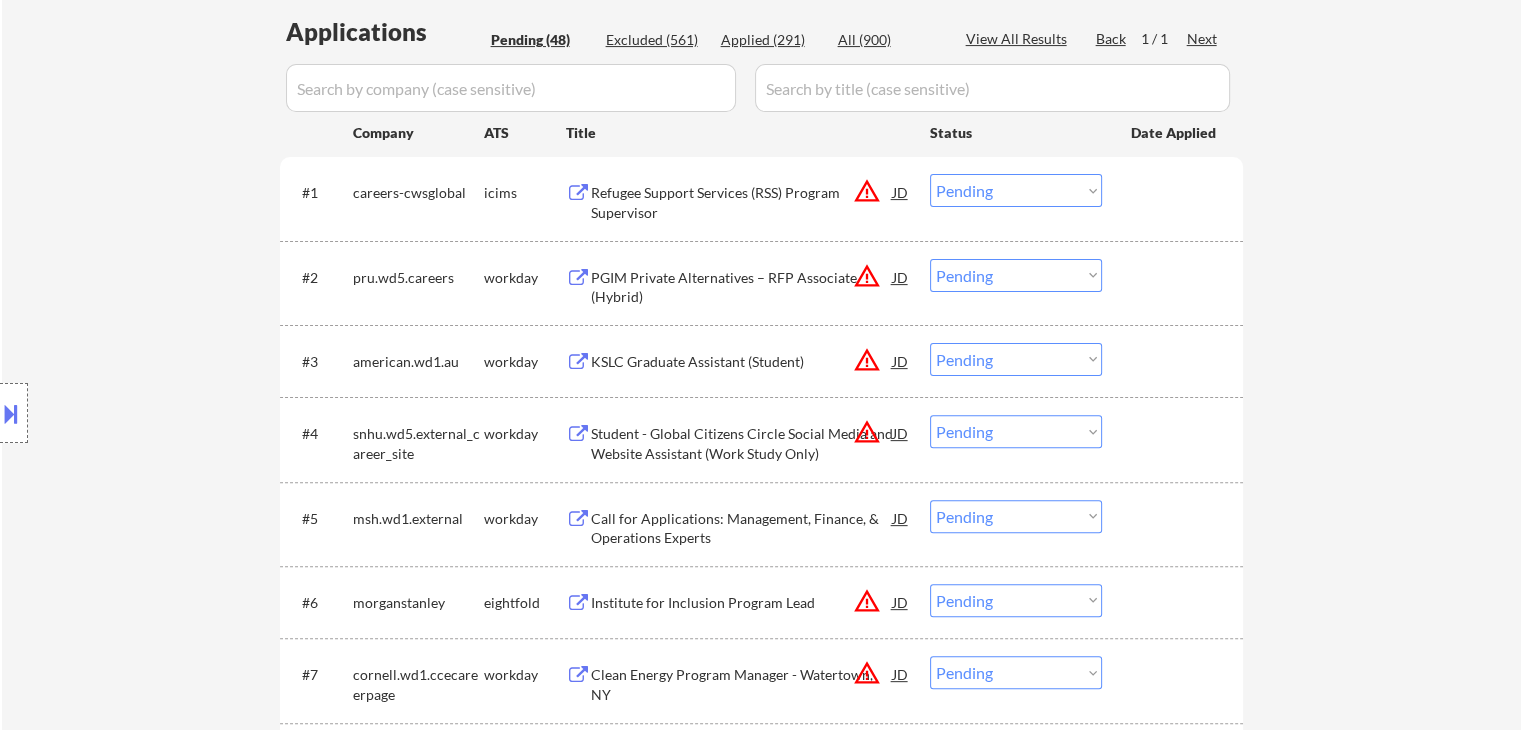 scroll, scrollTop: 600, scrollLeft: 0, axis: vertical 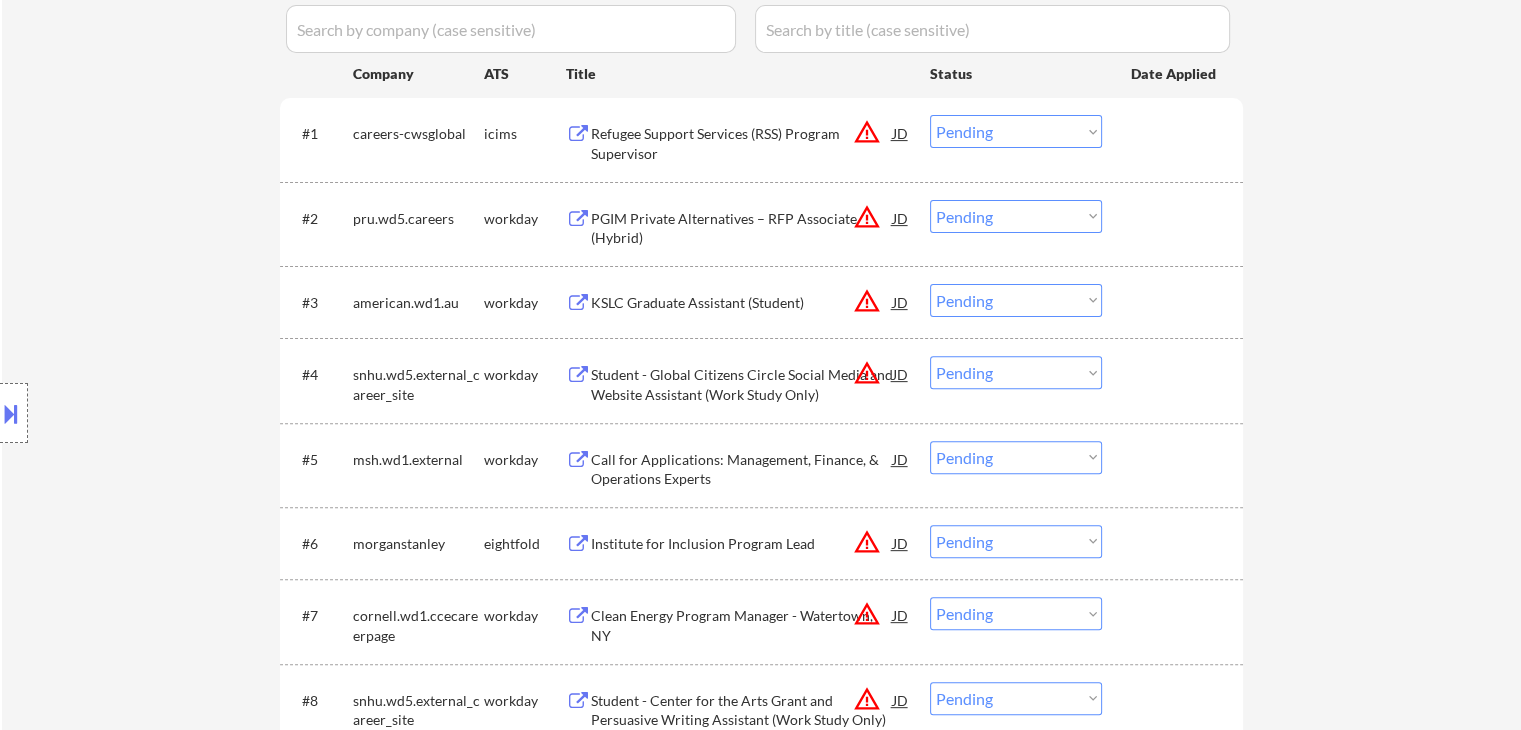 click on "PGIM Private Alternatives – RFP Associate (Hybrid)" at bounding box center [742, 228] 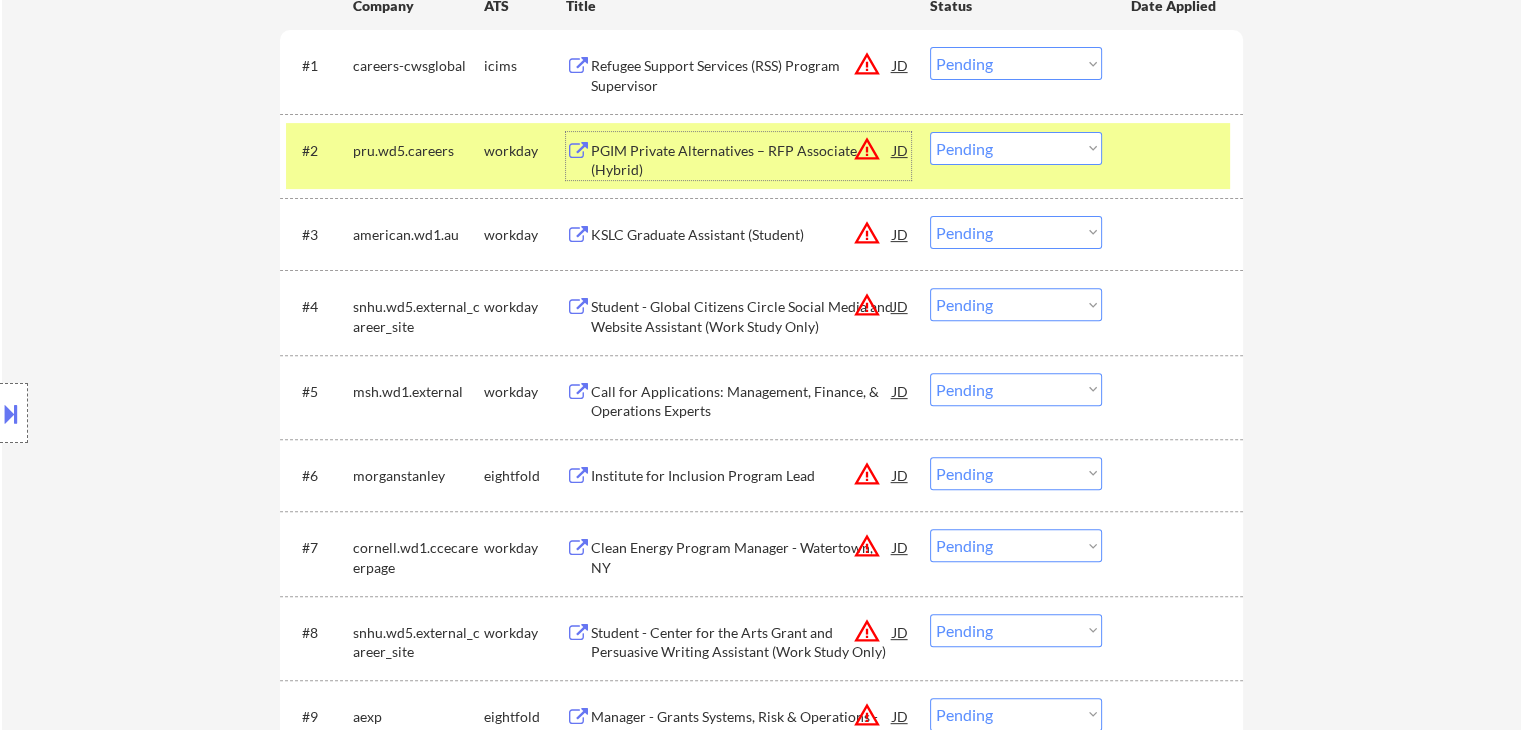 scroll, scrollTop: 700, scrollLeft: 0, axis: vertical 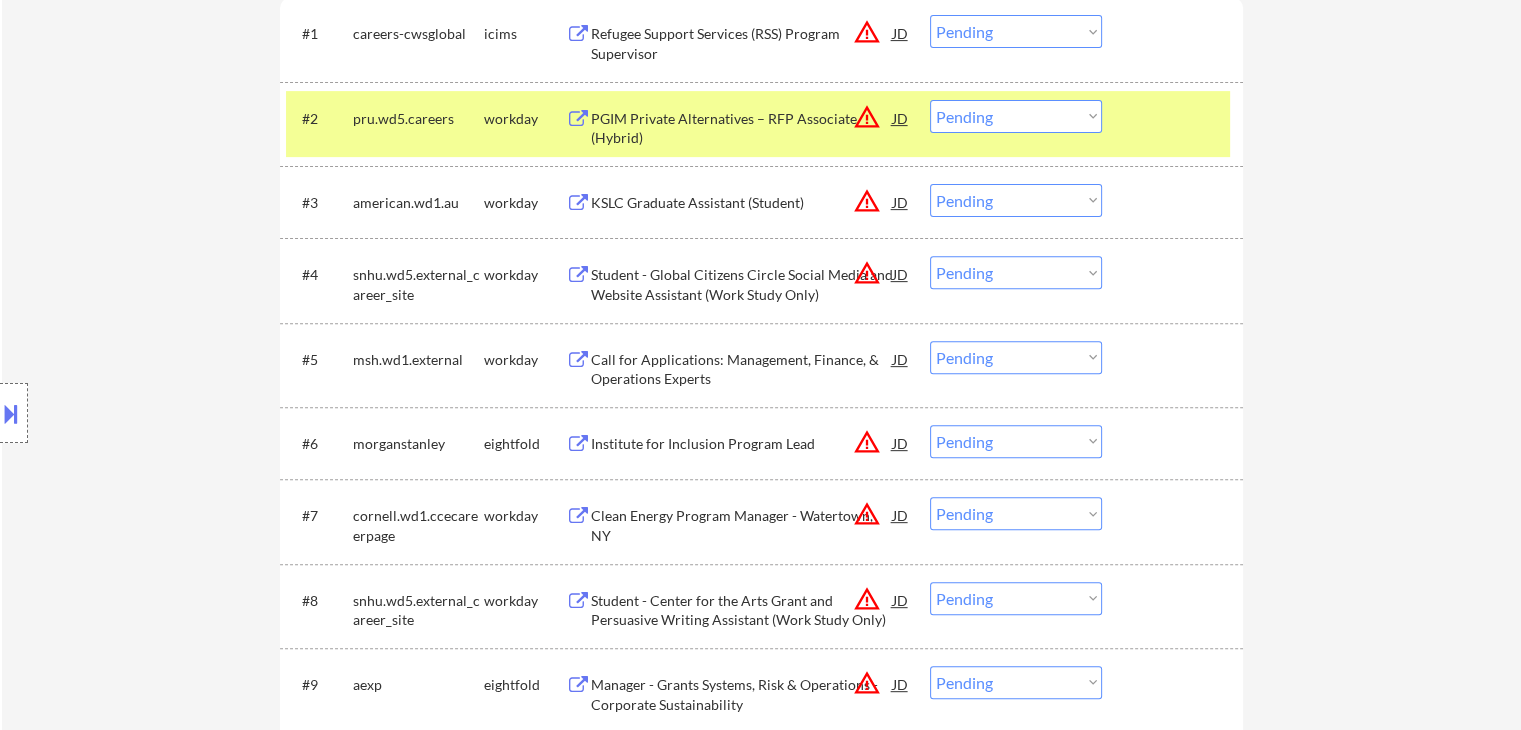 click on "Location Inclusions:" at bounding box center (179, 413) 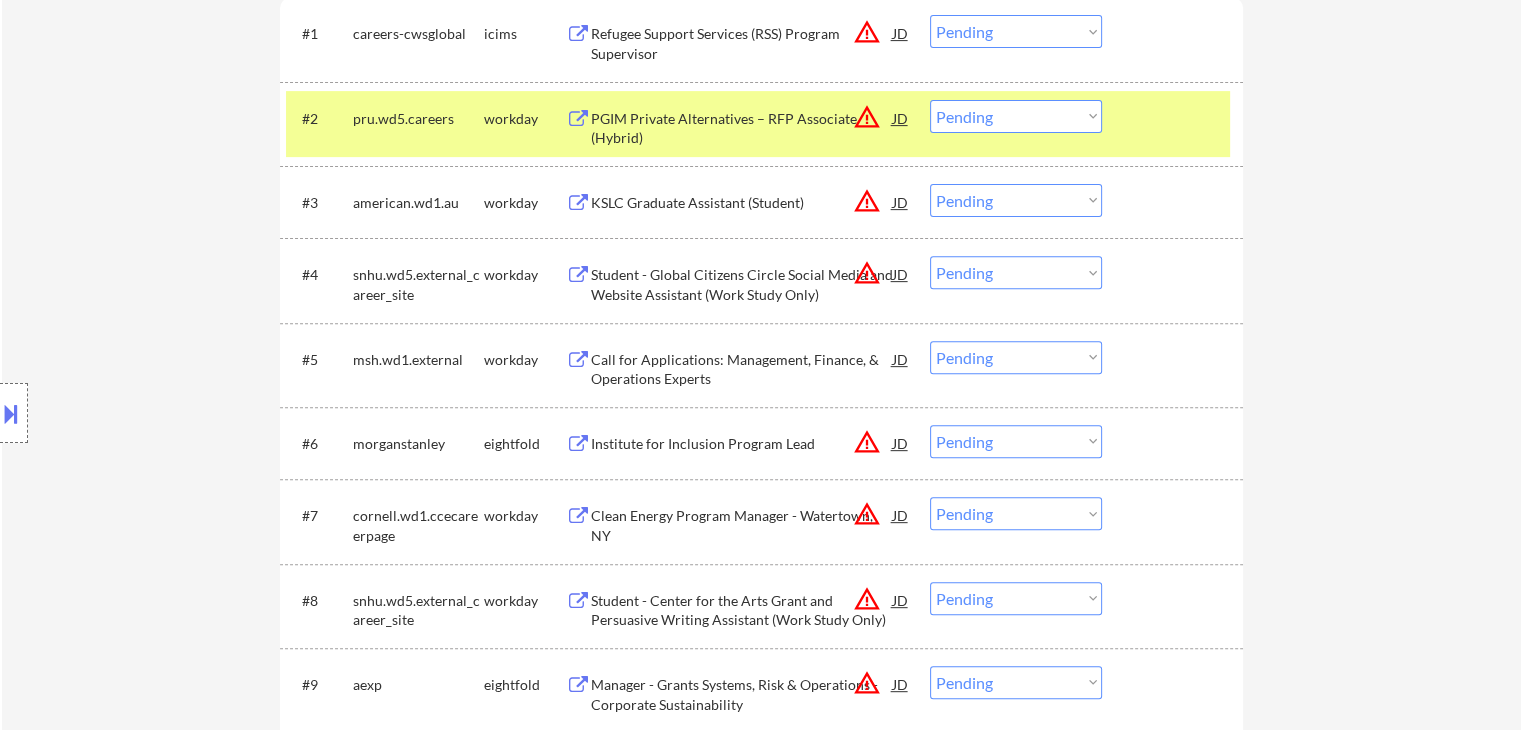 click on "Location Inclusions:" at bounding box center (179, 413) 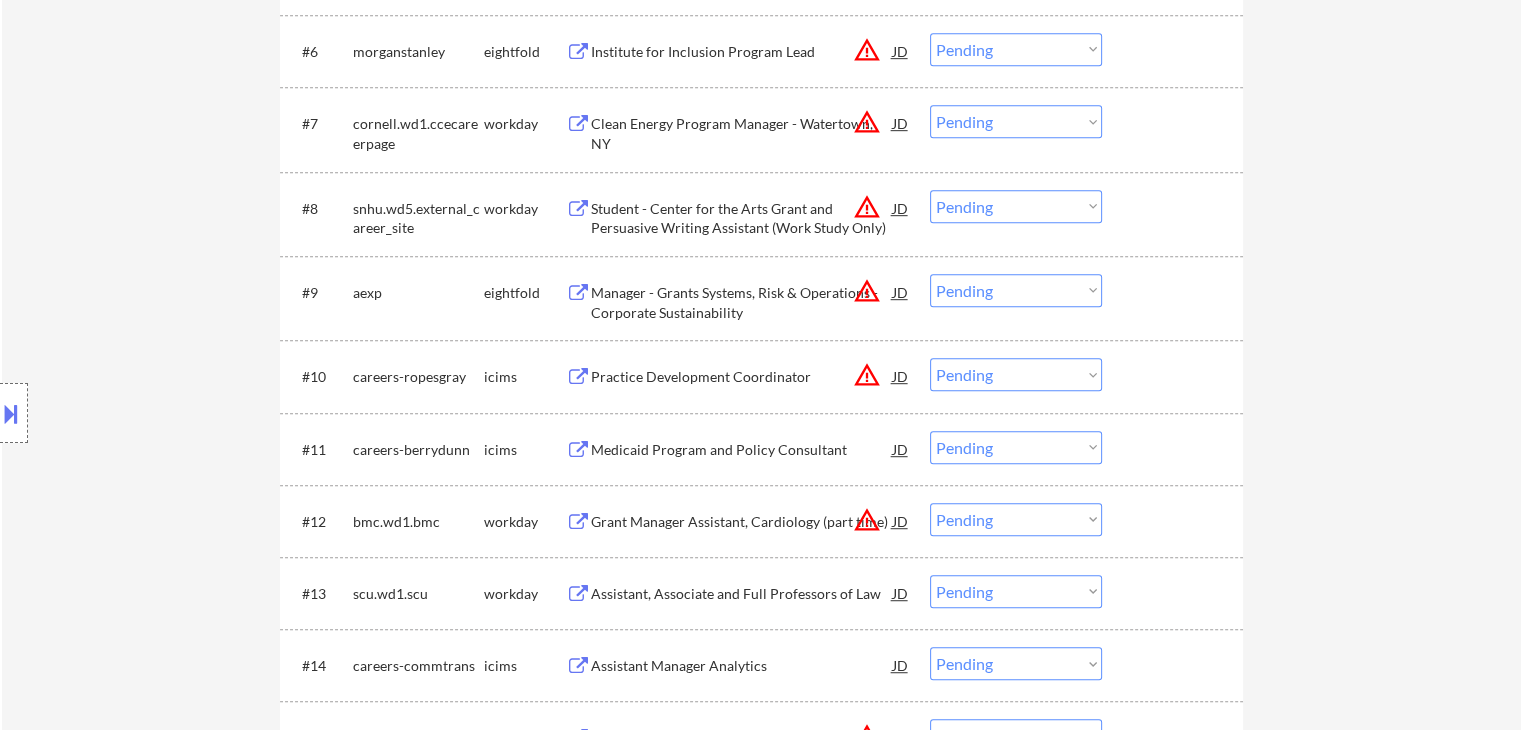 scroll, scrollTop: 1100, scrollLeft: 0, axis: vertical 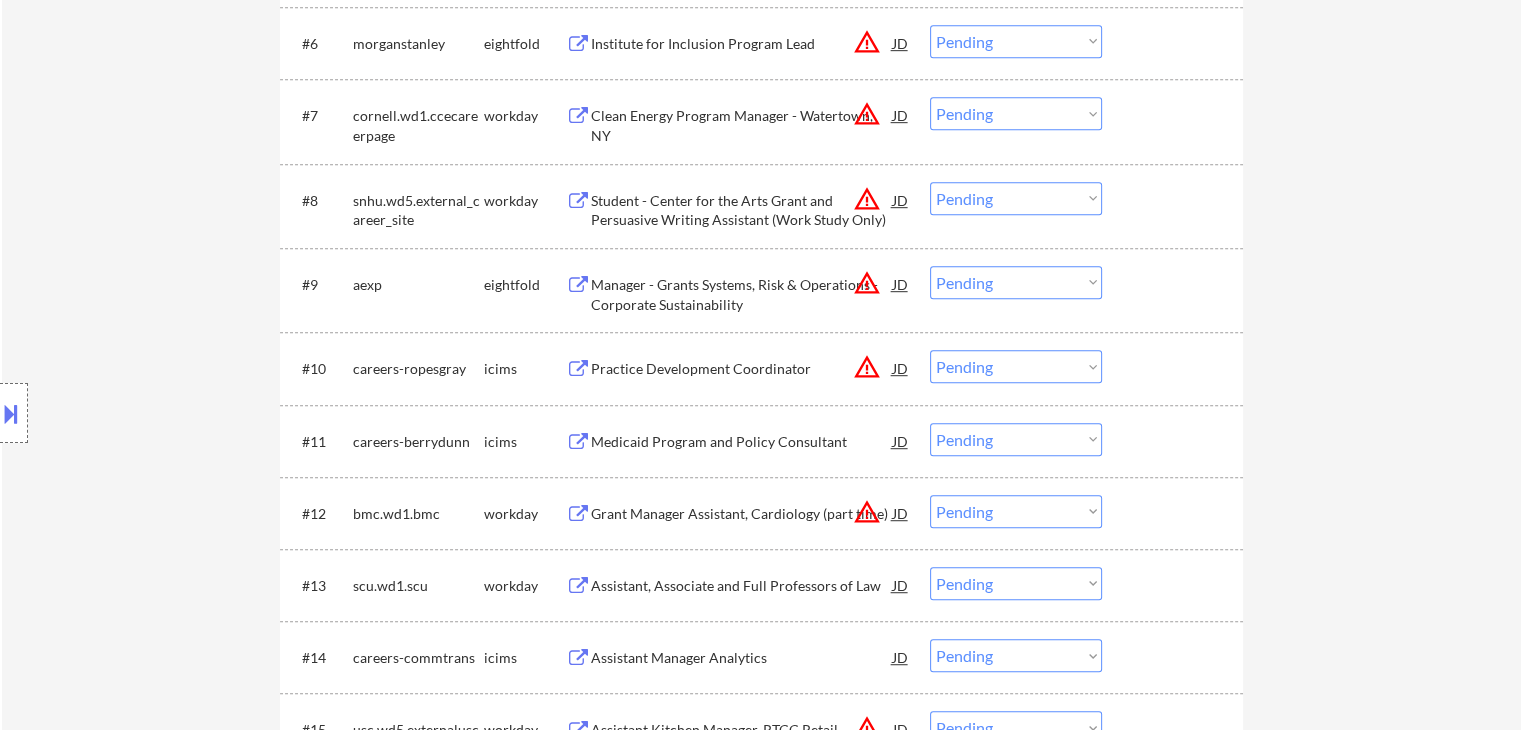click on "Location Inclusions:" at bounding box center [179, 413] 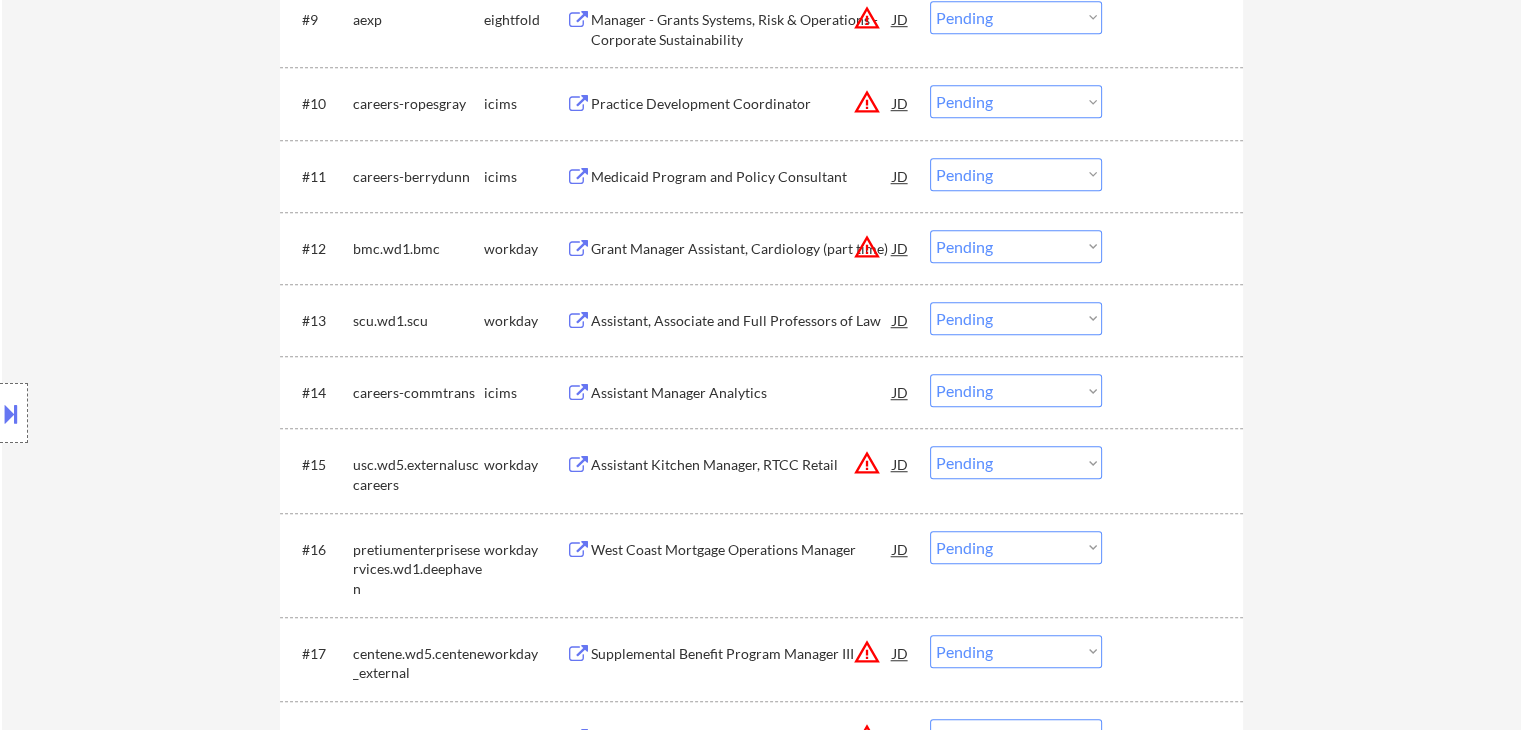 scroll, scrollTop: 1400, scrollLeft: 0, axis: vertical 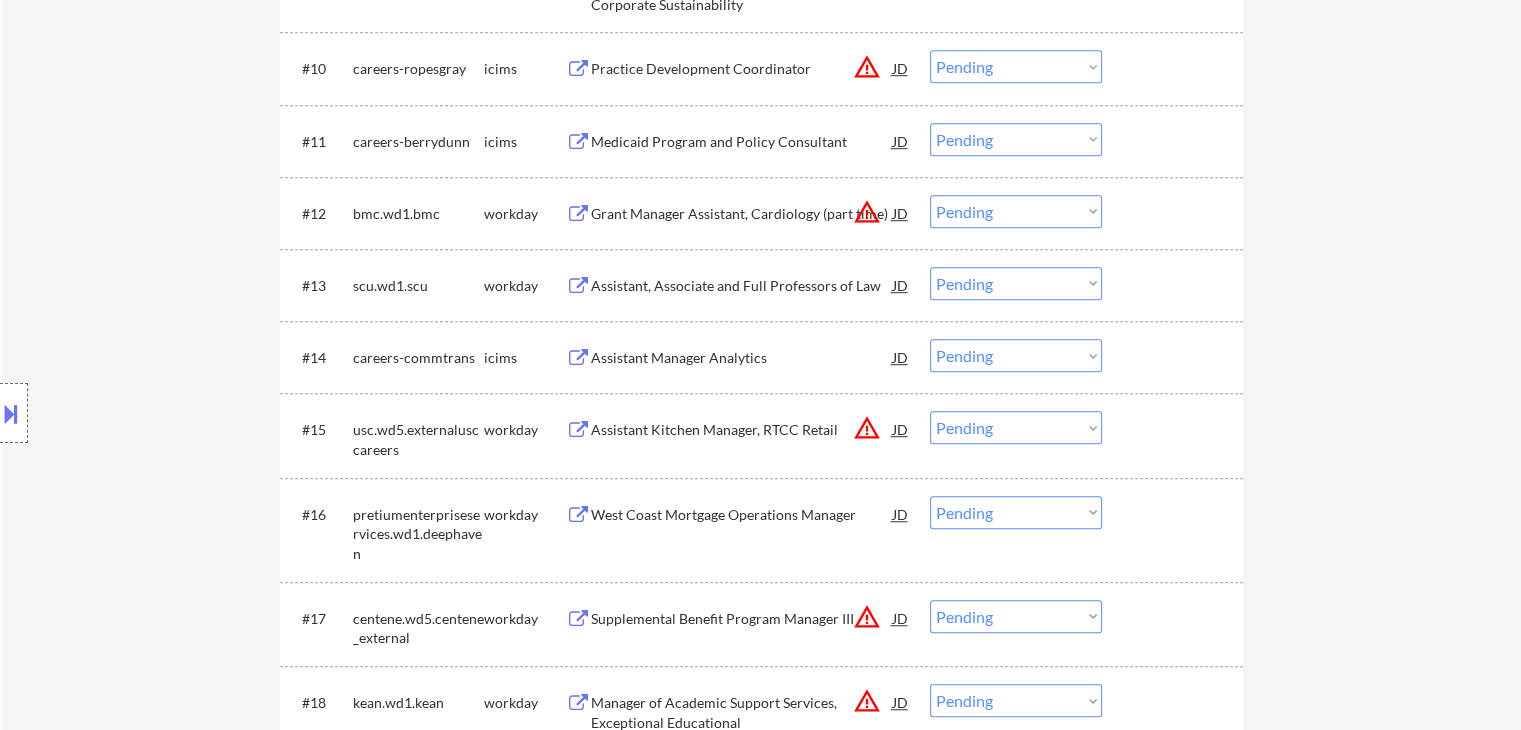 click on "Assistant Manager Analytics" at bounding box center [742, 358] 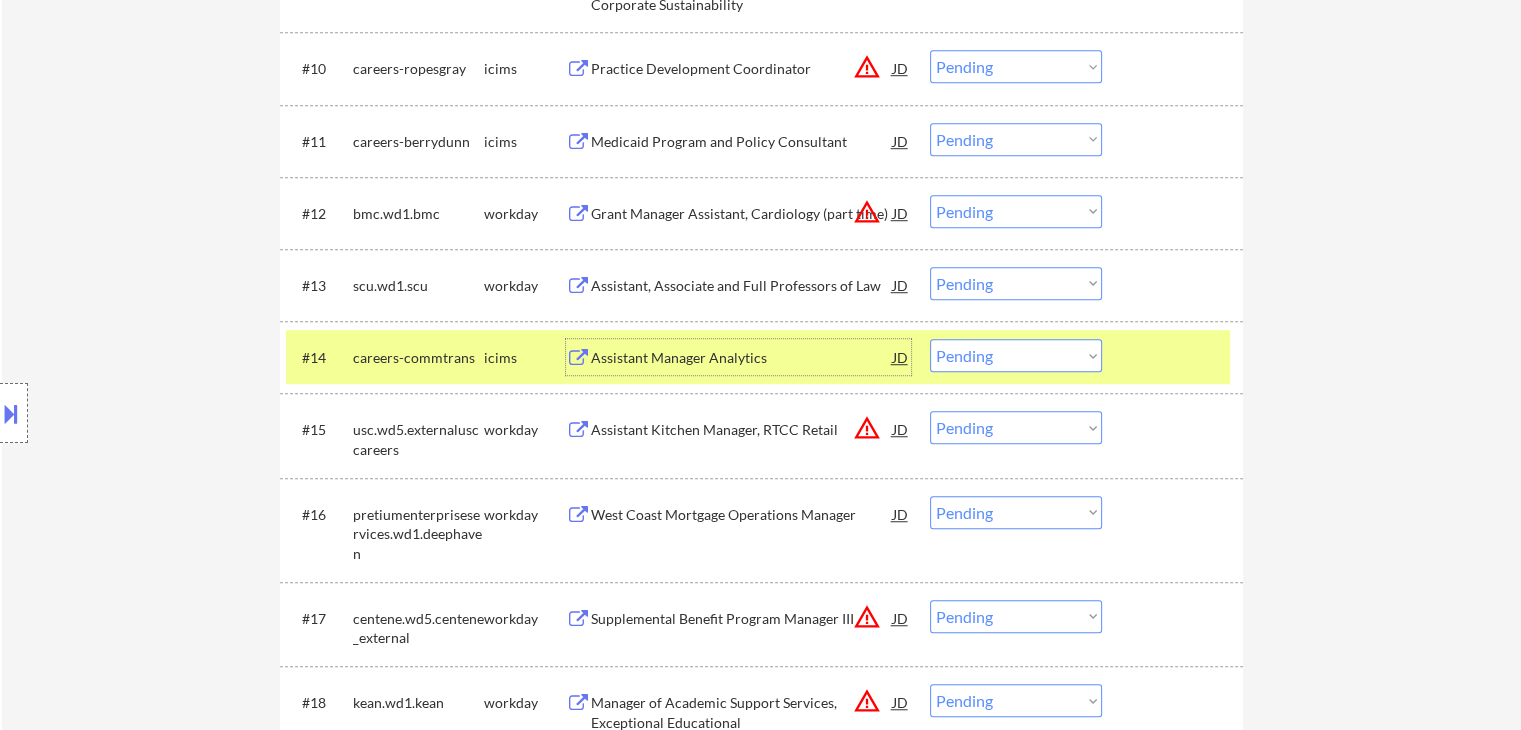 click at bounding box center [11, 413] 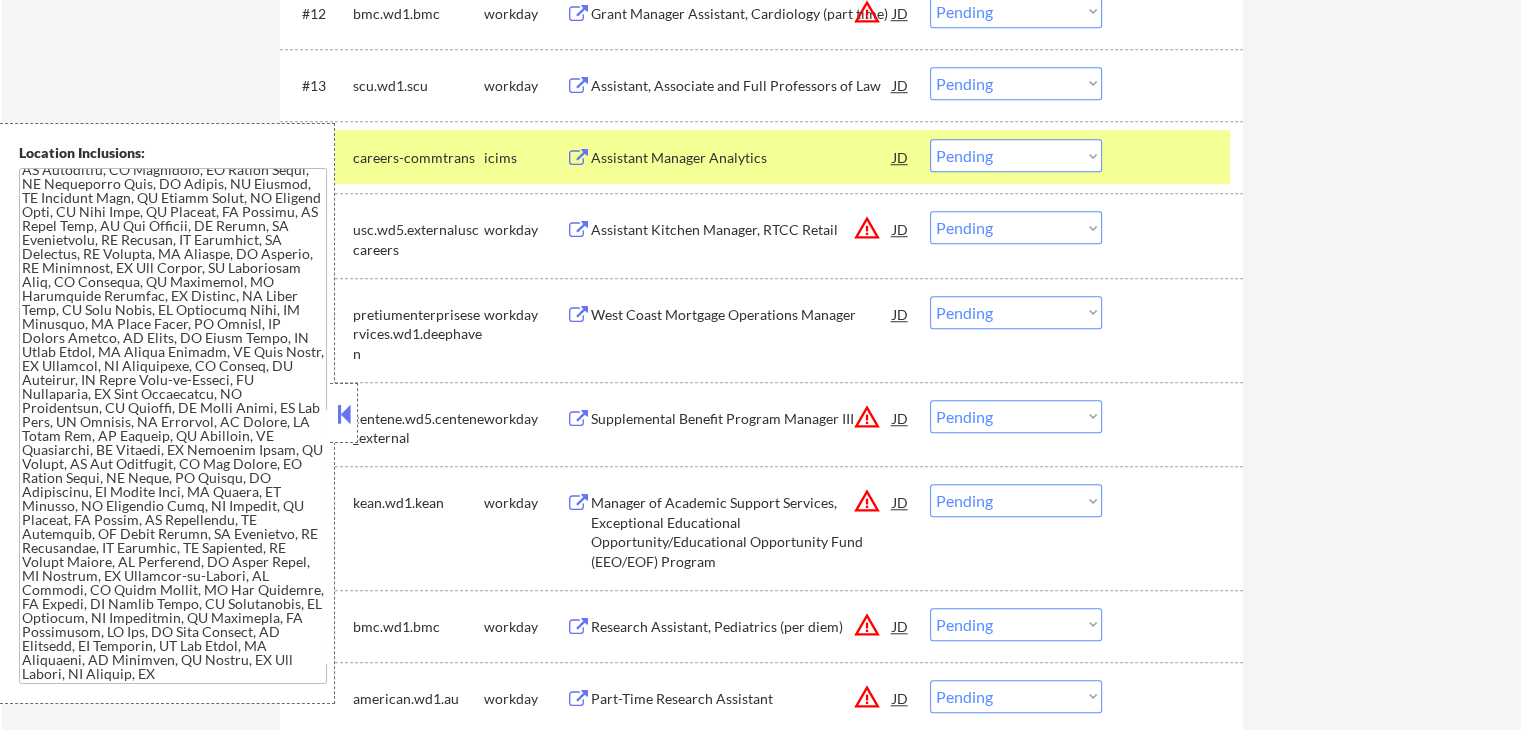 click at bounding box center [173, 426] 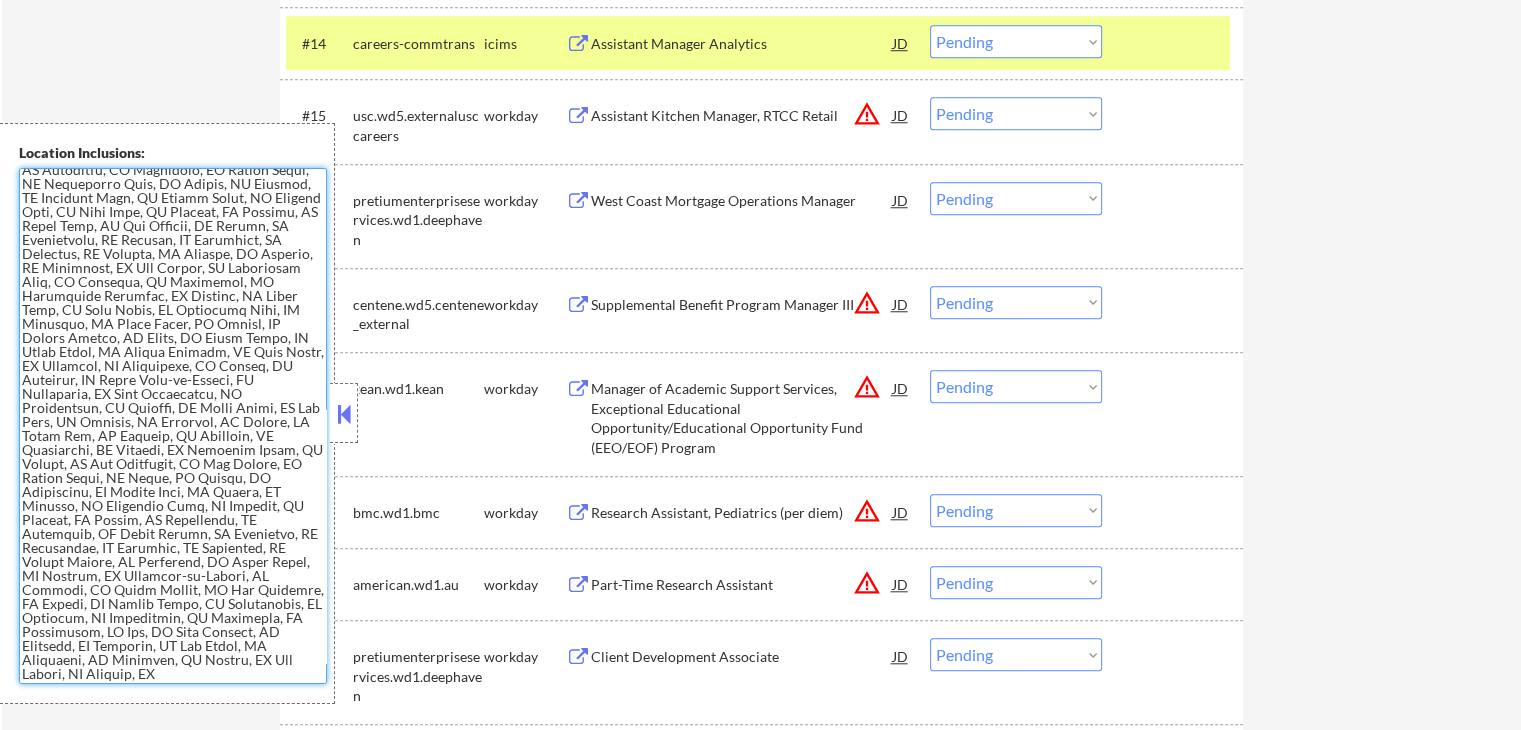 scroll, scrollTop: 1800, scrollLeft: 0, axis: vertical 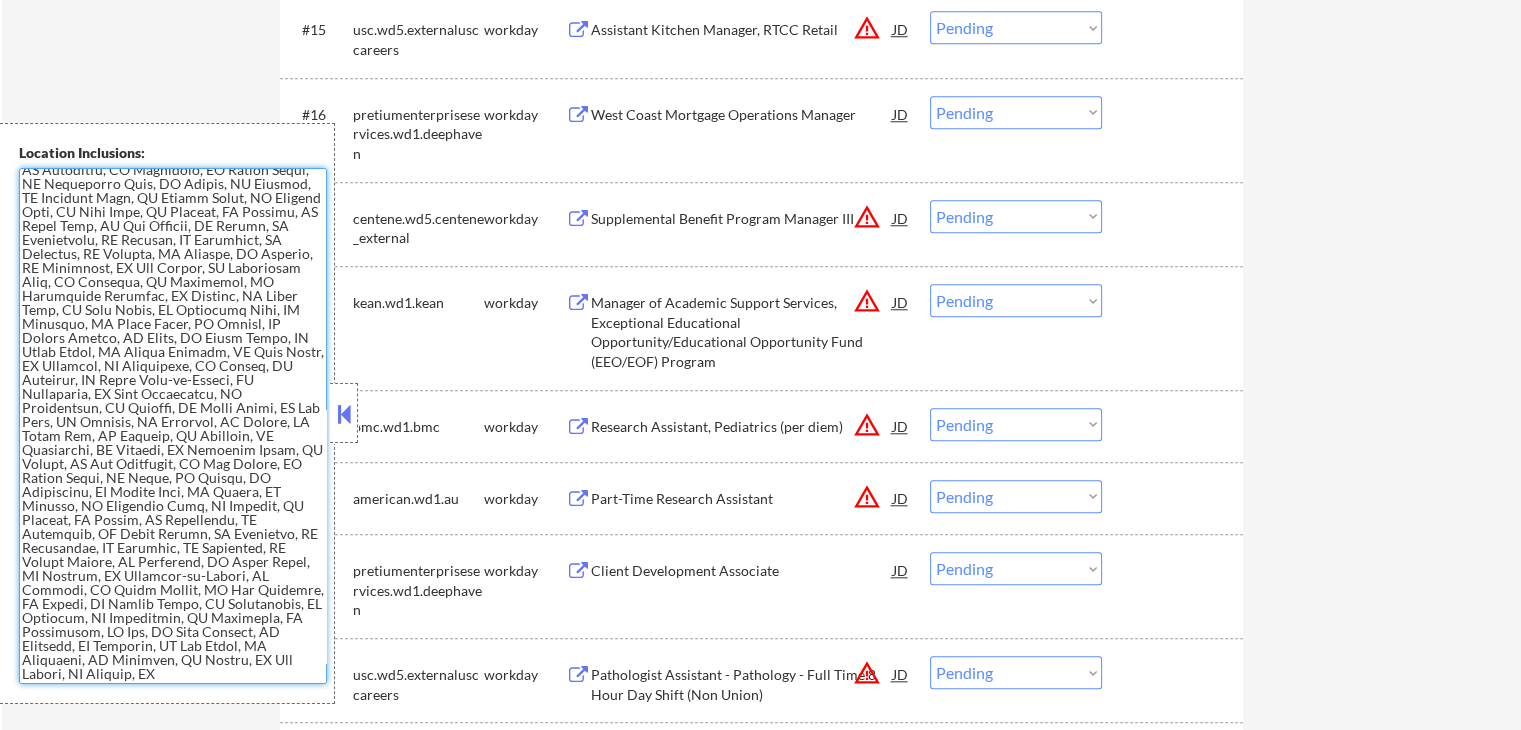 click at bounding box center (173, 426) 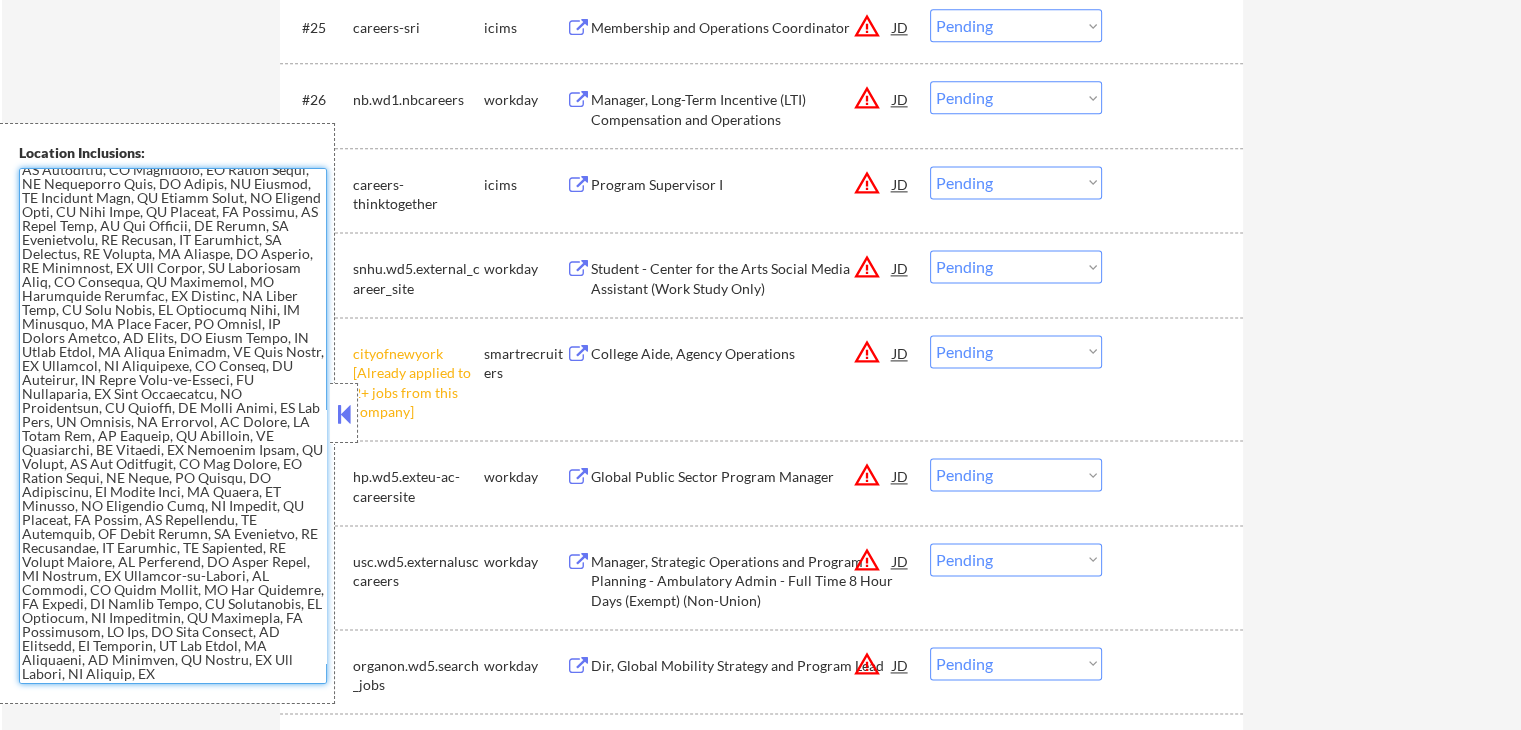 click at bounding box center [173, 426] 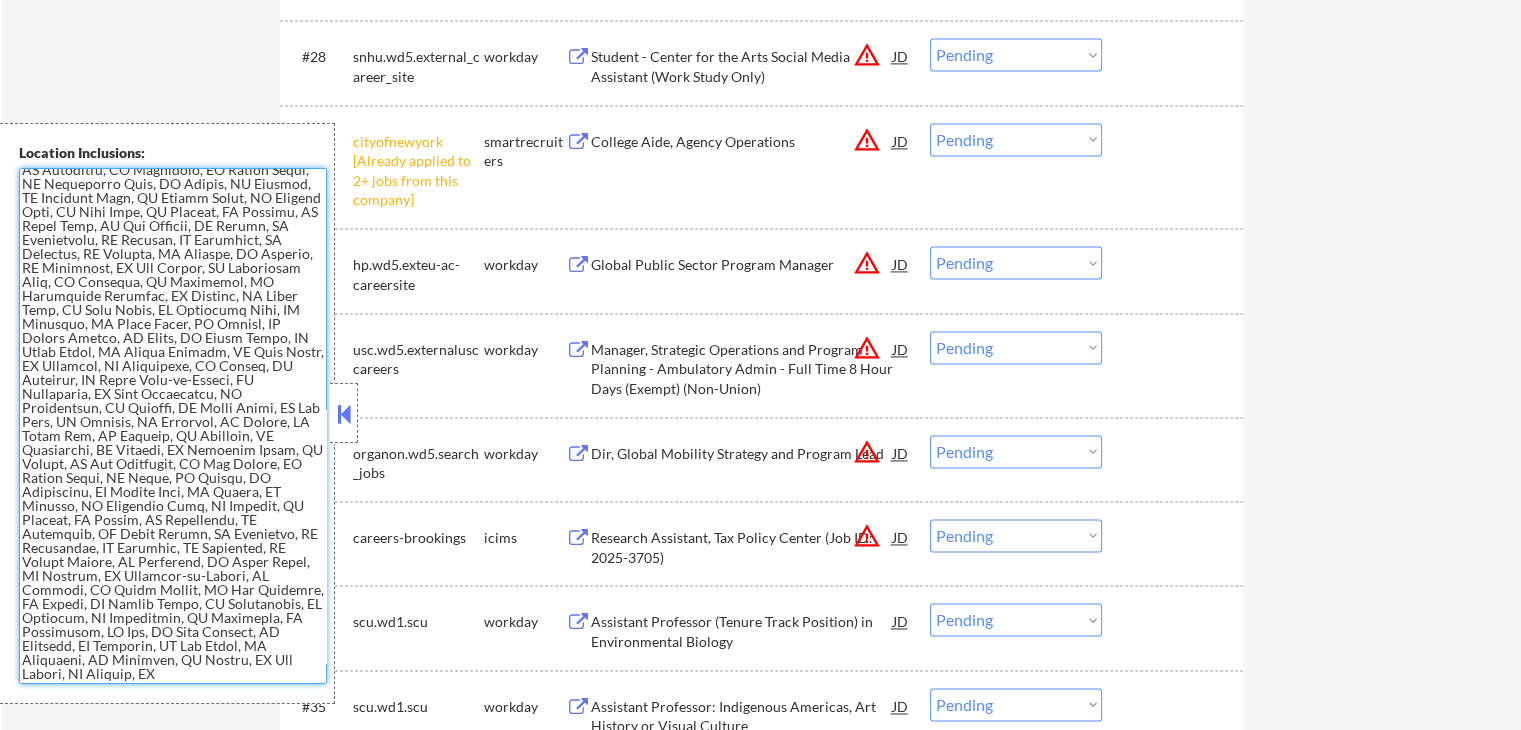 scroll, scrollTop: 3000, scrollLeft: 0, axis: vertical 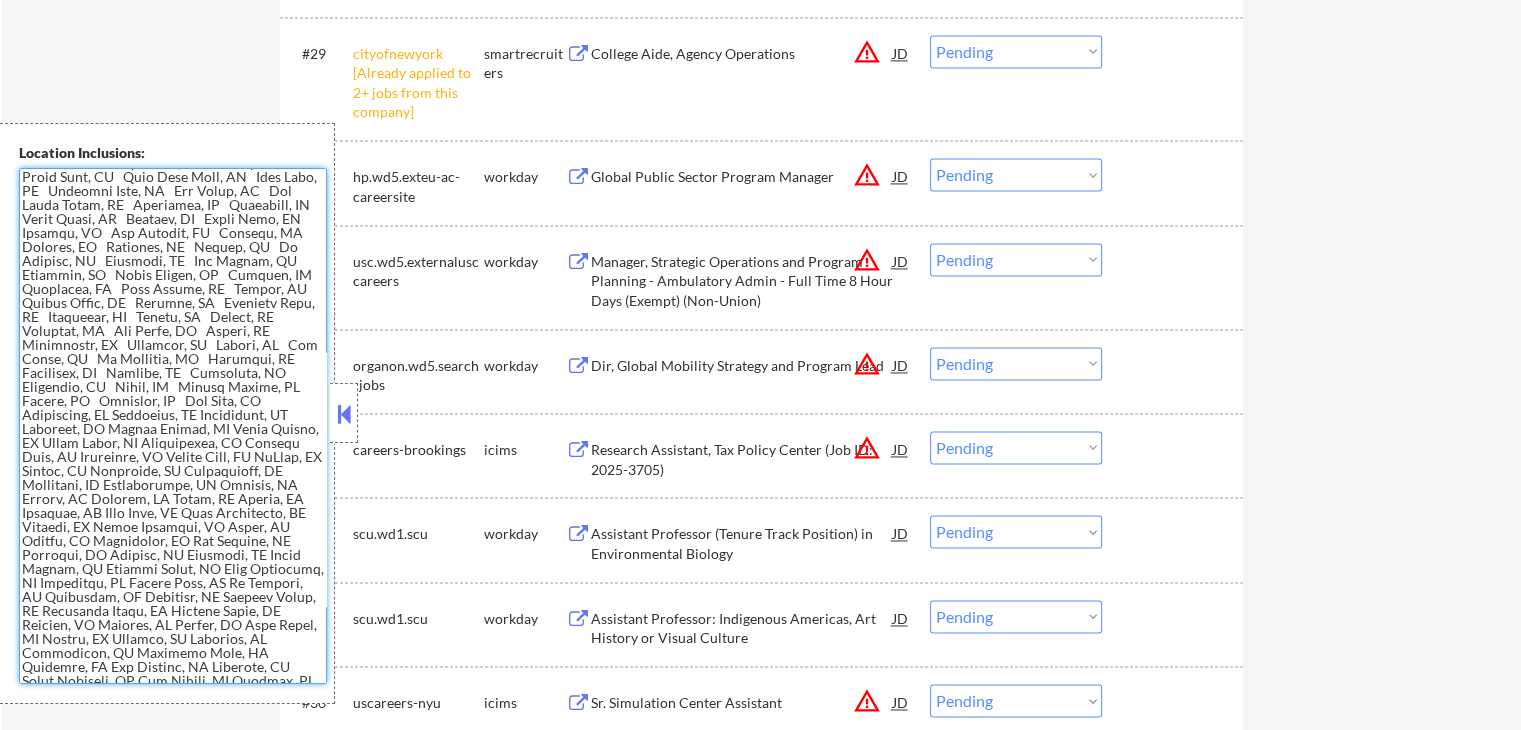 click at bounding box center [173, 426] 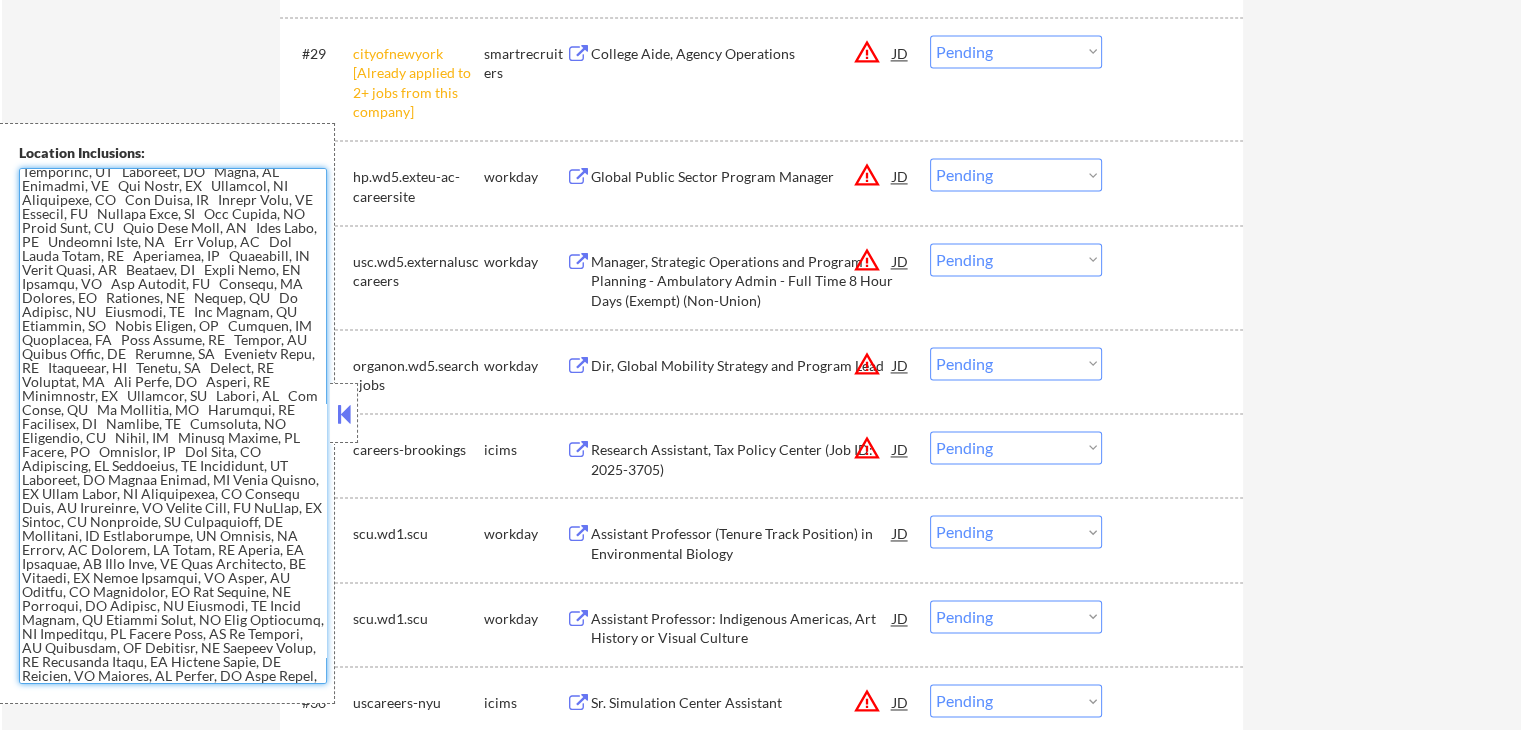 scroll, scrollTop: 0, scrollLeft: 0, axis: both 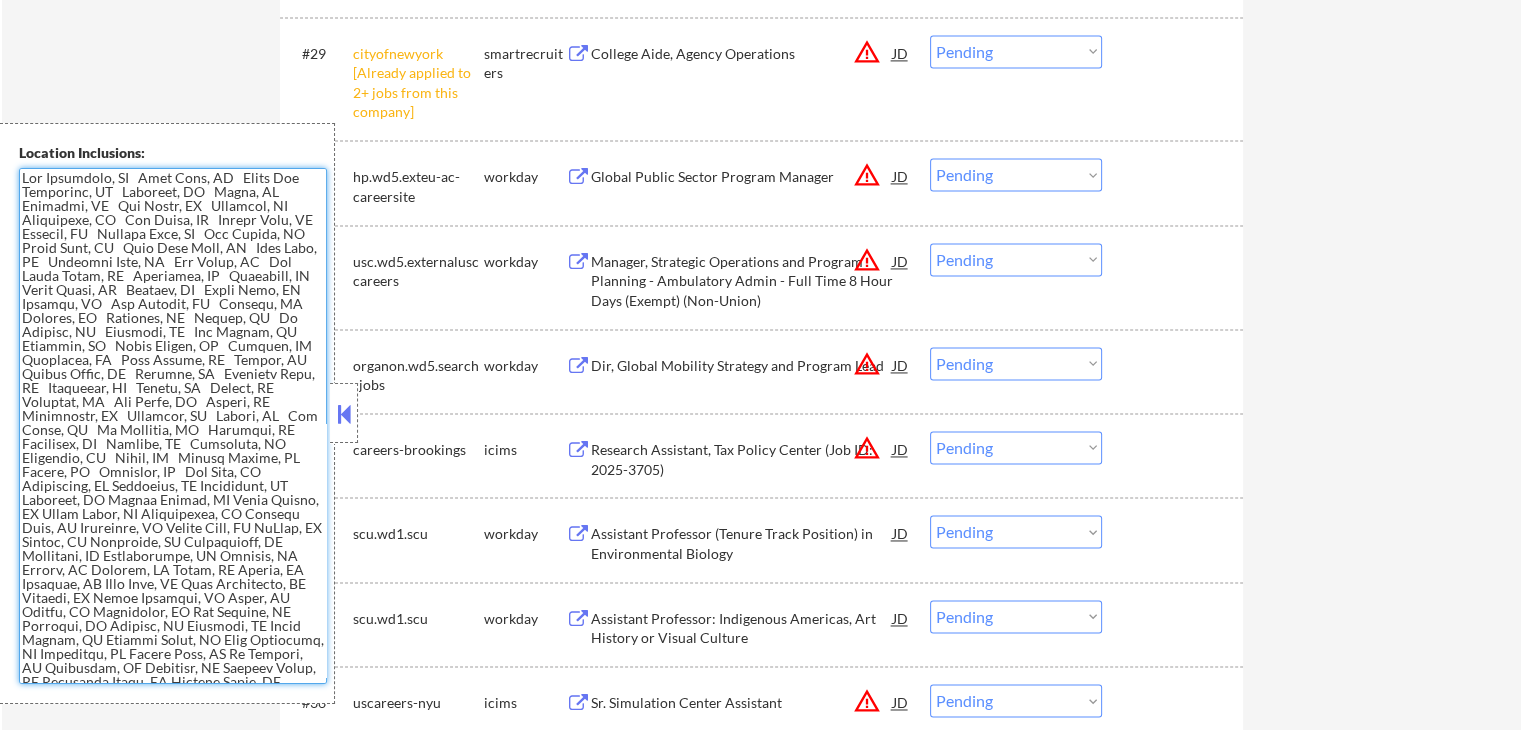 click at bounding box center [173, 426] 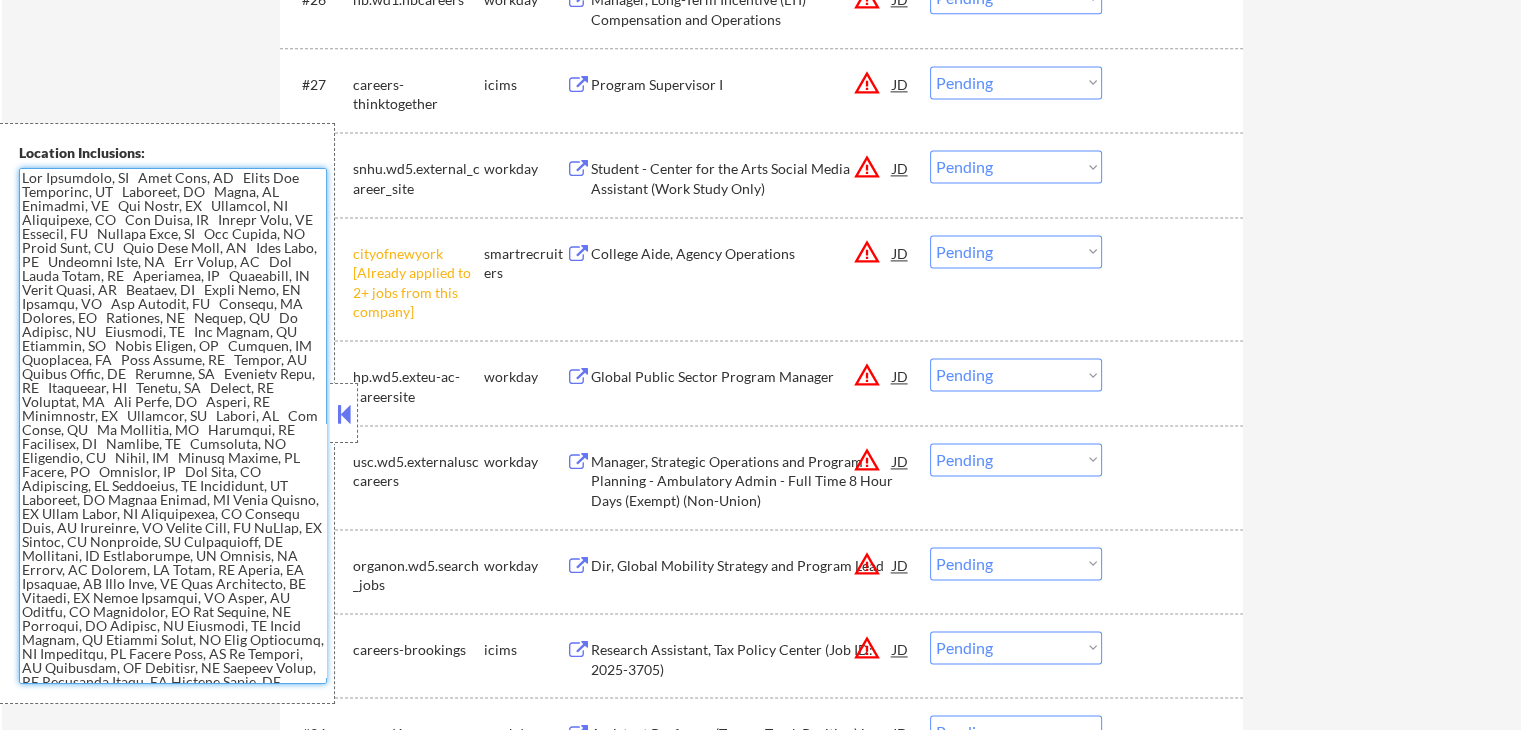 click at bounding box center [173, 426] 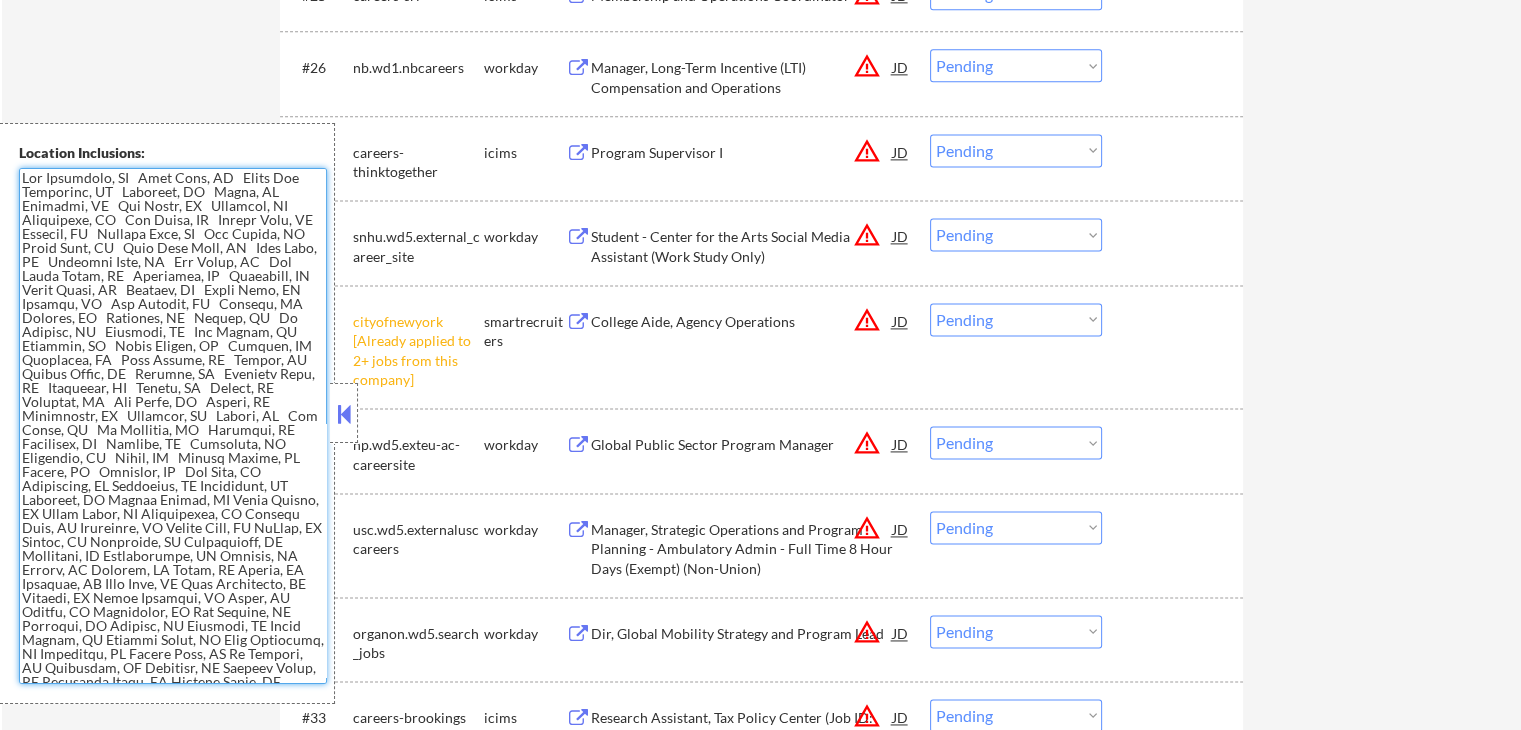 scroll, scrollTop: 2700, scrollLeft: 0, axis: vertical 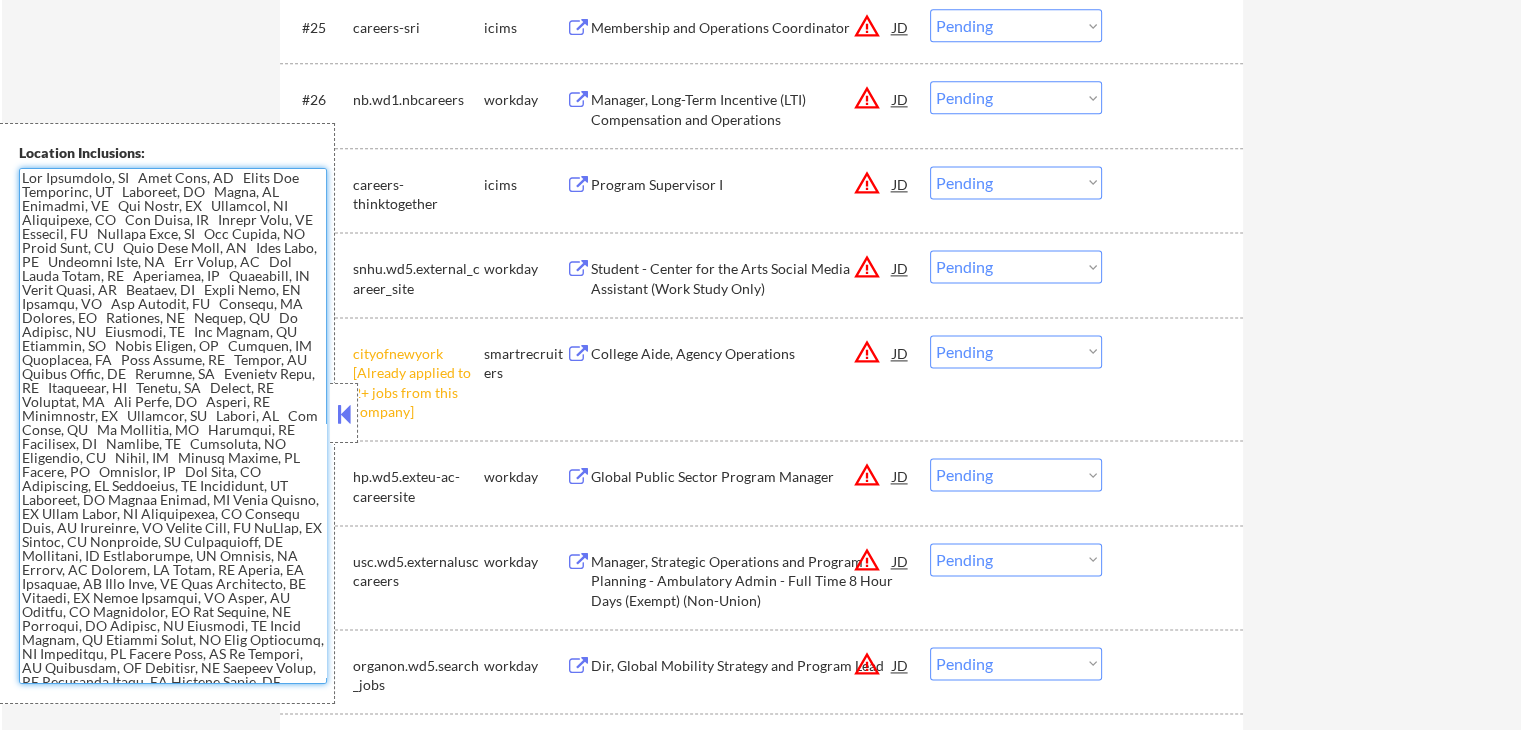 click at bounding box center (173, 426) 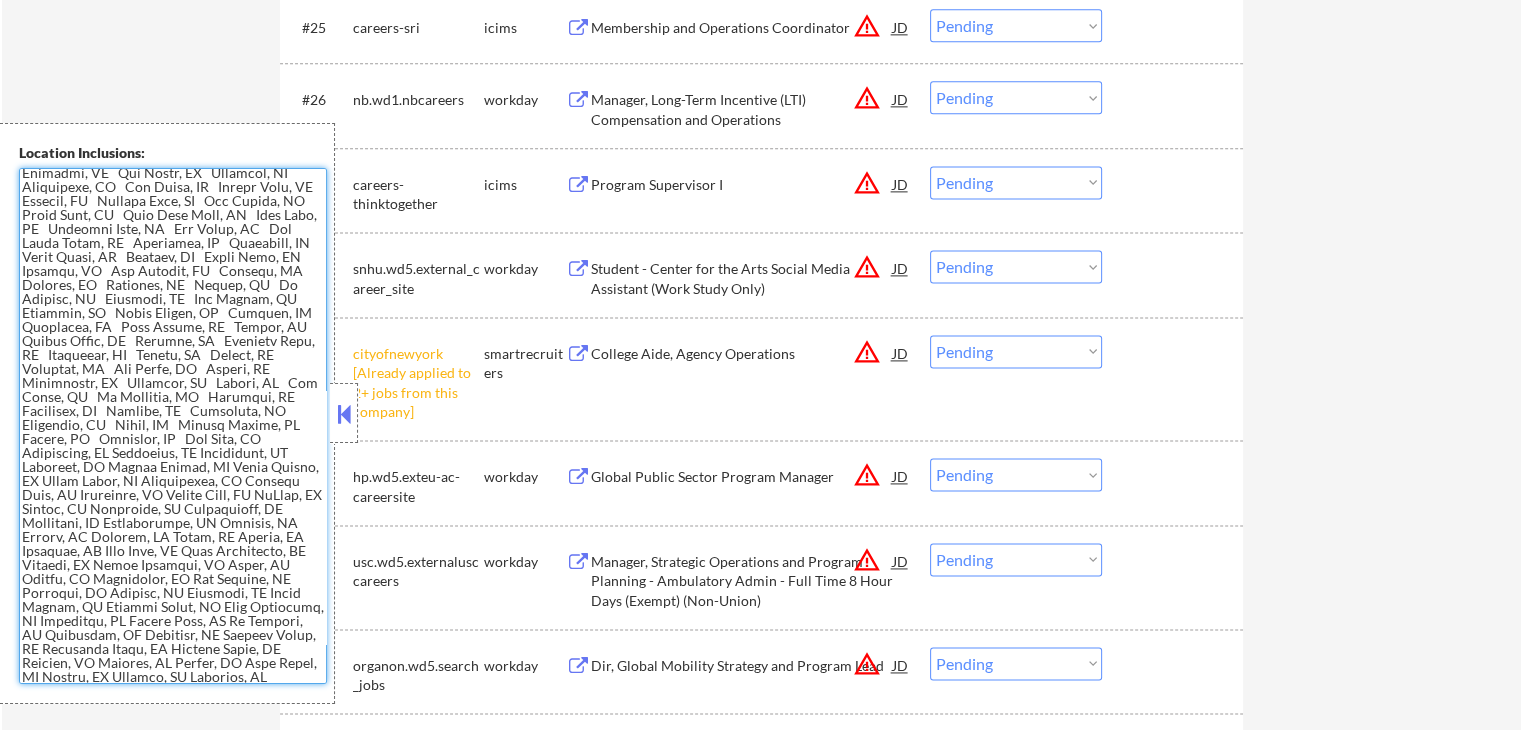 scroll, scrollTop: 0, scrollLeft: 0, axis: both 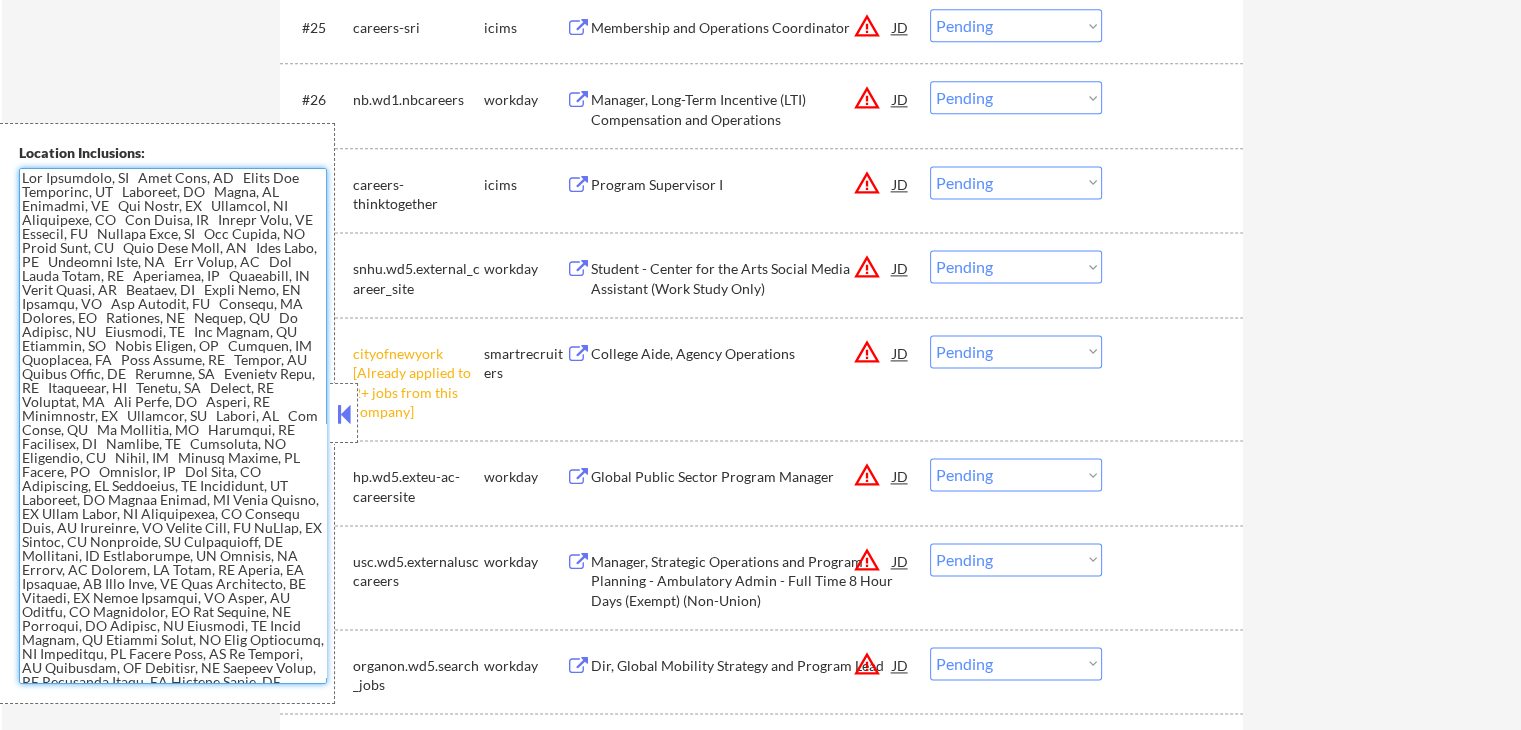 click at bounding box center (173, 426) 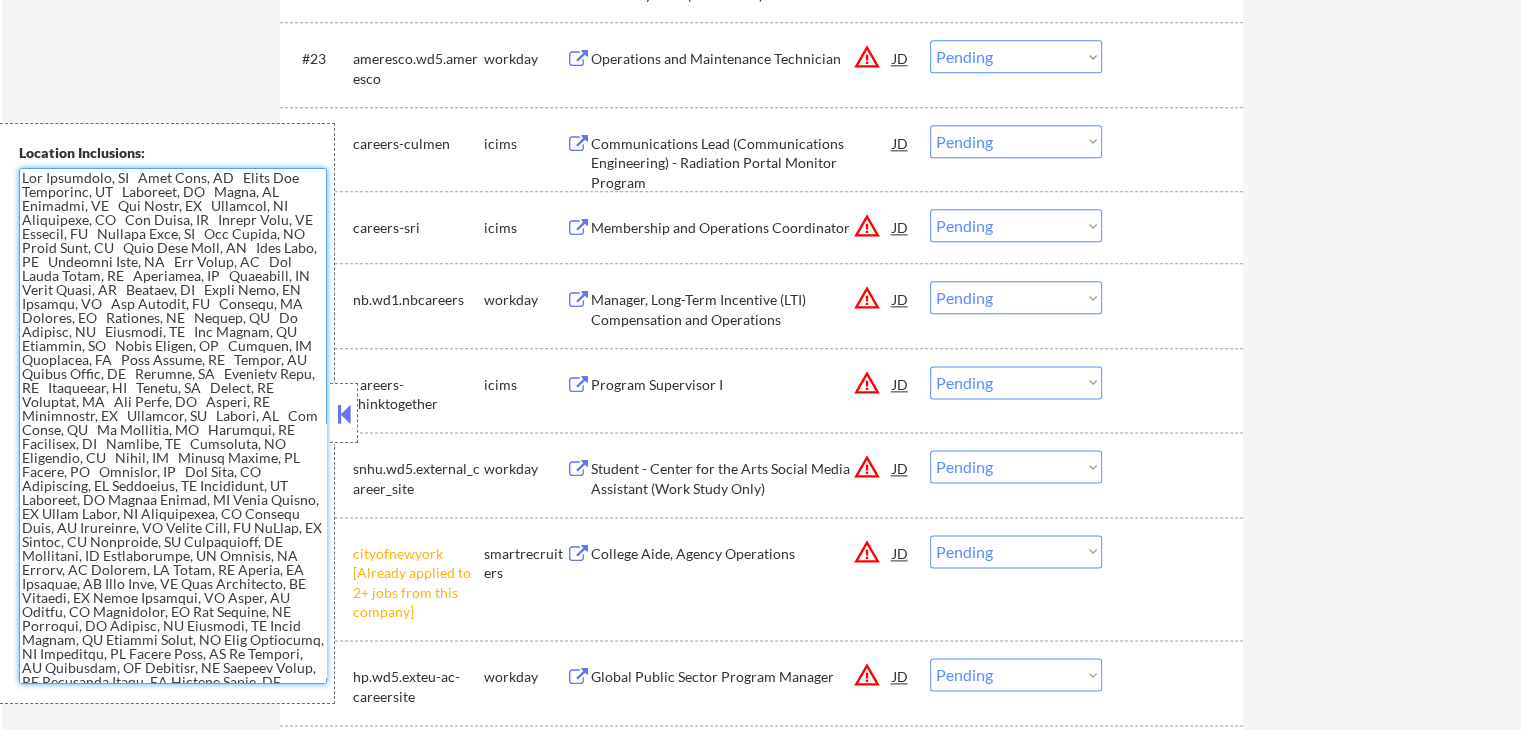 click at bounding box center [173, 426] 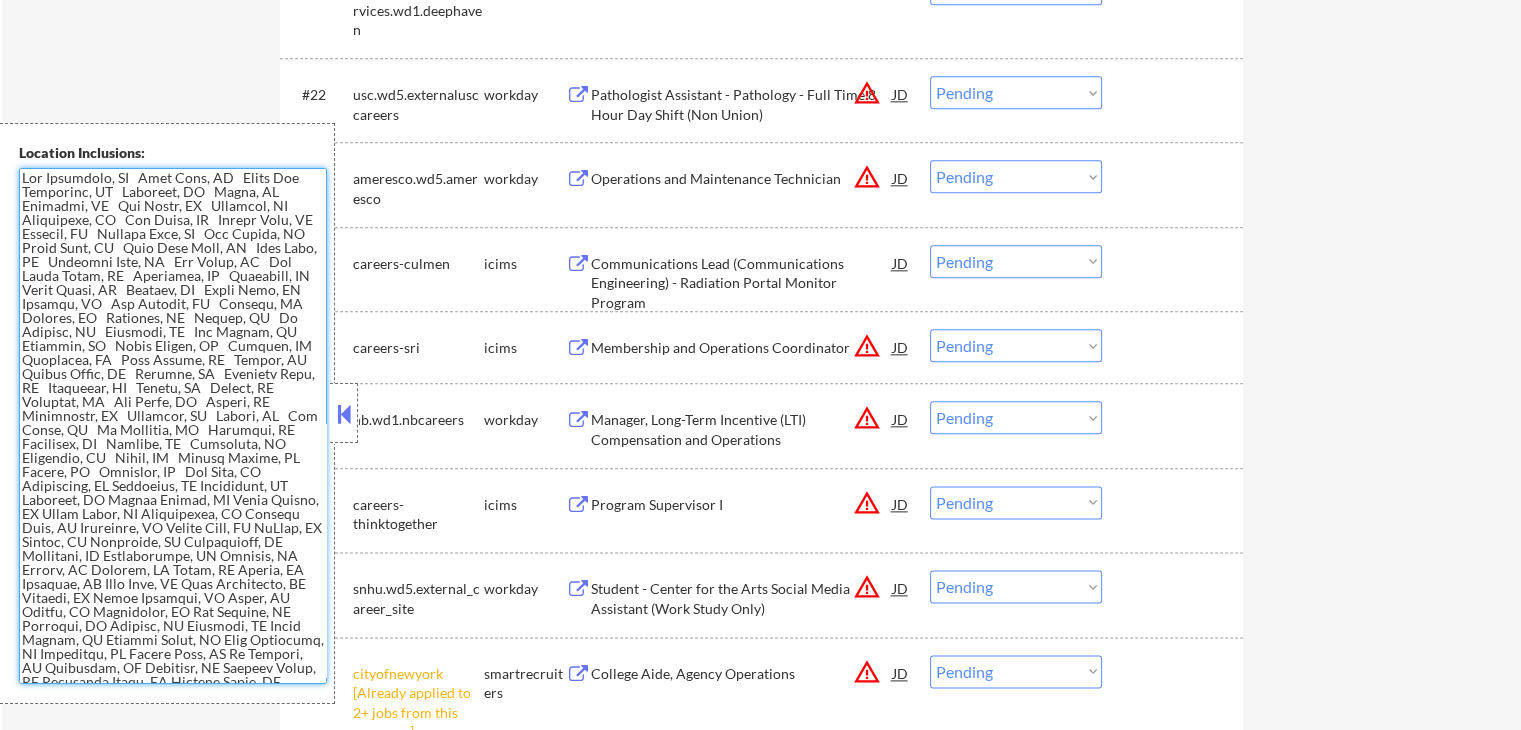scroll, scrollTop: 2300, scrollLeft: 0, axis: vertical 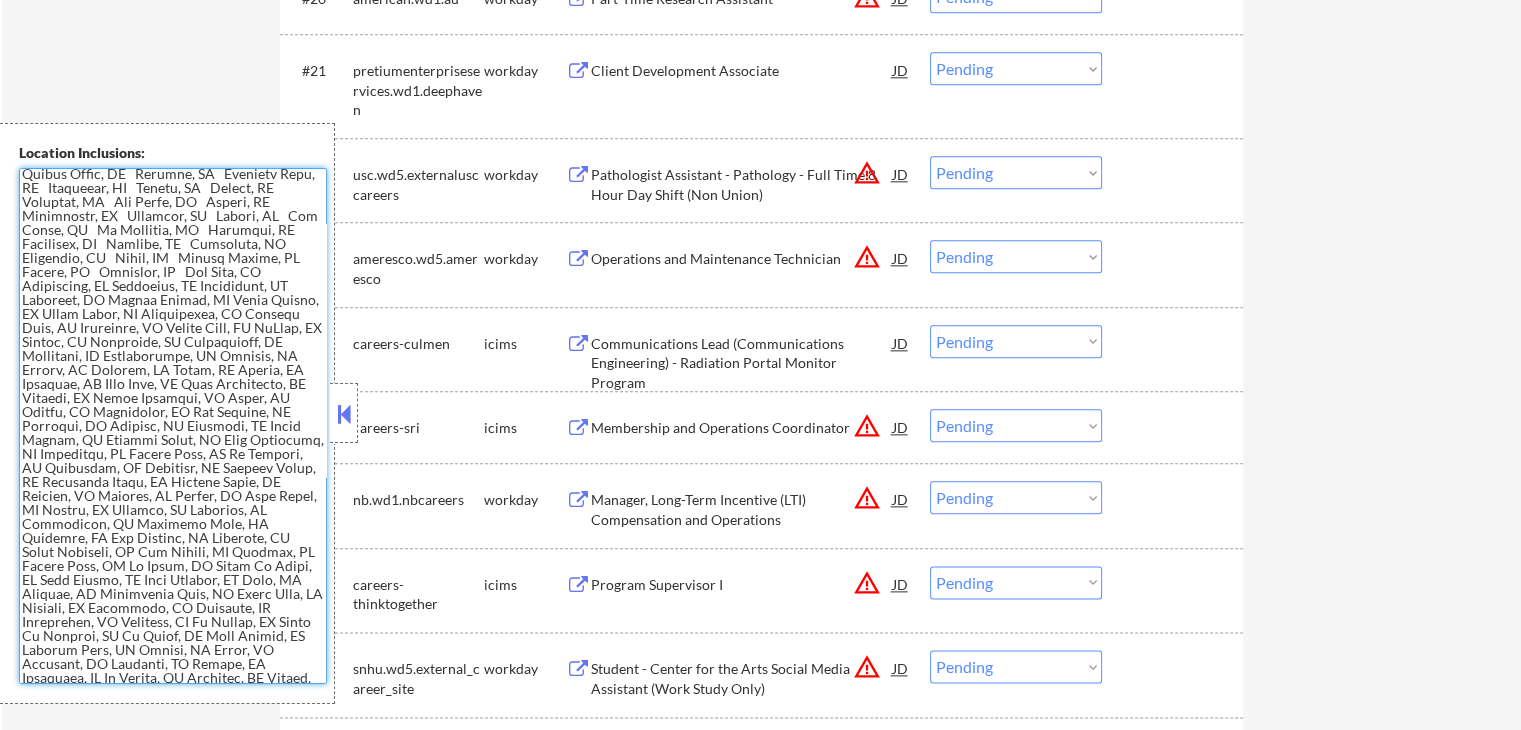 click at bounding box center [173, 426] 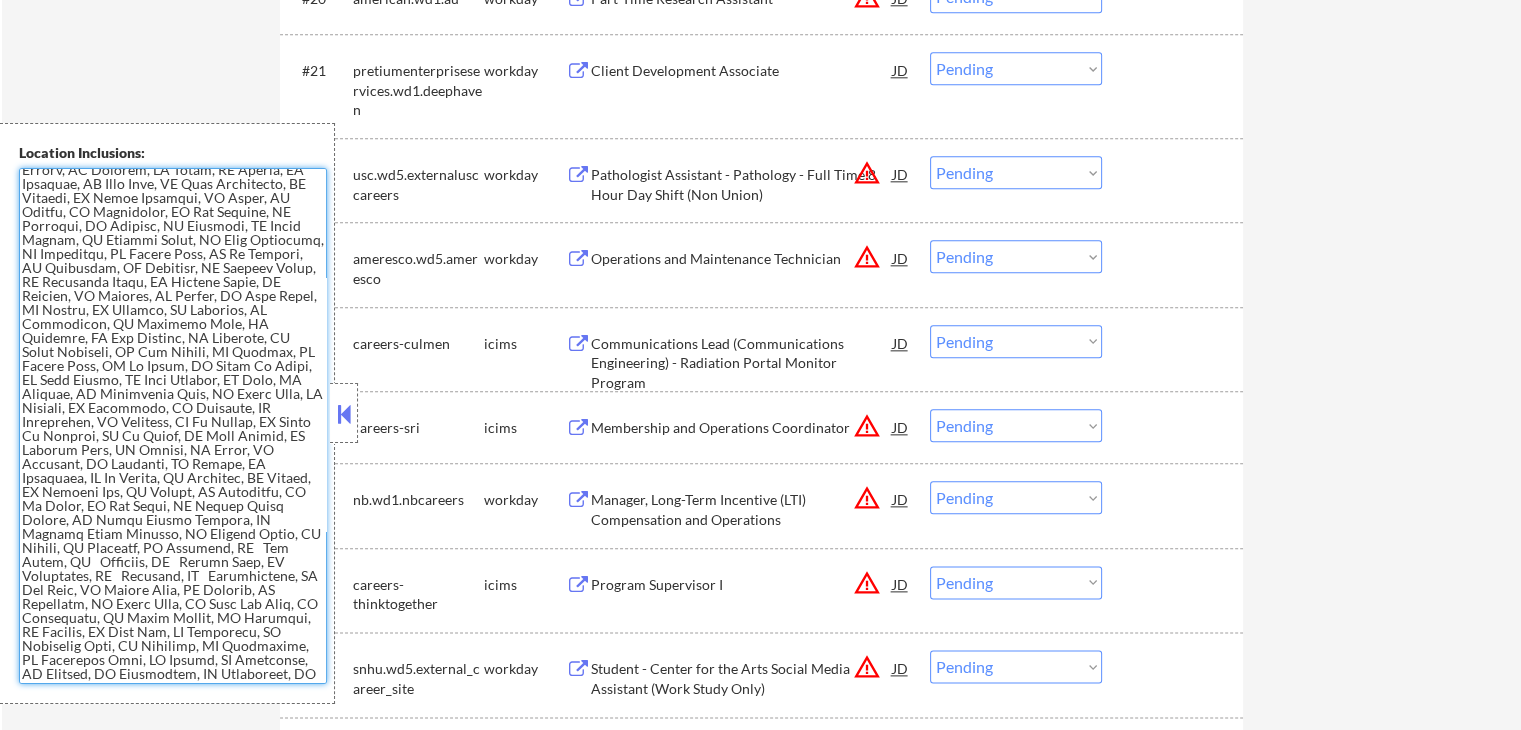 click at bounding box center (173, 426) 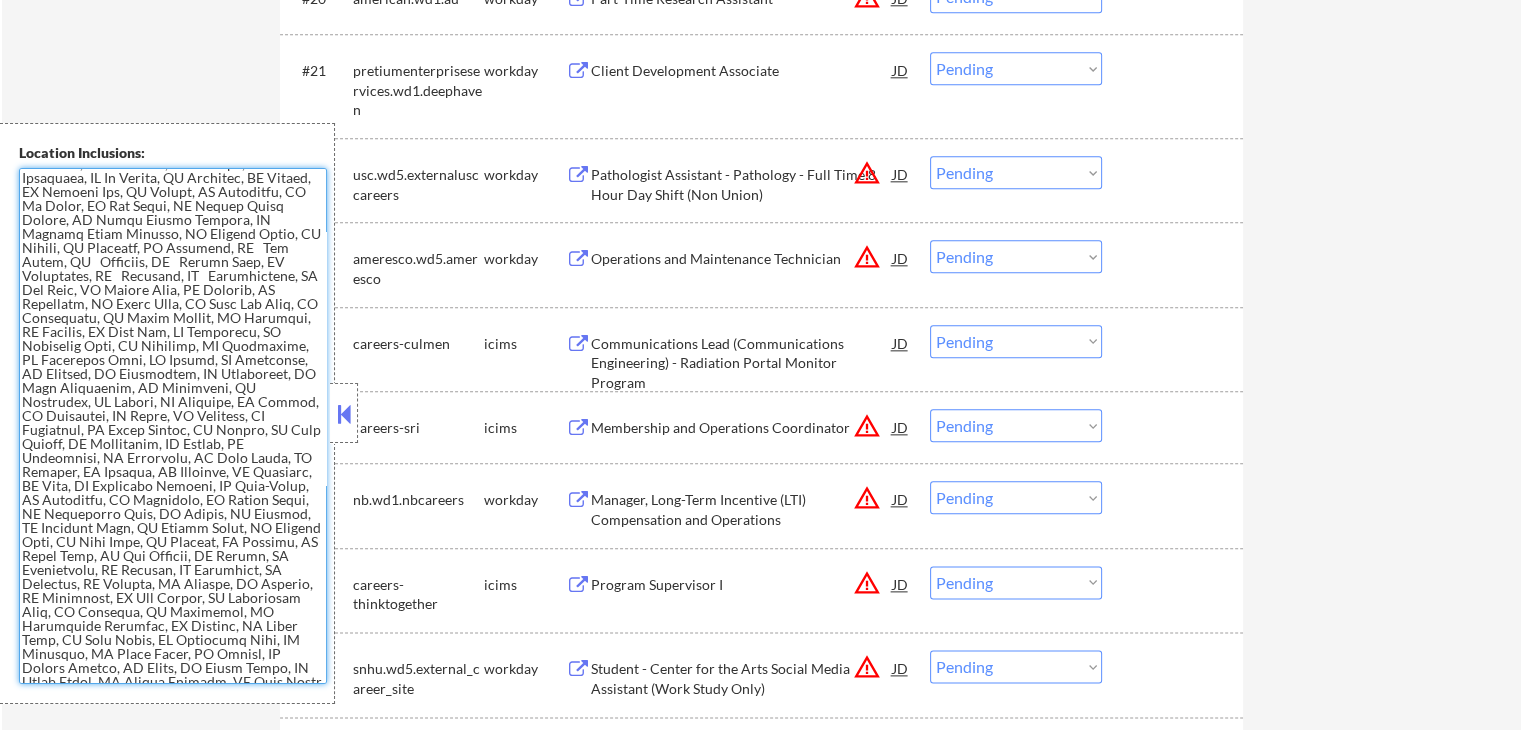 click at bounding box center (173, 426) 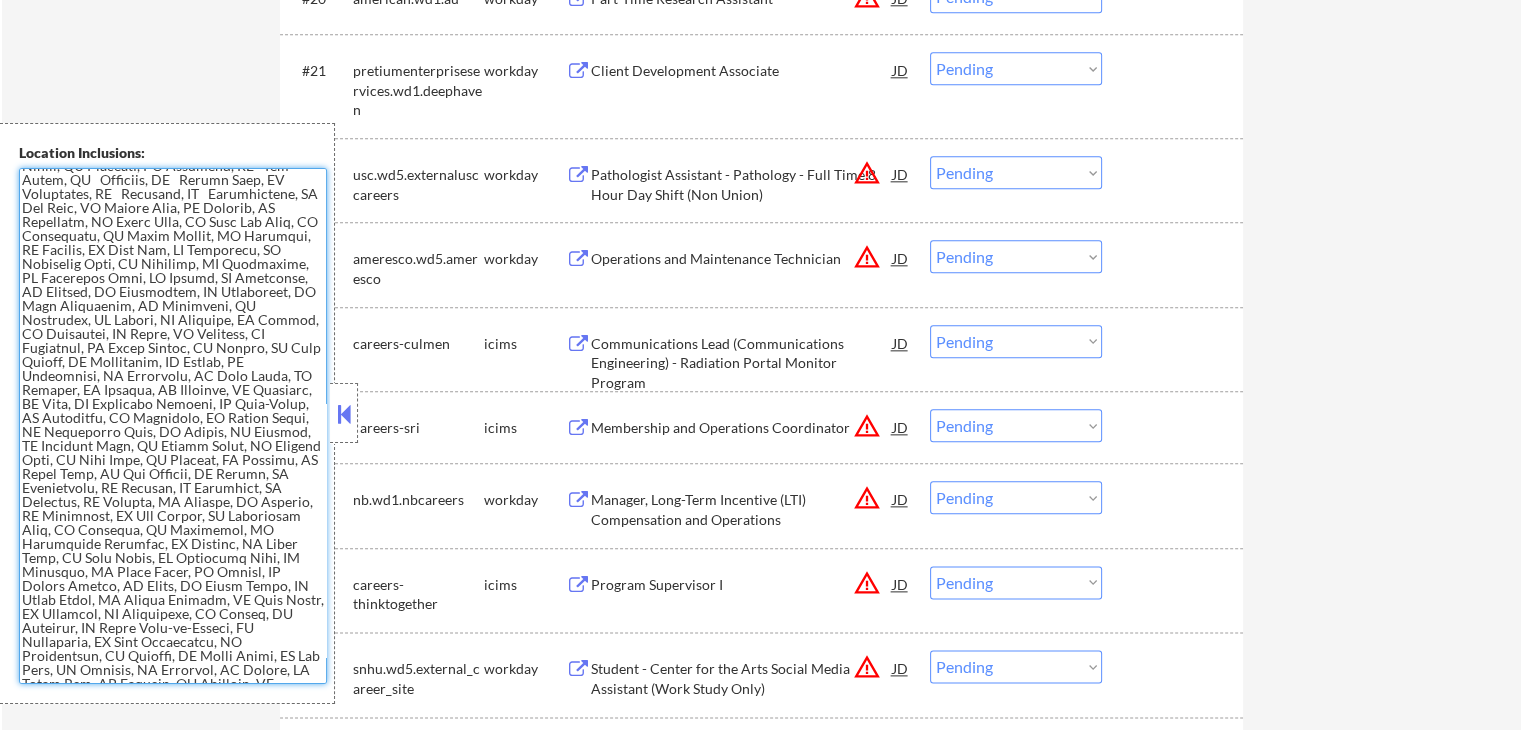 scroll, scrollTop: 900, scrollLeft: 0, axis: vertical 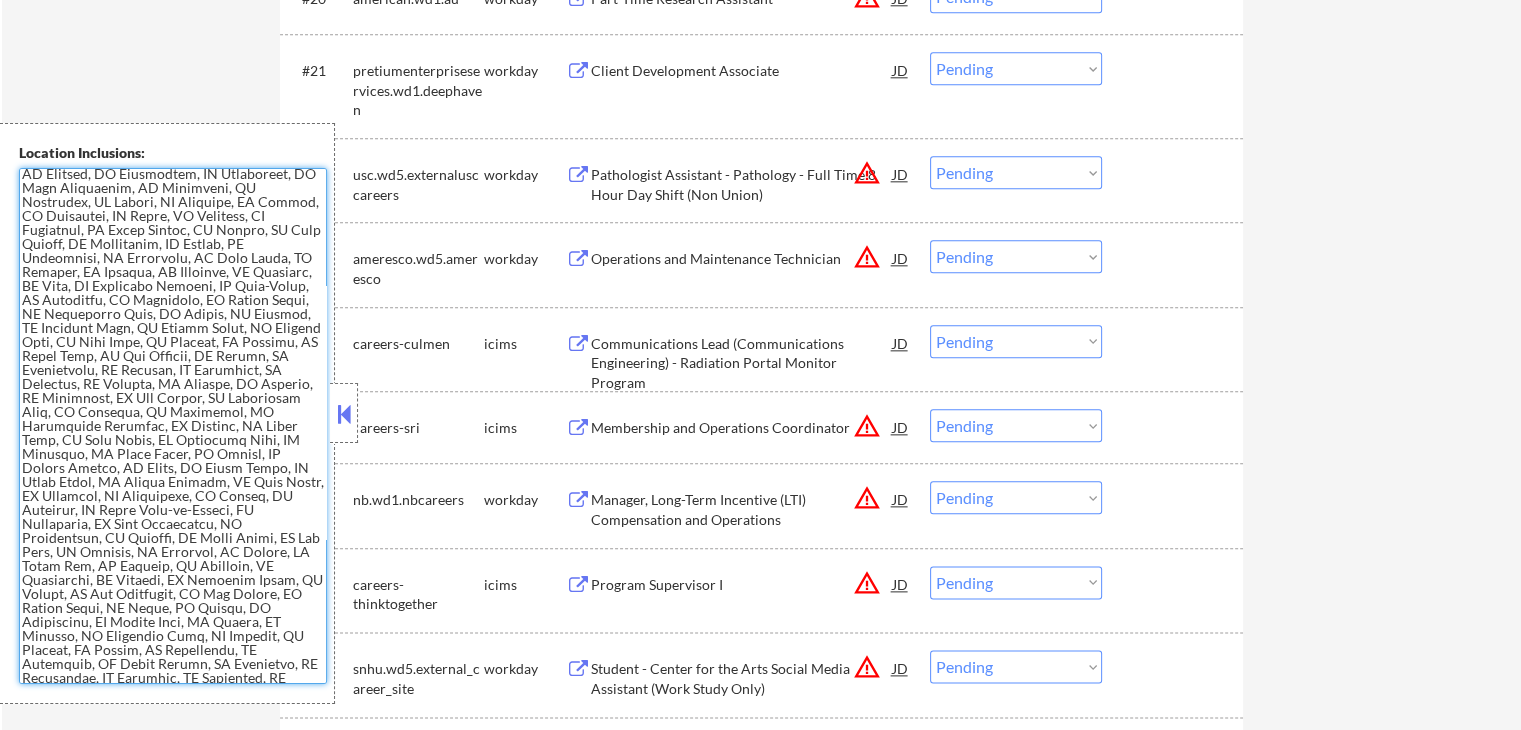 click at bounding box center (173, 426) 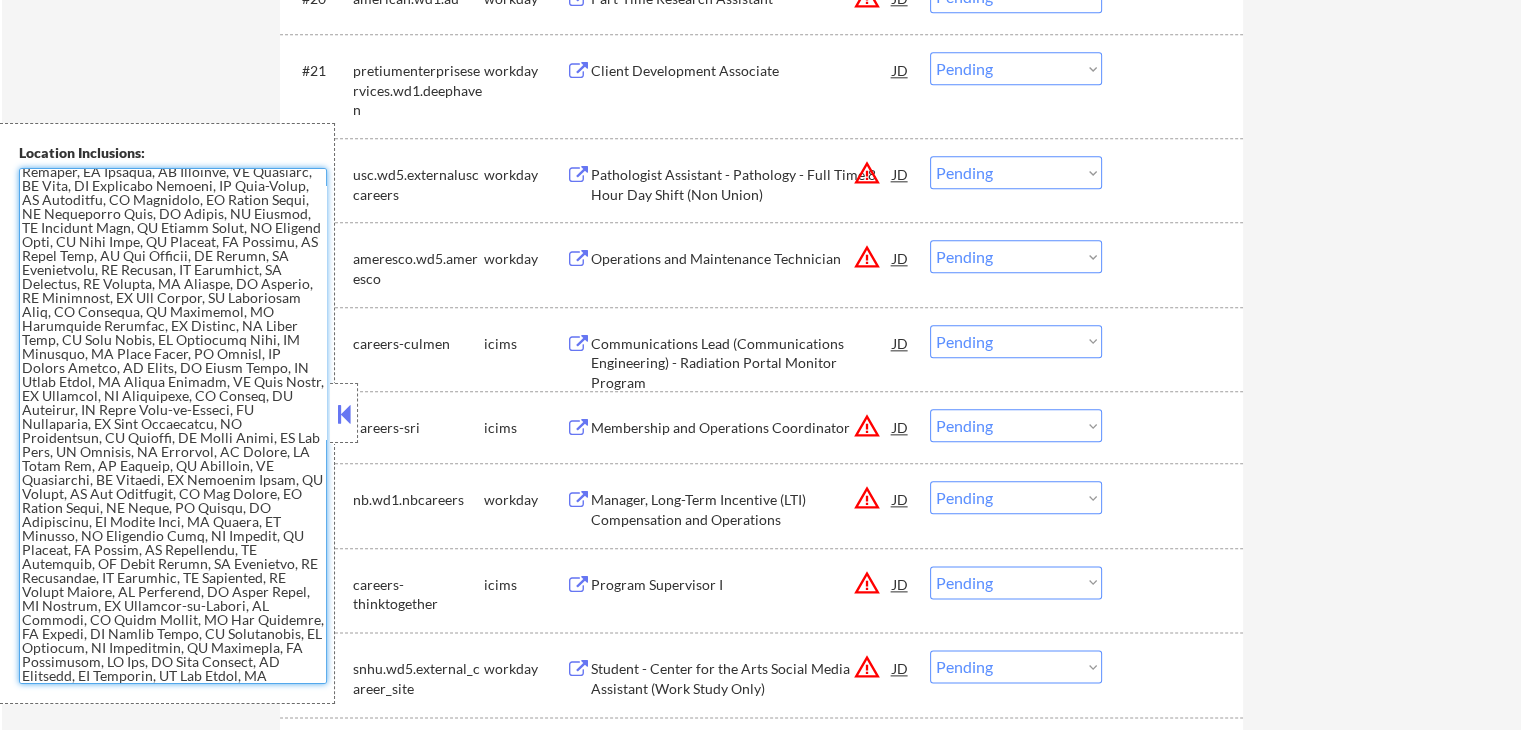 click at bounding box center [173, 426] 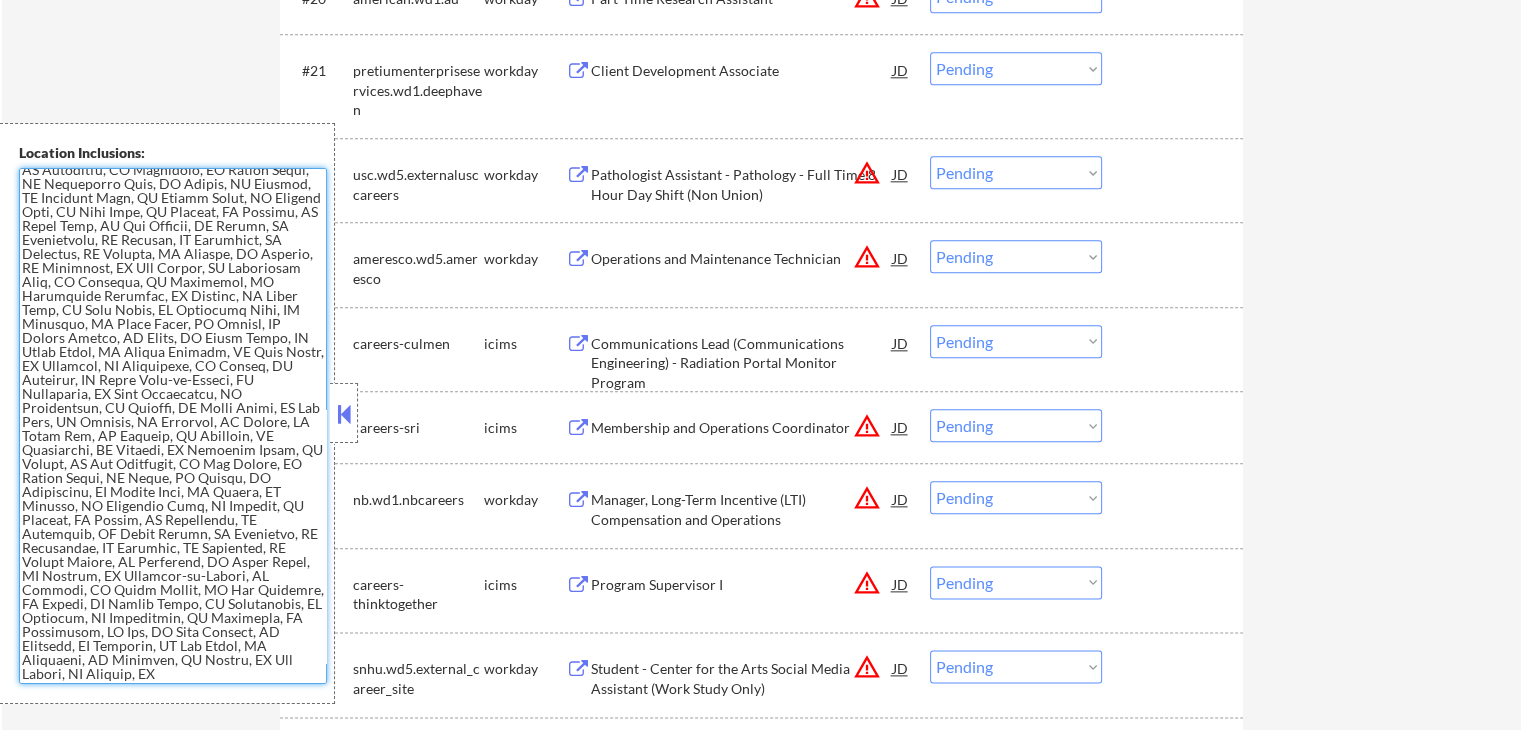 click at bounding box center [173, 426] 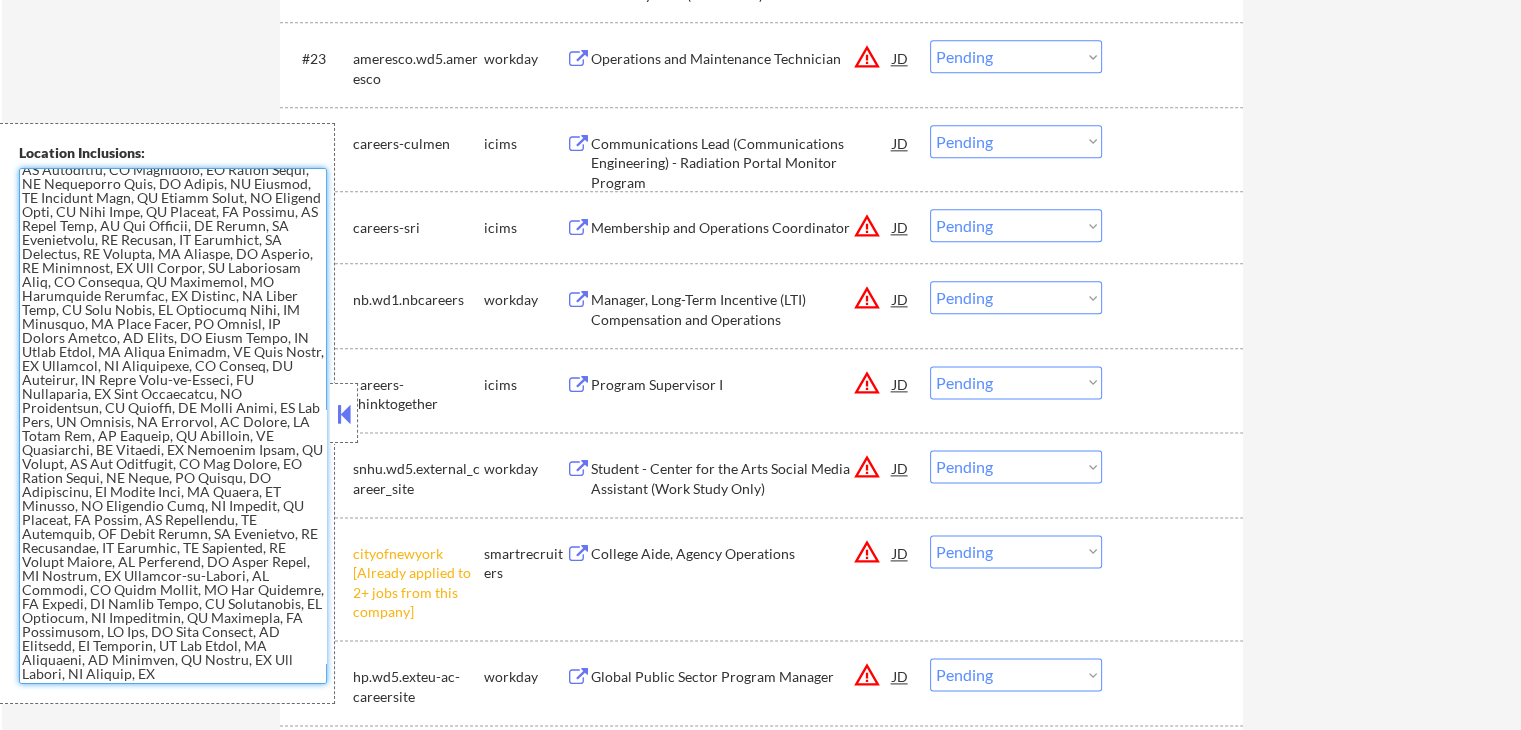 click at bounding box center [173, 426] 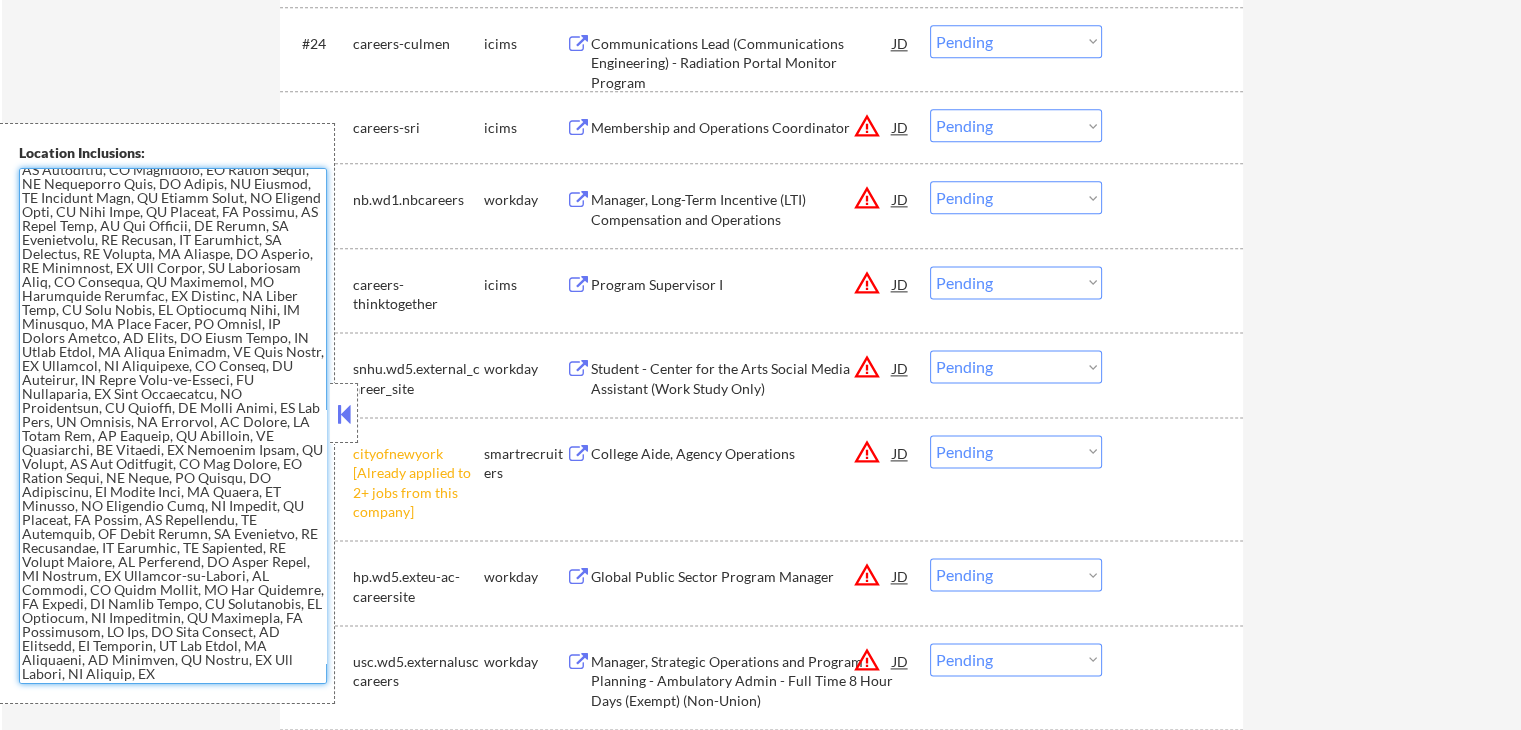 click at bounding box center [173, 426] 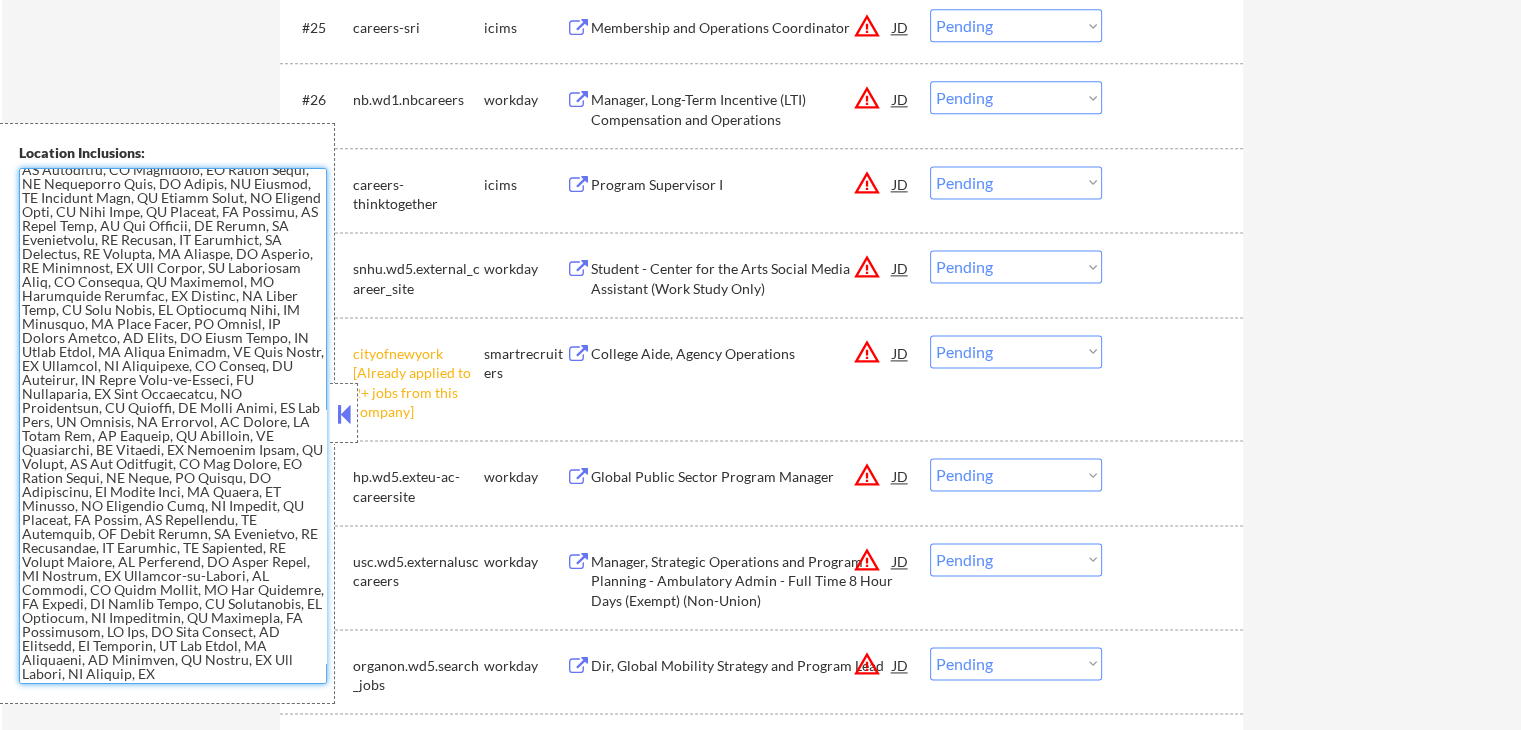 click at bounding box center [173, 426] 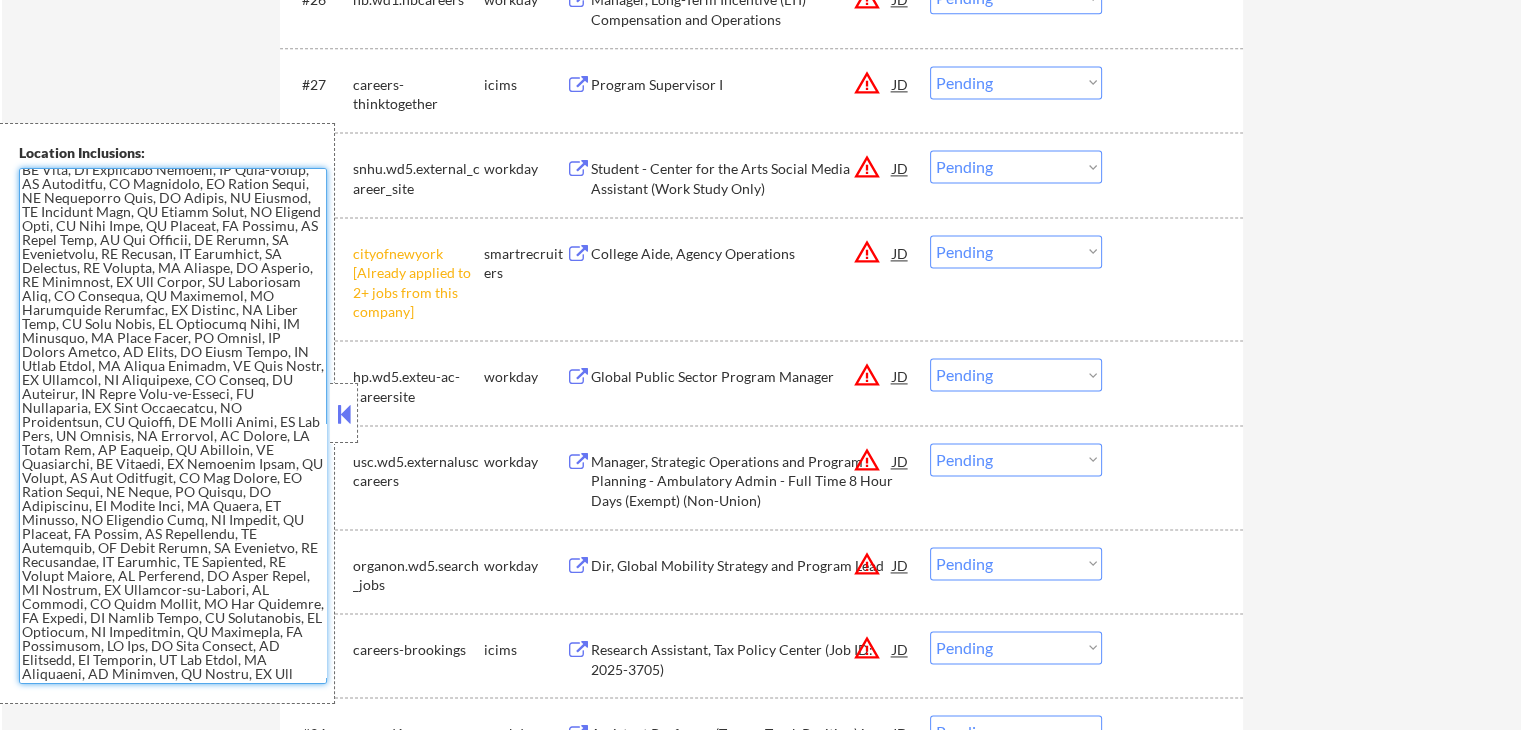 scroll, scrollTop: 871, scrollLeft: 0, axis: vertical 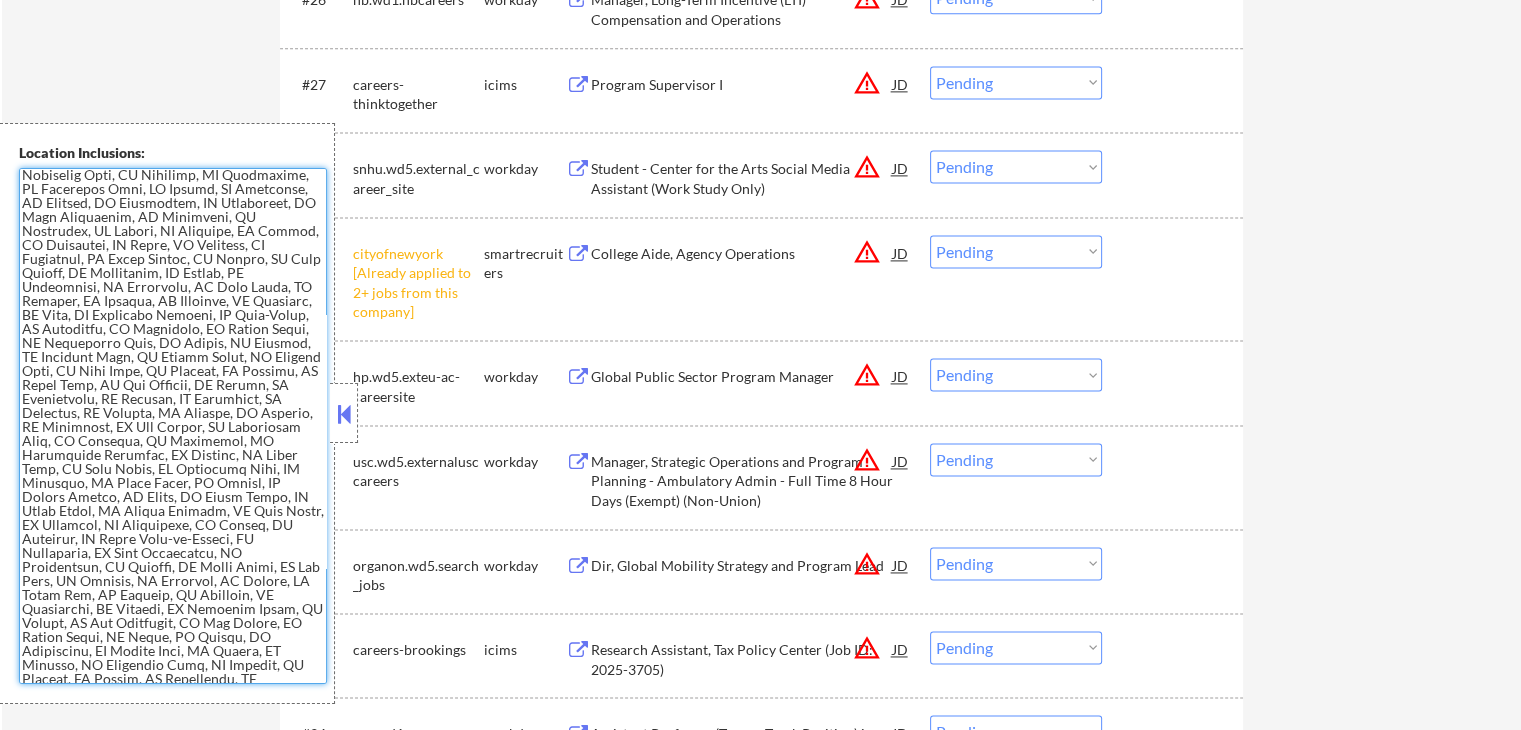 click at bounding box center [173, 426] 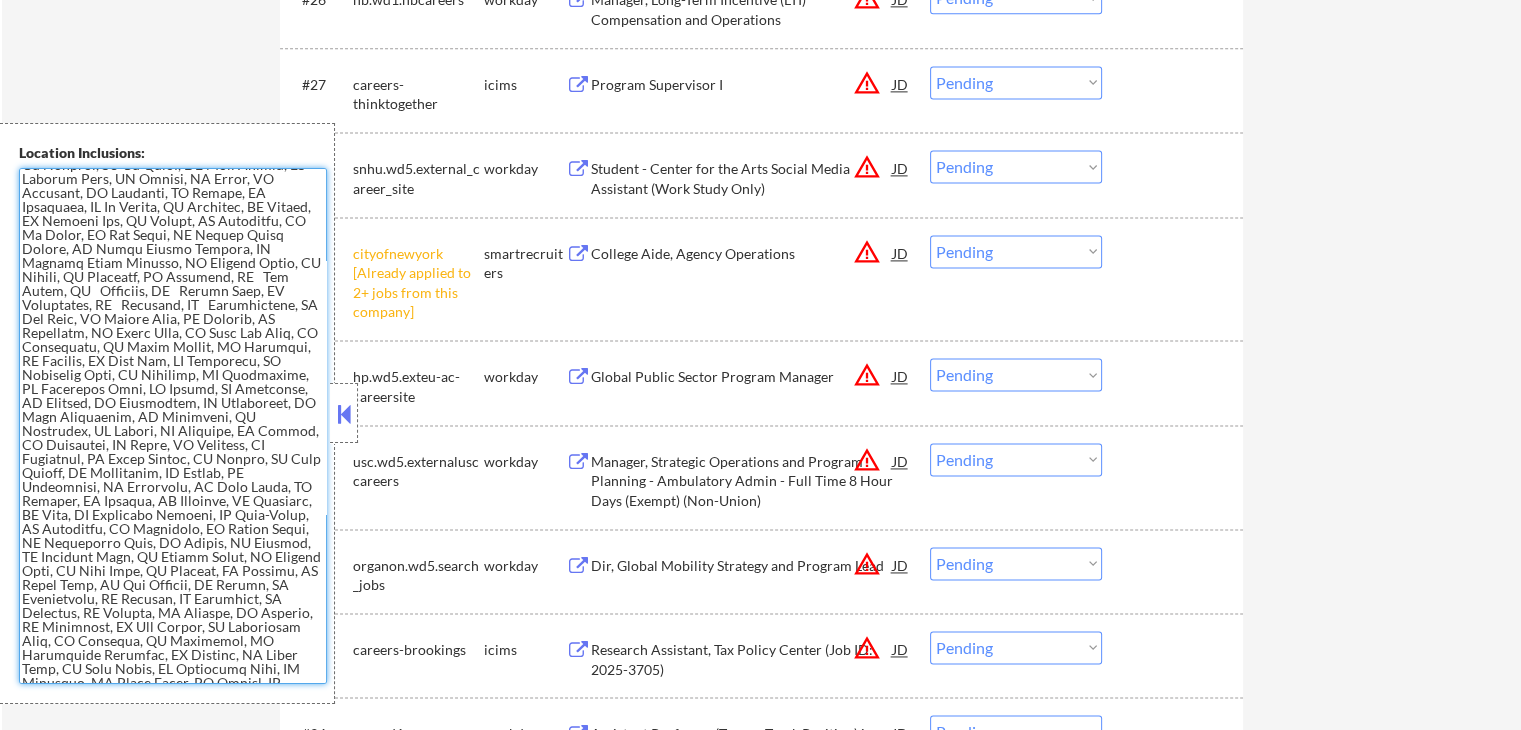 click at bounding box center [173, 426] 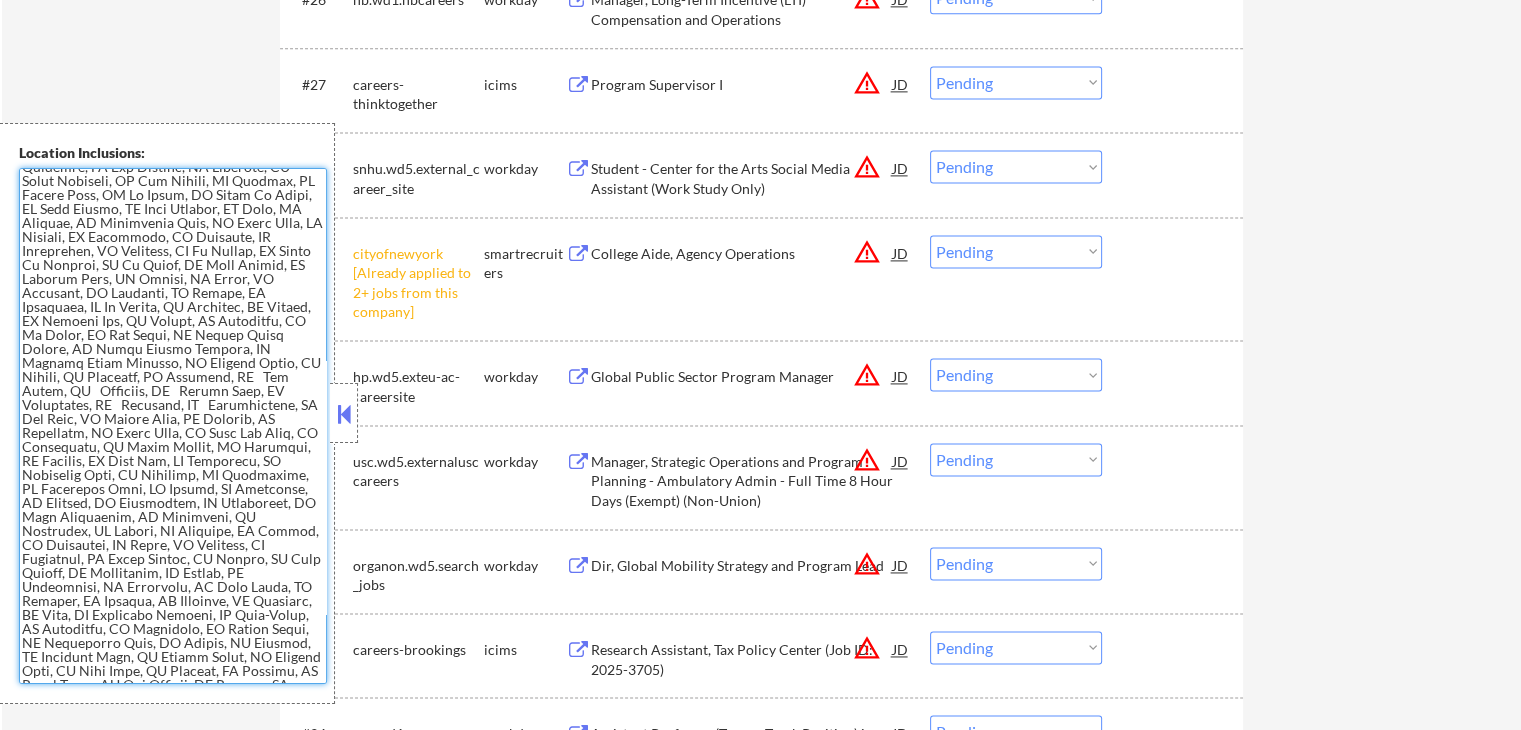 click at bounding box center [173, 426] 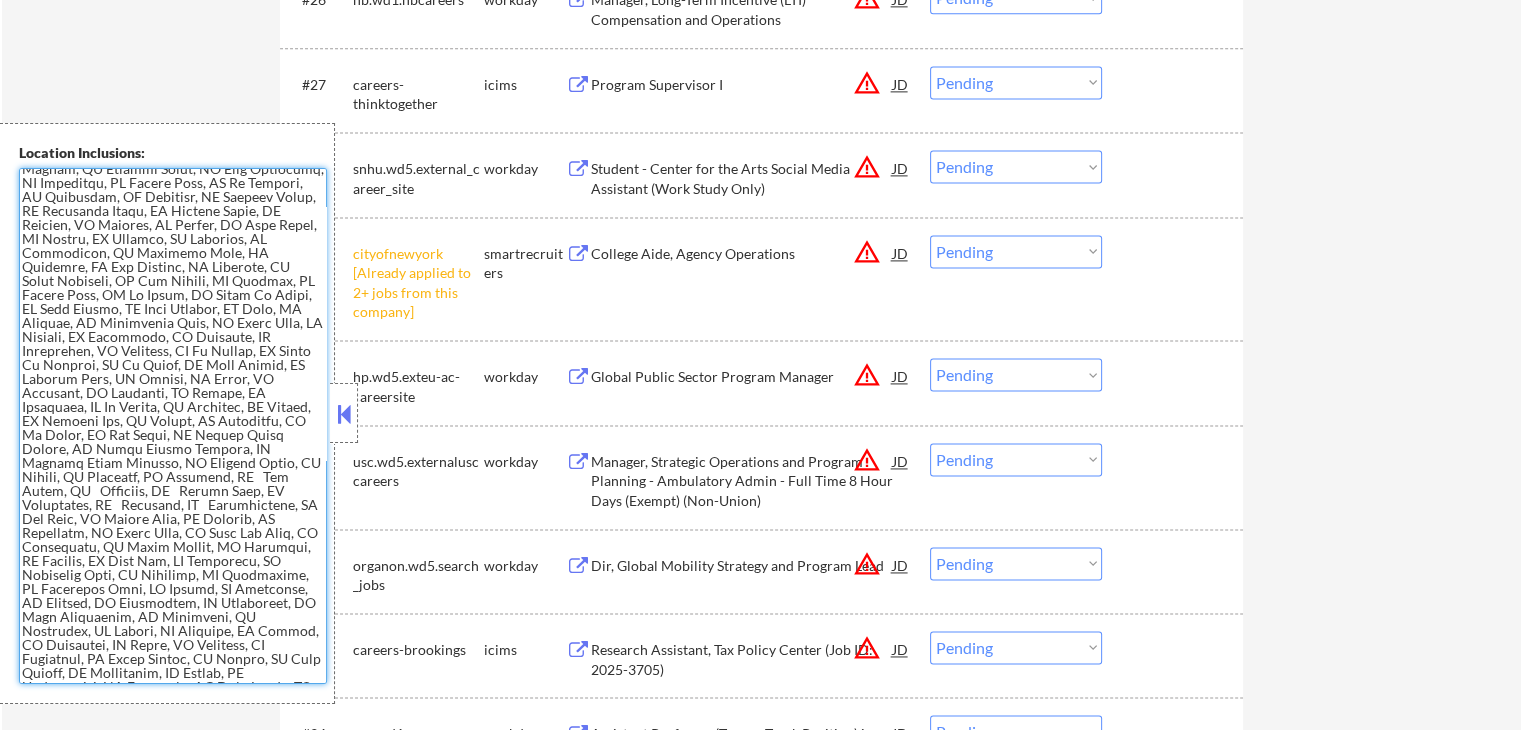 click at bounding box center [173, 426] 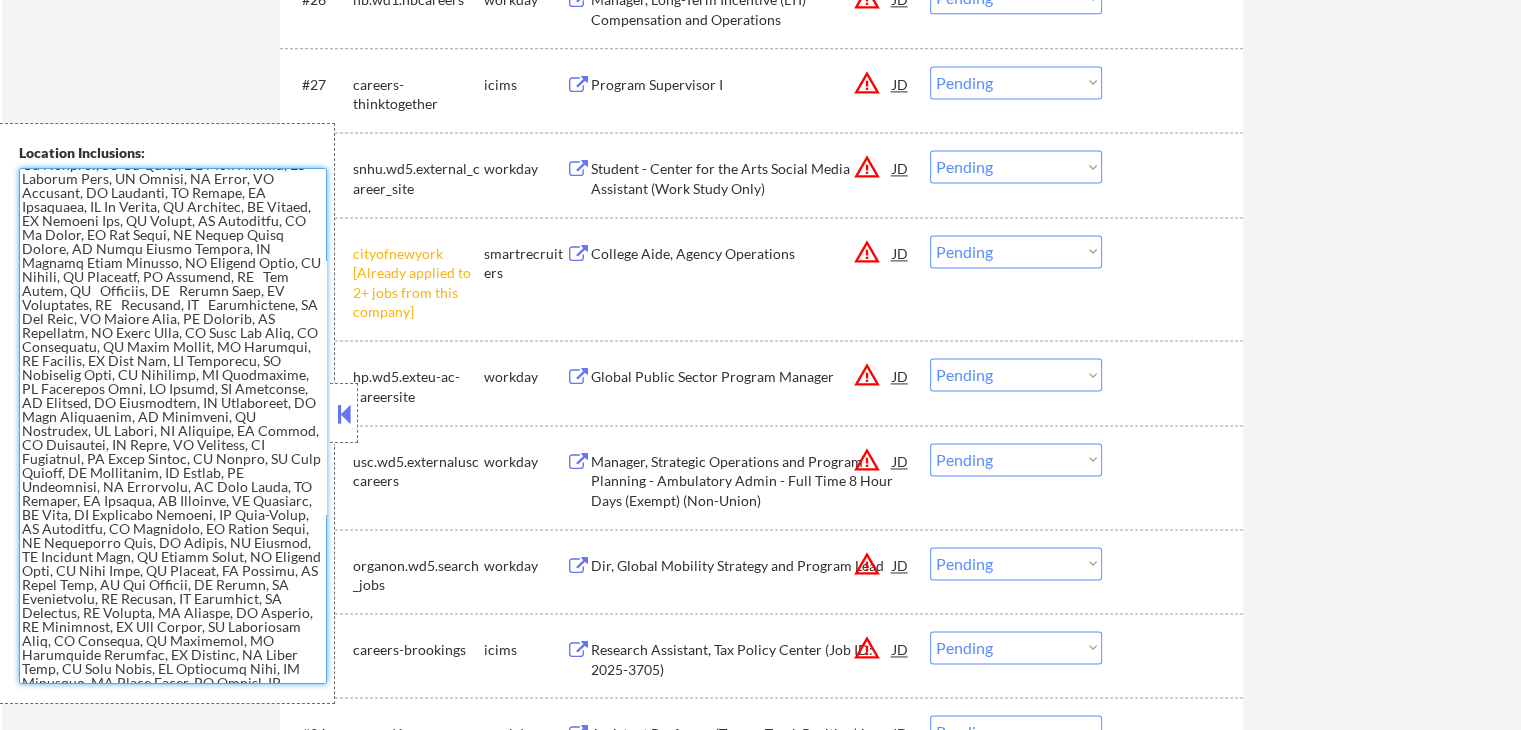 click at bounding box center (173, 426) 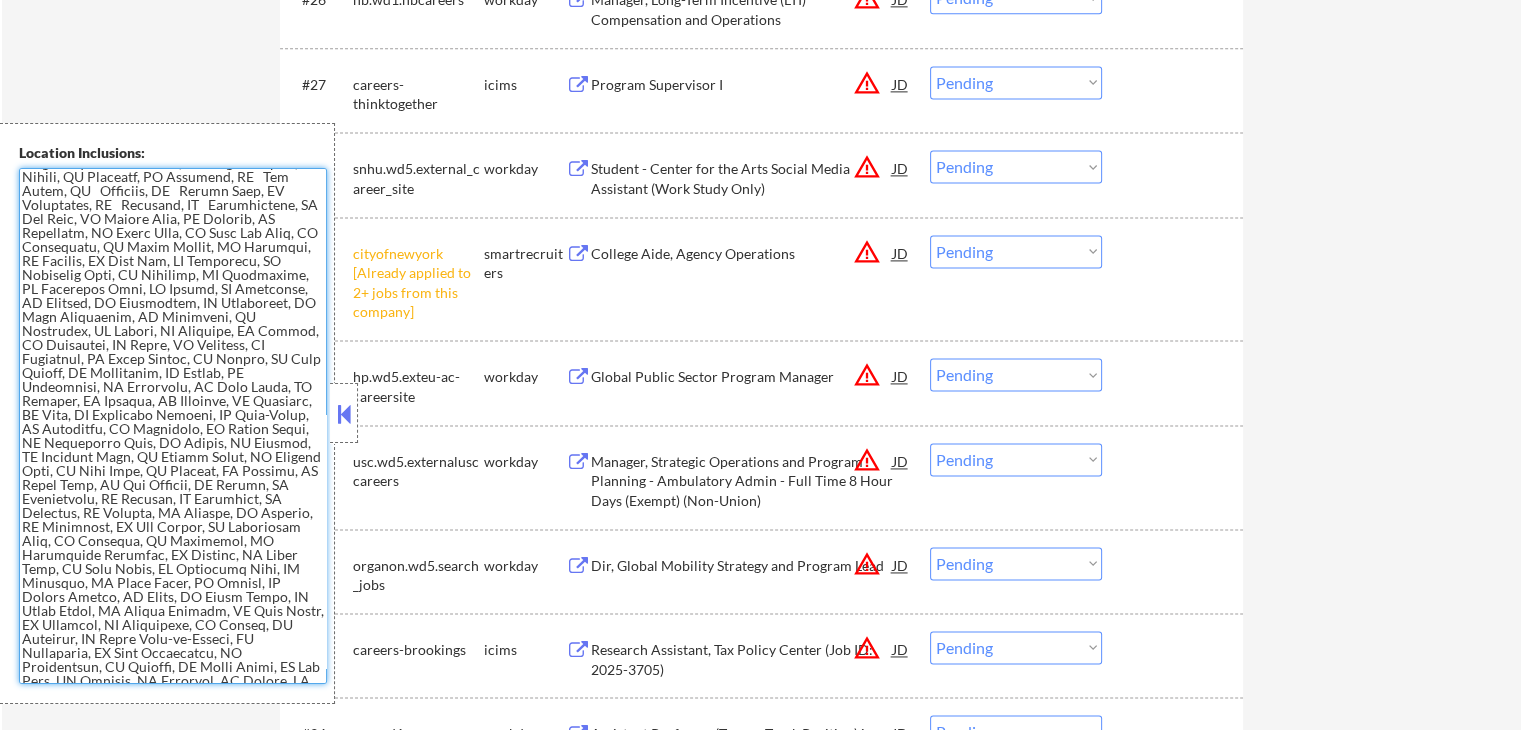 click at bounding box center [173, 426] 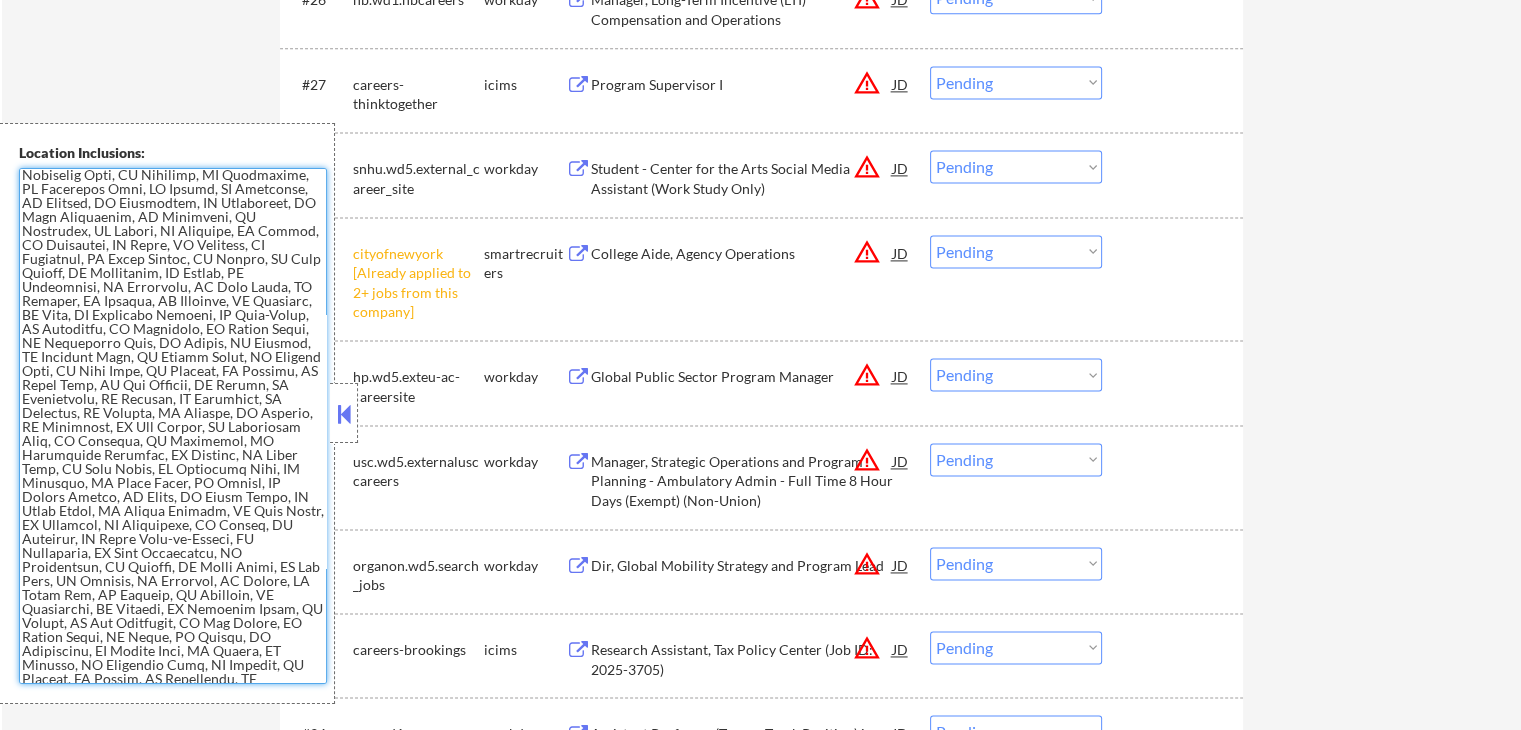 click at bounding box center (173, 426) 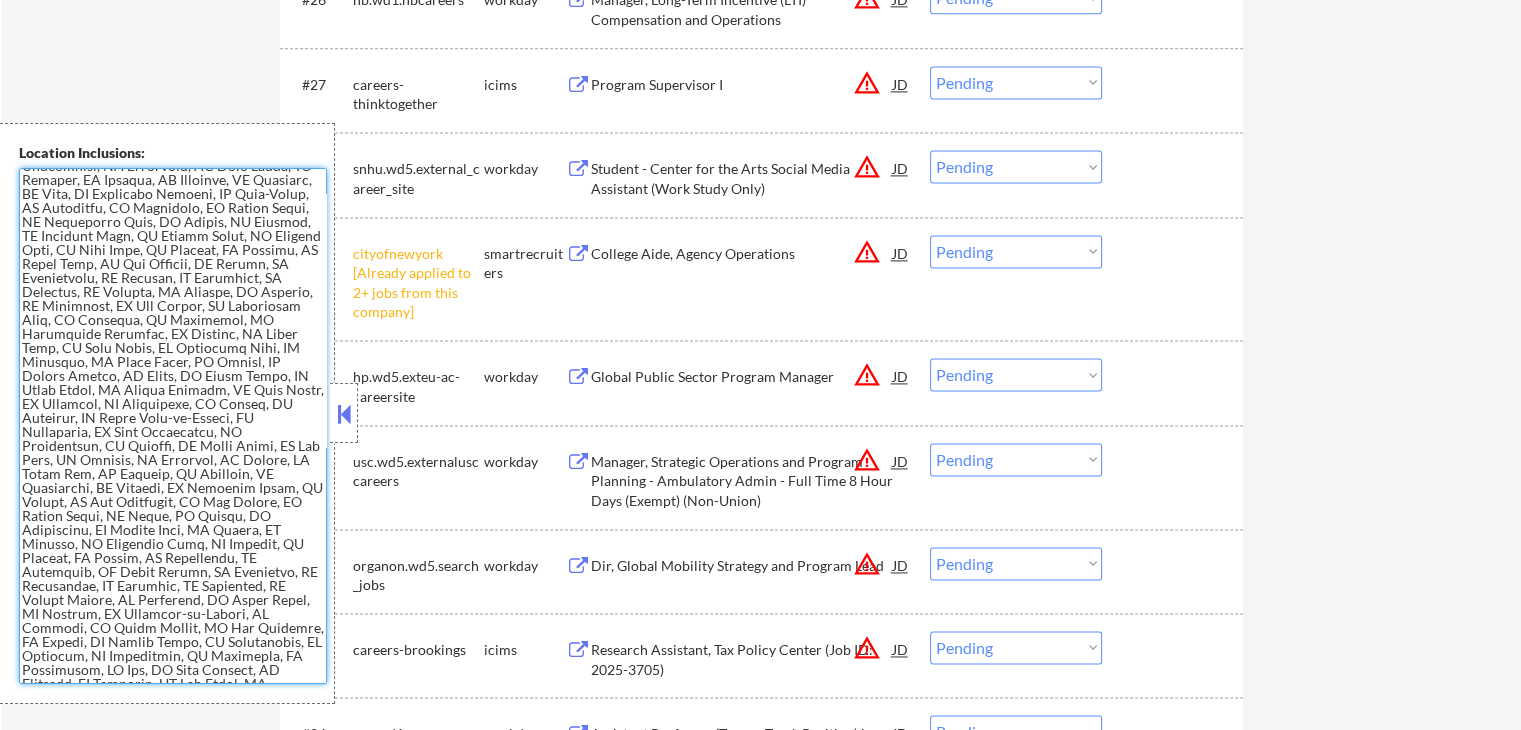 scroll, scrollTop: 1071, scrollLeft: 0, axis: vertical 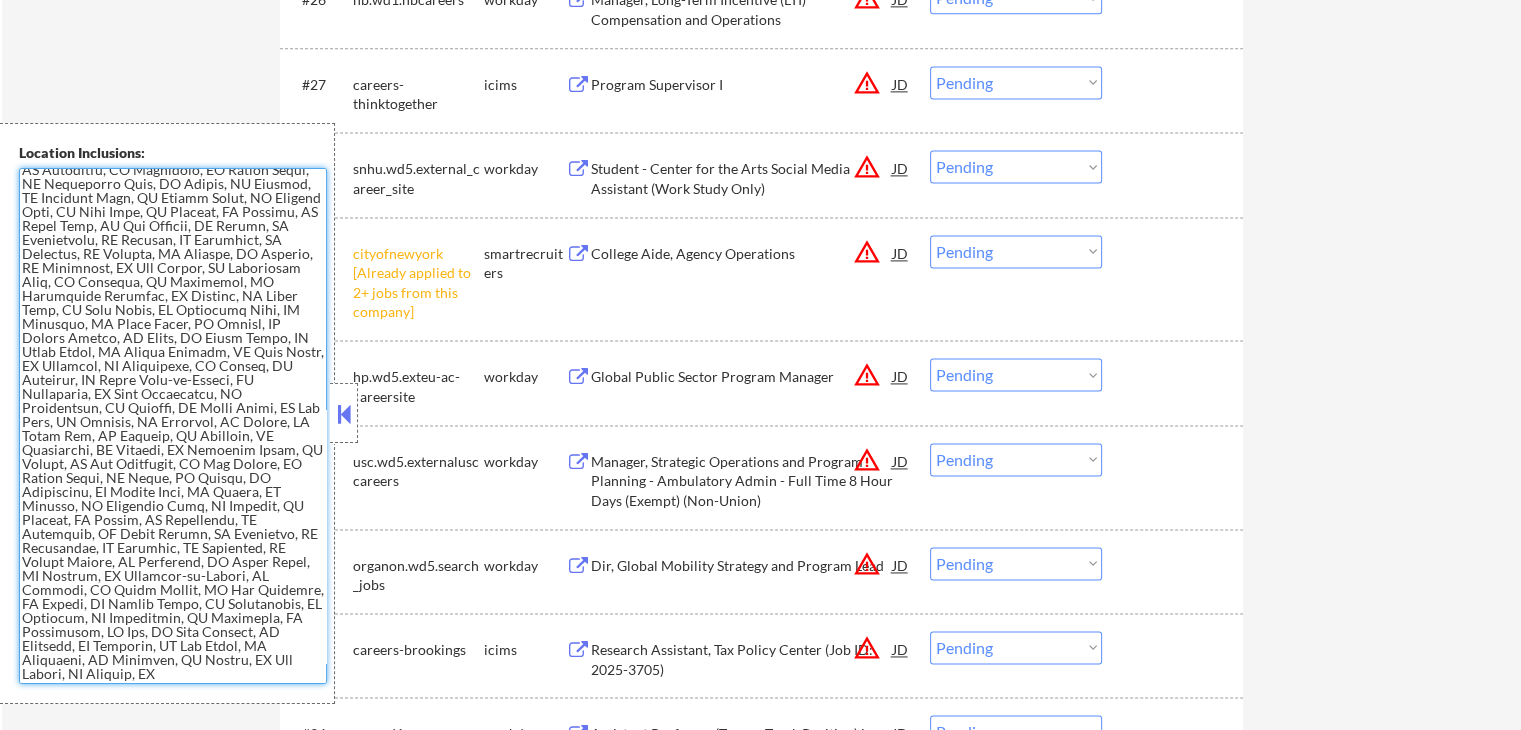 click at bounding box center (173, 426) 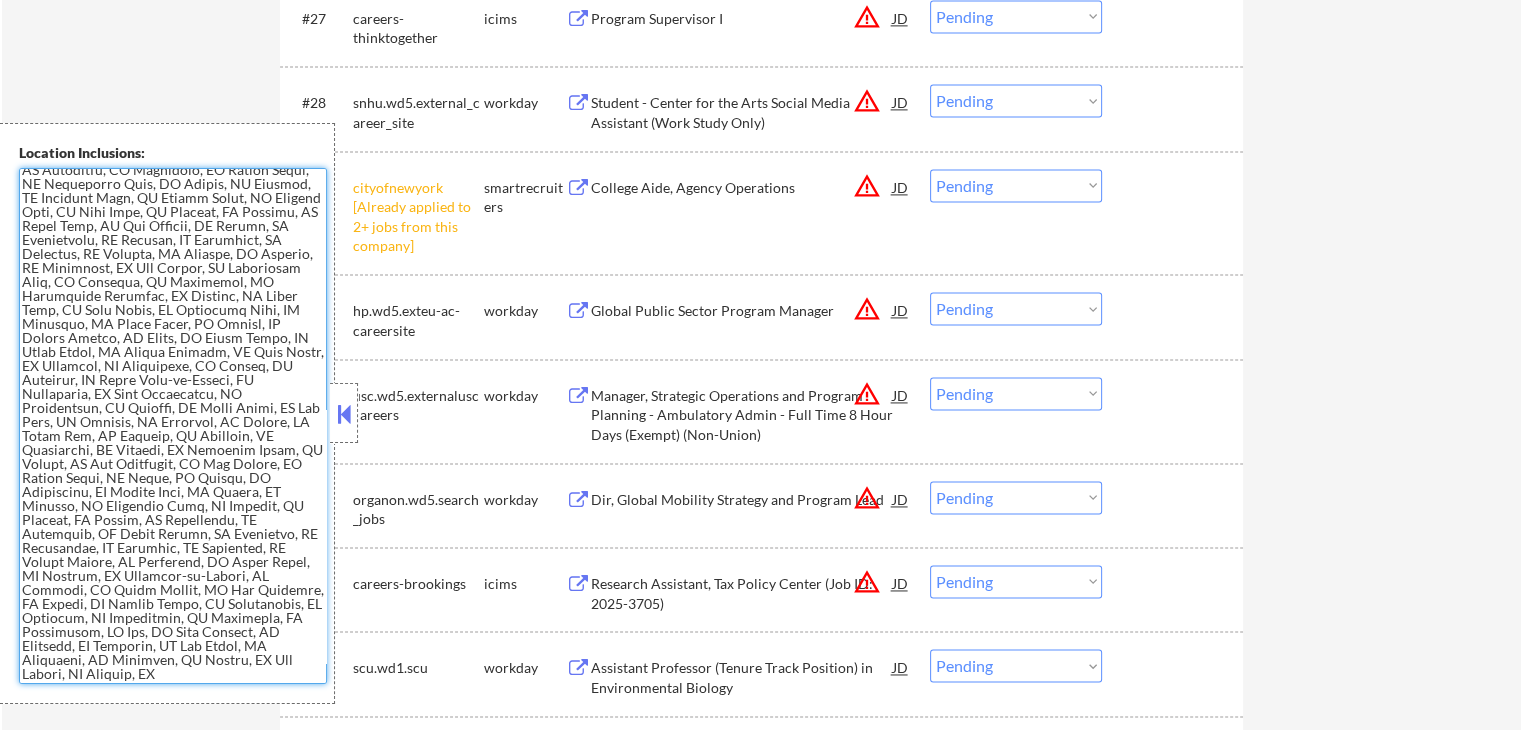 scroll, scrollTop: 2900, scrollLeft: 0, axis: vertical 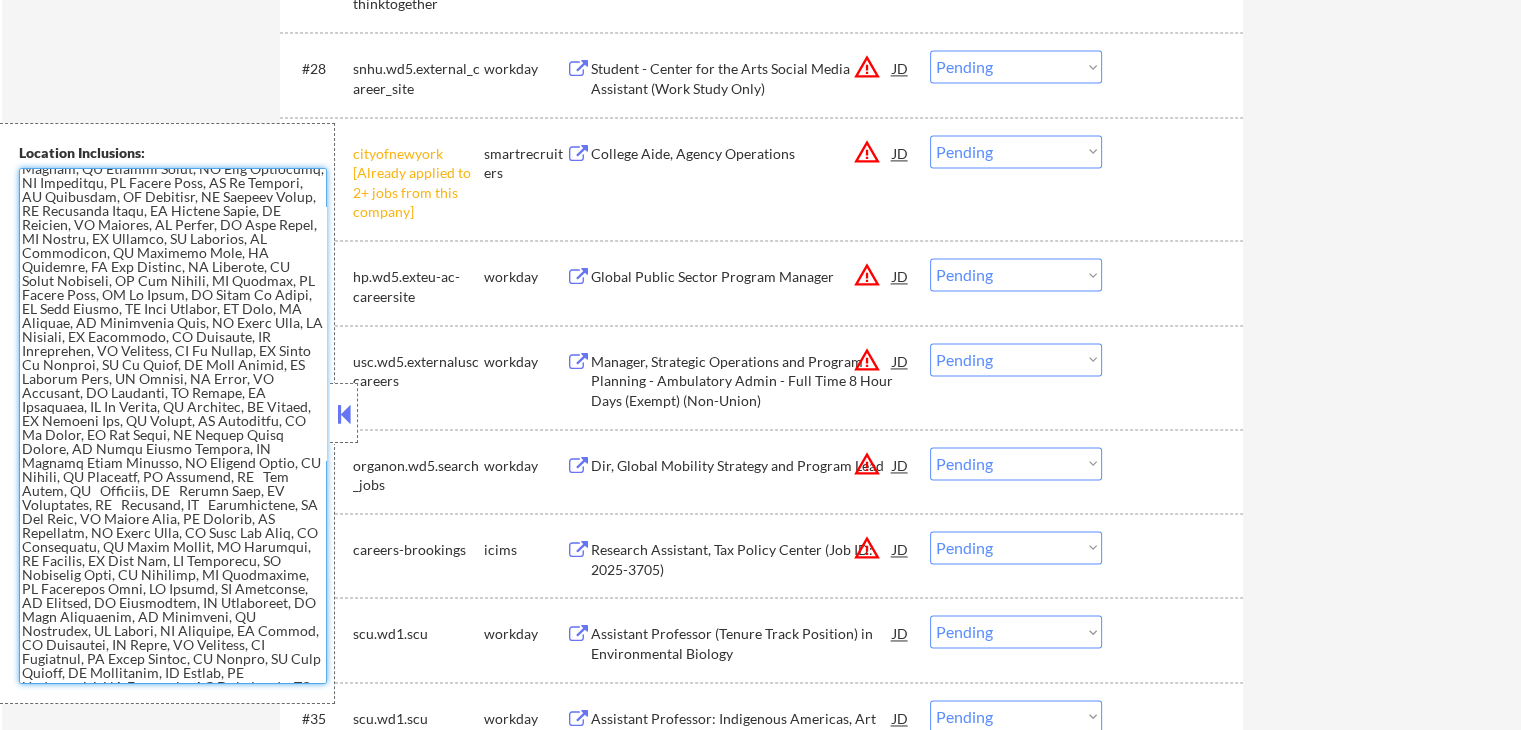 click on "← Return to /applysquad Mailslurp Inbox Job Search Builder [FIRST] [LAST] User Email: [EMAIL] Application Email: [EMAIL] Mailslurp Email: [FIRST].[LAST]@[DOMAIN].com LinkedIn: https://www.linkedin.com/in/[FIRST]-[LAST]
Phone: [PHONE] Current Location: [CITY], [STATE] Applies: 285 sent / 421 bought Internal Notes Bought 200 more total and giving an extra 20 preemptively for difficult matching so now 421 total 7/29 tf Can work in country of residence?: yes Squad Notes Minimum salary: $60,000 Will need Visa to work in that country now/future?: no Download Resume Add a Job Manually Shah ✔️ Applications Pending (48) Excluded (561) Applied (291) All (900) View All Results Back 1 / 1
Next Company ATS Title Status Date Applied #1 careers-cwsglobal icims Refugee Support Services (RSS) Program Supervisor JD warning_amber Choose an option... Pending Applied Excluded (Questions) Excluded (Expired) Excluded (Location) Excluded (Bad Match)" at bounding box center [761, -439] 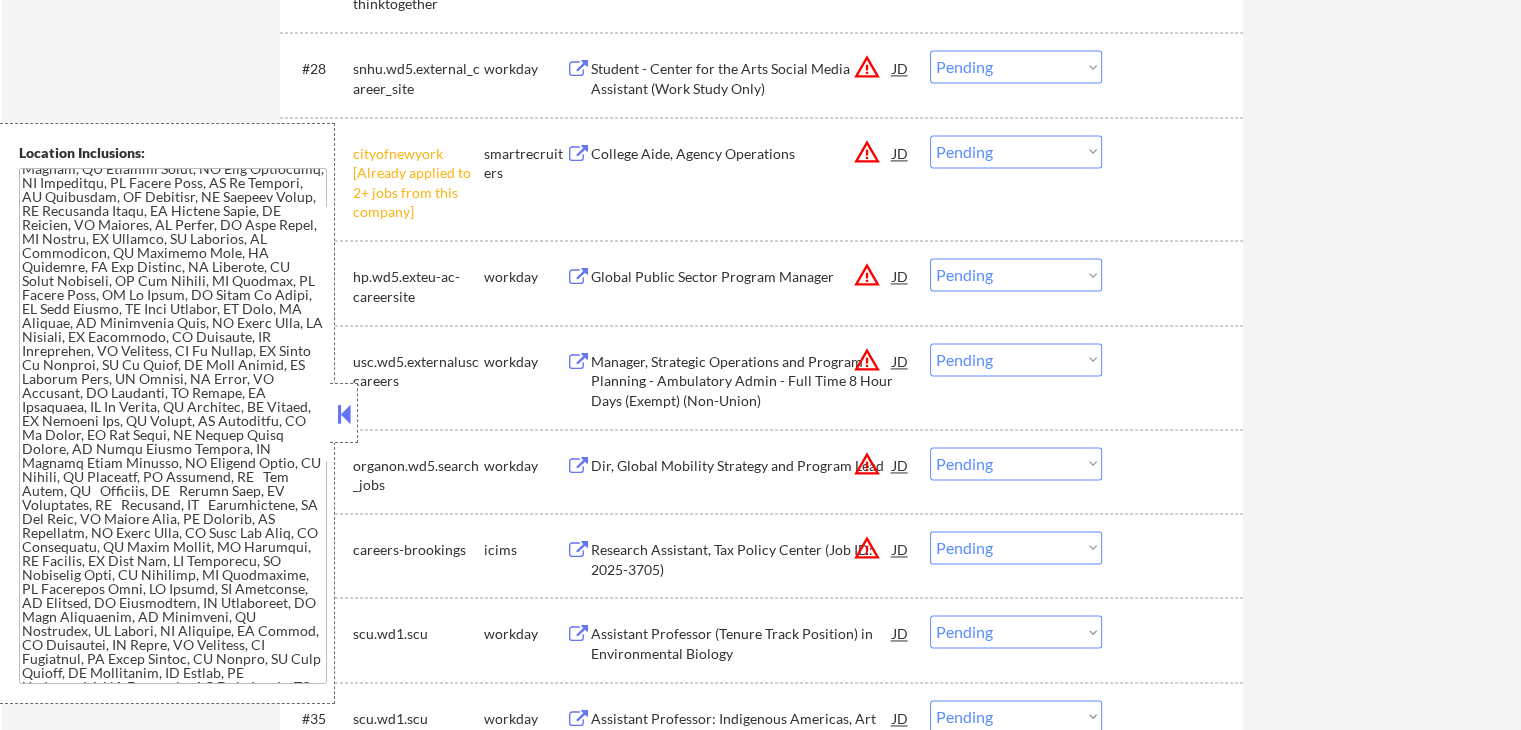 click on "← Return to /applysquad Mailslurp Inbox Job Search Builder [FIRST] [LAST] User Email: [EMAIL] Application Email: [EMAIL] Mailslurp Email: [FIRST].[LAST]@[DOMAIN].com LinkedIn: https://www.linkedin.com/in/[FIRST]-[LAST]
Phone: [PHONE] Current Location: [CITY], [STATE] Applies: 285 sent / 421 bought Internal Notes Bought 200 more total and giving an extra 20 preemptively for difficult matching so now 421 total 7/29 tf Can work in country of residence?: yes Squad Notes Minimum salary: $60,000 Will need Visa to work in that country now/future?: no Download Resume Add a Job Manually Shah ✔️ Applications Pending (48) Excluded (561) Applied (291) All (900) View All Results Back 1 / 1
Next Company ATS Title Status Date Applied #1 careers-cwsglobal icims Refugee Support Services (RSS) Program Supervisor JD warning_amber Choose an option... Pending Applied Excluded (Questions) Excluded (Expired) Excluded (Location) Excluded (Bad Match)" at bounding box center [761, -439] 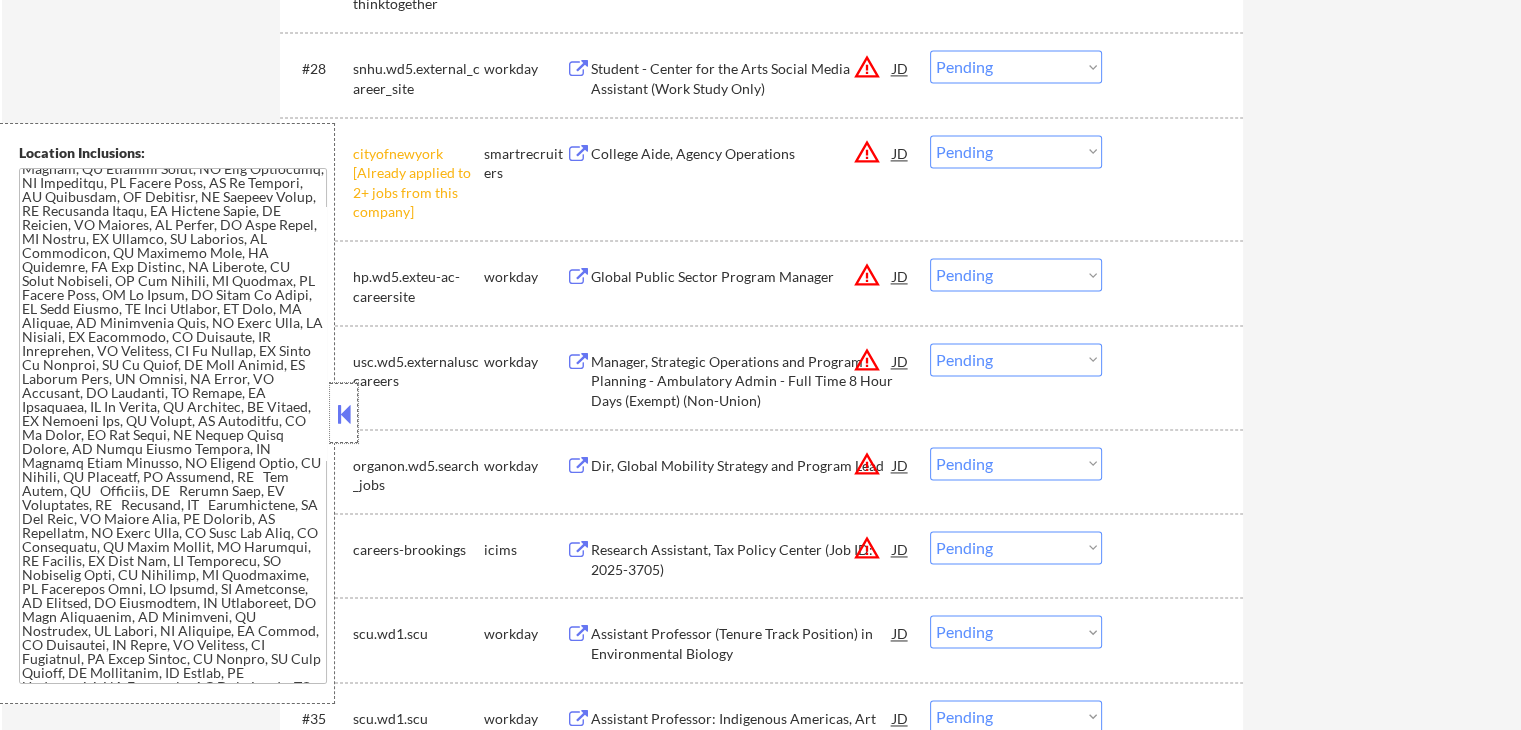 click at bounding box center (344, 413) 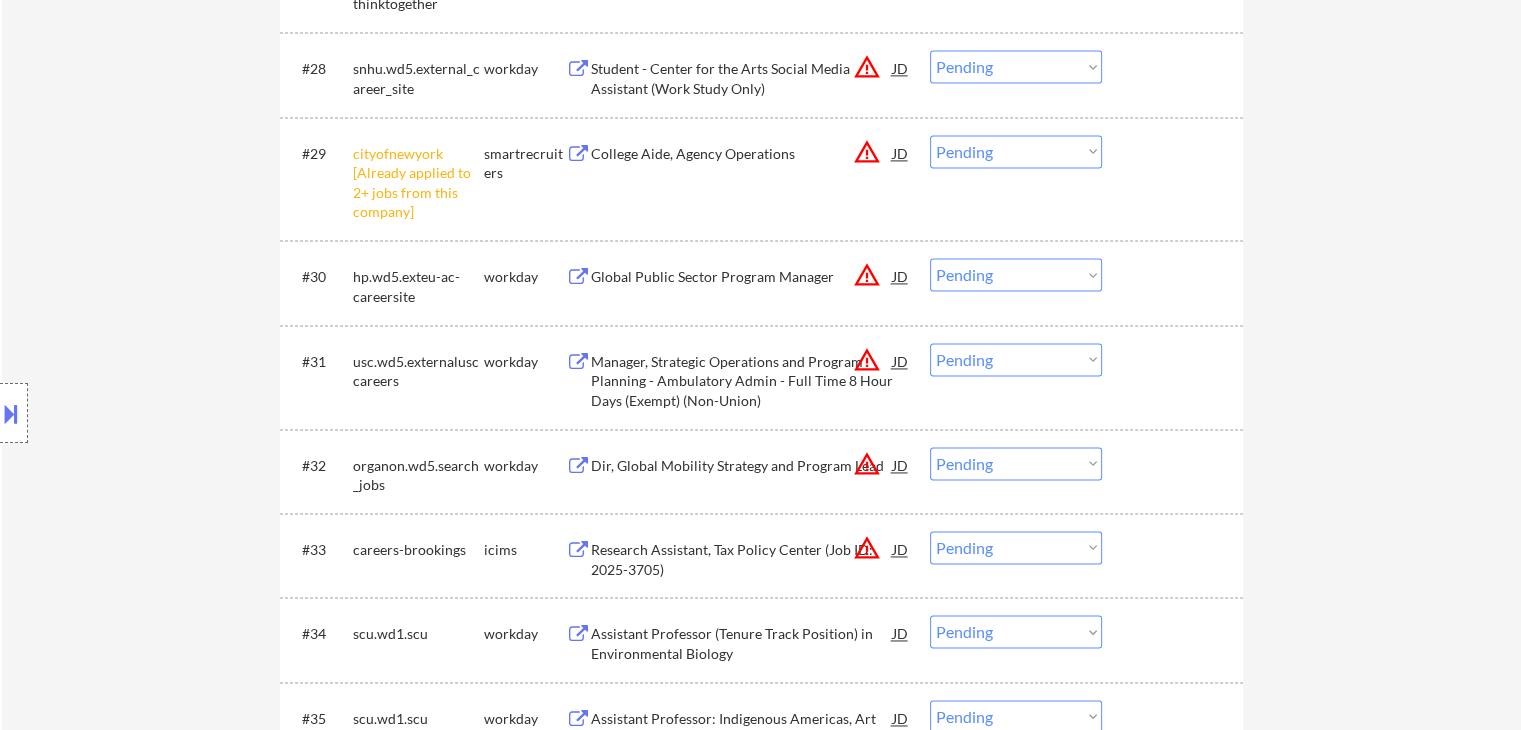click on "Location Inclusions:" at bounding box center (179, 413) 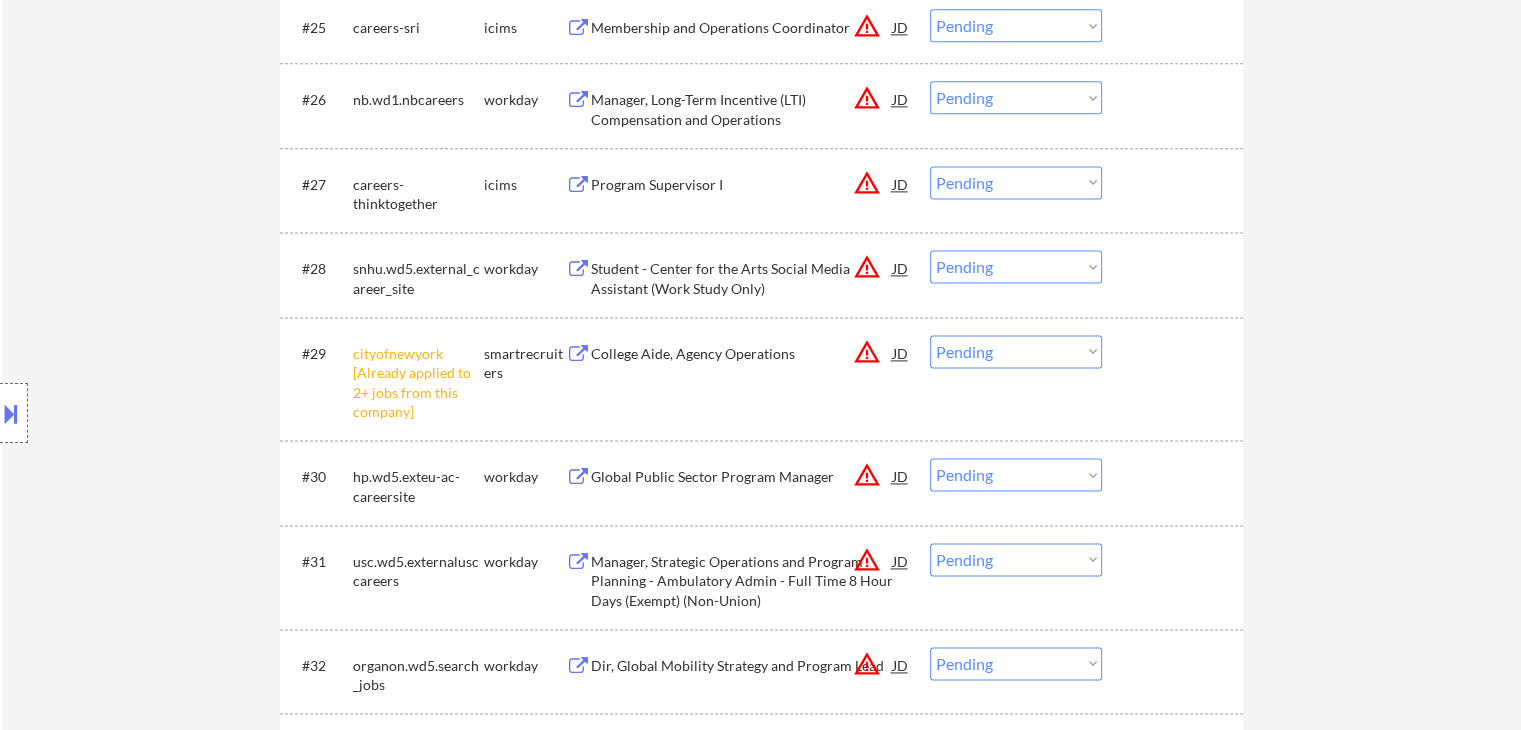 click on "Location Inclusions:" at bounding box center [179, 413] 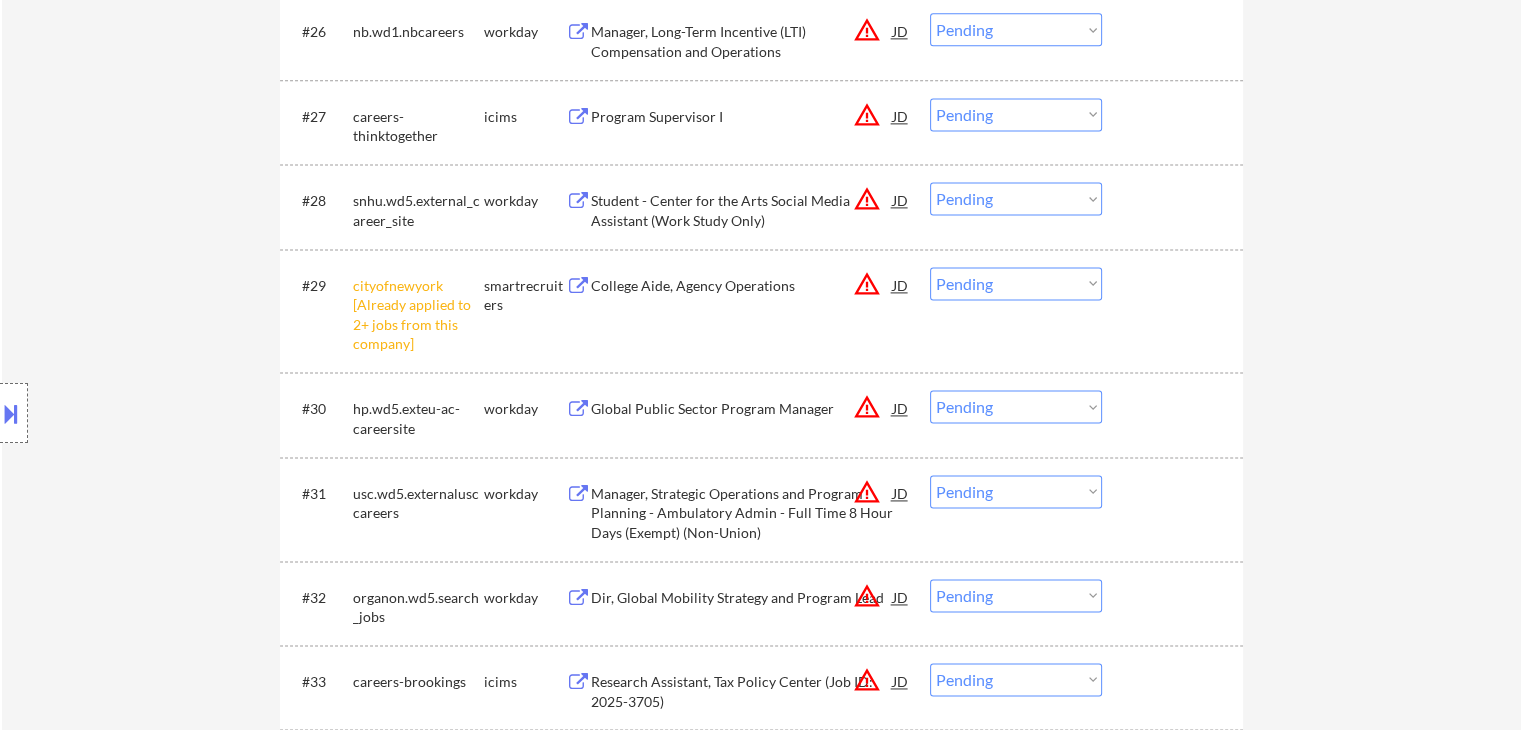 scroll, scrollTop: 2800, scrollLeft: 0, axis: vertical 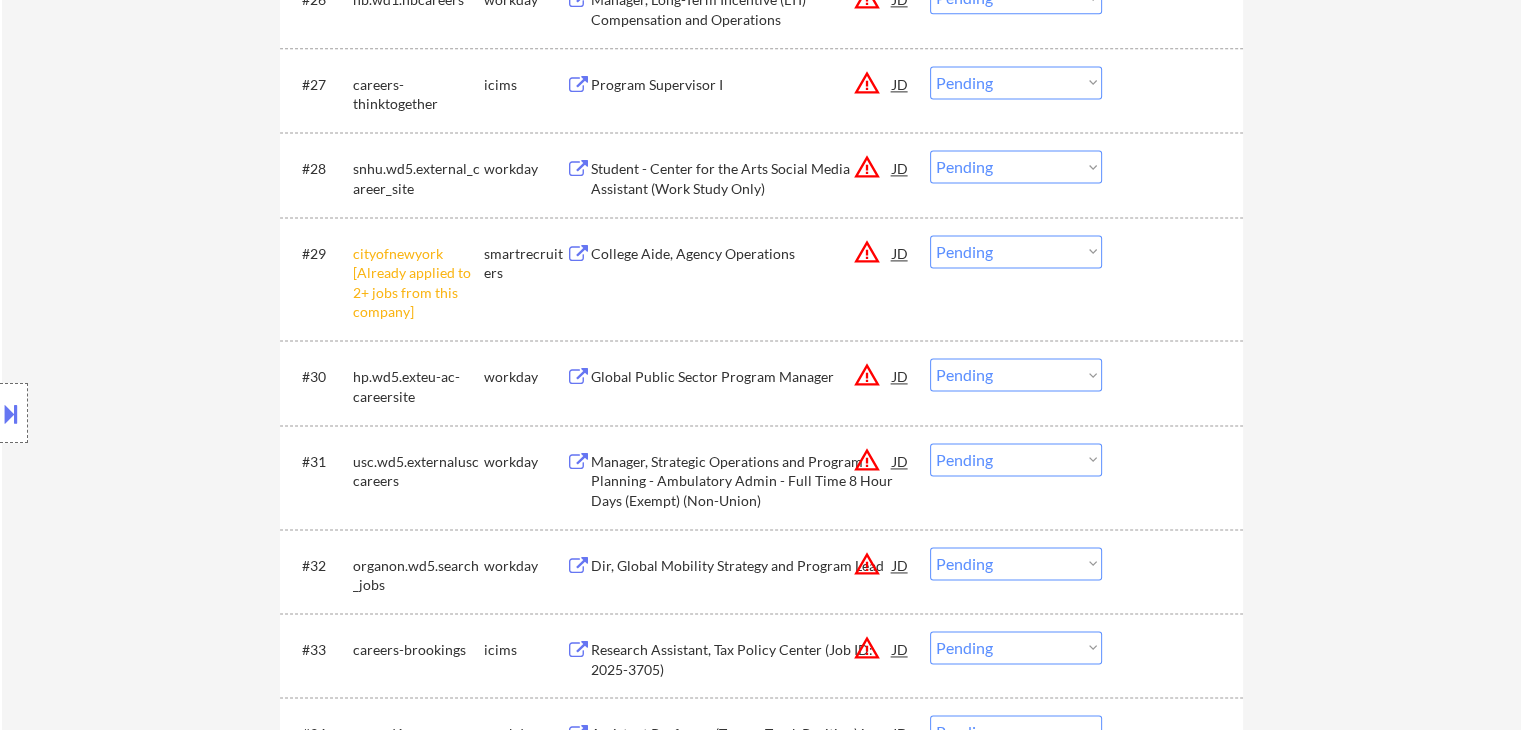 click on "Location Inclusions:" at bounding box center [179, 413] 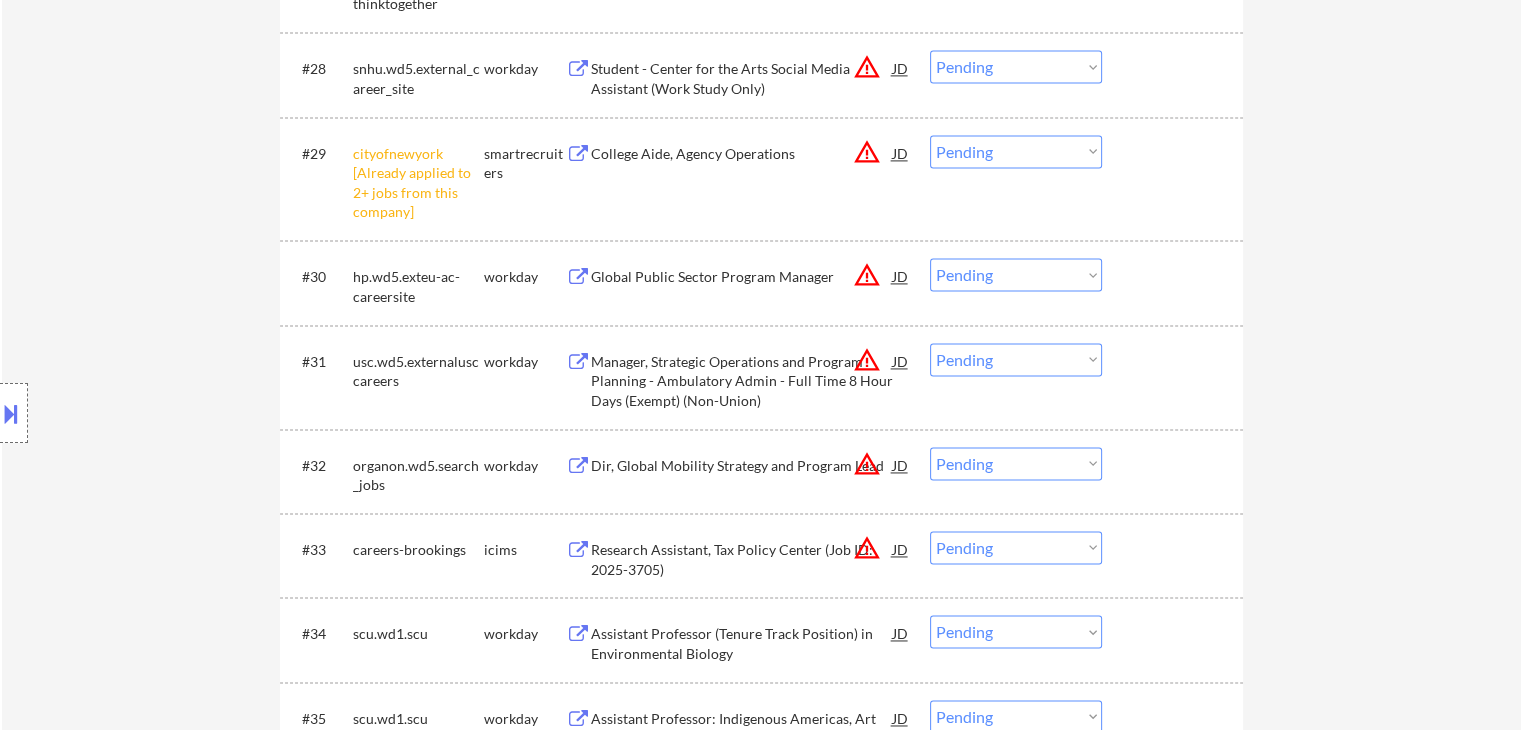 click on "Location Inclusions:" at bounding box center (179, 413) 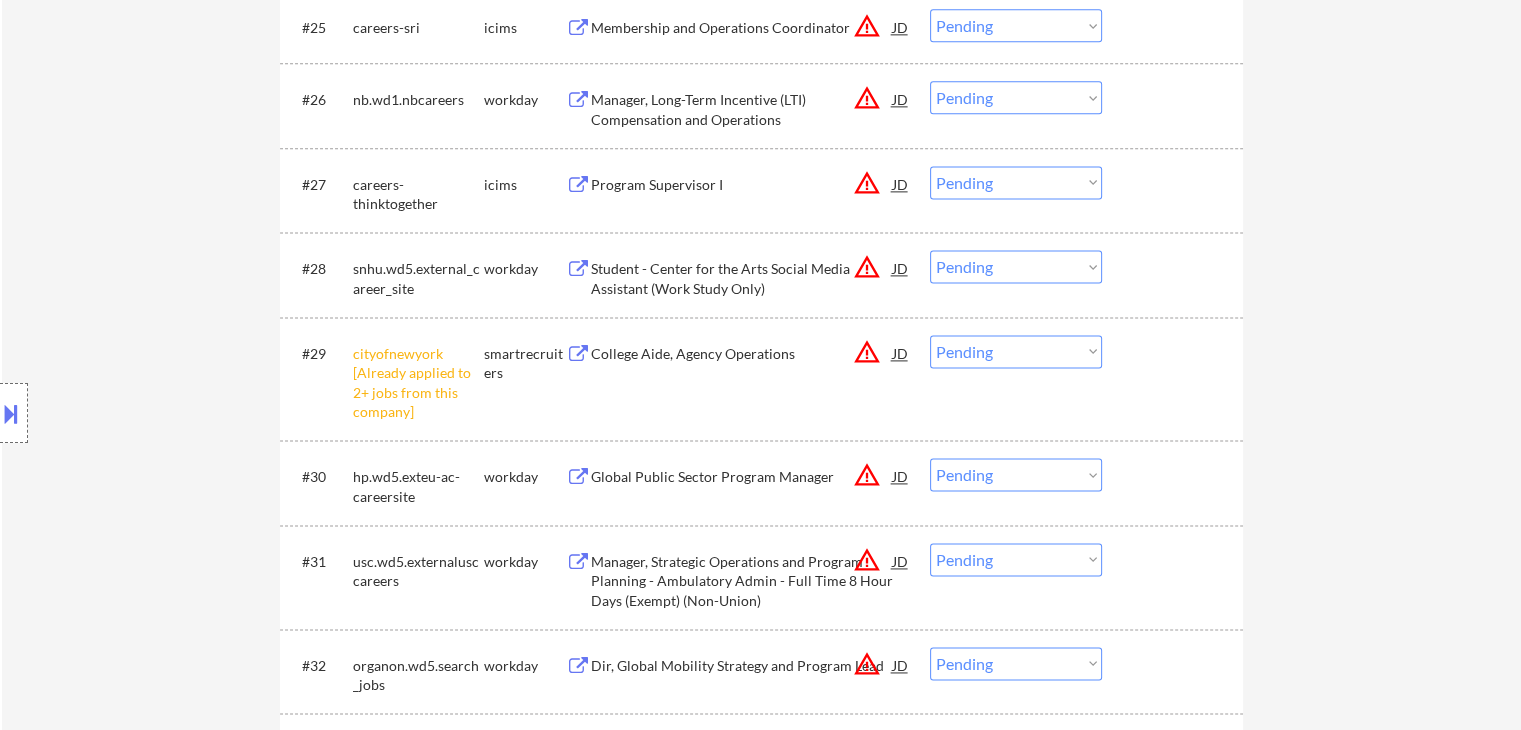 click on "Location Inclusions:" at bounding box center (179, 413) 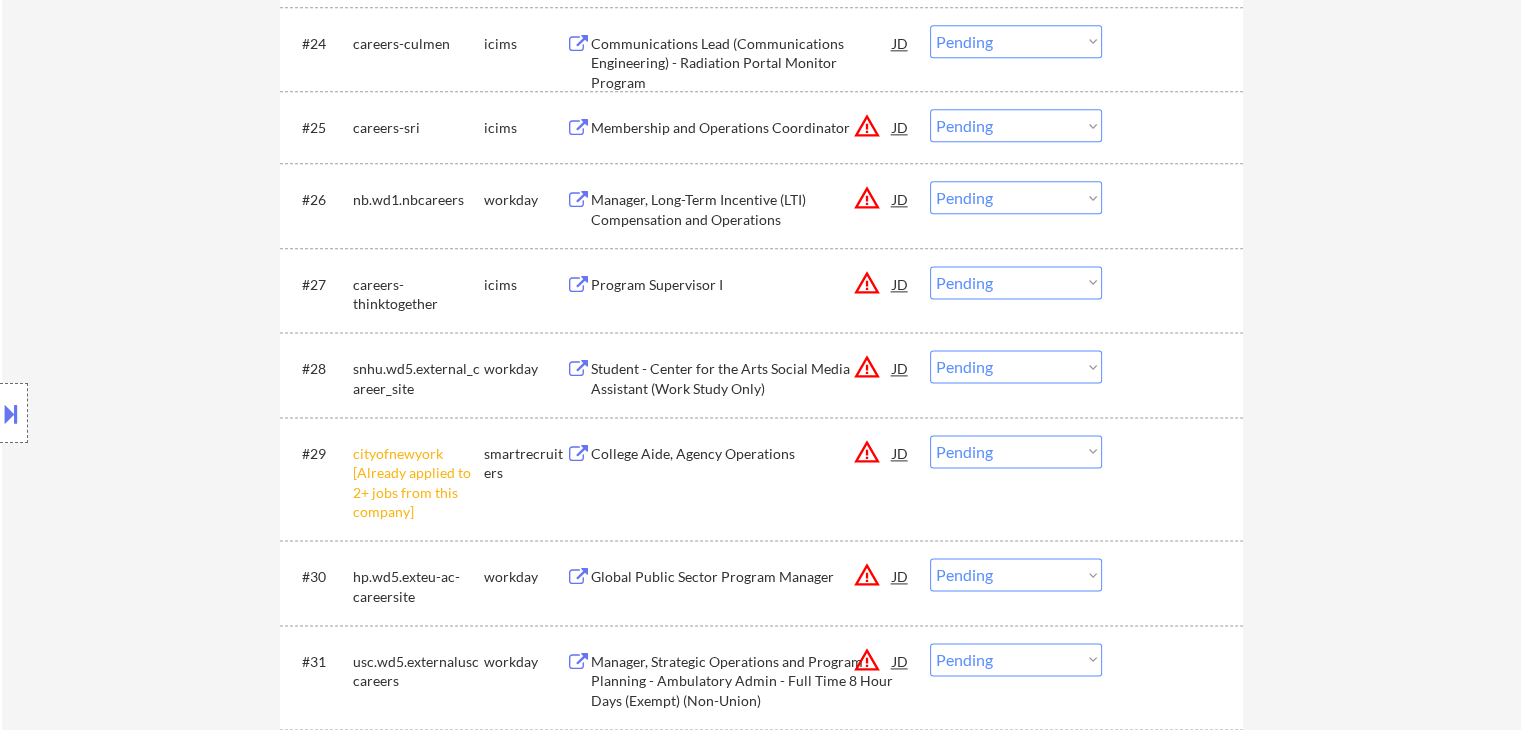 click on "Location Inclusions:" at bounding box center [179, 413] 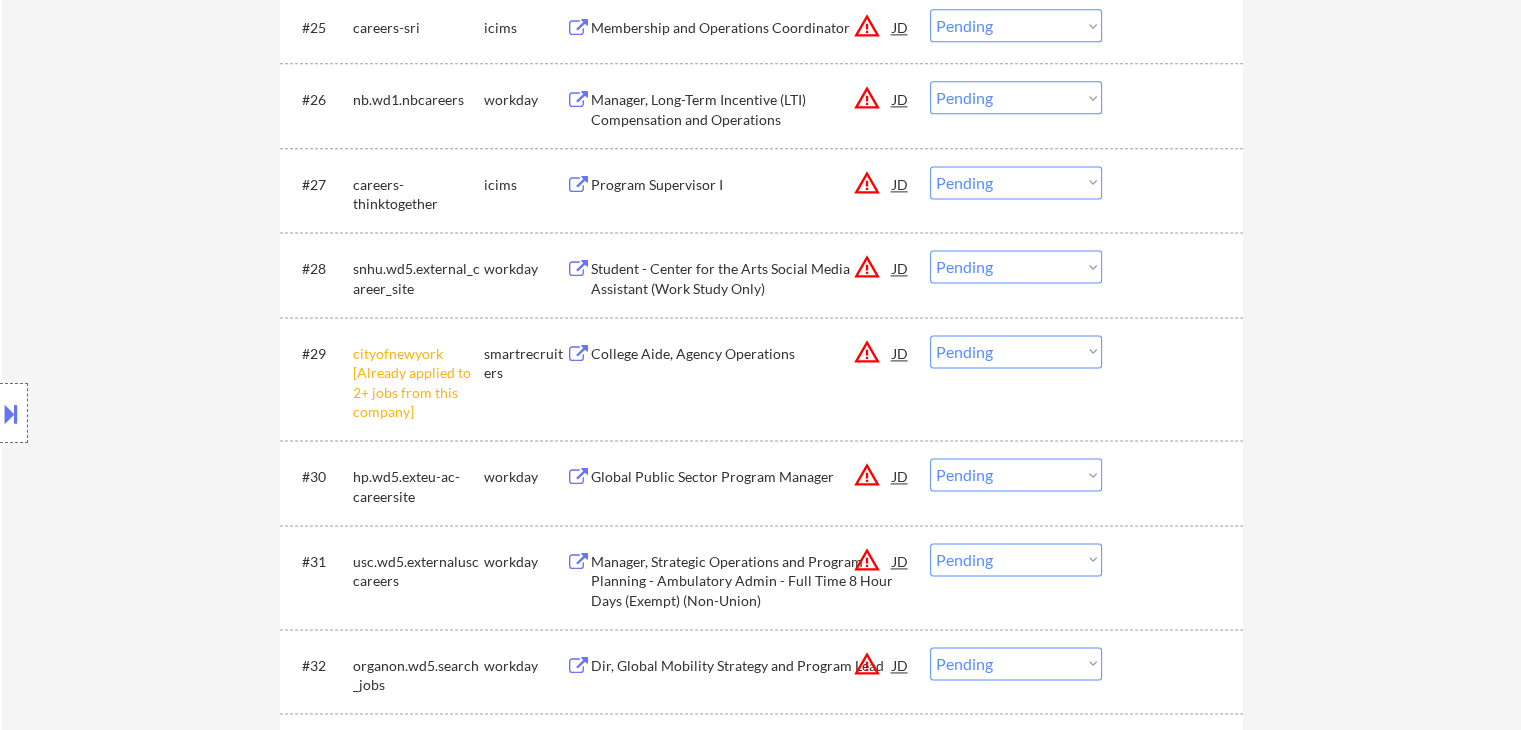 click on "Location Inclusions:" at bounding box center [179, 413] 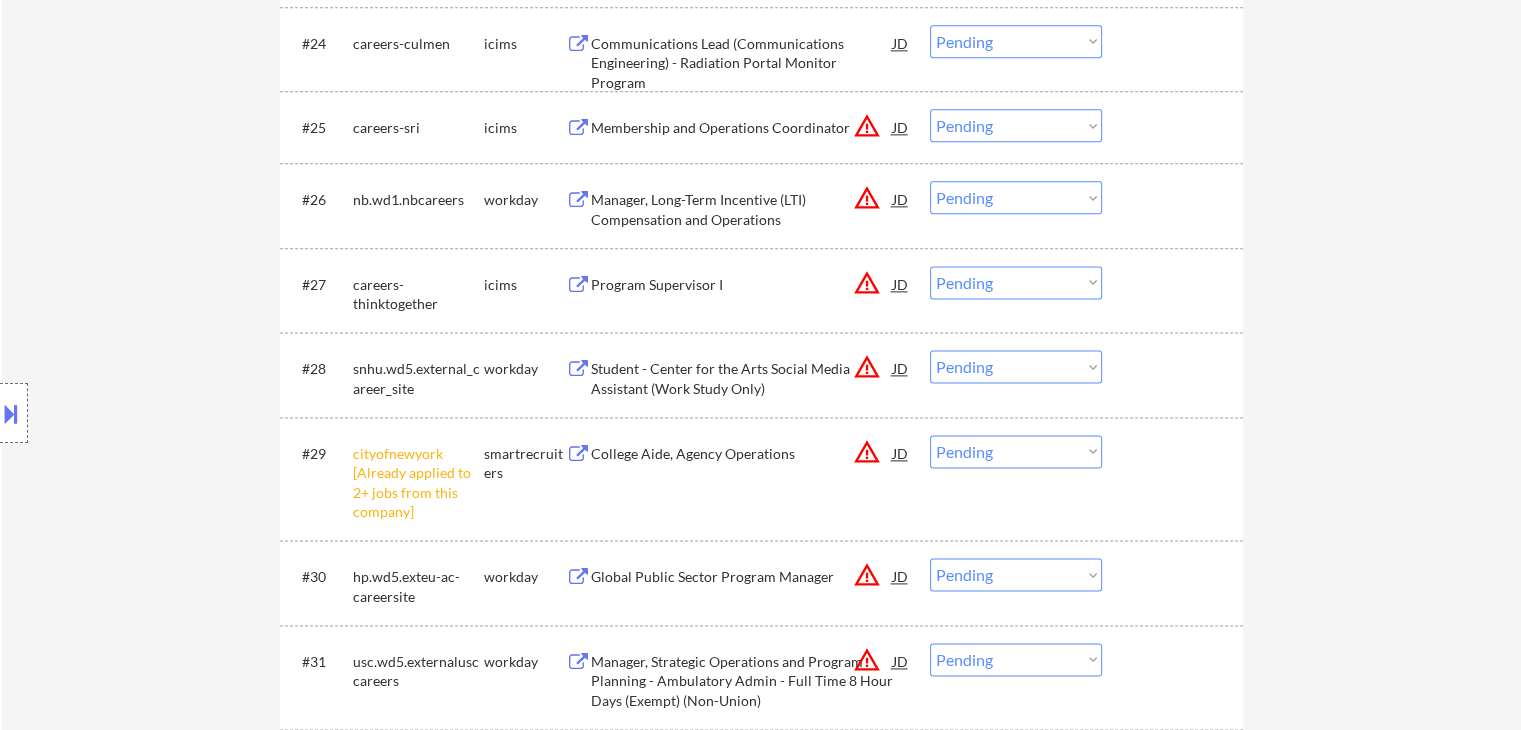 click on "Location Inclusions:" at bounding box center (179, 413) 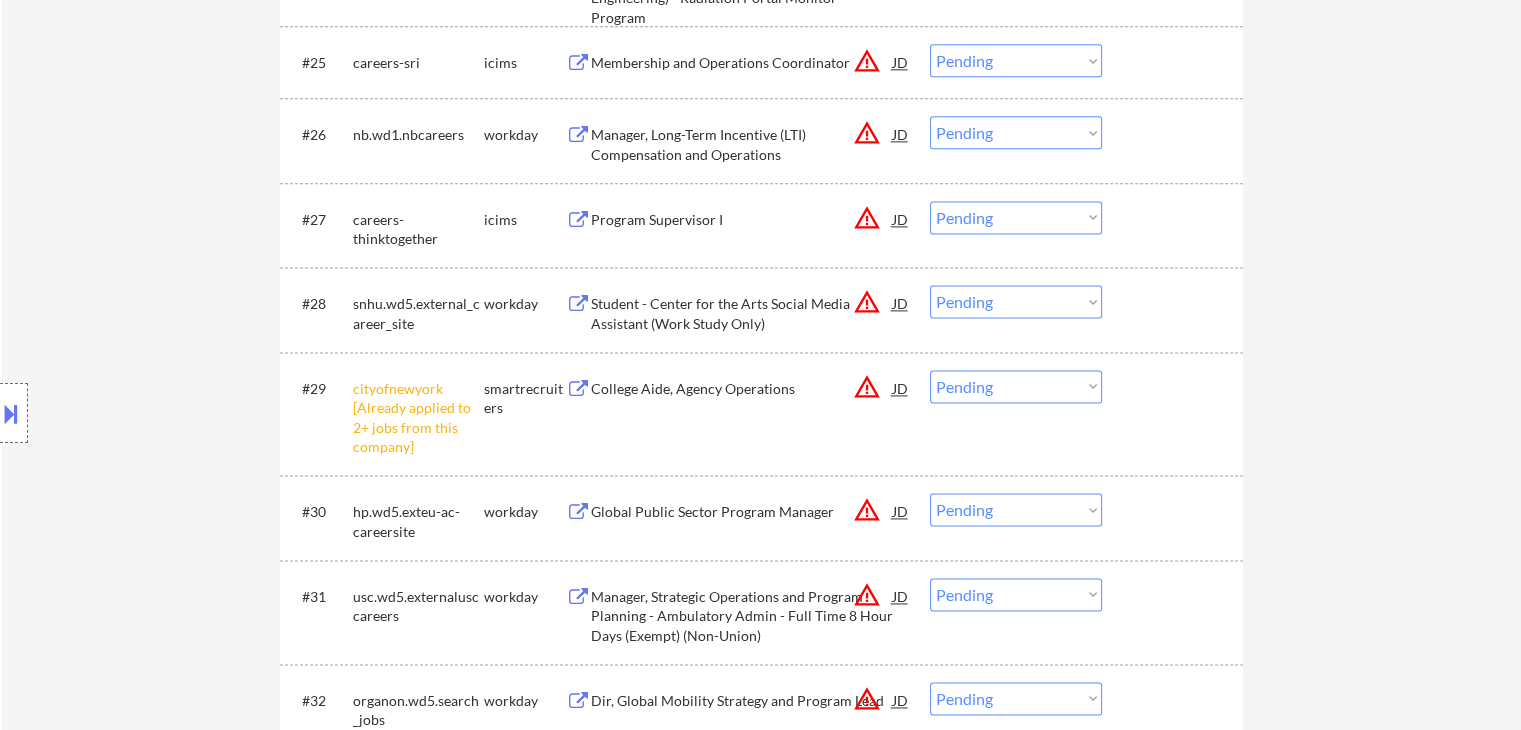 scroll, scrollTop: 2700, scrollLeft: 0, axis: vertical 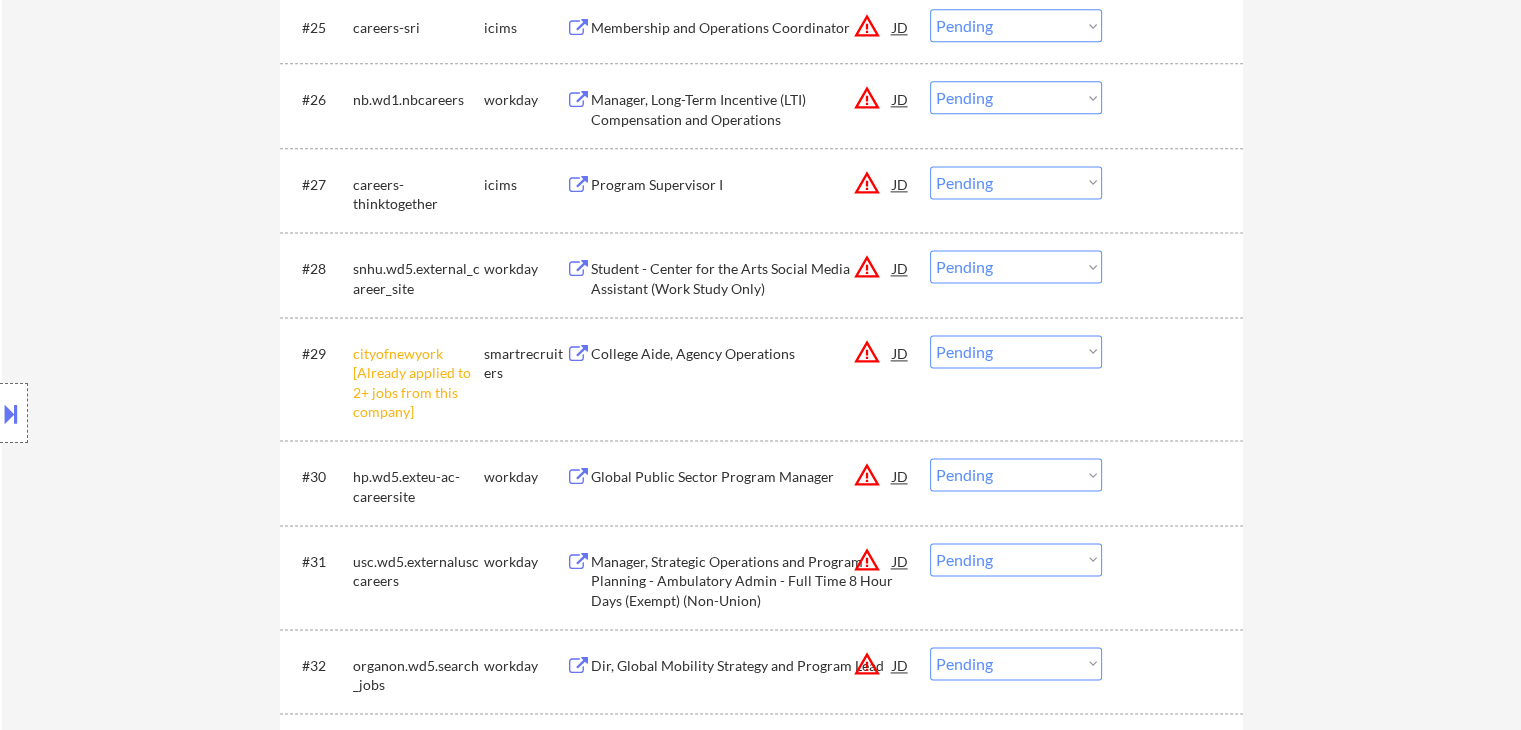 click on "Location Inclusions:" at bounding box center [179, 413] 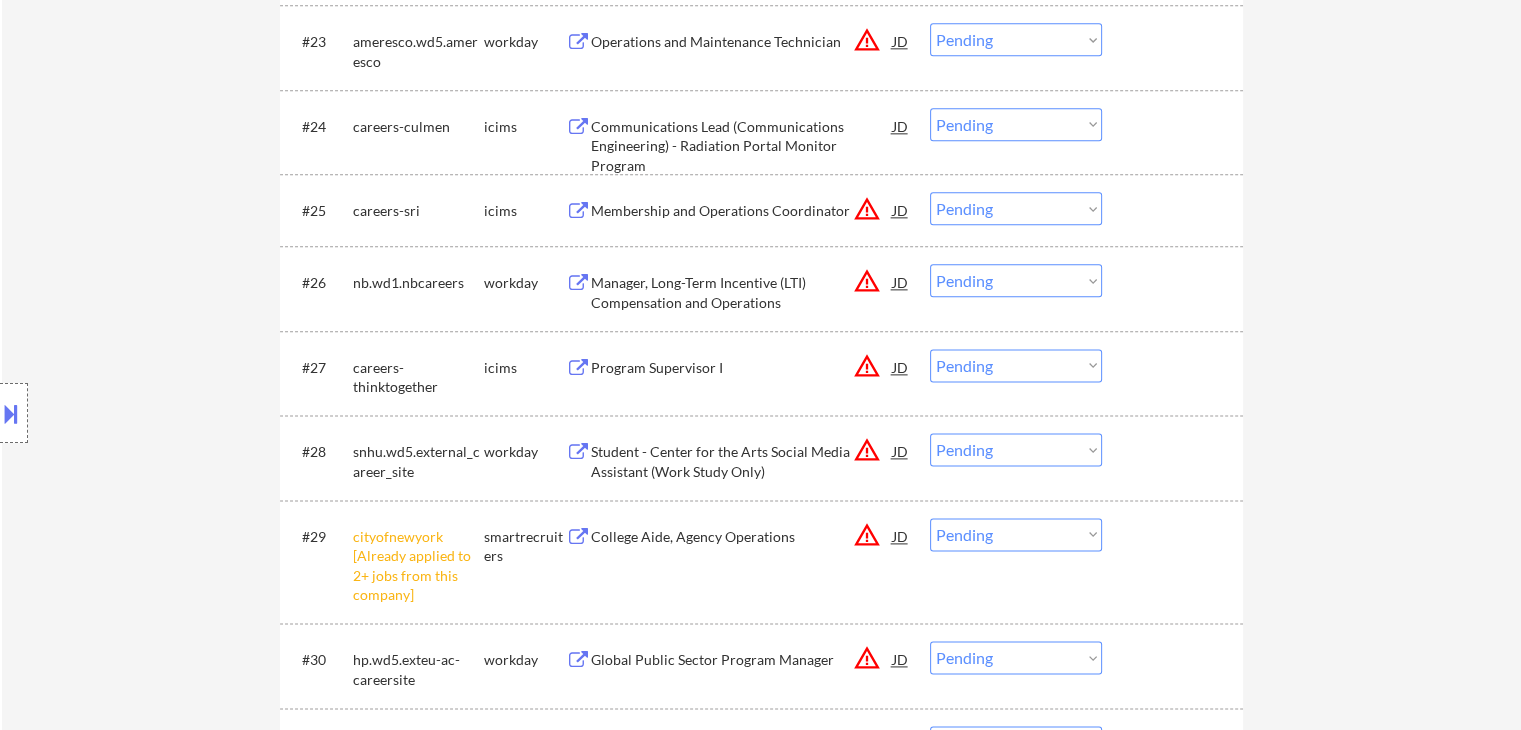 scroll, scrollTop: 2400, scrollLeft: 0, axis: vertical 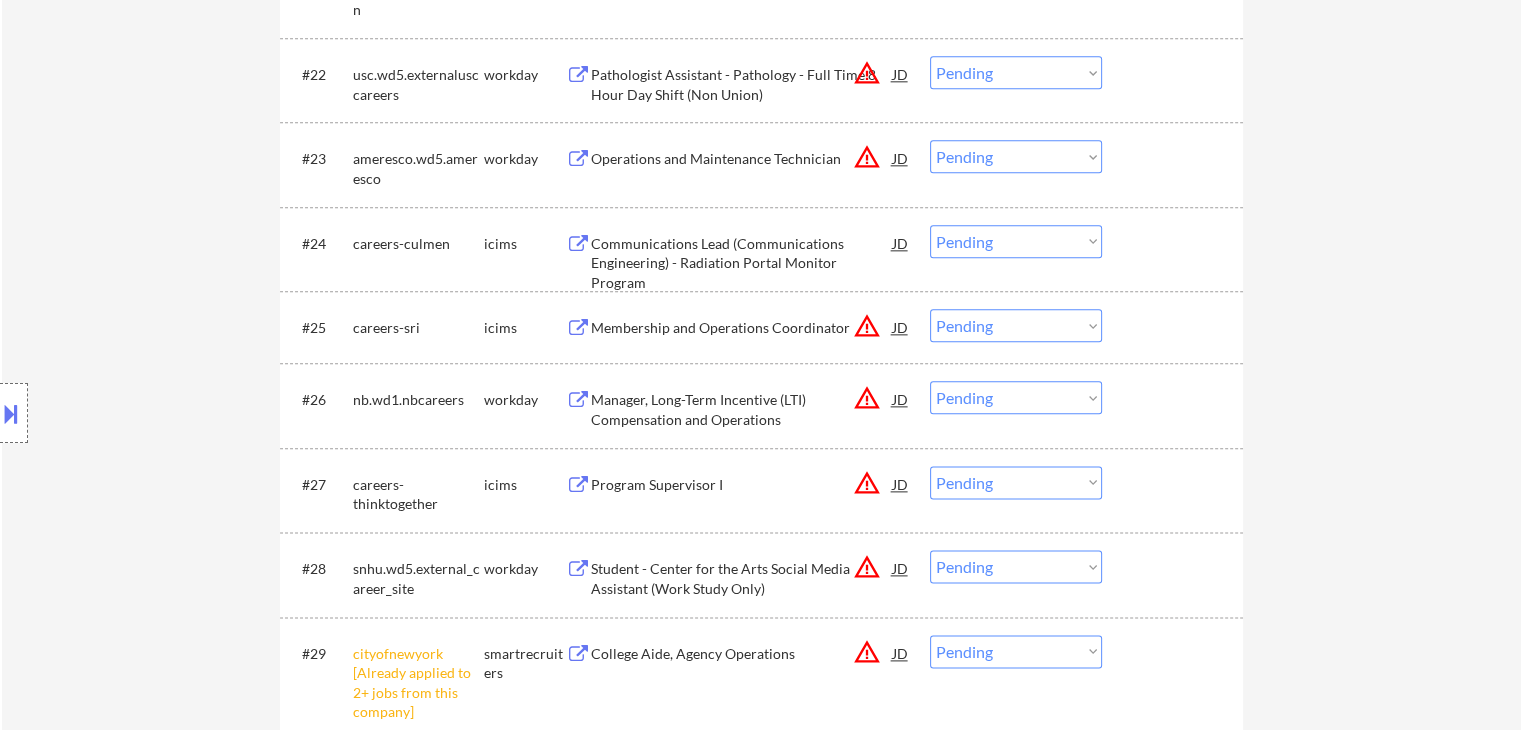 click on "Location Inclusions:" at bounding box center (179, 413) 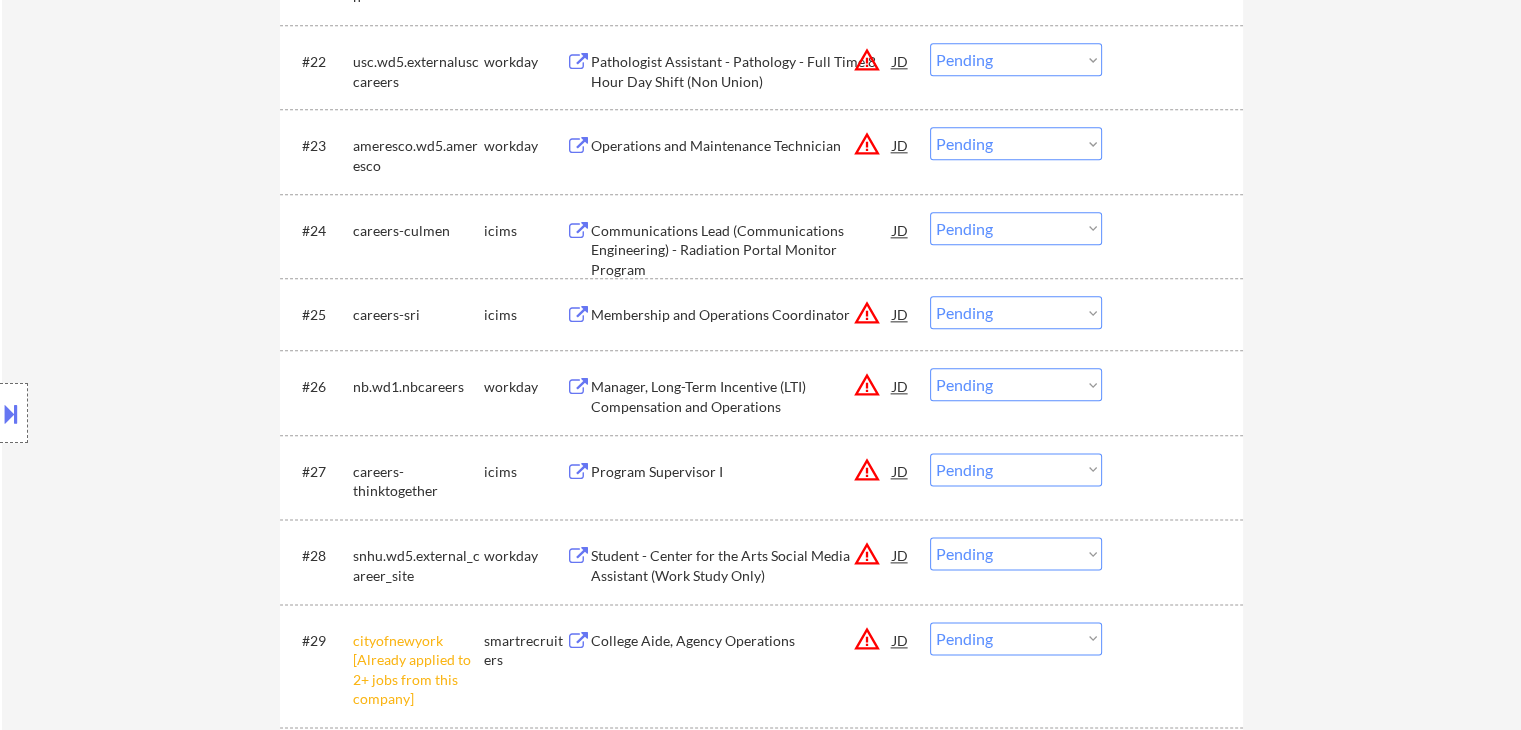 scroll, scrollTop: 2300, scrollLeft: 0, axis: vertical 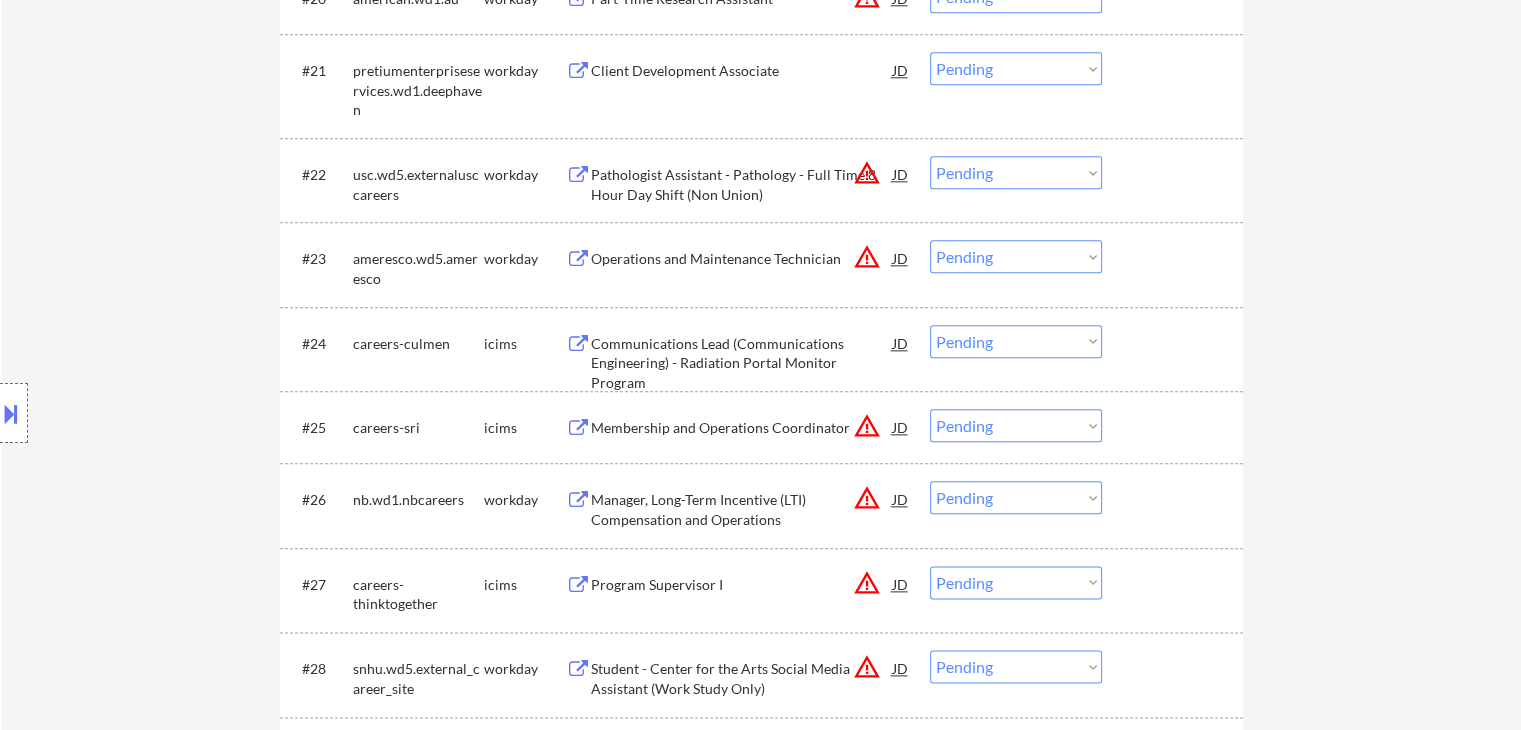 click on "Operations and Maintenance Technician" at bounding box center [742, 259] 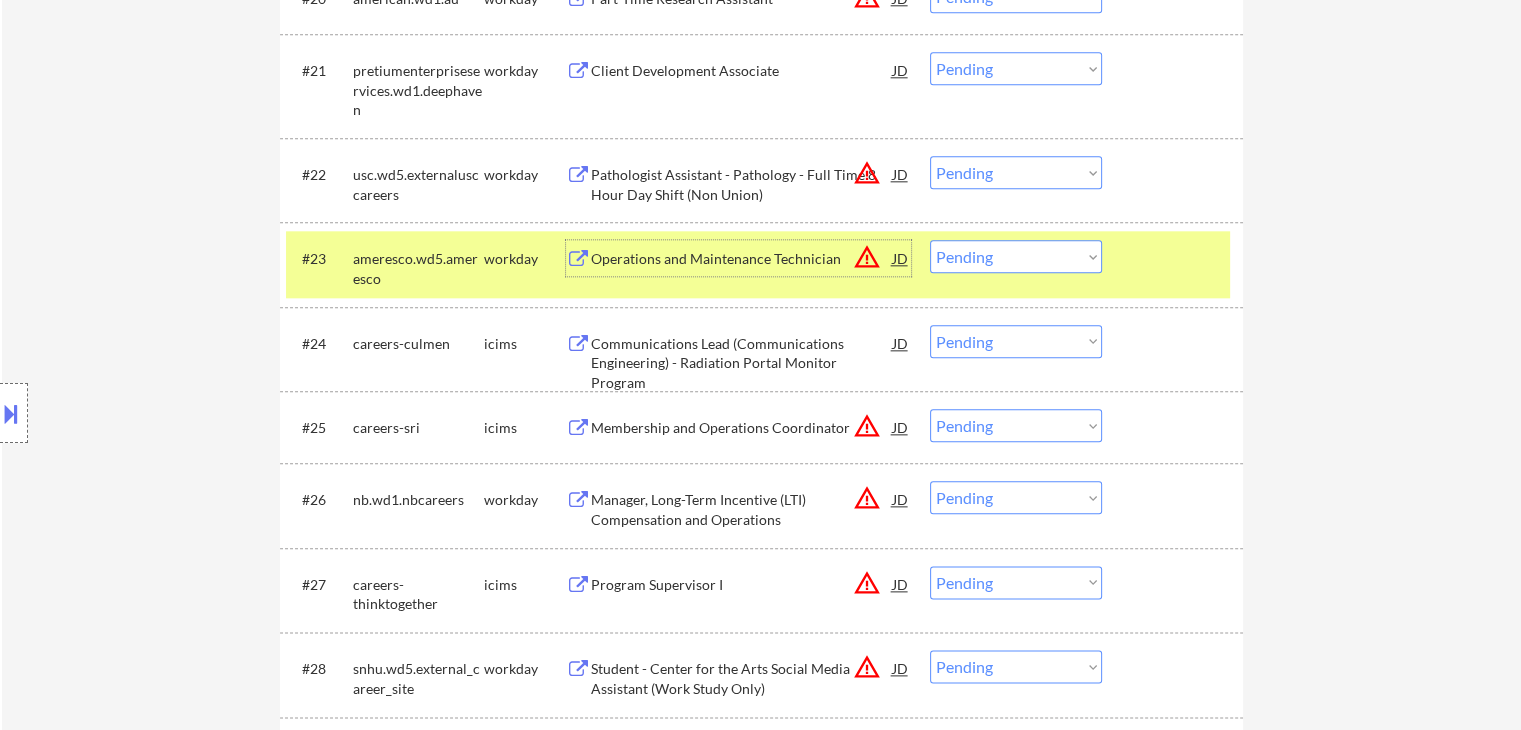 click on "Location Inclusions:" at bounding box center [179, 413] 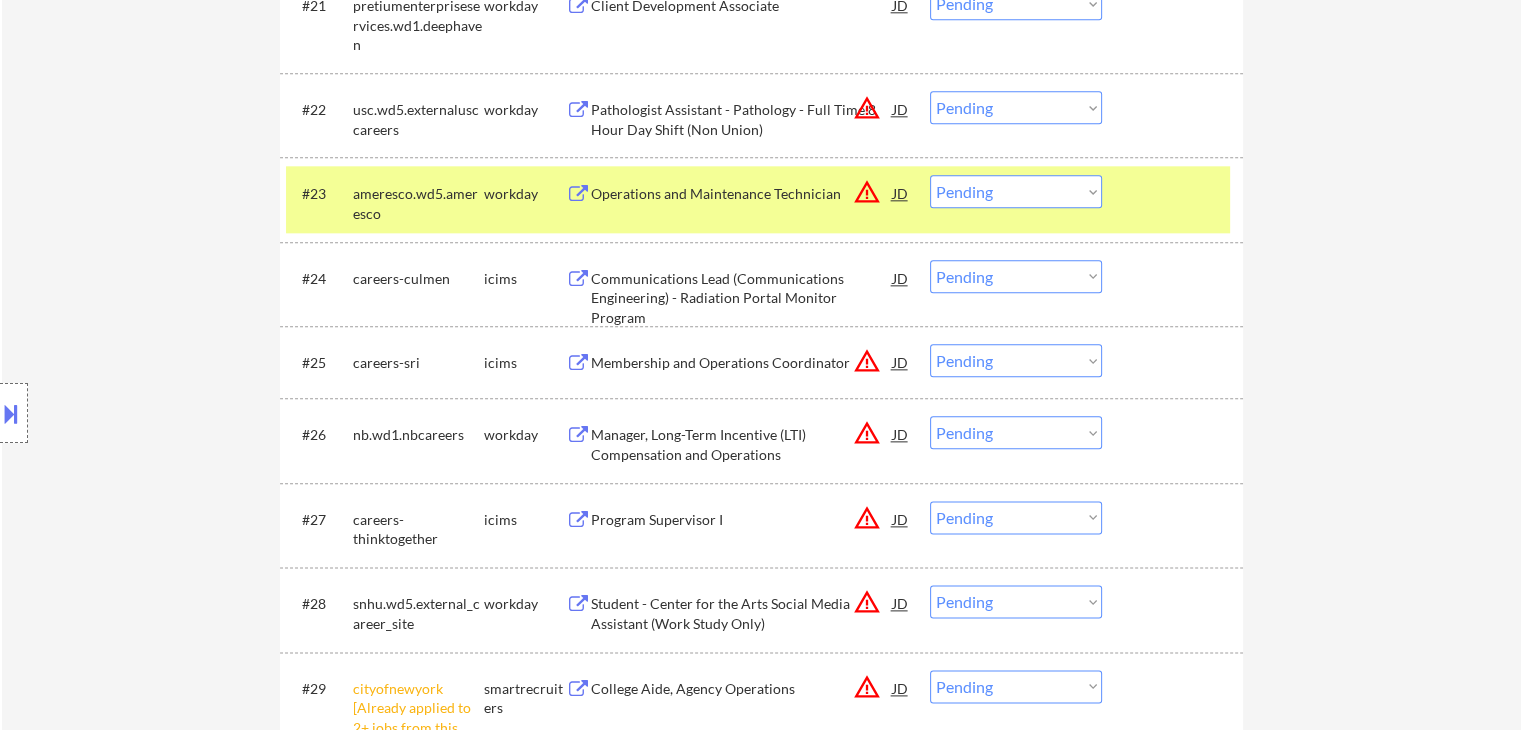 scroll, scrollTop: 2400, scrollLeft: 0, axis: vertical 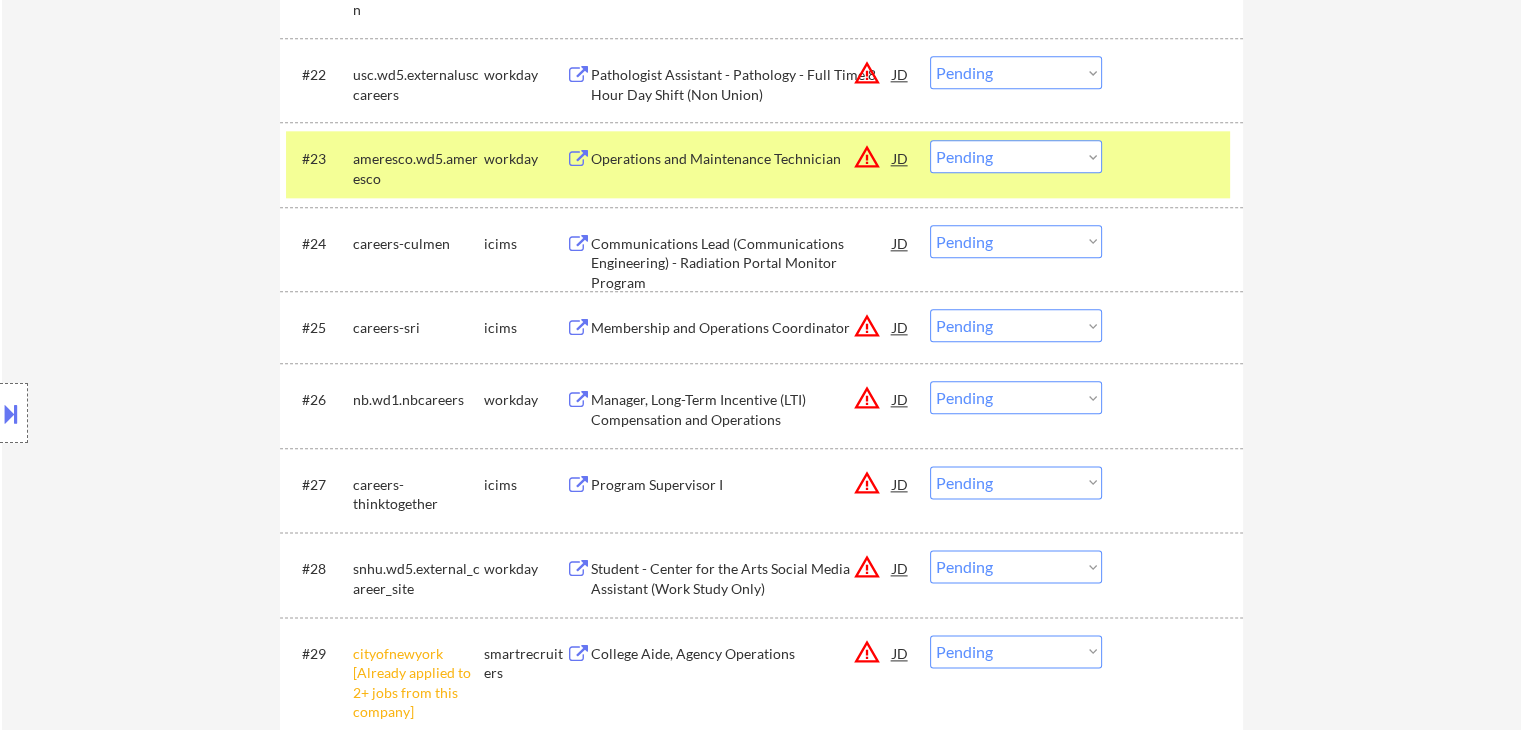 click on "Location Inclusions:" at bounding box center [179, 413] 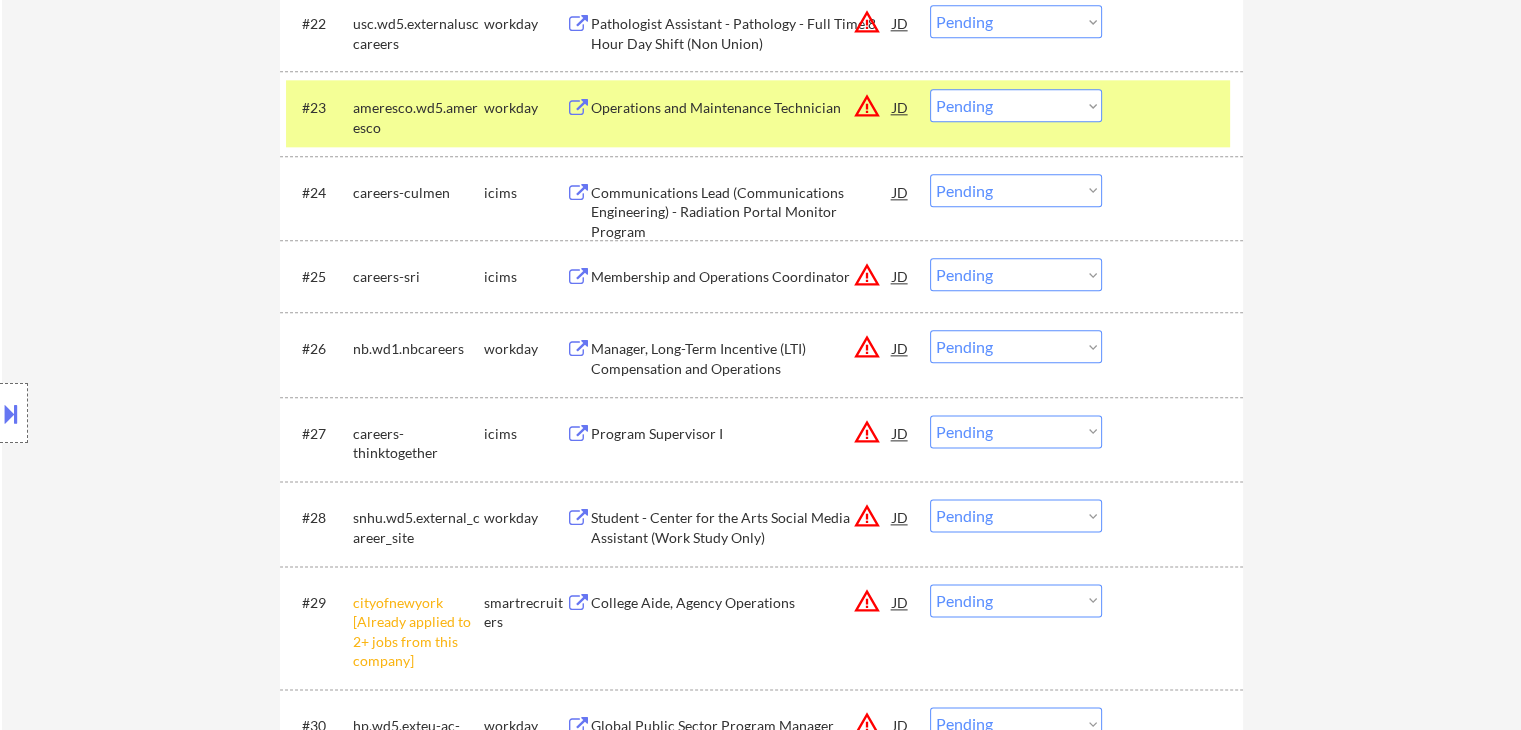 scroll, scrollTop: 2500, scrollLeft: 0, axis: vertical 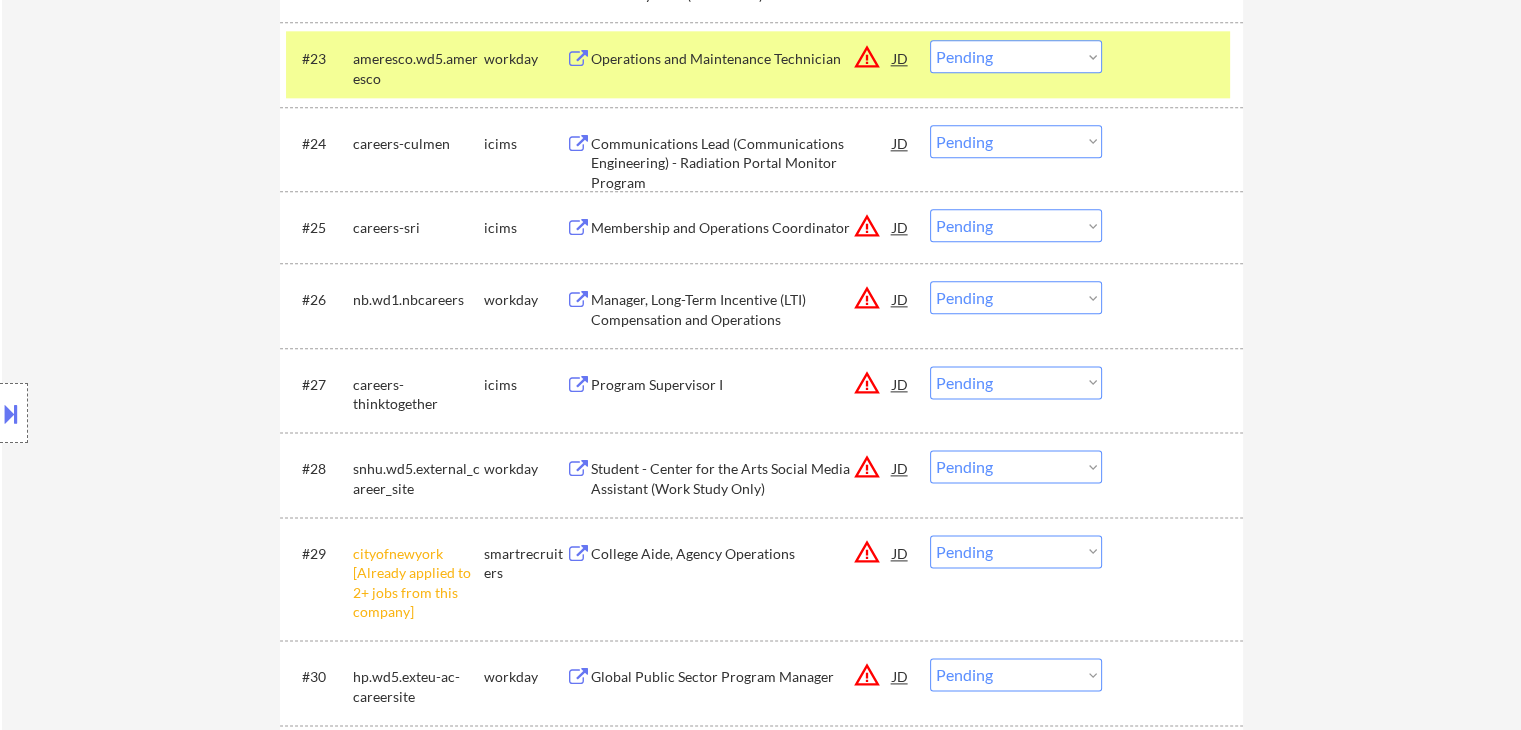 click on "Location Inclusions:" at bounding box center (179, 413) 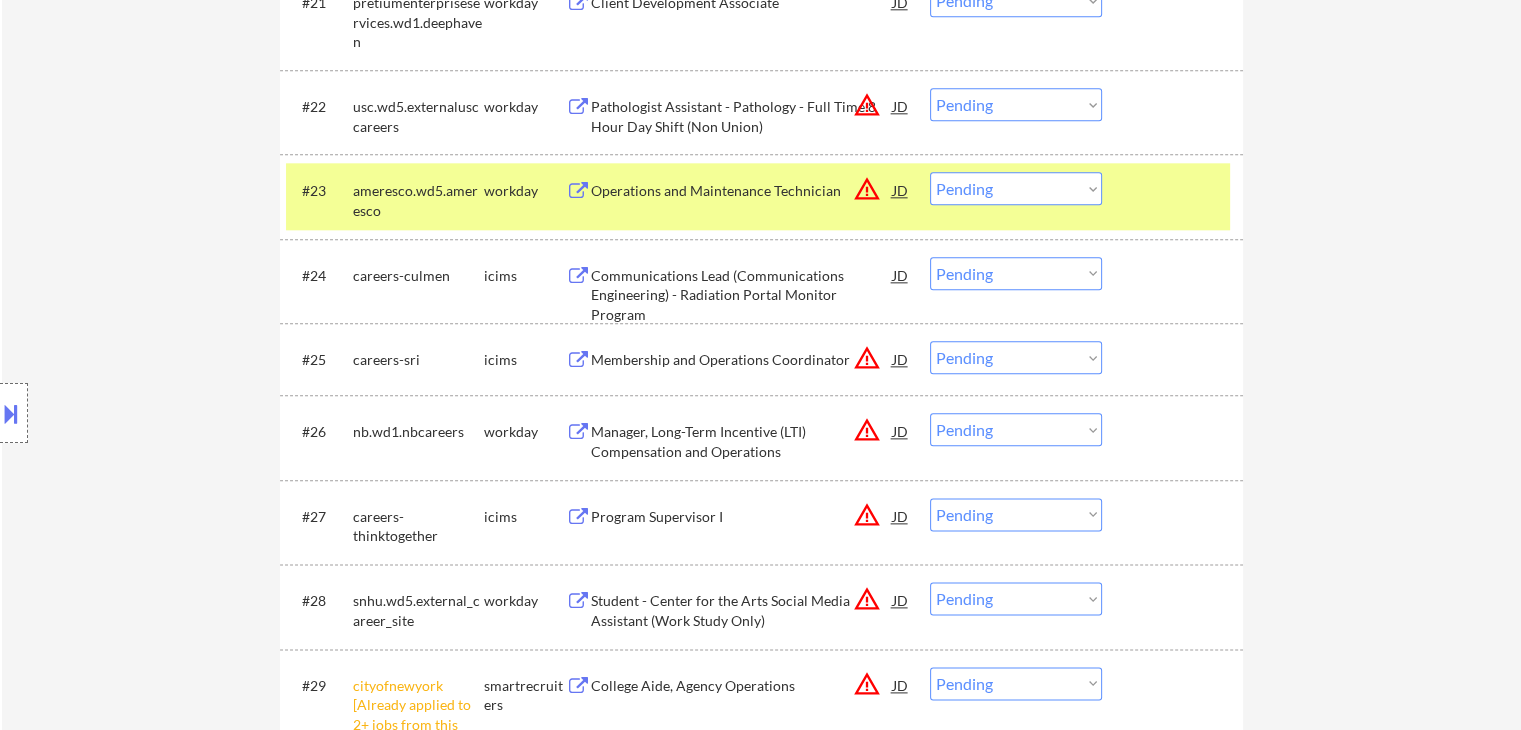 scroll, scrollTop: 2400, scrollLeft: 0, axis: vertical 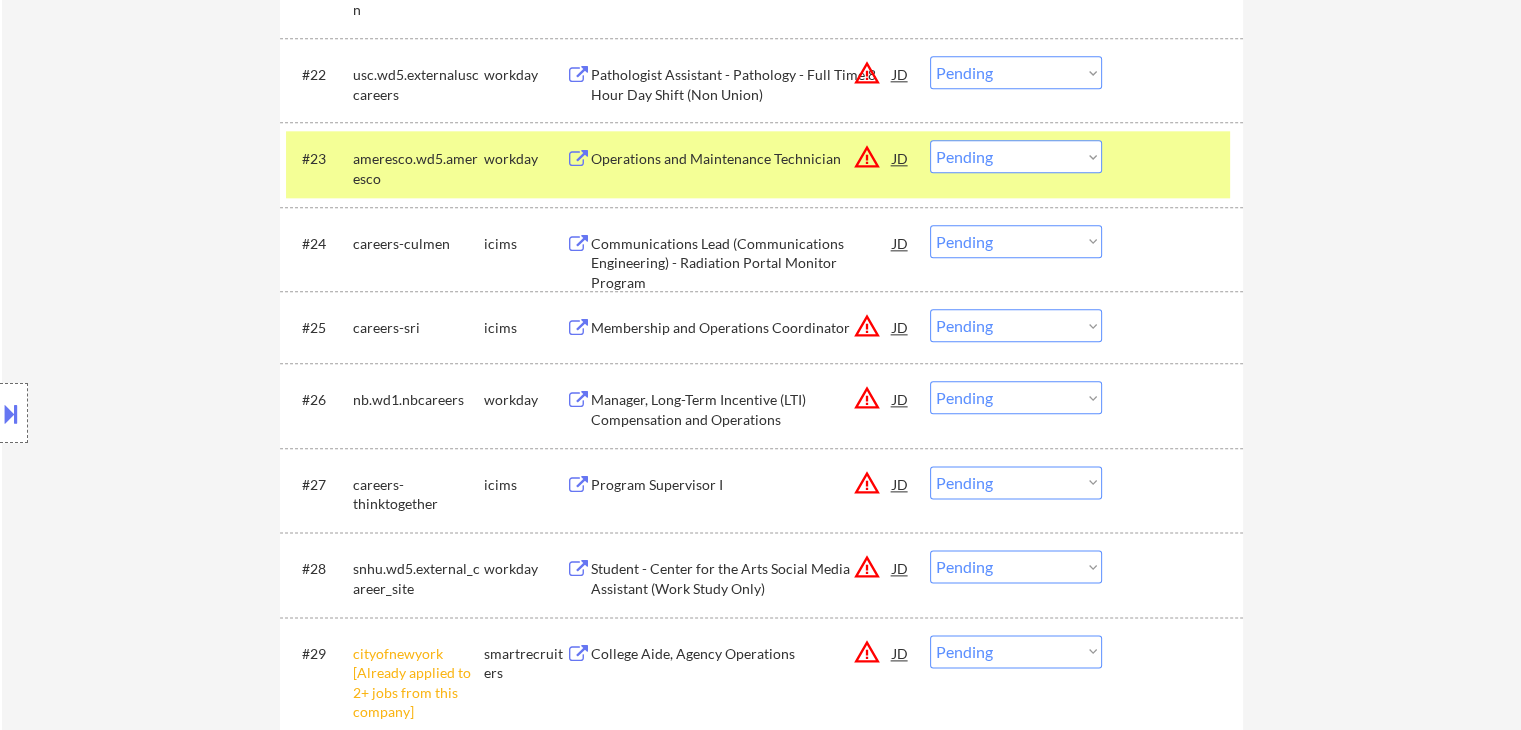 click on "← Return to /applysquad Mailslurp Inbox Job Search Builder [FIRST] [LAST] User Email: [EMAIL] Application Email: [EMAIL] Mailslurp Email: [FIRST].[LAST]@[DOMAIN].com LinkedIn: https://www.linkedin.com/in/[FIRST]-[LAST]
Phone: [PHONE] Current Location: [CITY], [STATE] Applies: 285 sent / 421 bought Internal Notes Bought 200 more total and giving an extra 20 preemptively for difficult matching so now 421 total 7/29 tf Can work in country of residence?: yes Squad Notes Minimum salary: $60,000 Will need Visa to work in that country now/future?: no Download Resume Add a Job Manually Shah ✔️ Applications Pending (48) Excluded (561) Applied (291) All (900) View All Results Back 1 / 1
Next Company ATS Title Status Date Applied #1 careers-cwsglobal icims Refugee Support Services (RSS) Program Supervisor JD warning_amber Choose an option... Pending Applied Excluded (Questions) Excluded (Expired) Excluded (Location) Excluded (Bad Match)" at bounding box center (761, 61) 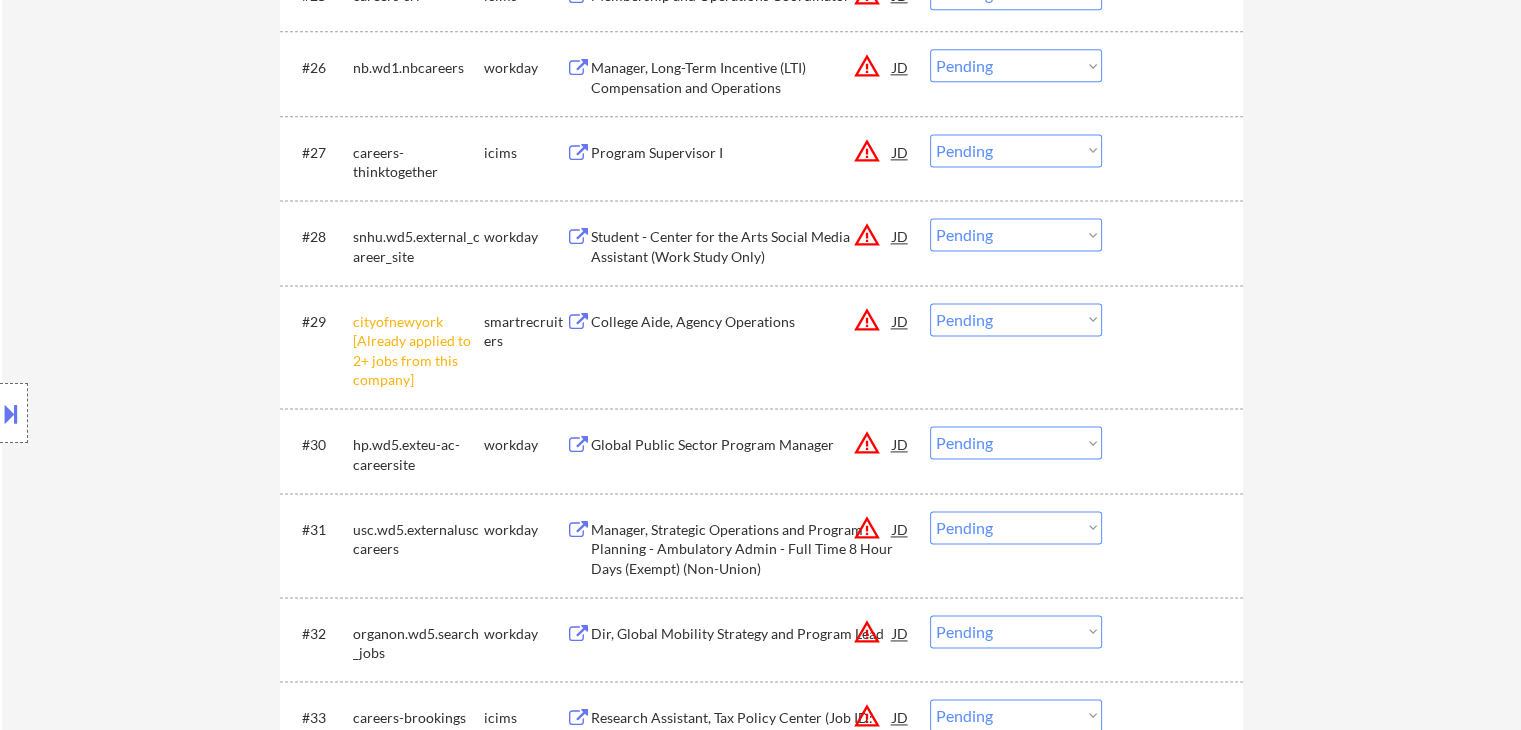 scroll, scrollTop: 2800, scrollLeft: 0, axis: vertical 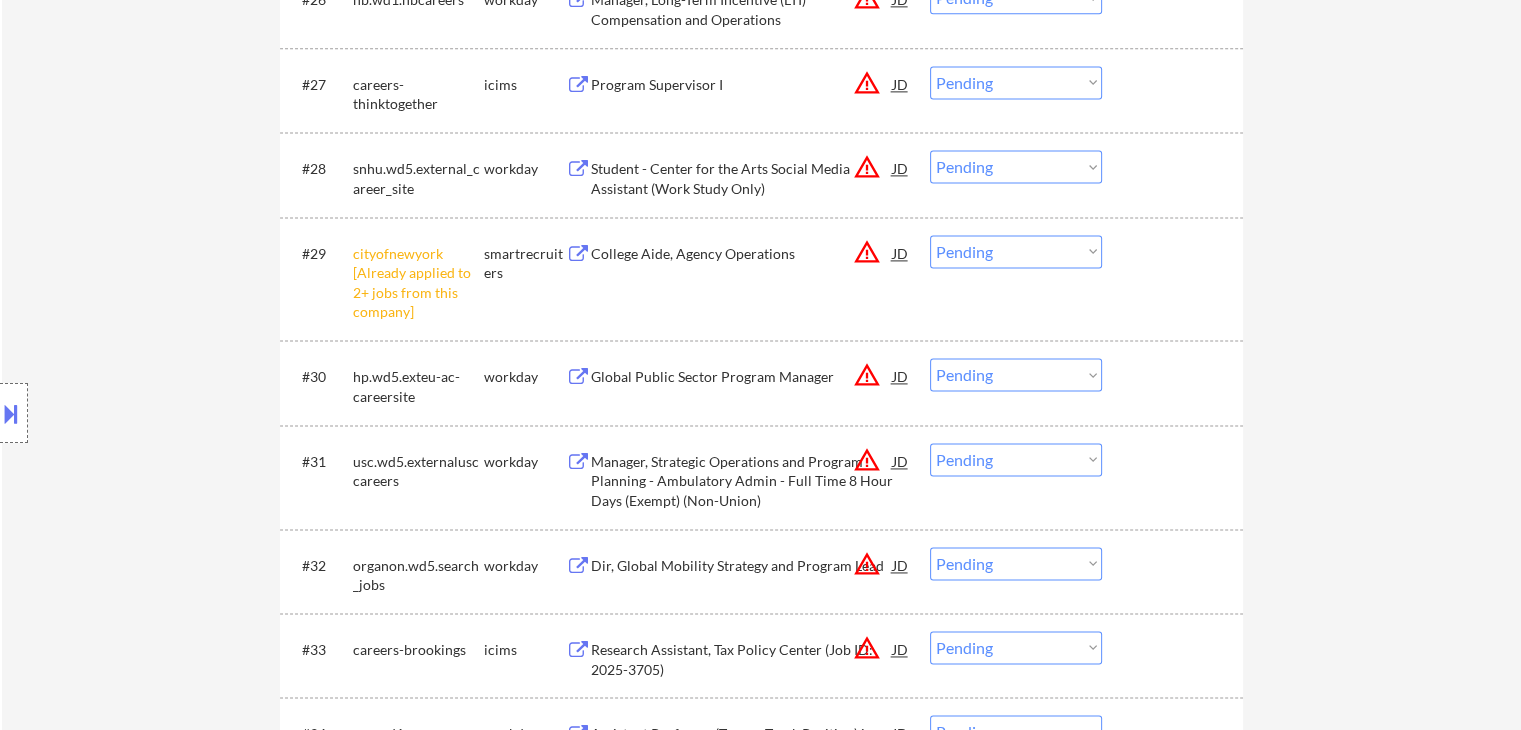 click at bounding box center (14, 413) 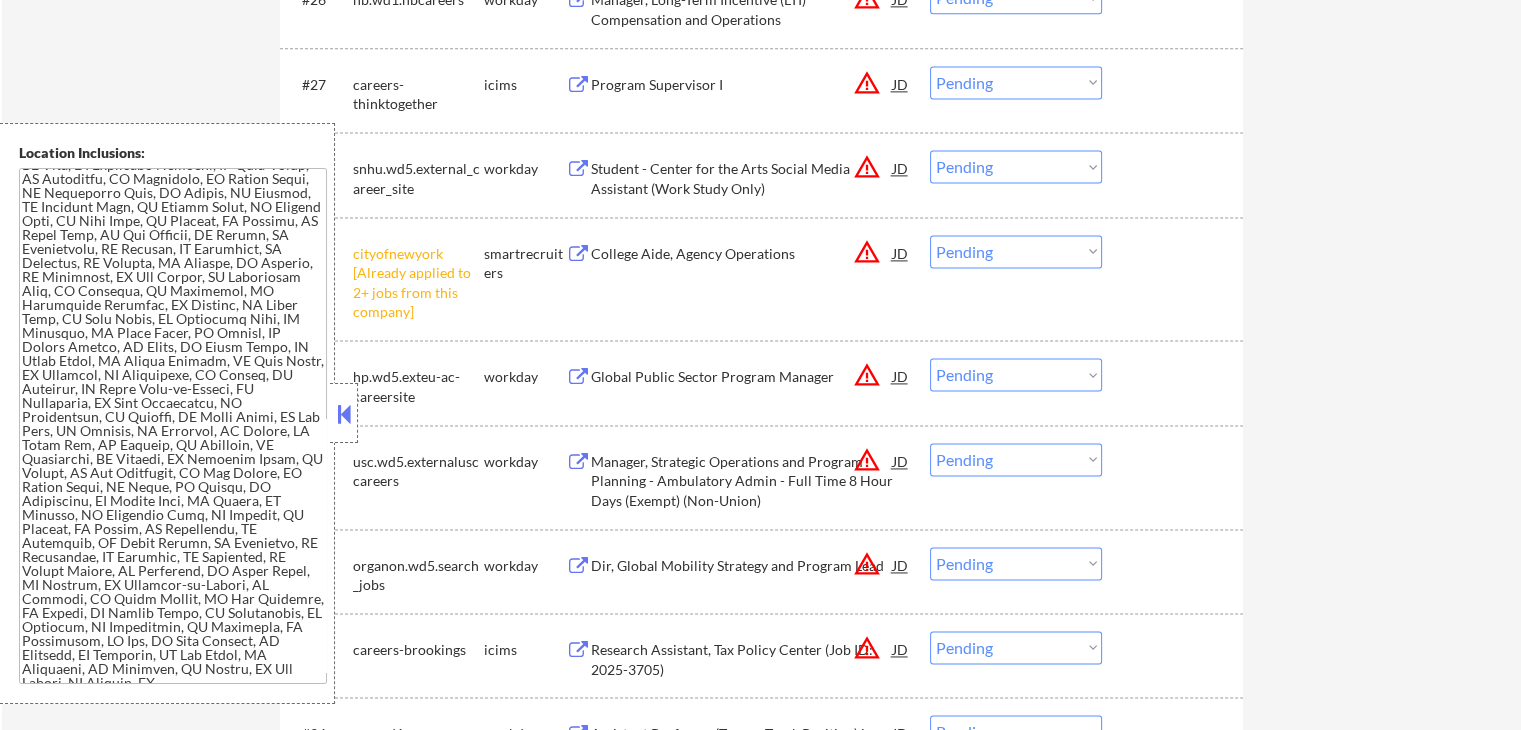 scroll, scrollTop: 1071, scrollLeft: 0, axis: vertical 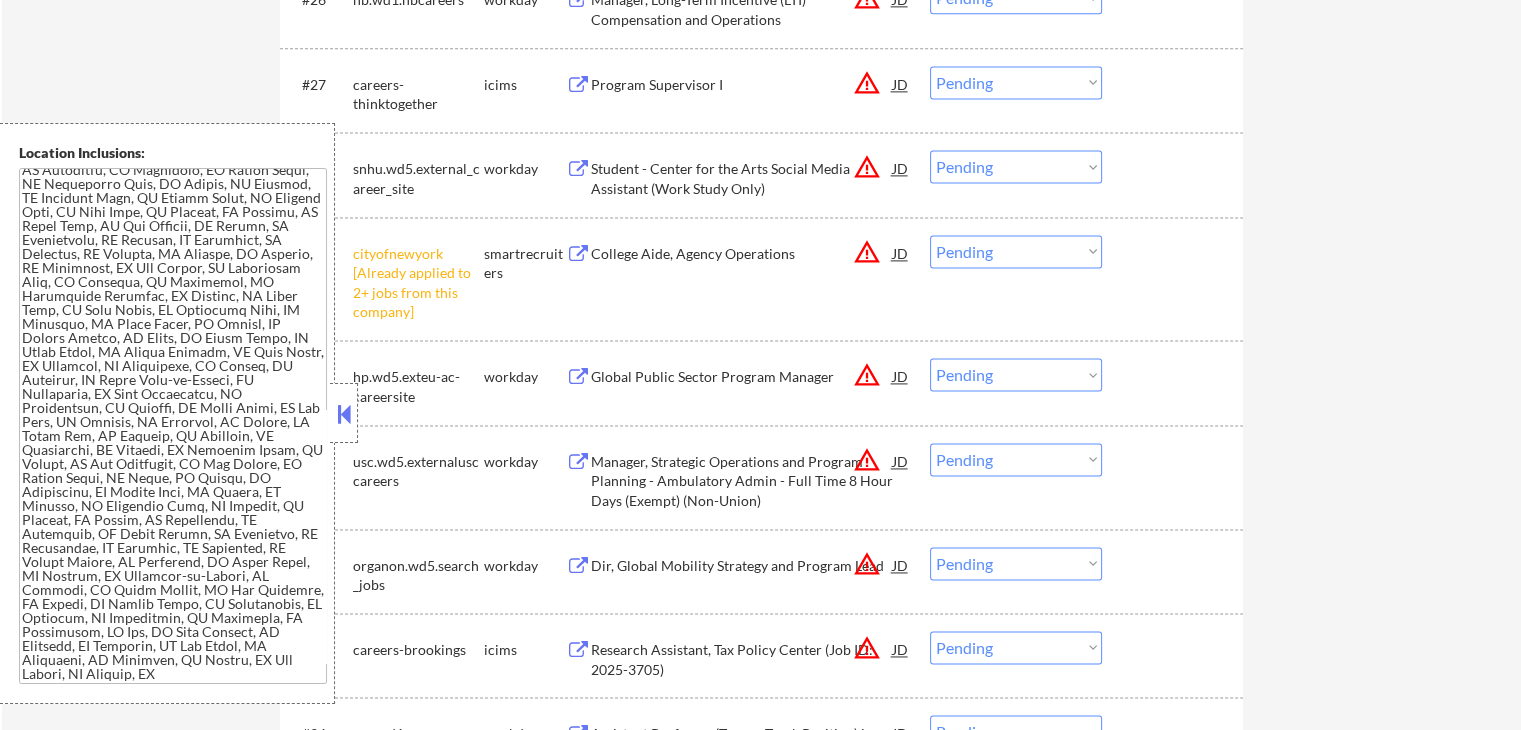 click at bounding box center [344, 414] 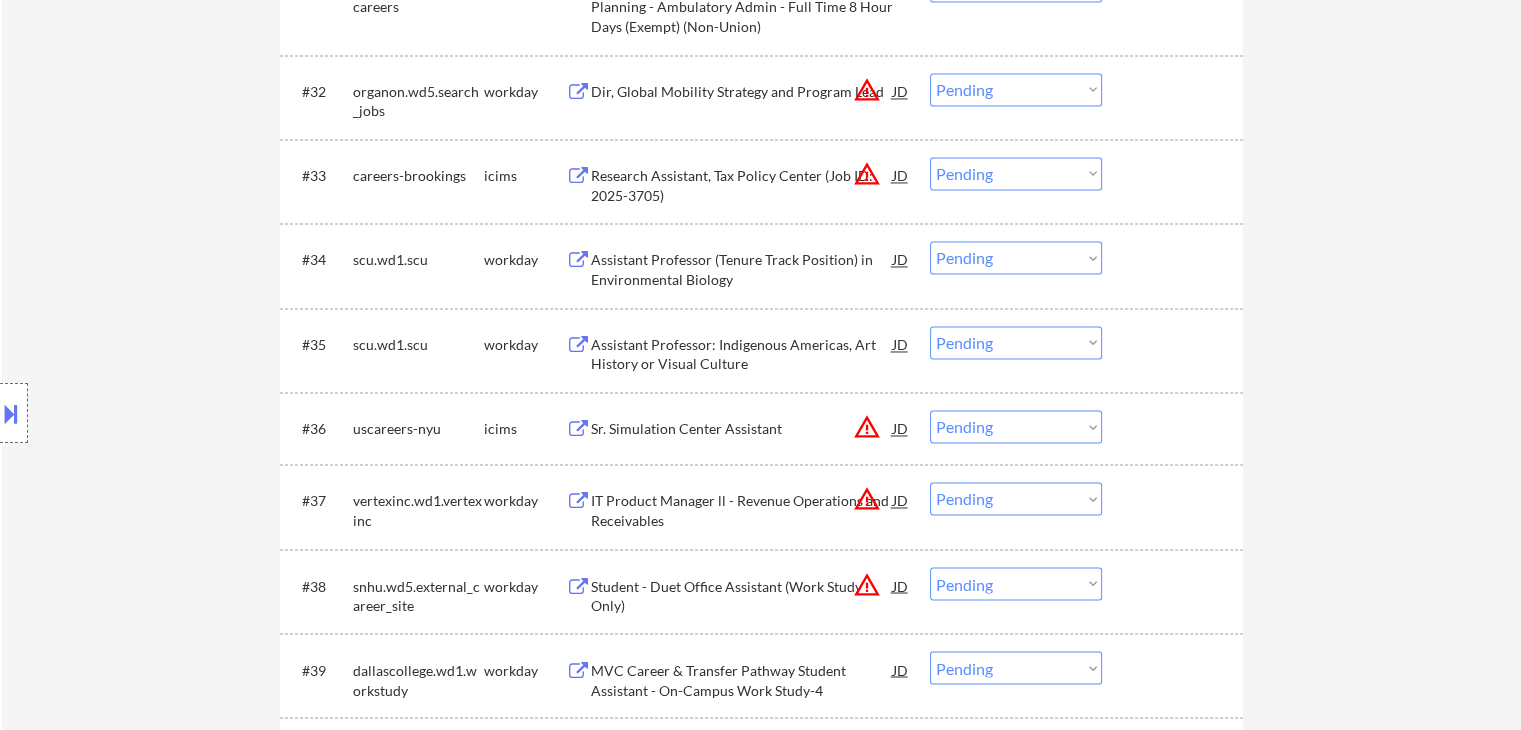 scroll, scrollTop: 3300, scrollLeft: 0, axis: vertical 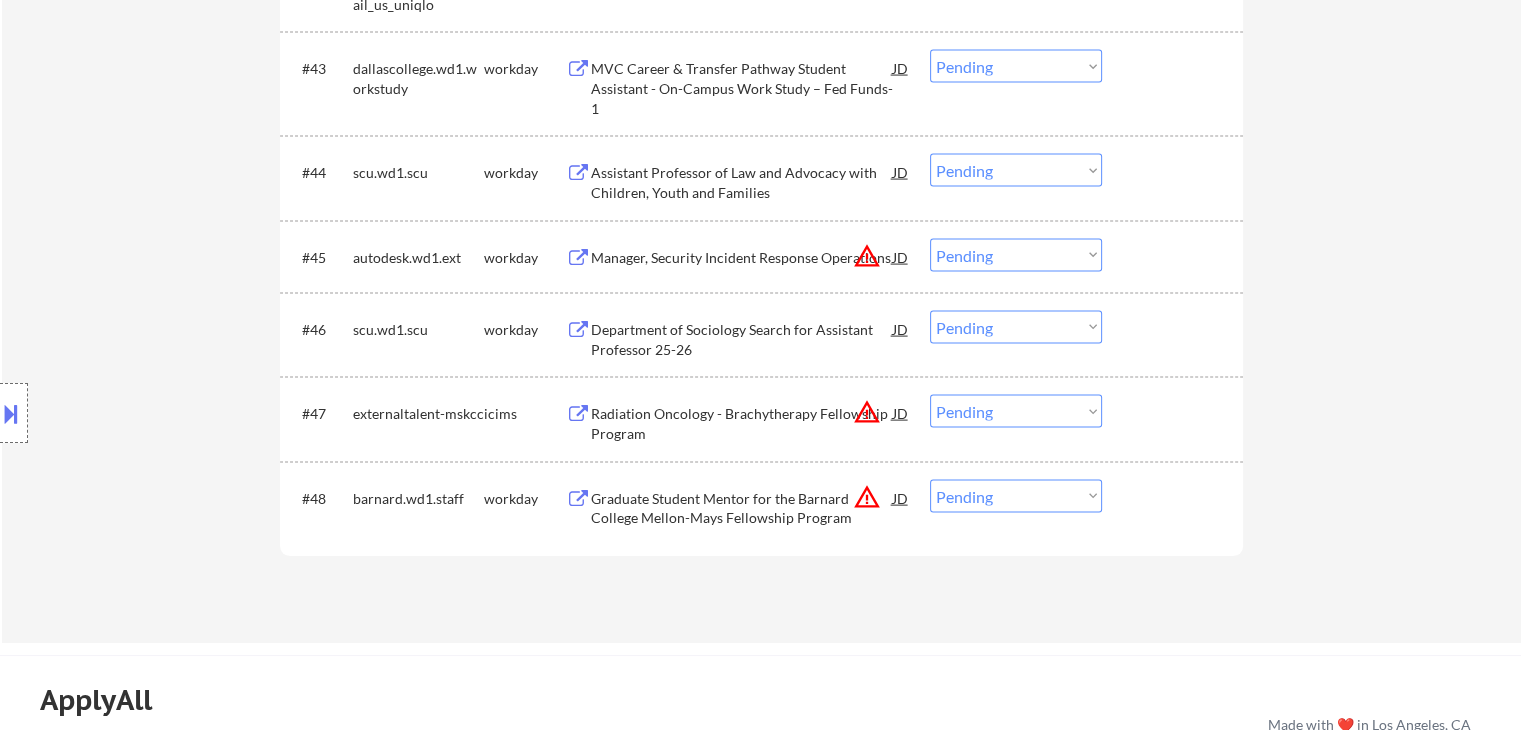 click on "Location Inclusions:" at bounding box center [179, 413] 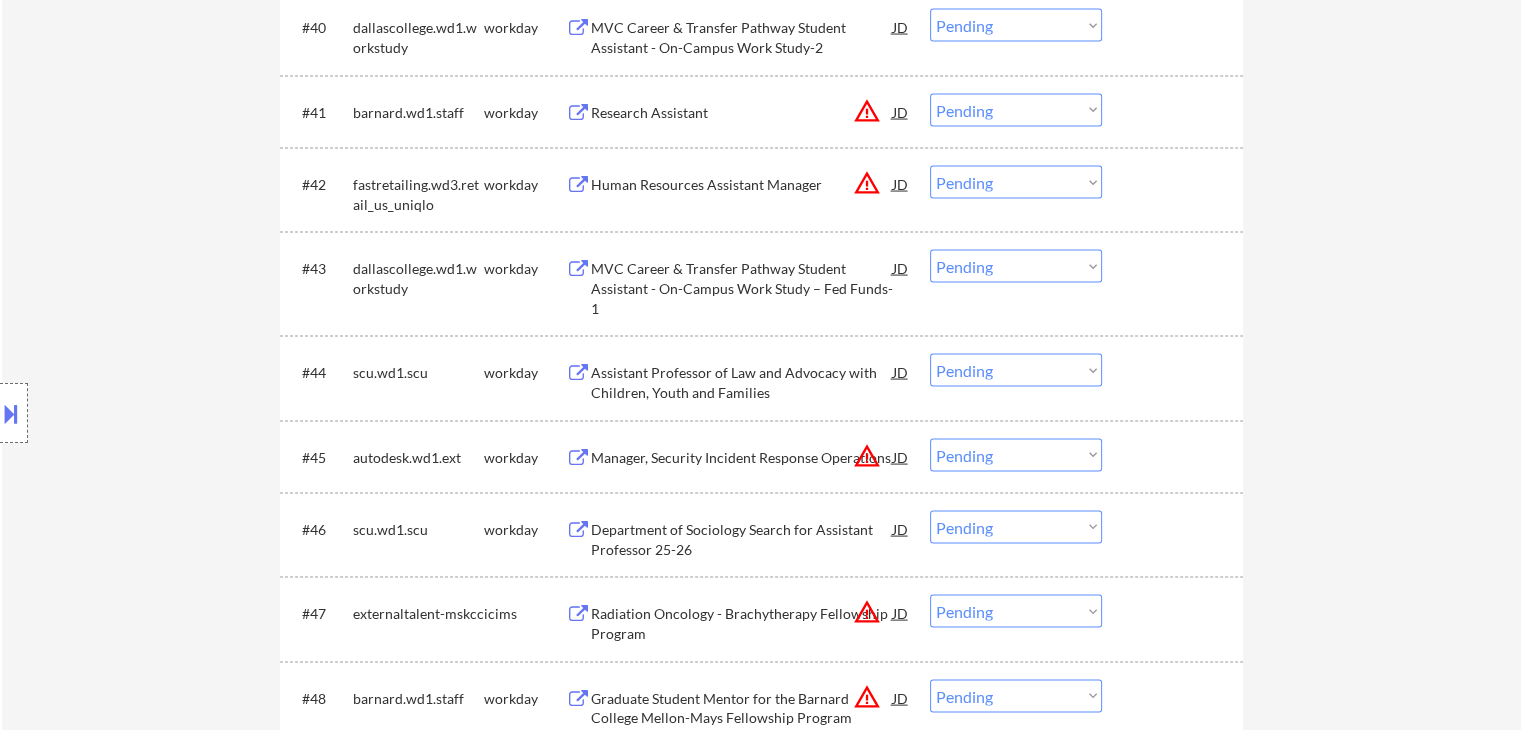 click on "Location Inclusions:" at bounding box center [179, 413] 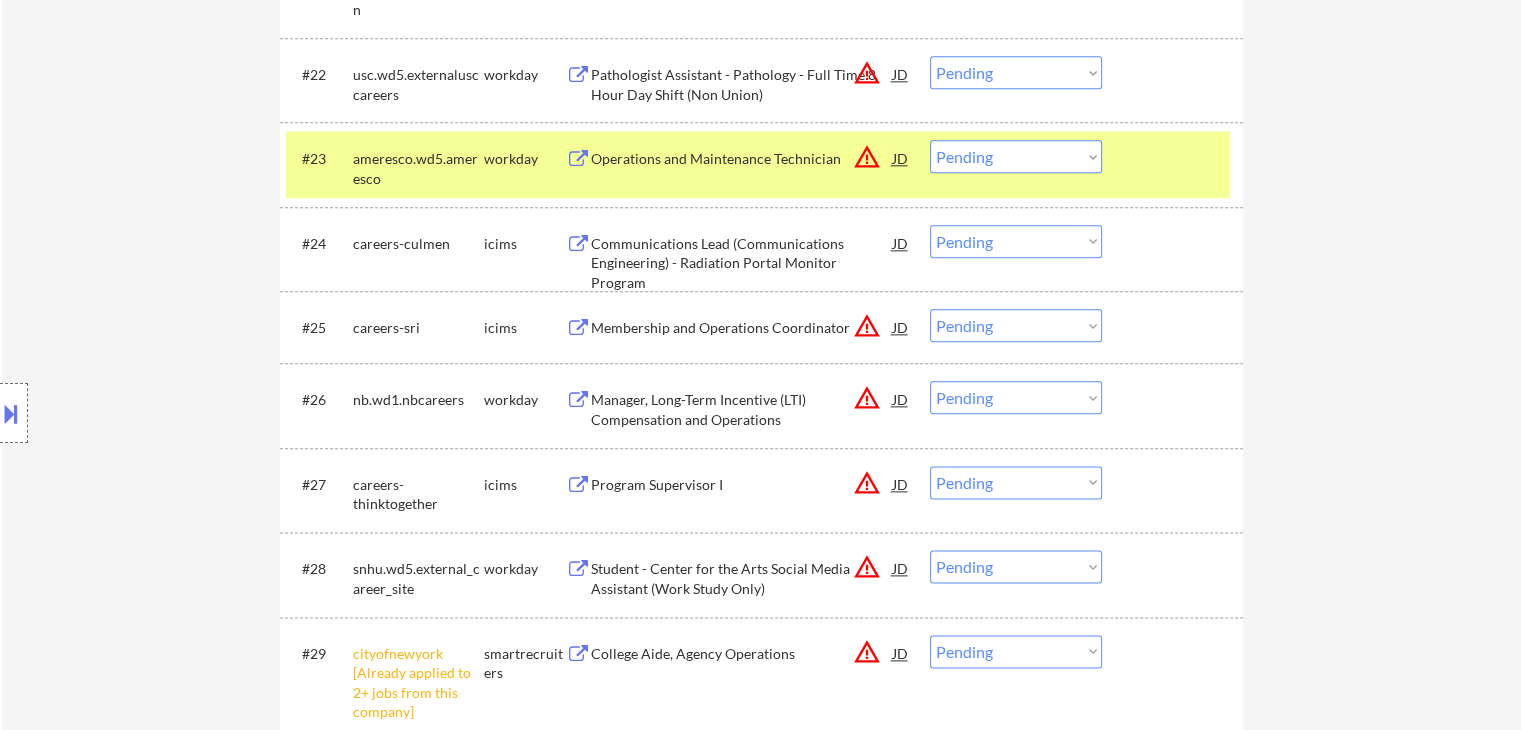 click on "Location Inclusions:" at bounding box center [179, 413] 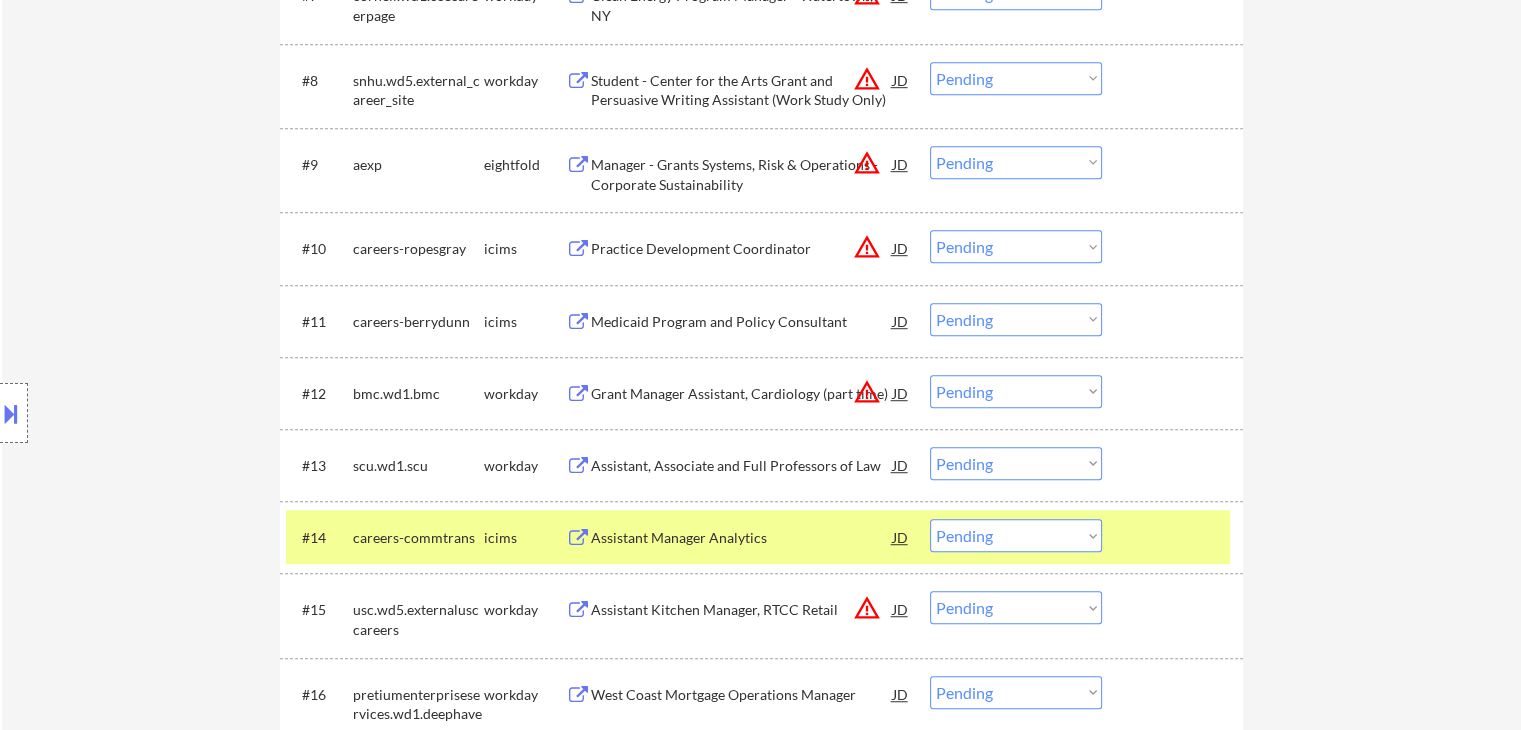 scroll, scrollTop: 1000, scrollLeft: 0, axis: vertical 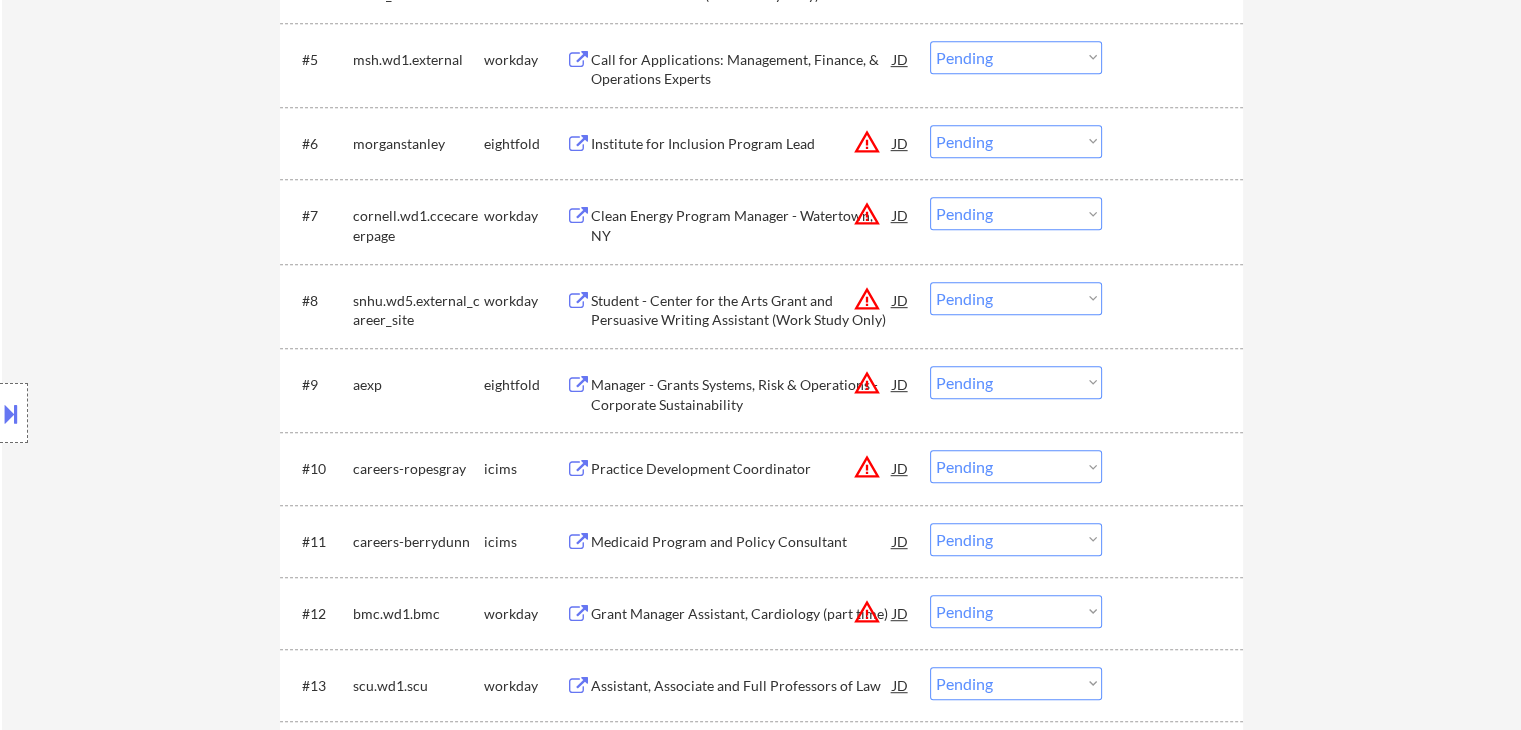 click on "Location Inclusions:" at bounding box center [179, 413] 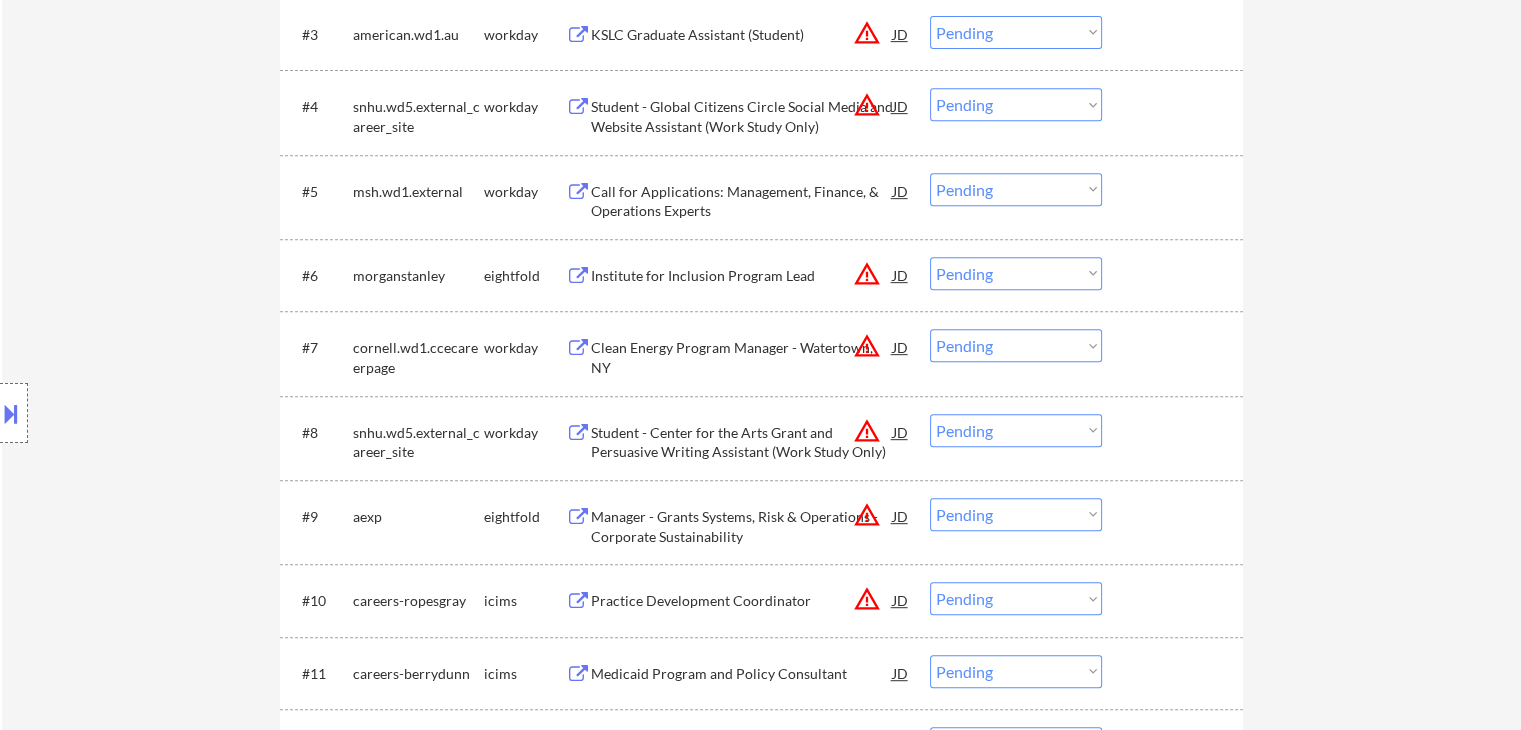 scroll, scrollTop: 700, scrollLeft: 0, axis: vertical 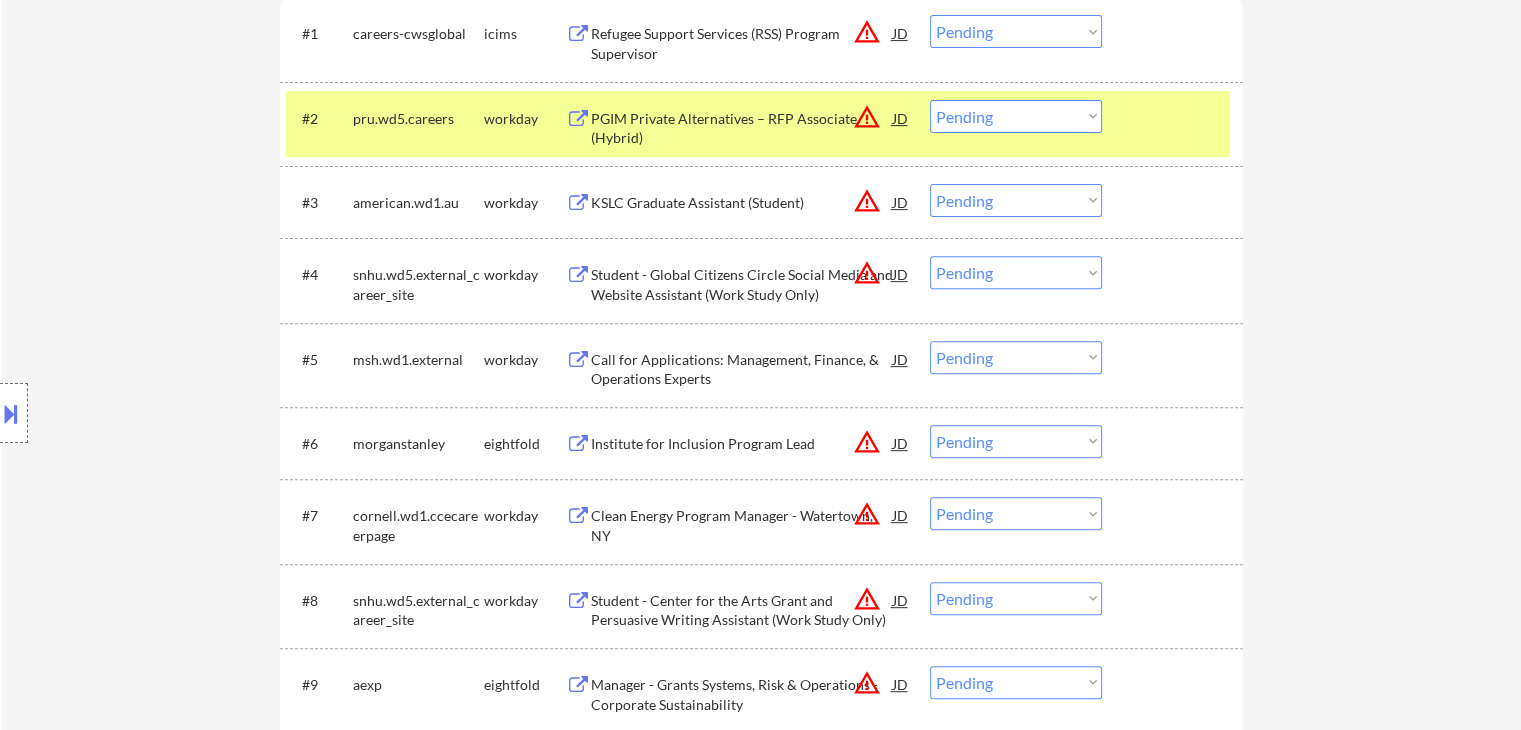 click on "Call for Applications: Management, Finance, & Operations Experts" at bounding box center (742, 369) 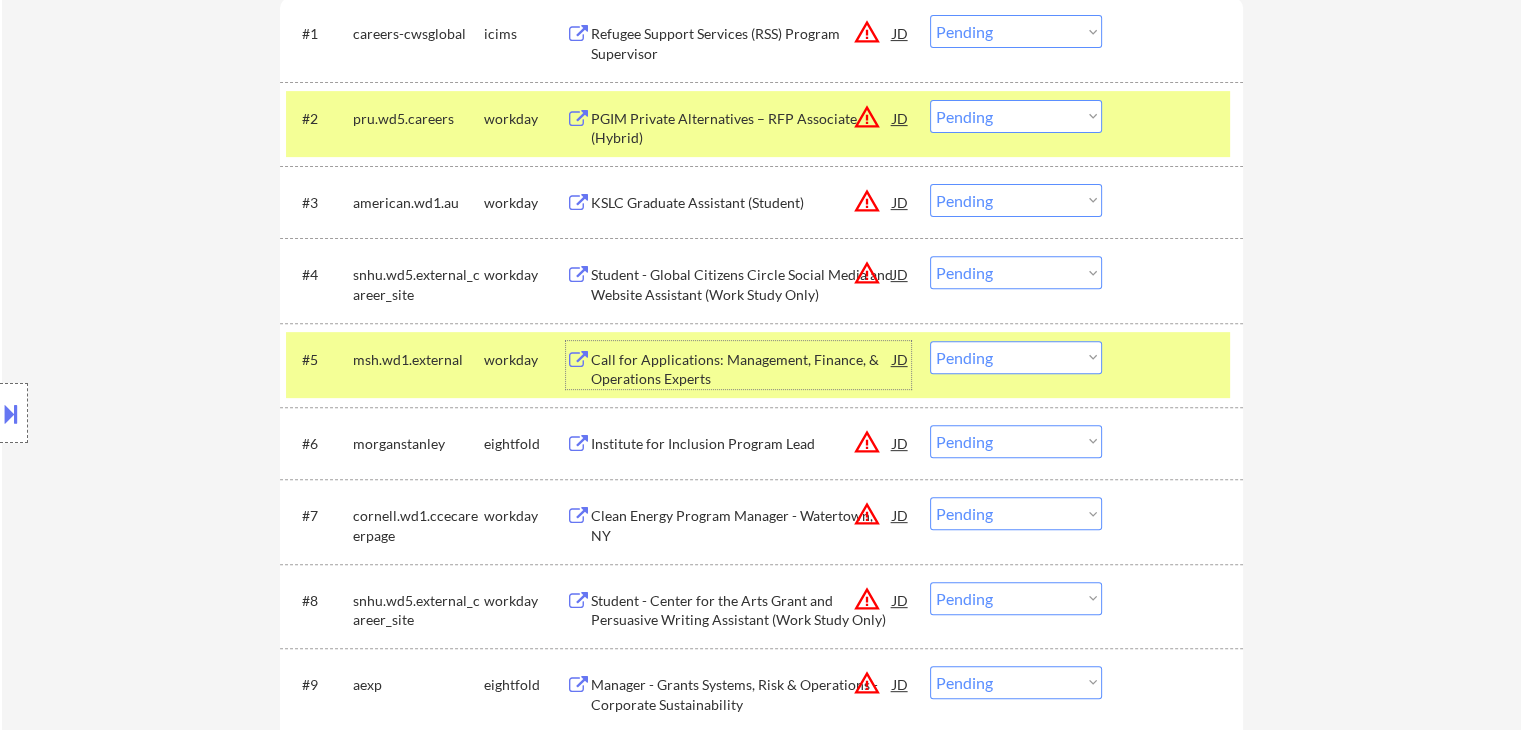 click on "Location Inclusions:" at bounding box center (179, 413) 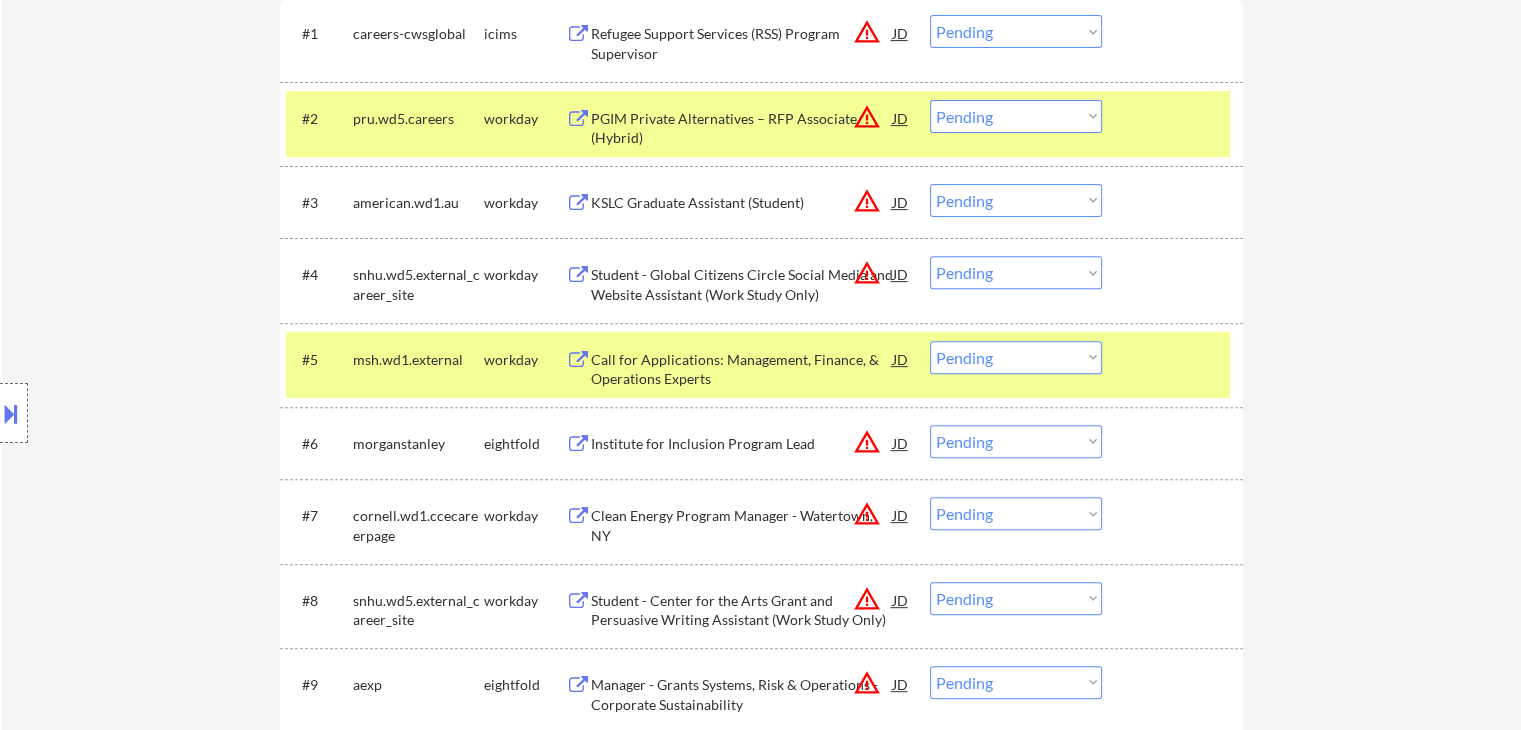 click on "Location Inclusions:" at bounding box center (179, 413) 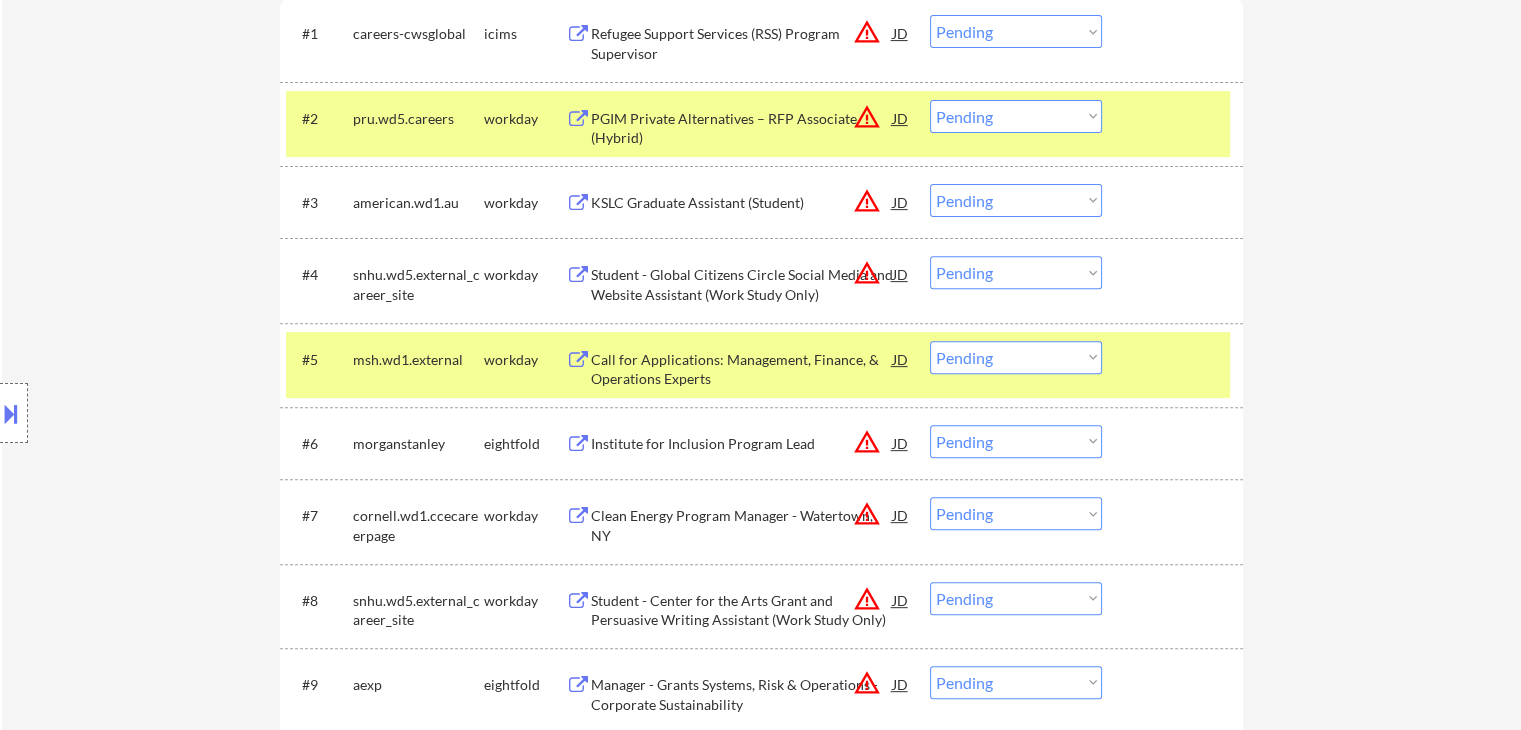 click on "Location Inclusions:" at bounding box center [179, 413] 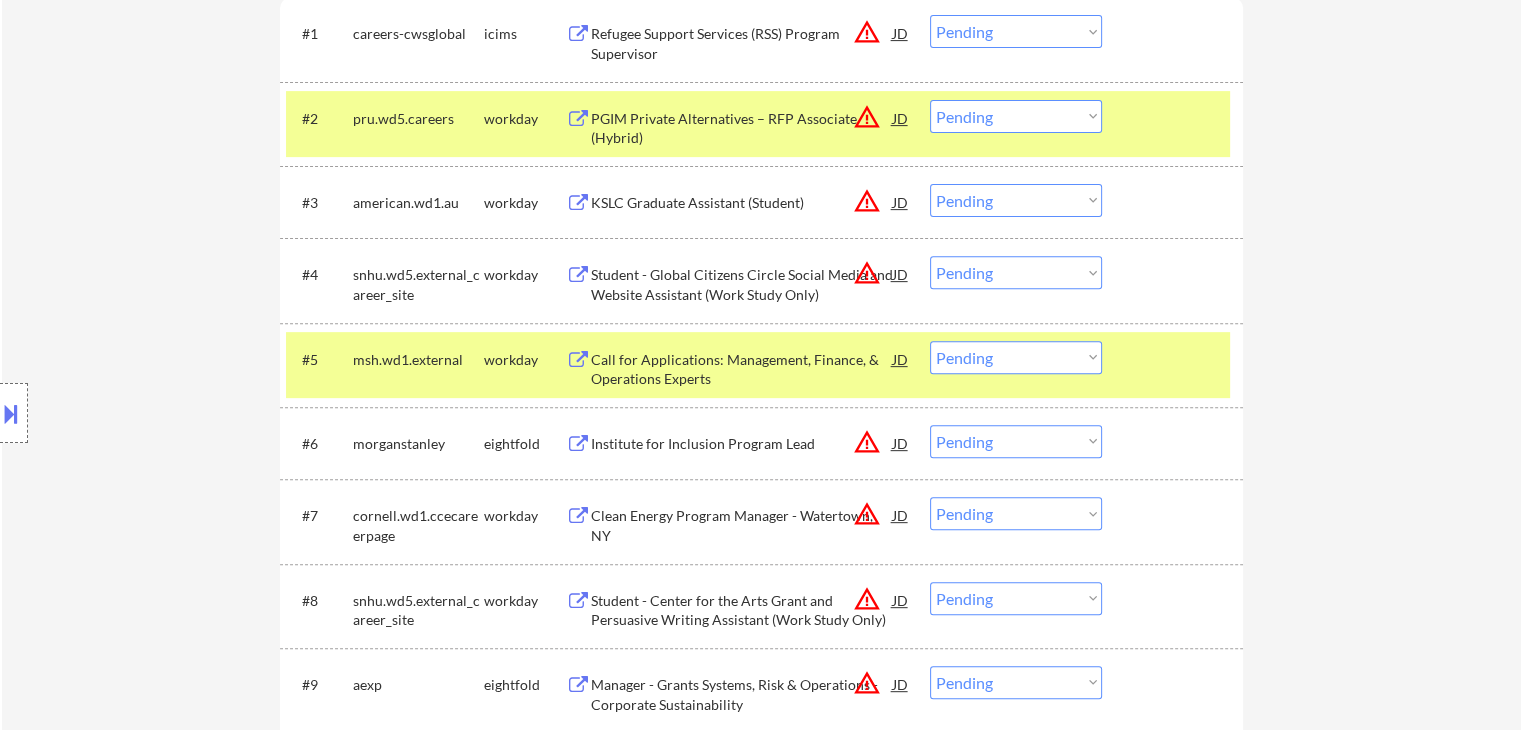 click on "Location Inclusions:" at bounding box center [179, 413] 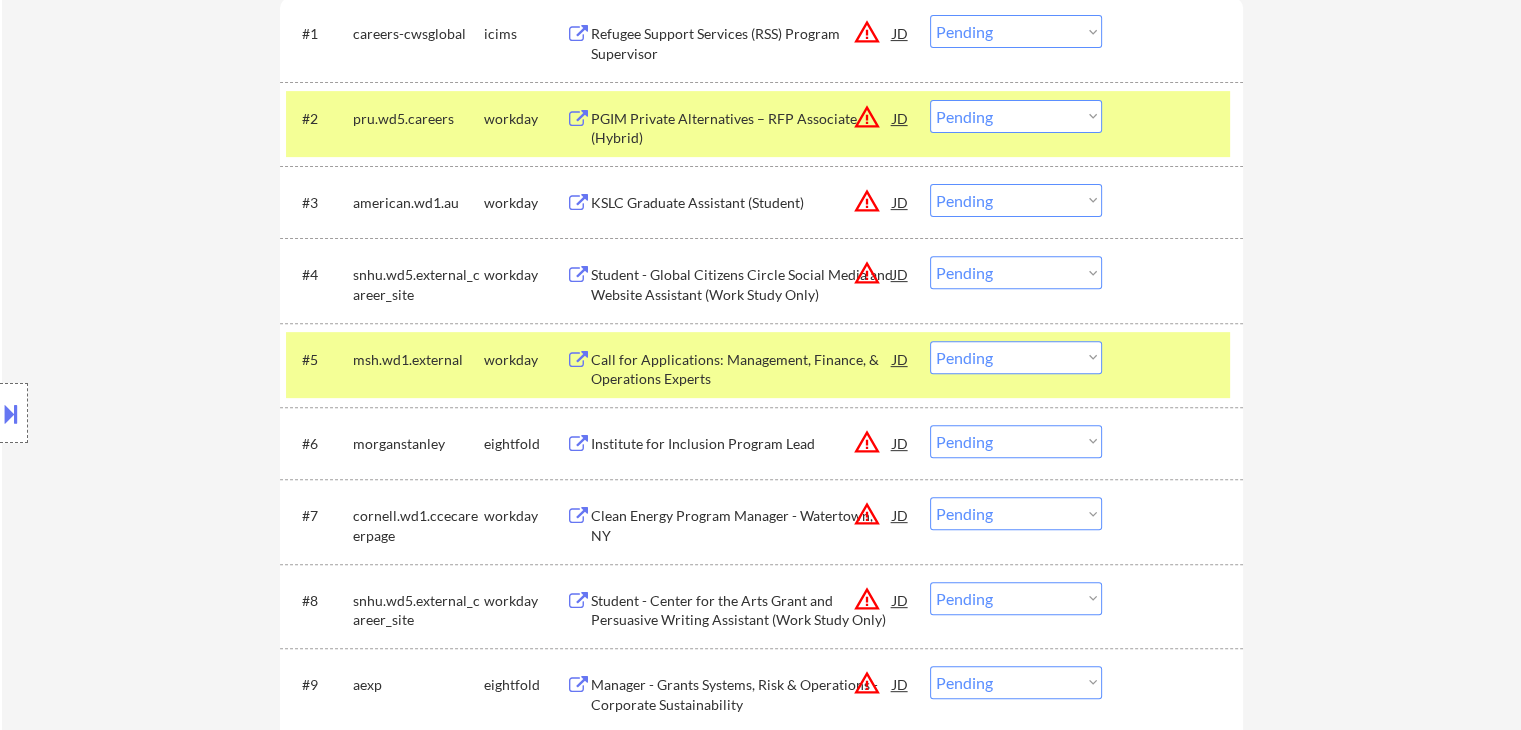 click on "Location Inclusions:" at bounding box center (179, 413) 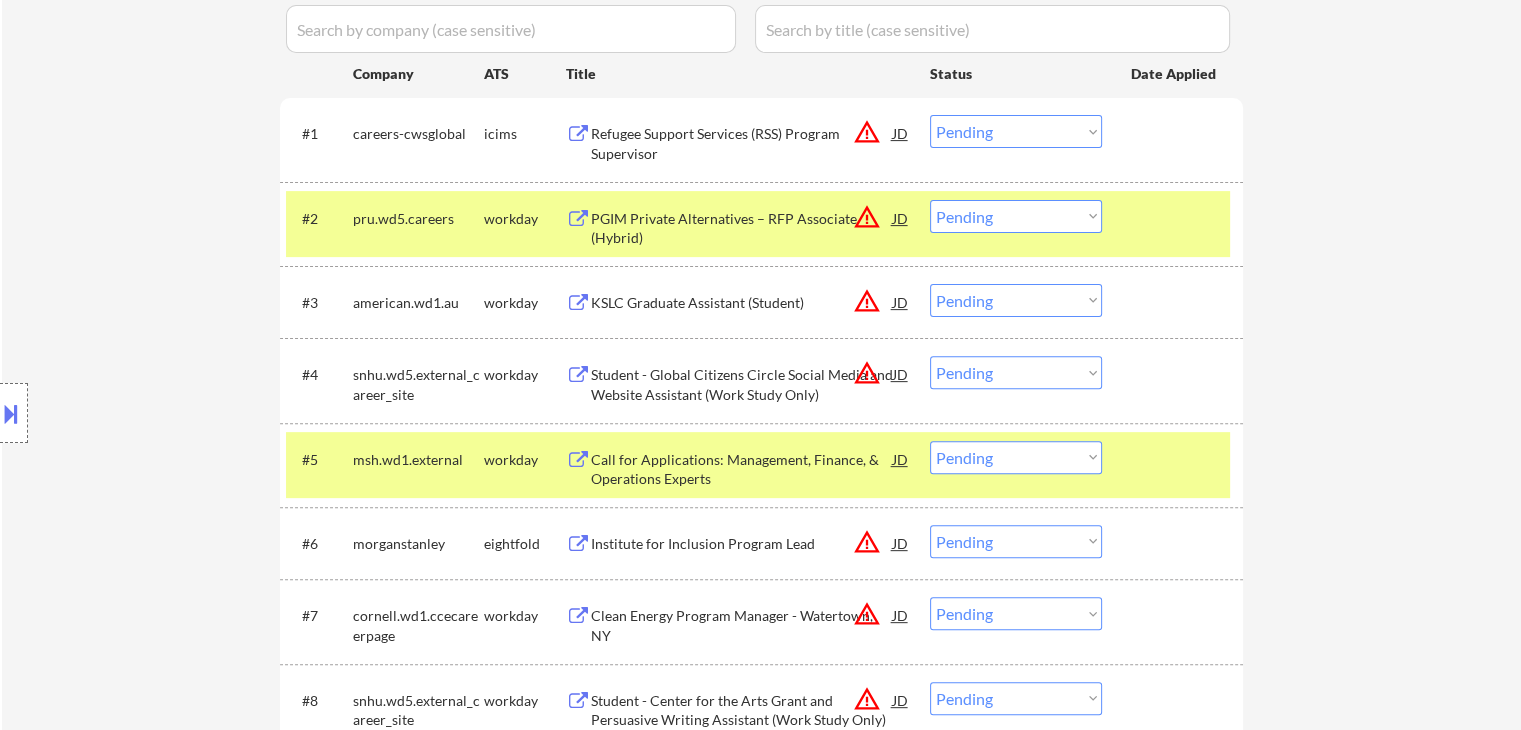 click on "Location Inclusions:" at bounding box center [179, 413] 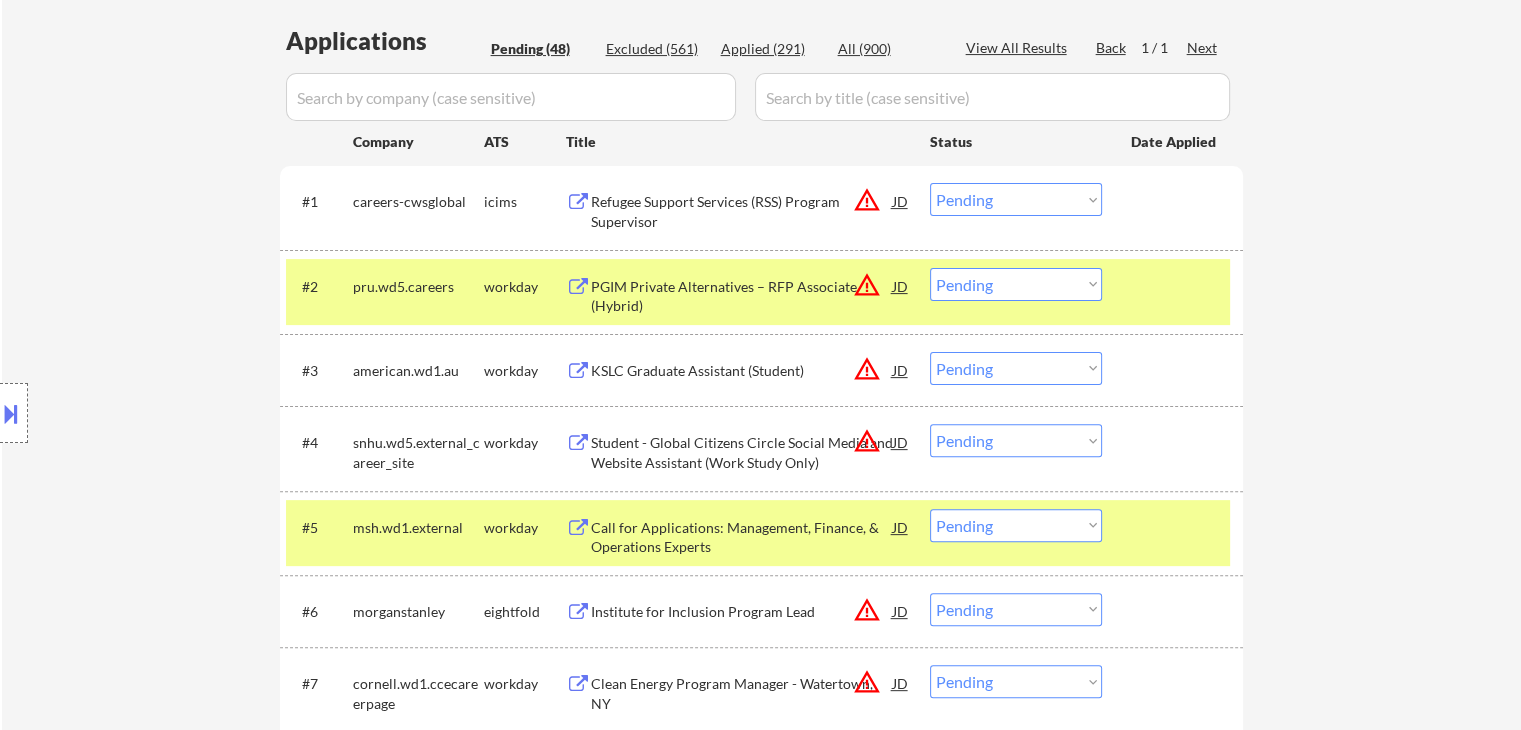 scroll, scrollTop: 500, scrollLeft: 0, axis: vertical 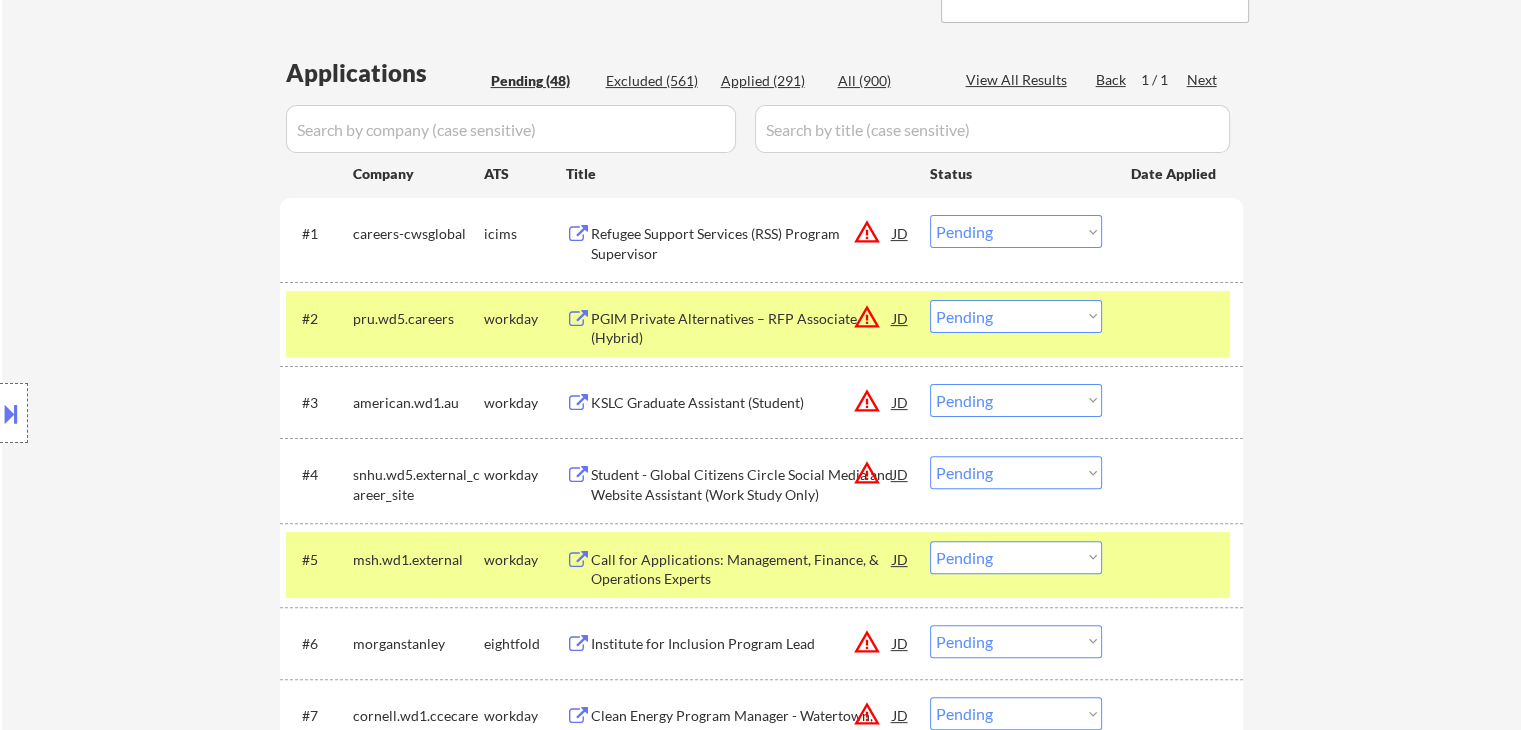 click on "Location Inclusions:" at bounding box center (179, 413) 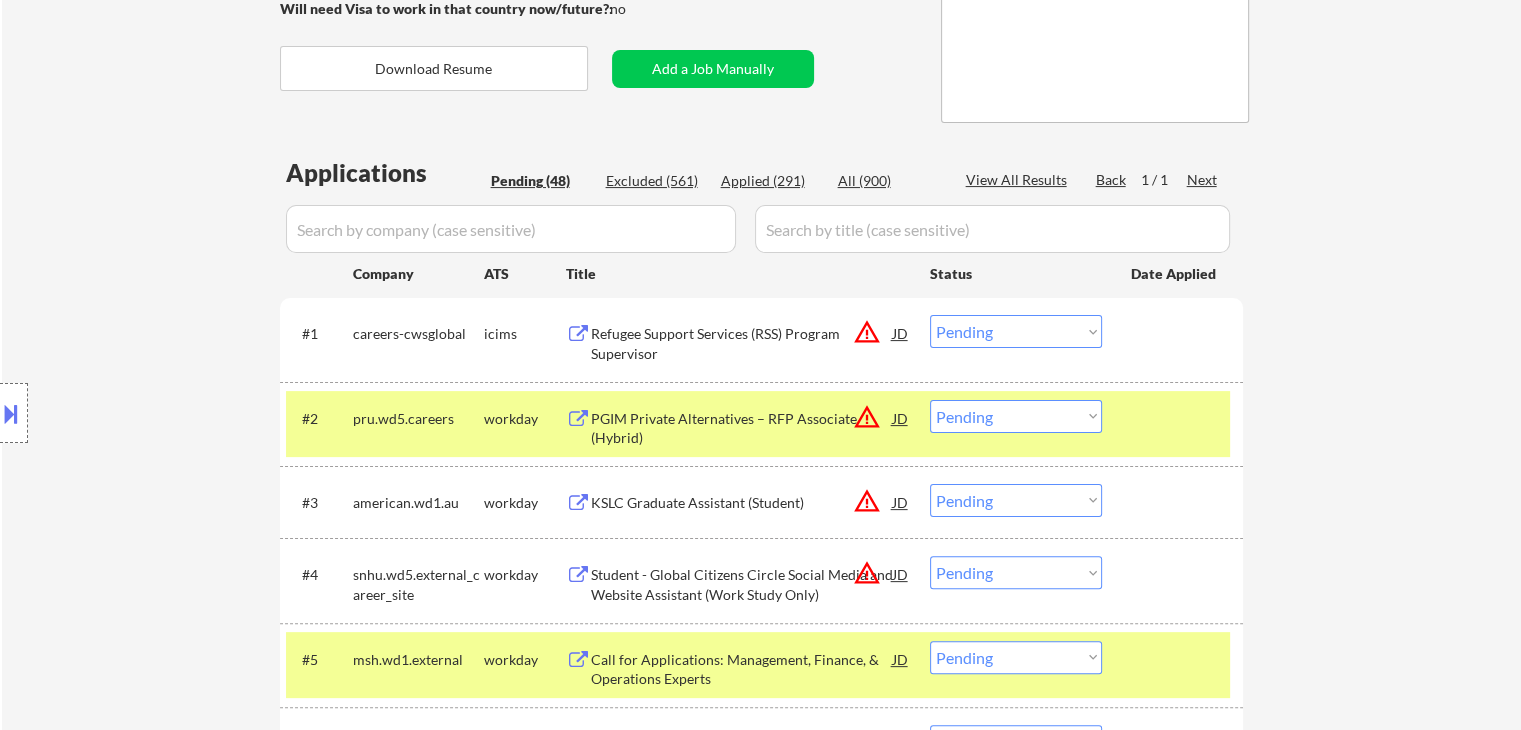 click on "Location Inclusions:" at bounding box center [179, 413] 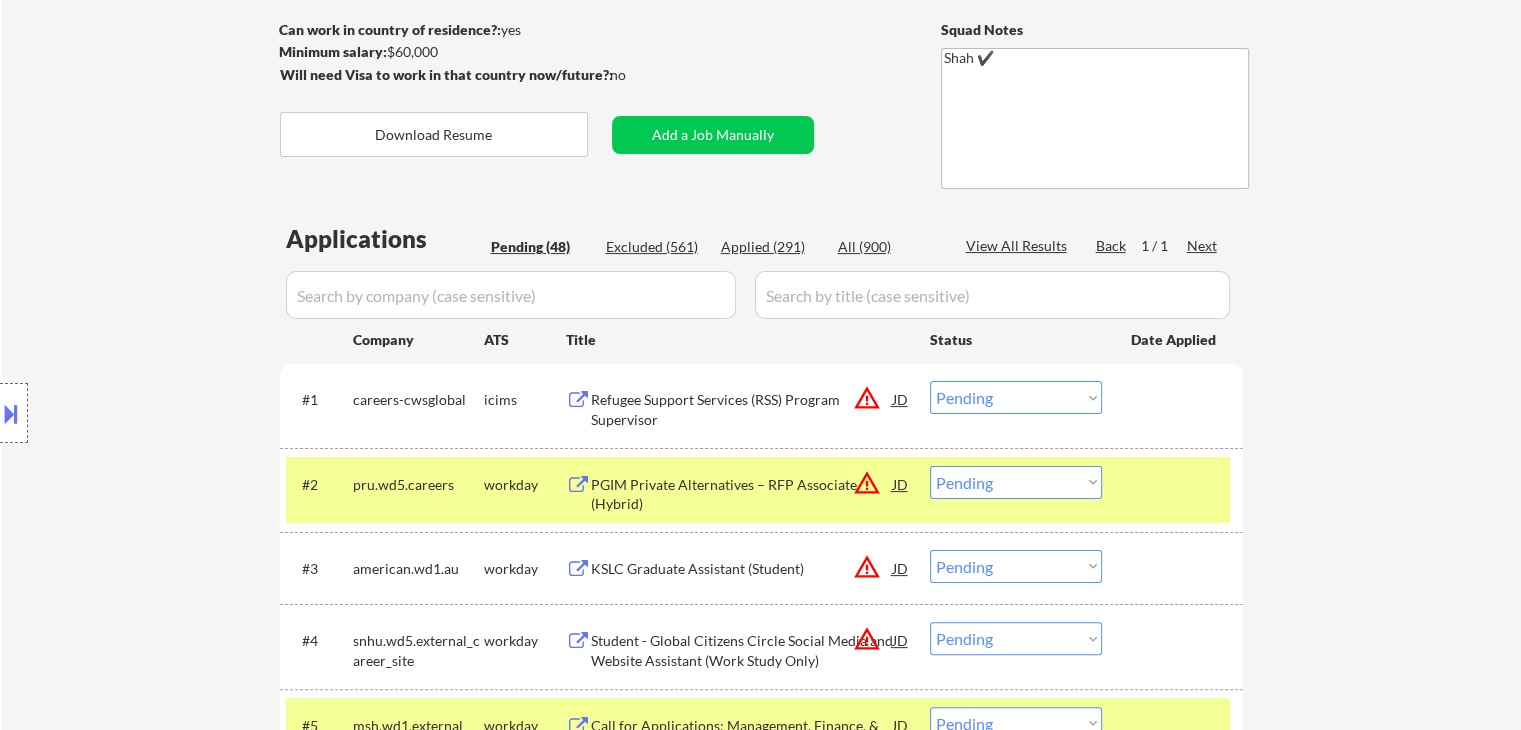 scroll, scrollTop: 300, scrollLeft: 0, axis: vertical 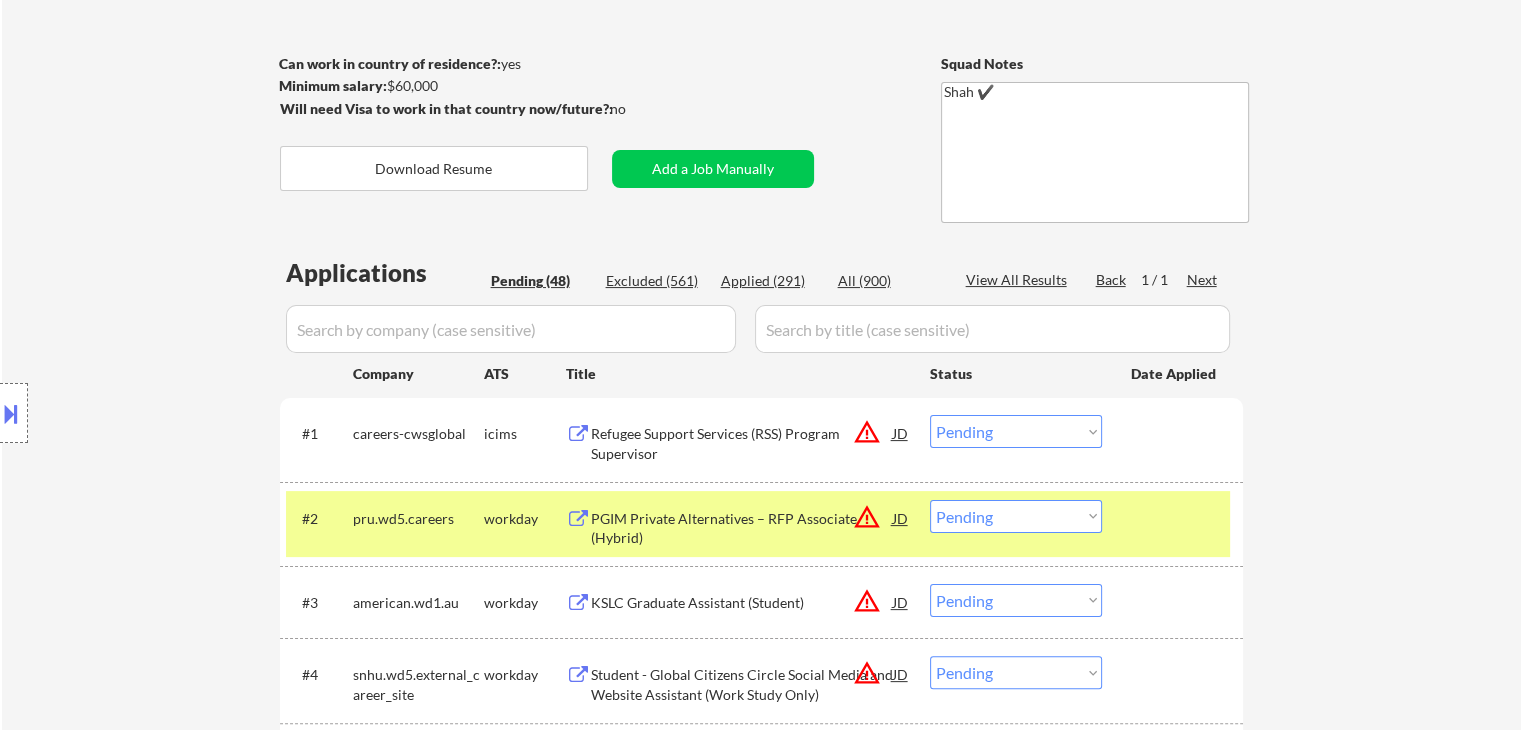 click on "Location Inclusions:" at bounding box center (179, 413) 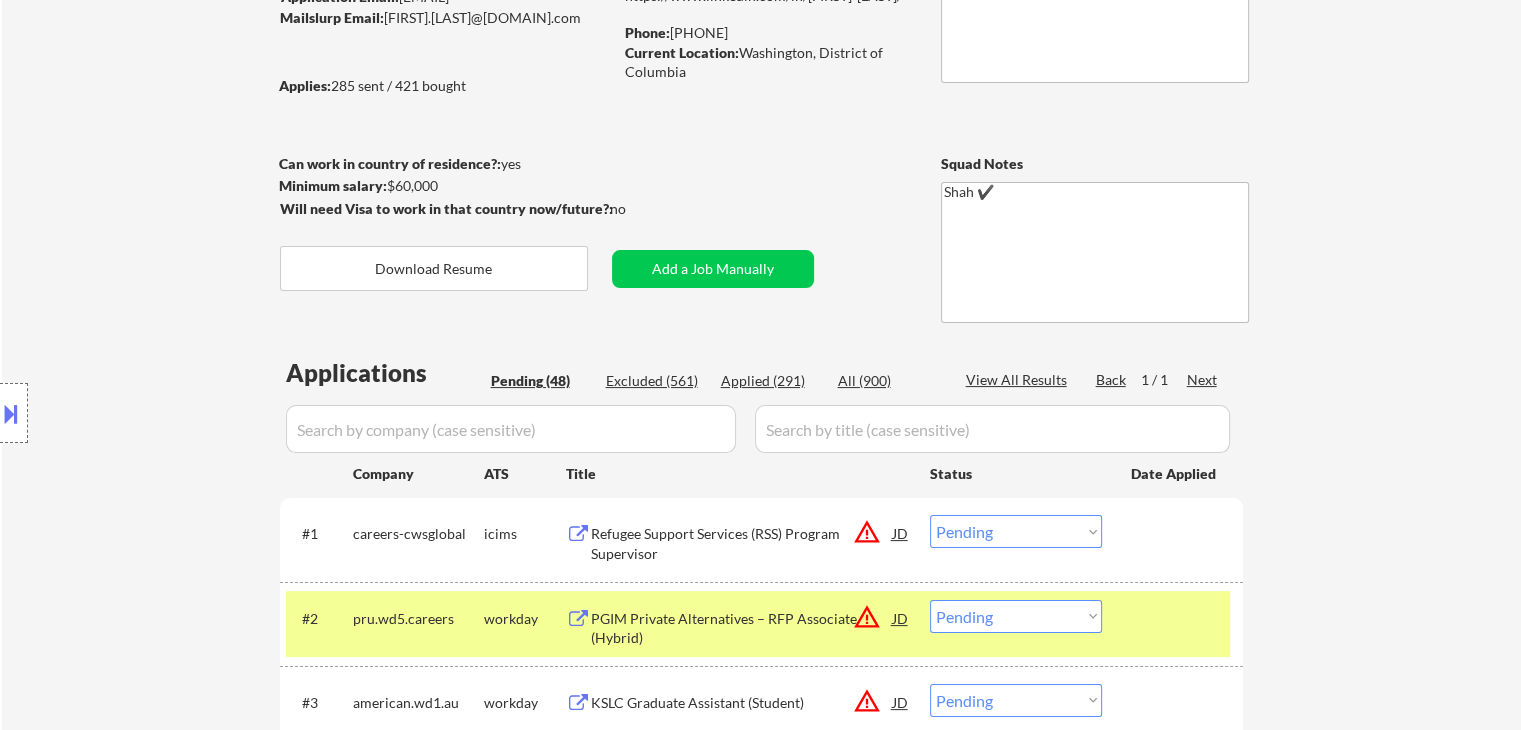 click on "Location Inclusions:" at bounding box center [179, 413] 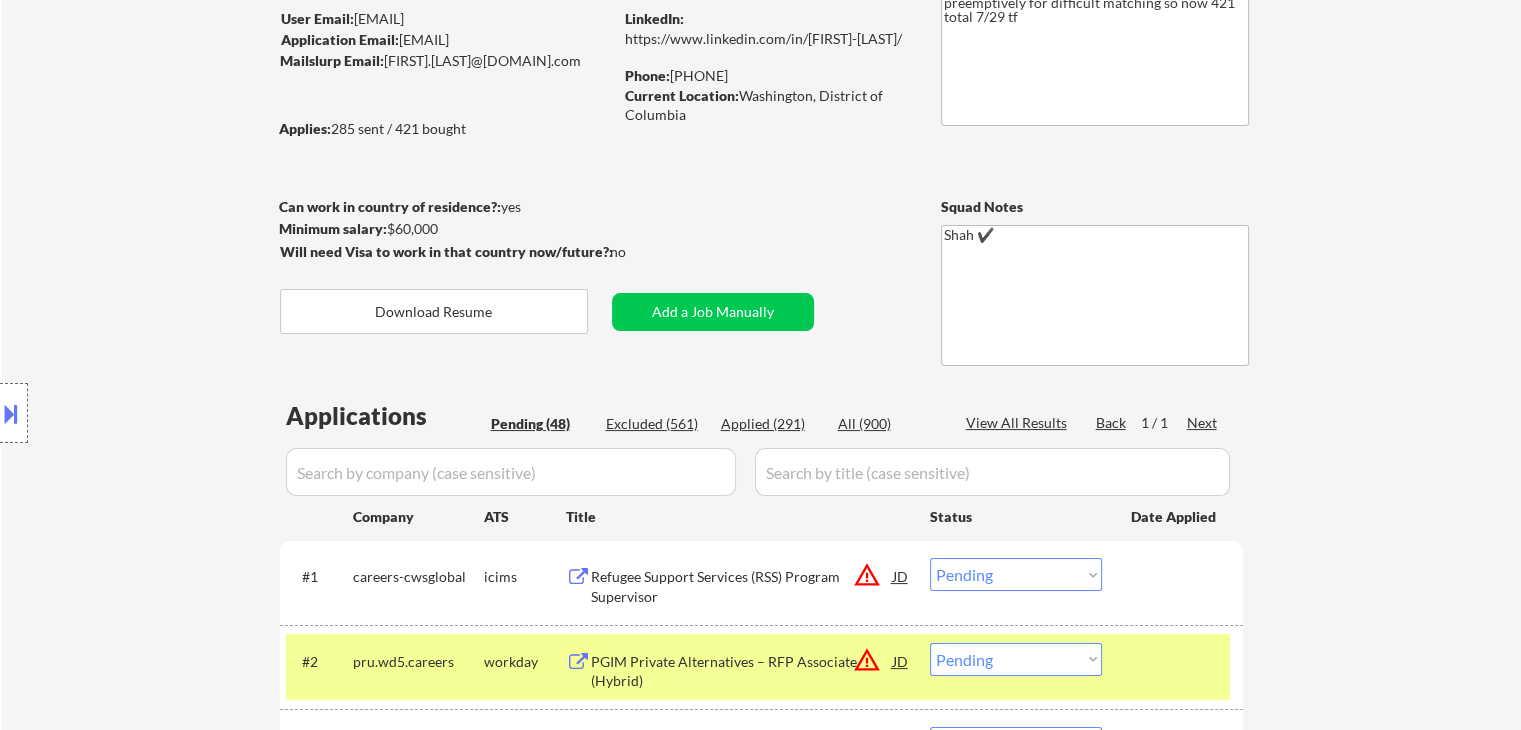 scroll, scrollTop: 300, scrollLeft: 0, axis: vertical 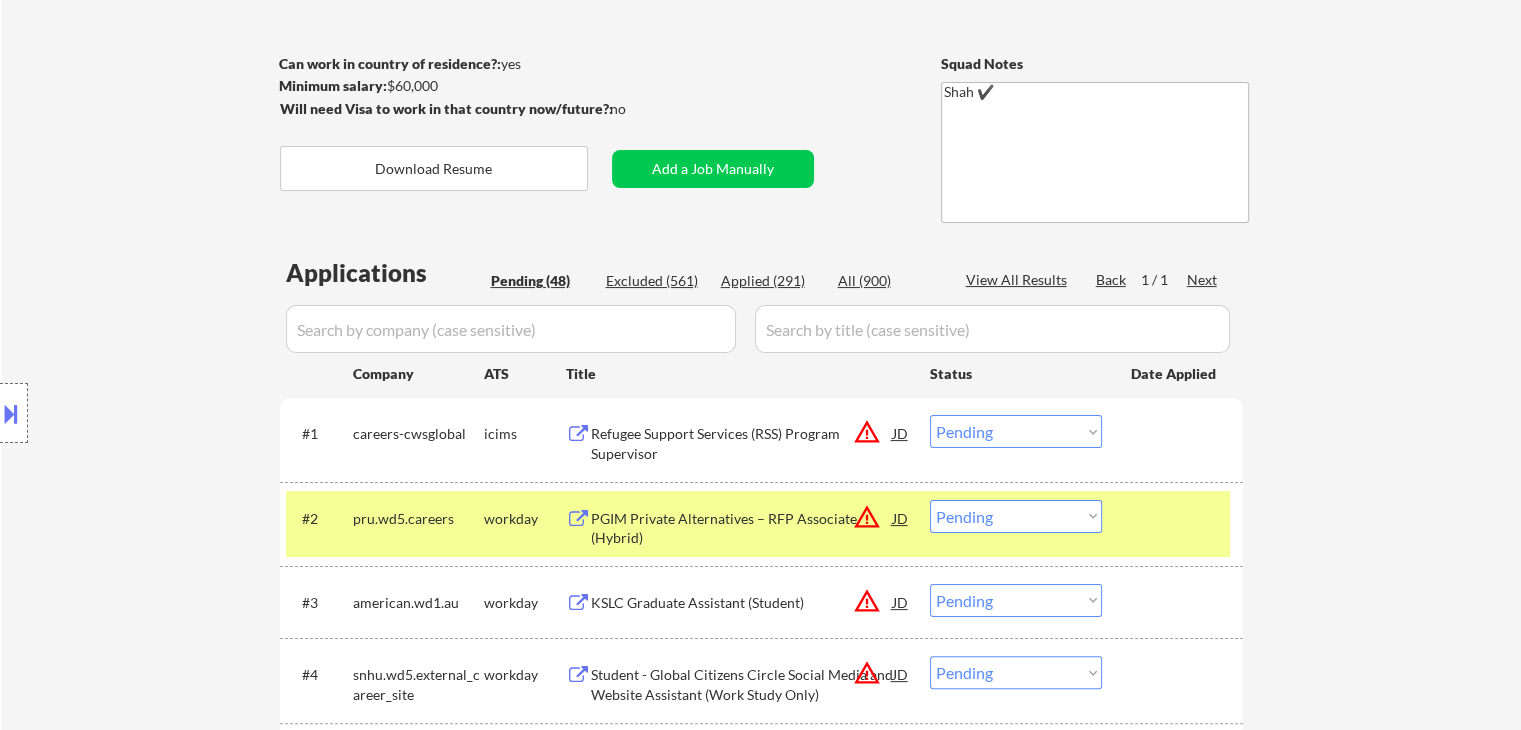 click on "Location Inclusions:" at bounding box center [179, 413] 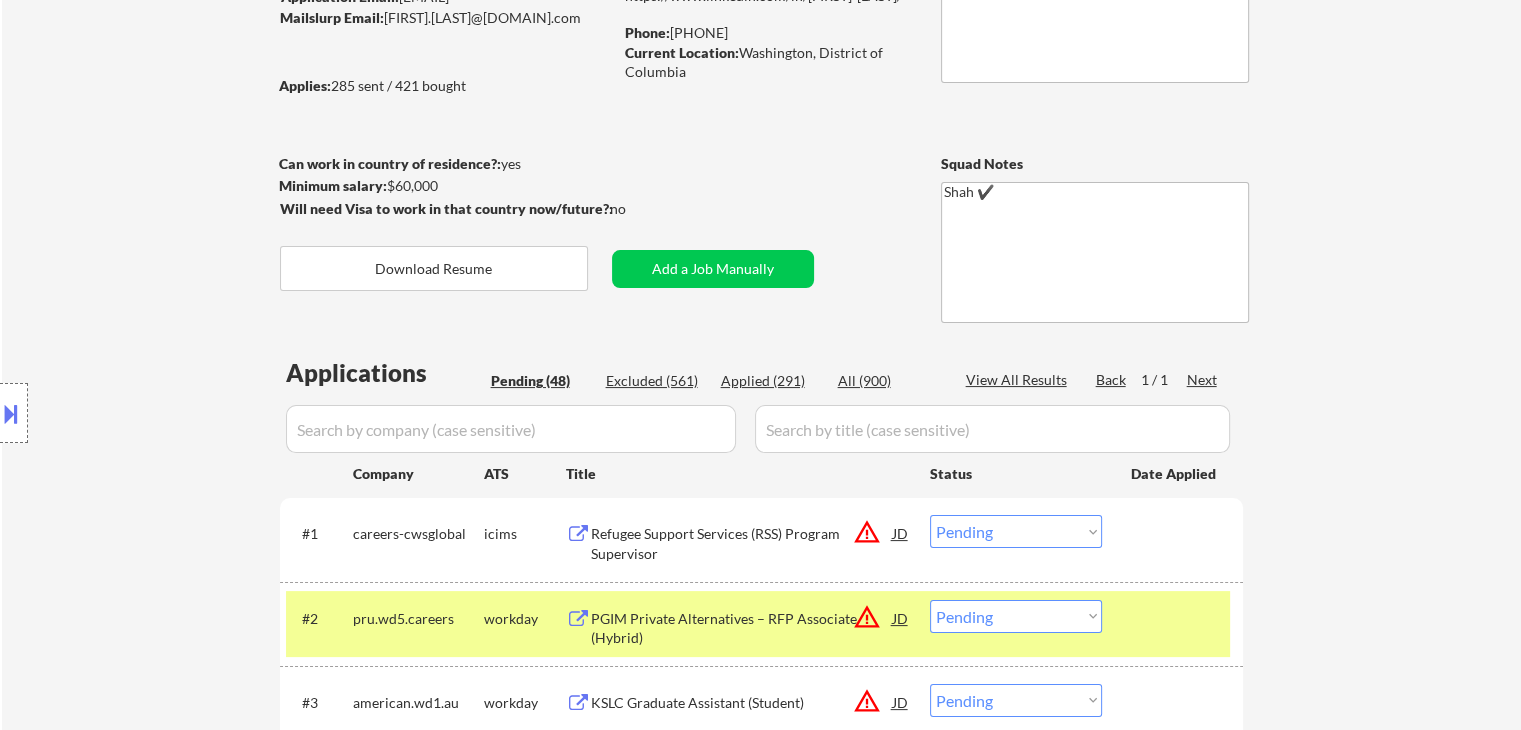click on "Location Inclusions:" at bounding box center (179, 413) 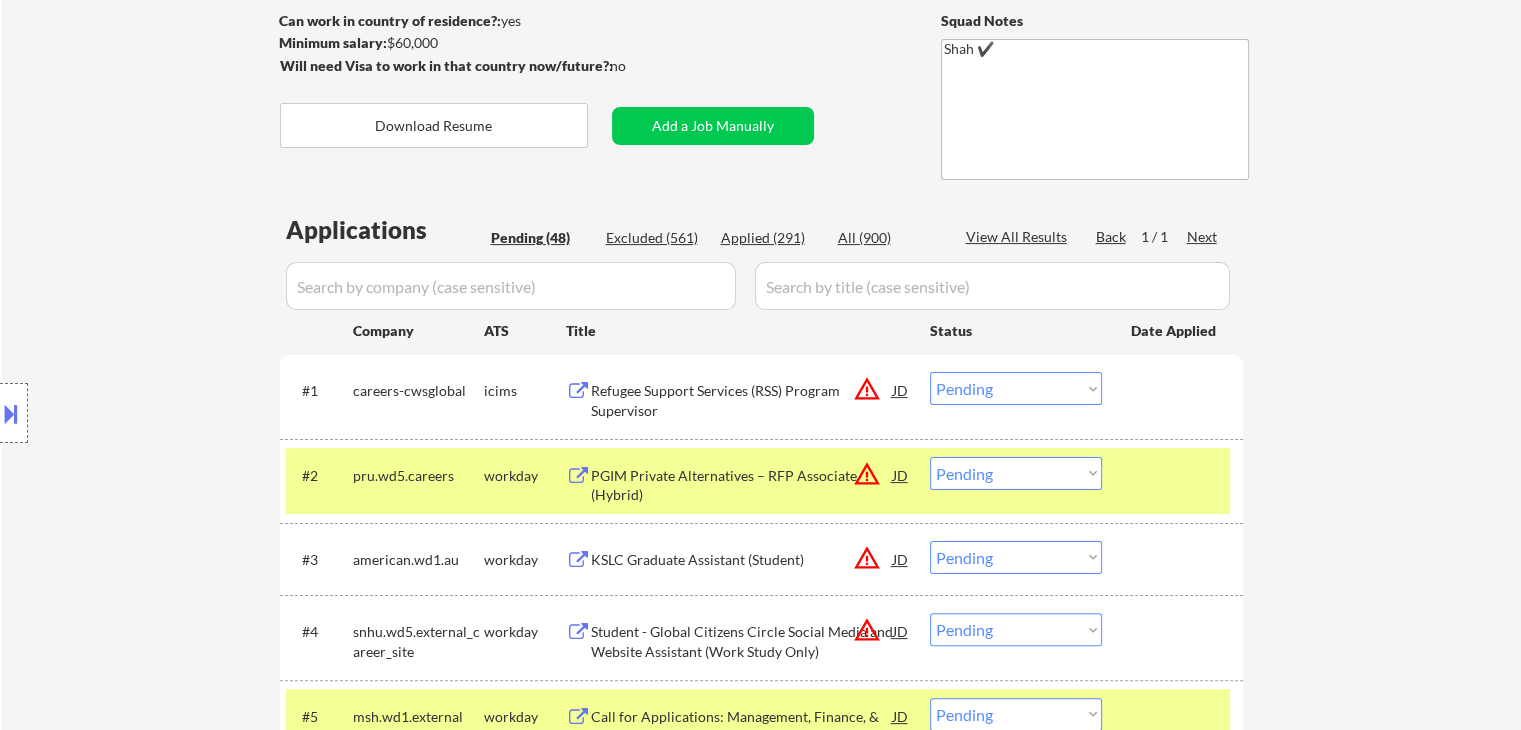 scroll, scrollTop: 500, scrollLeft: 0, axis: vertical 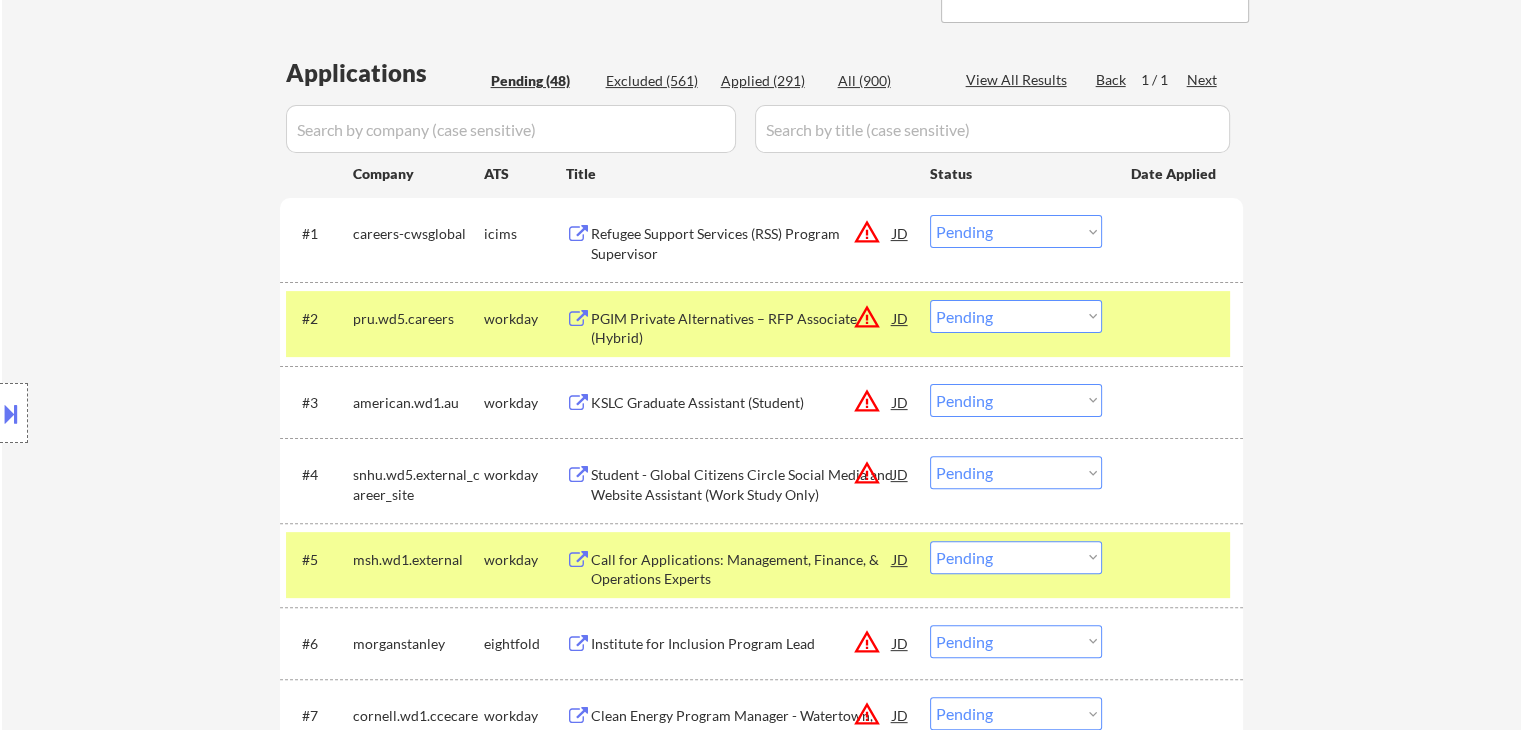 click on "Location Inclusions:" at bounding box center [179, 413] 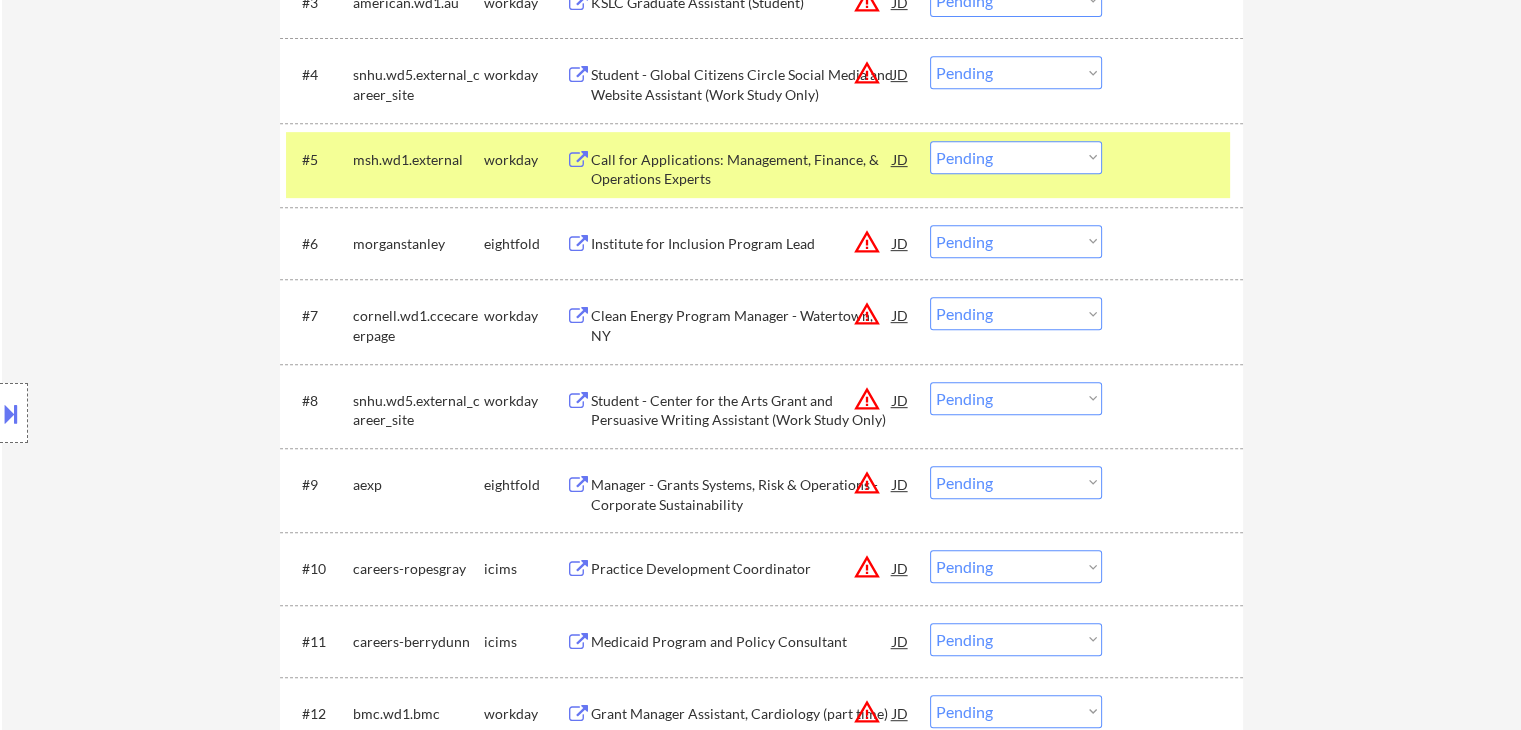 click on "Location Inclusions:" at bounding box center [179, 413] 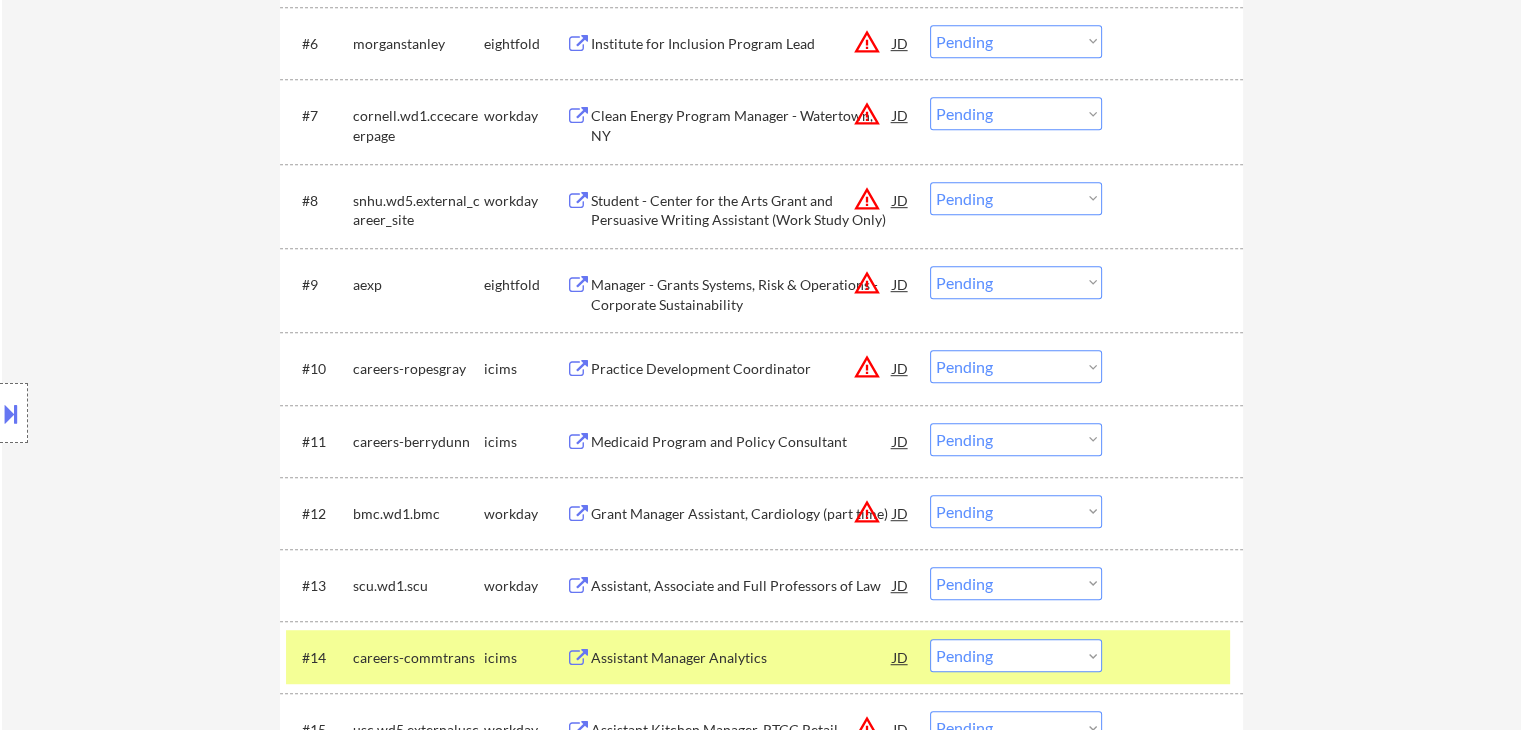 scroll, scrollTop: 1300, scrollLeft: 0, axis: vertical 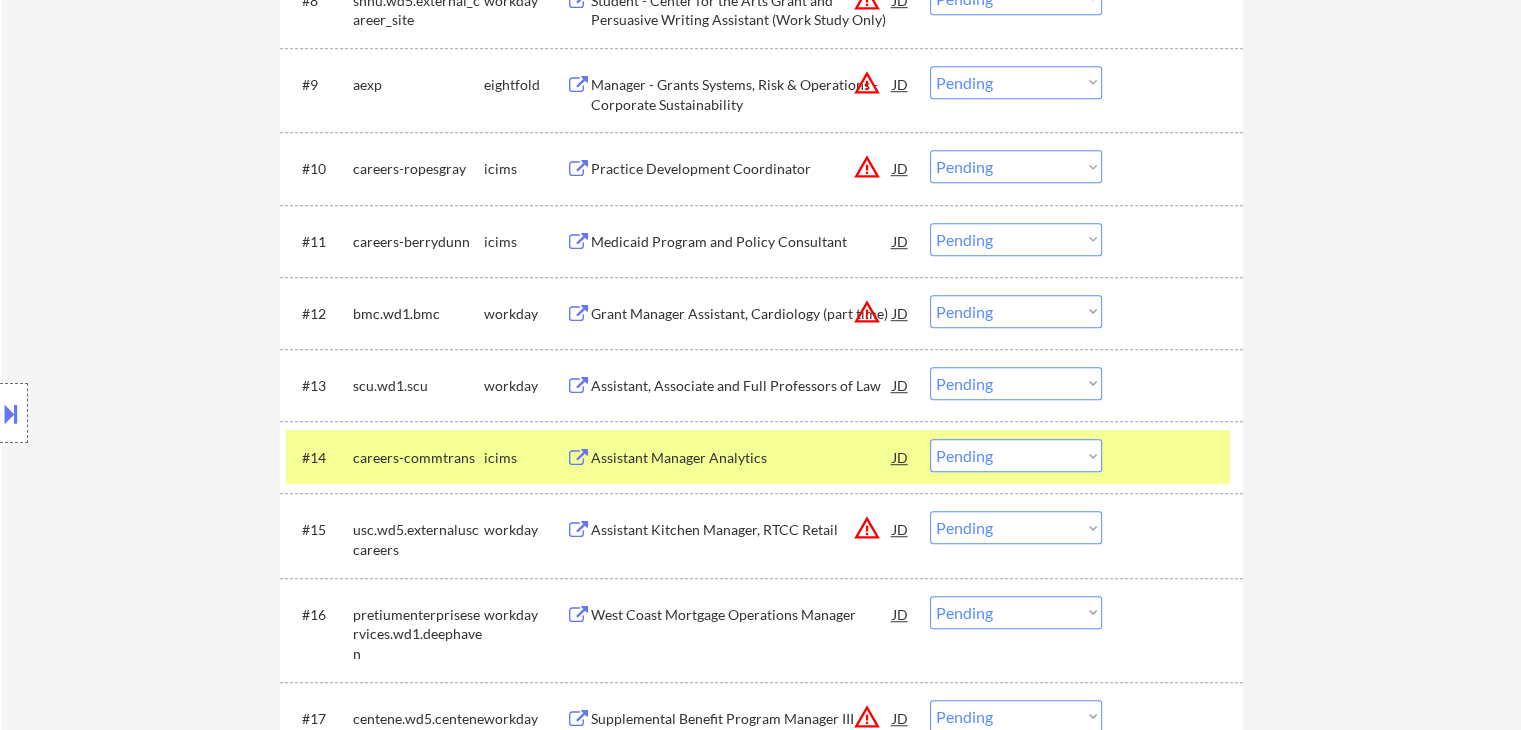 click on "Location Inclusions:" at bounding box center [179, 413] 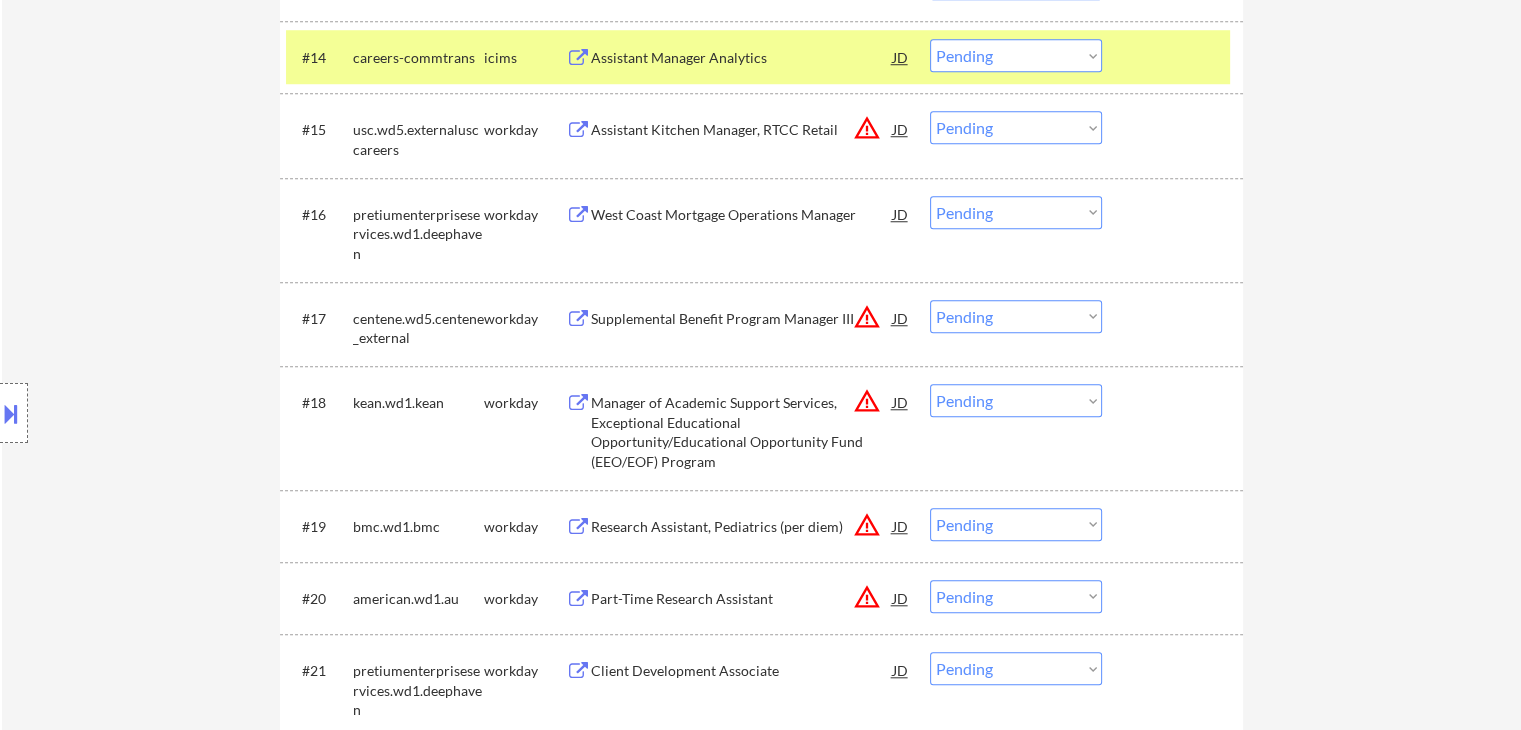 scroll, scrollTop: 2100, scrollLeft: 0, axis: vertical 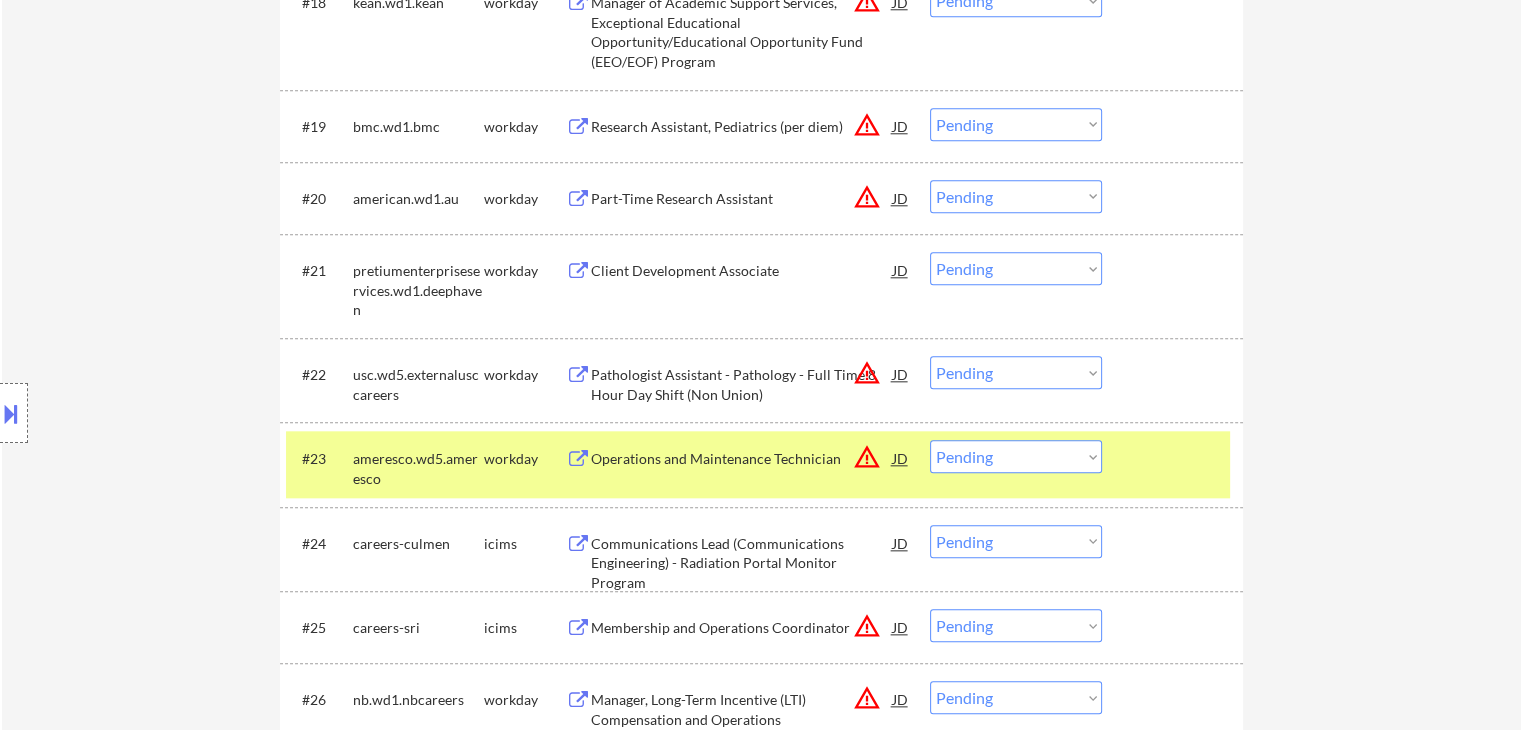 click on "Client Development Associate" at bounding box center [742, 270] 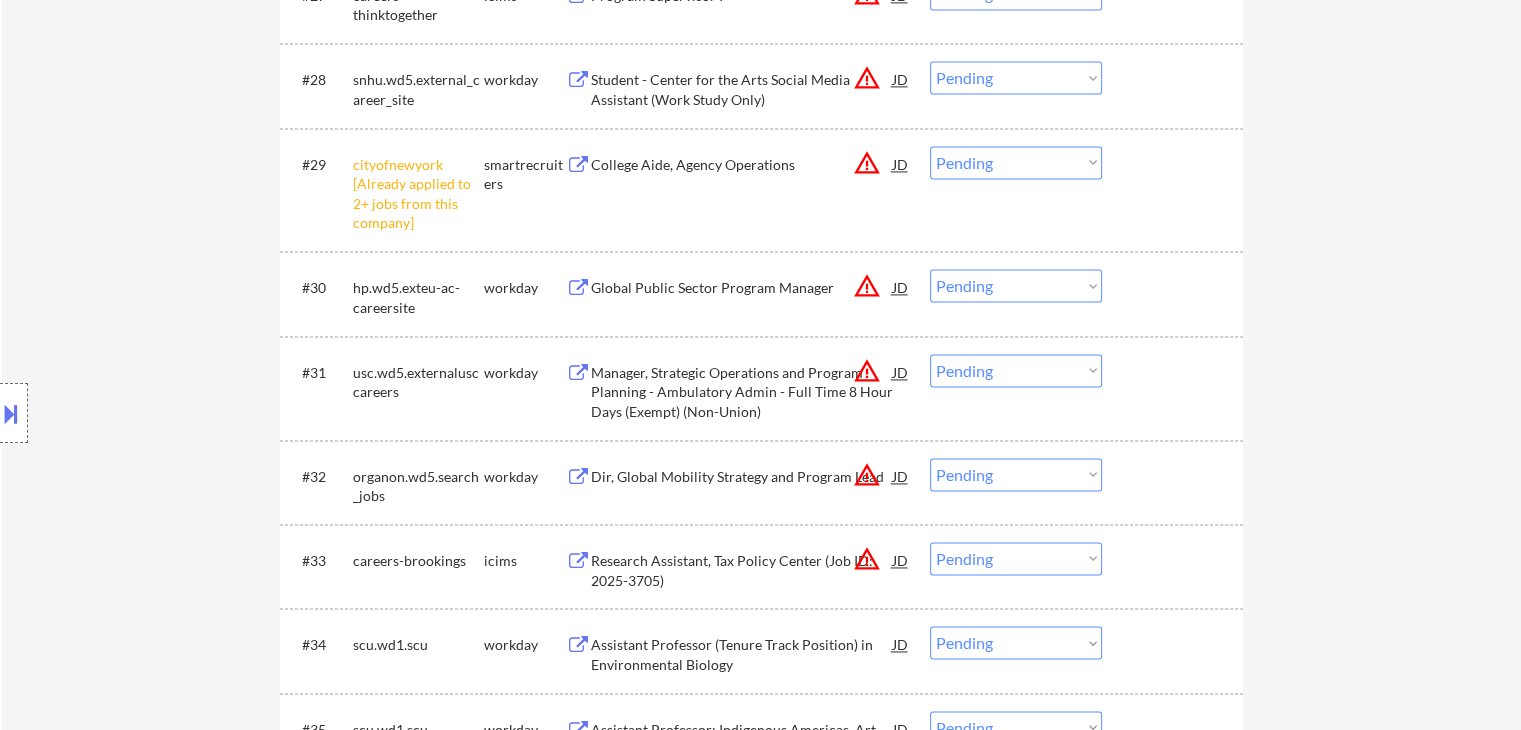 scroll, scrollTop: 2800, scrollLeft: 0, axis: vertical 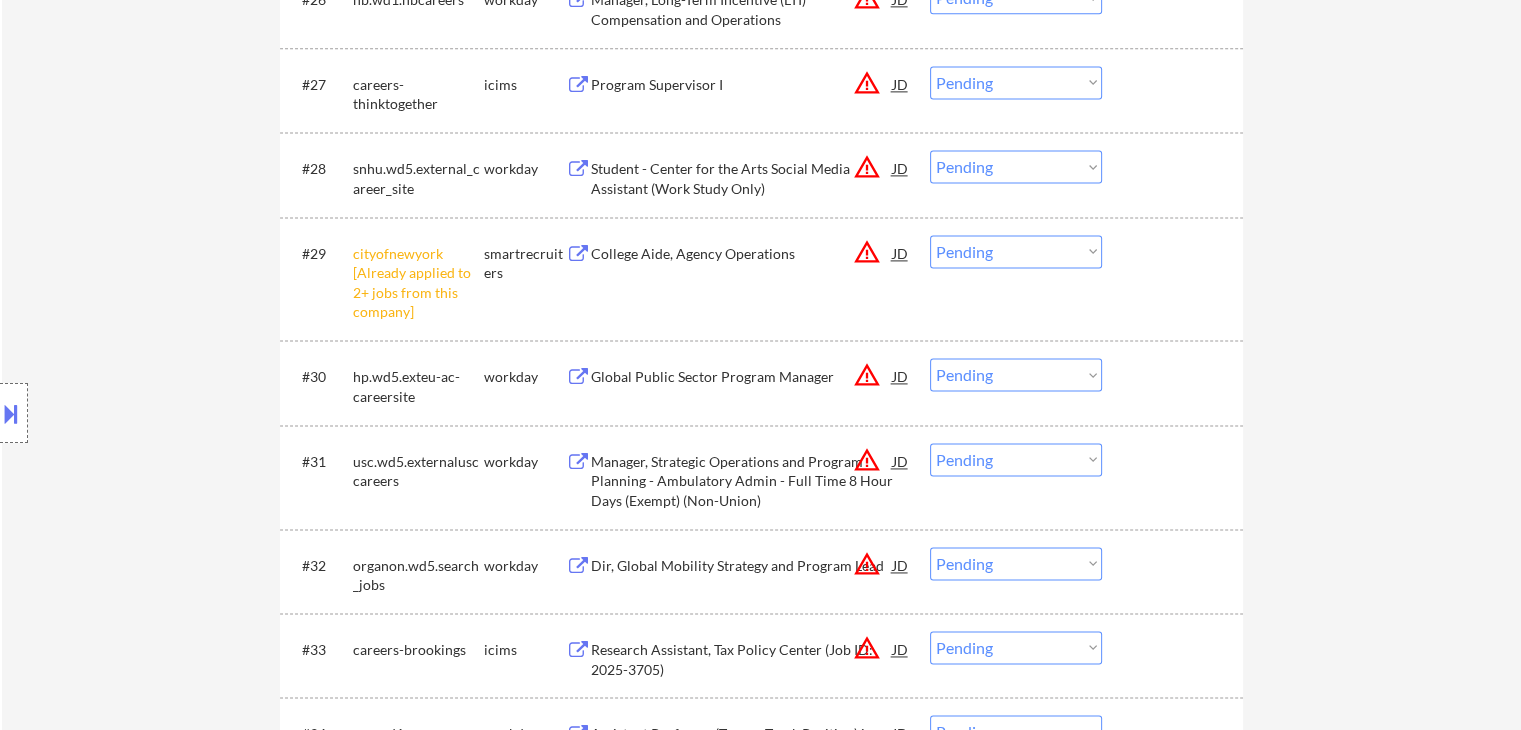 click on "#27 careers-thinktogether icims Program Supervisor I JD warning_amber Choose an option... Pending Applied Excluded (Questions) Excluded (Expired) Excluded (Location) Excluded (Bad Match) Excluded (Blocklist) Excluded (Salary) Excluded (Other)" at bounding box center (758, 90) 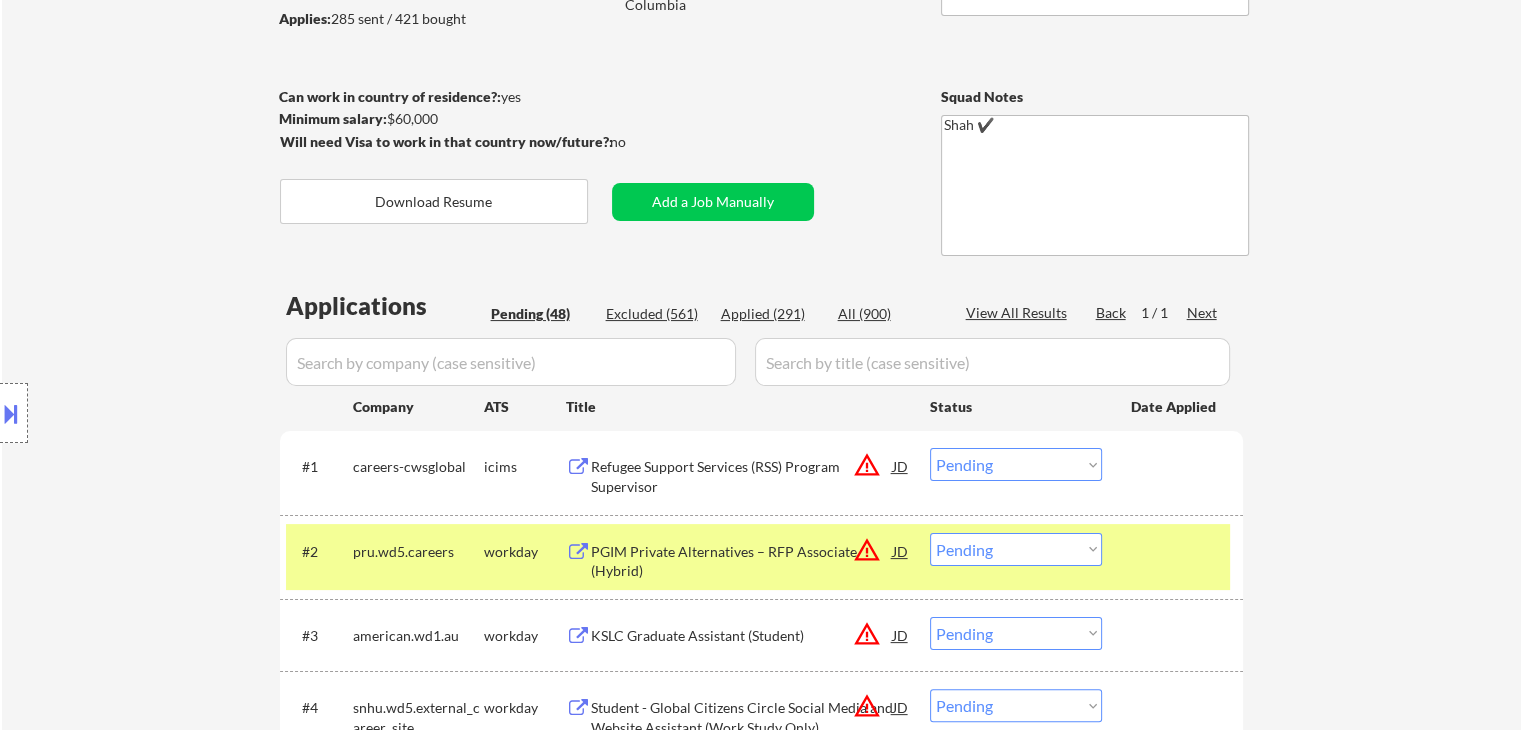 scroll, scrollTop: 100, scrollLeft: 0, axis: vertical 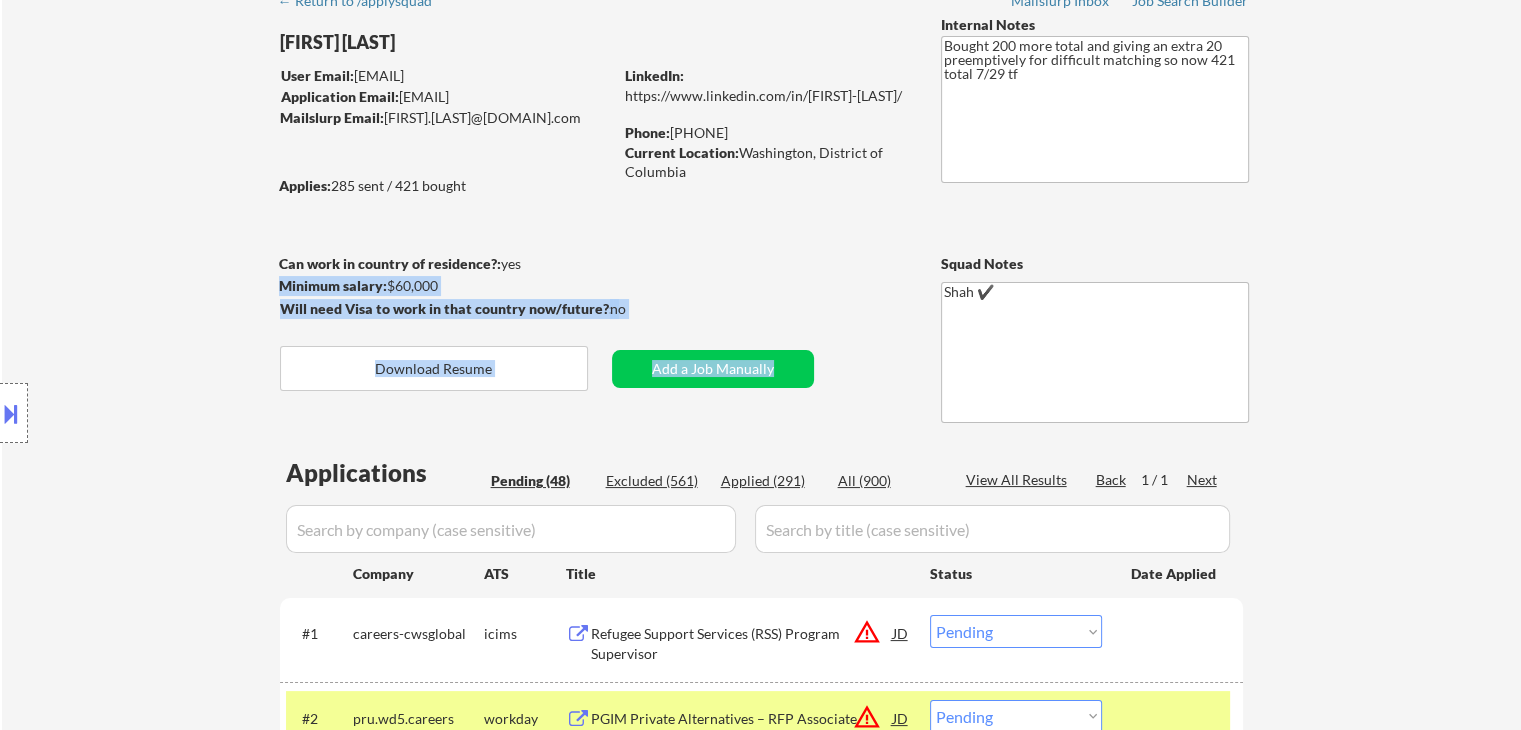 click on "← Return to /applysquad Mailslurp Inbox Job Search Builder [FIRST] [LAST] User Email: [EMAIL] Application Email: [EMAIL] Mailslurp Email: [FIRST].[LAST]@[DOMAIN].com LinkedIn: https://www.linkedin.com/in/[FIRST]-[LAST]
Phone: [PHONE] Current Location: [CITY], [STATE] Applies: 285 sent / 421 bought Internal Notes Bought 200 more total and giving an extra 20 preemptively for difficult matching so now 421 total 7/29 tf Can work in country of residence?: yes Squad Notes Minimum salary: $60,000 Will need Visa to work in that country now/future?: no Download Resume Add a Job Manually Shah ✔️ Applications Pending (48) Excluded (561) Applied (291) All (900) View All Results Back 1 / 1
Next Company ATS Title Status Date Applied #1 careers-cwsglobal icims Refugee Support Services (RSS) Program Supervisor JD warning_amber Choose an option... Pending Applied Excluded (Questions) Excluded (Expired) Excluded (Location) Excluded (Bad Match)" at bounding box center [762, 2353] 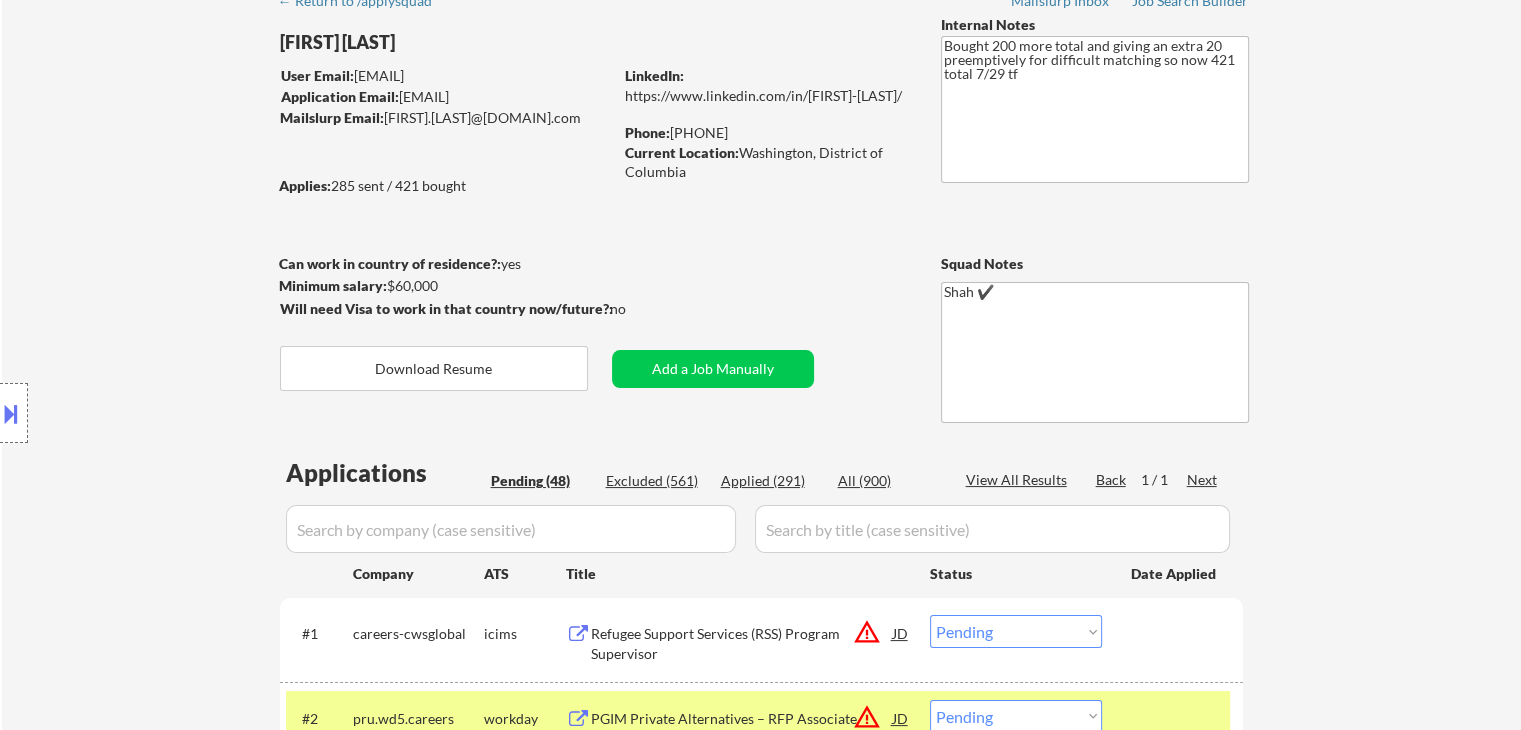 click on "← Return to /applysquad Mailslurp Inbox Job Search Builder [FIRST] [LAST] User Email: [EMAIL] Application Email: [EMAIL] Mailslurp Email: [FIRST].[LAST]@[DOMAIN].com LinkedIn: https://www.linkedin.com/in/[FIRST]-[LAST]
Phone: [PHONE] Current Location: [CITY], [STATE] Applies: 285 sent / 421 bought Internal Notes Bought 200 more total and giving an extra 20 preemptively for difficult matching so now 421 total 7/29 tf Can work in country of residence?: yes Squad Notes Minimum salary: $60,000 Will need Visa to work in that country now/future?: no Download Resume Add a Job Manually Shah ✔️ Applications Pending (48) Excluded (561) Applied (291) All (900) View All Results Back 1 / 1
Next Company ATS Title Status Date Applied #1 careers-cwsglobal icims Refugee Support Services (RSS) Program Supervisor JD warning_amber Choose an option... Pending Applied Excluded (Questions) Excluded (Expired) Excluded (Location) Excluded (Bad Match)" at bounding box center (762, 2353) 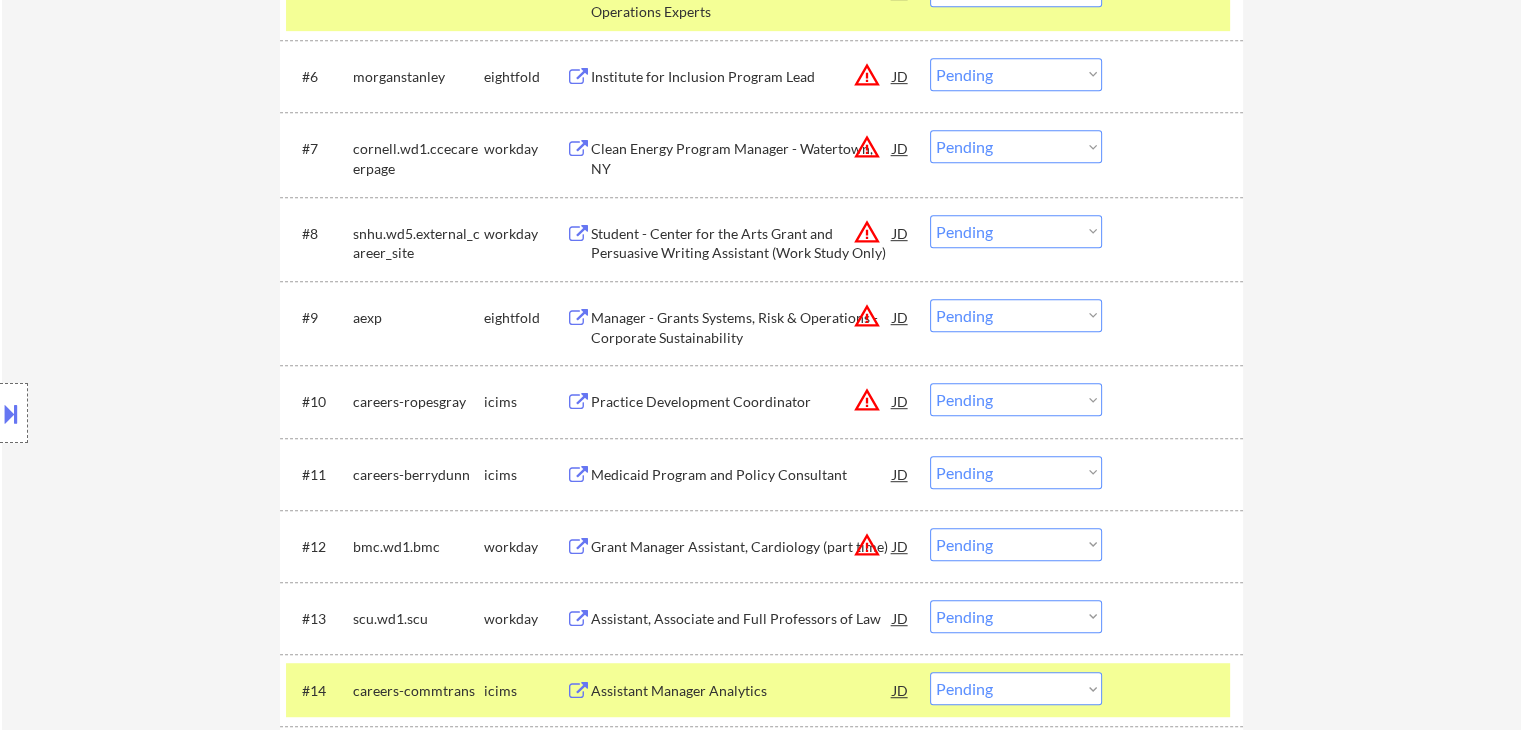 scroll, scrollTop: 1100, scrollLeft: 0, axis: vertical 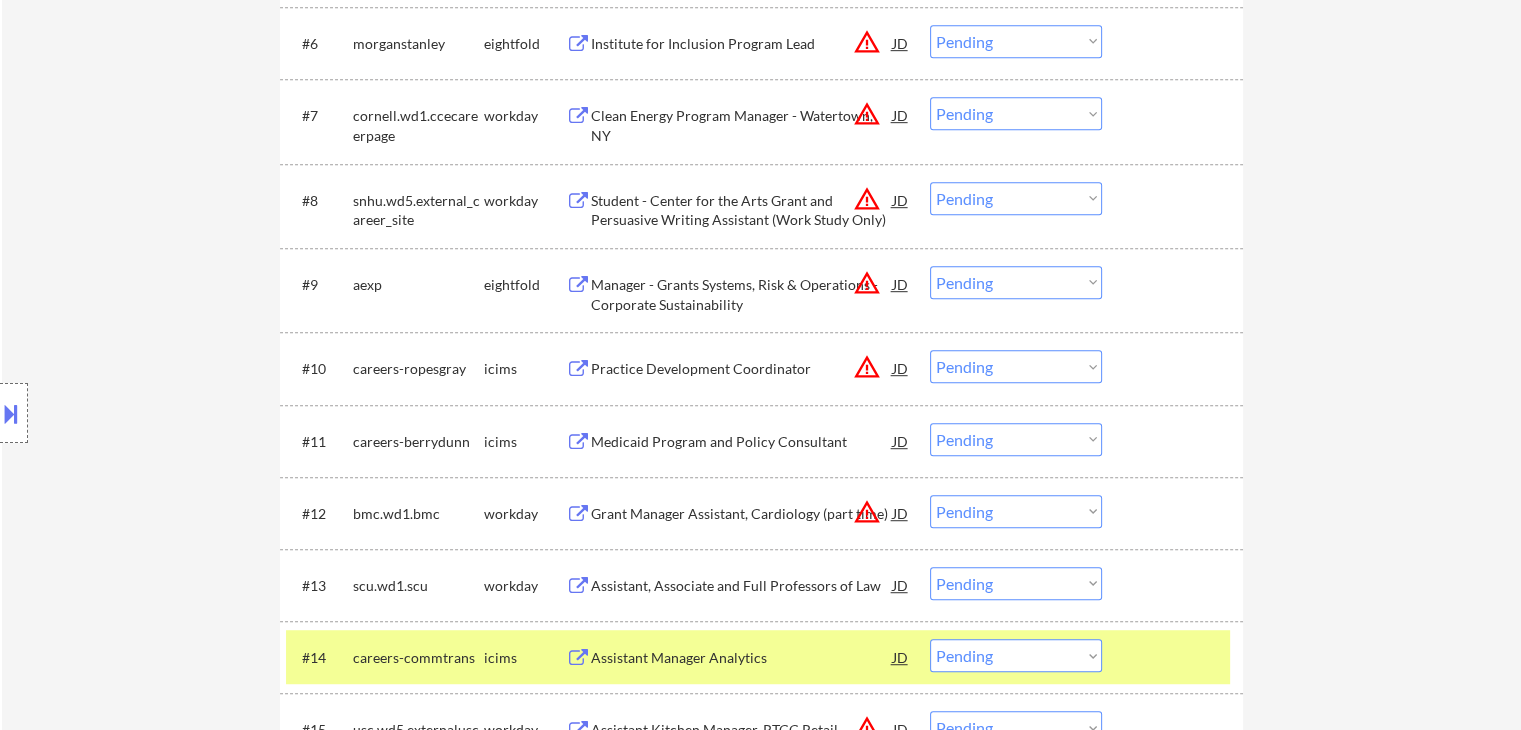 click on "Practice Development Coordinator" at bounding box center [742, 369] 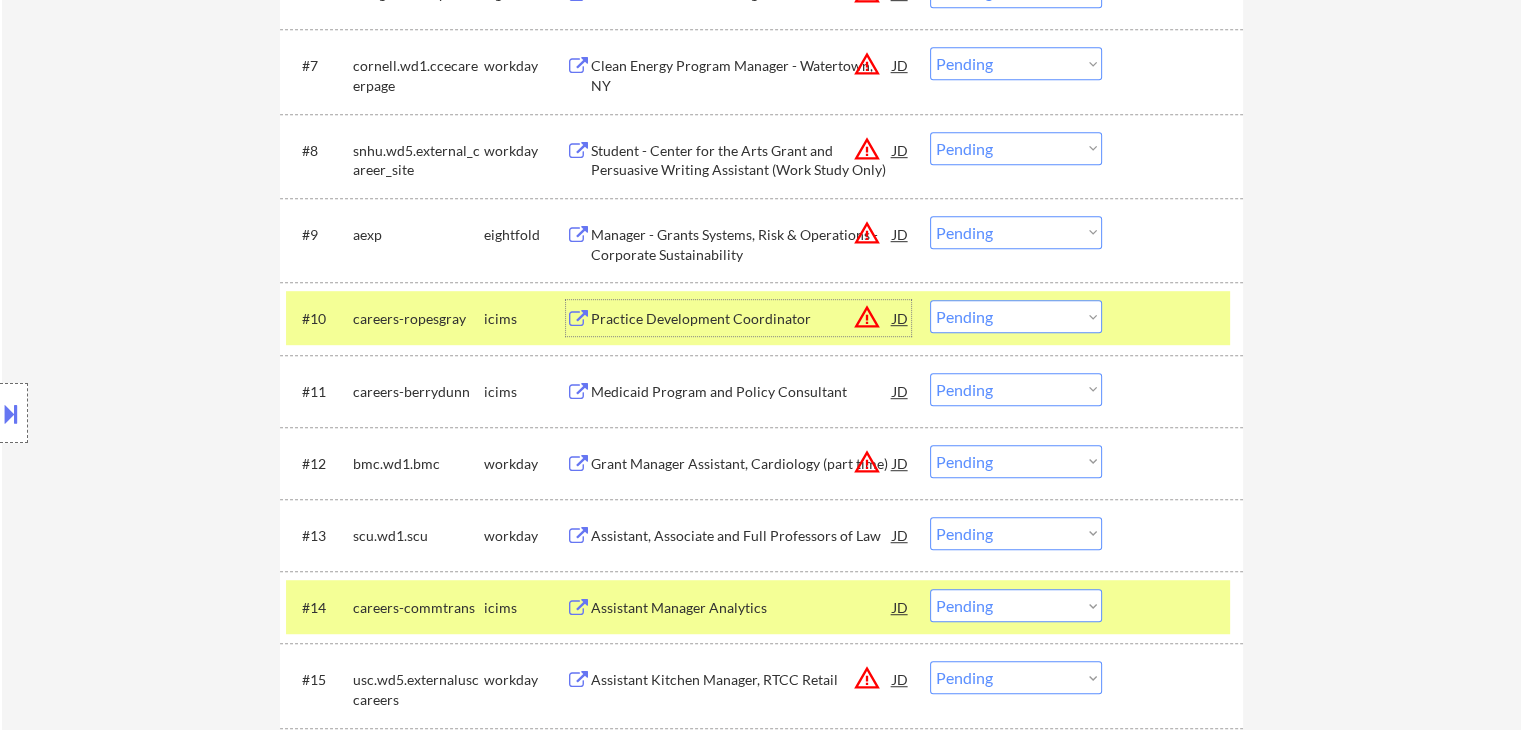scroll, scrollTop: 1400, scrollLeft: 0, axis: vertical 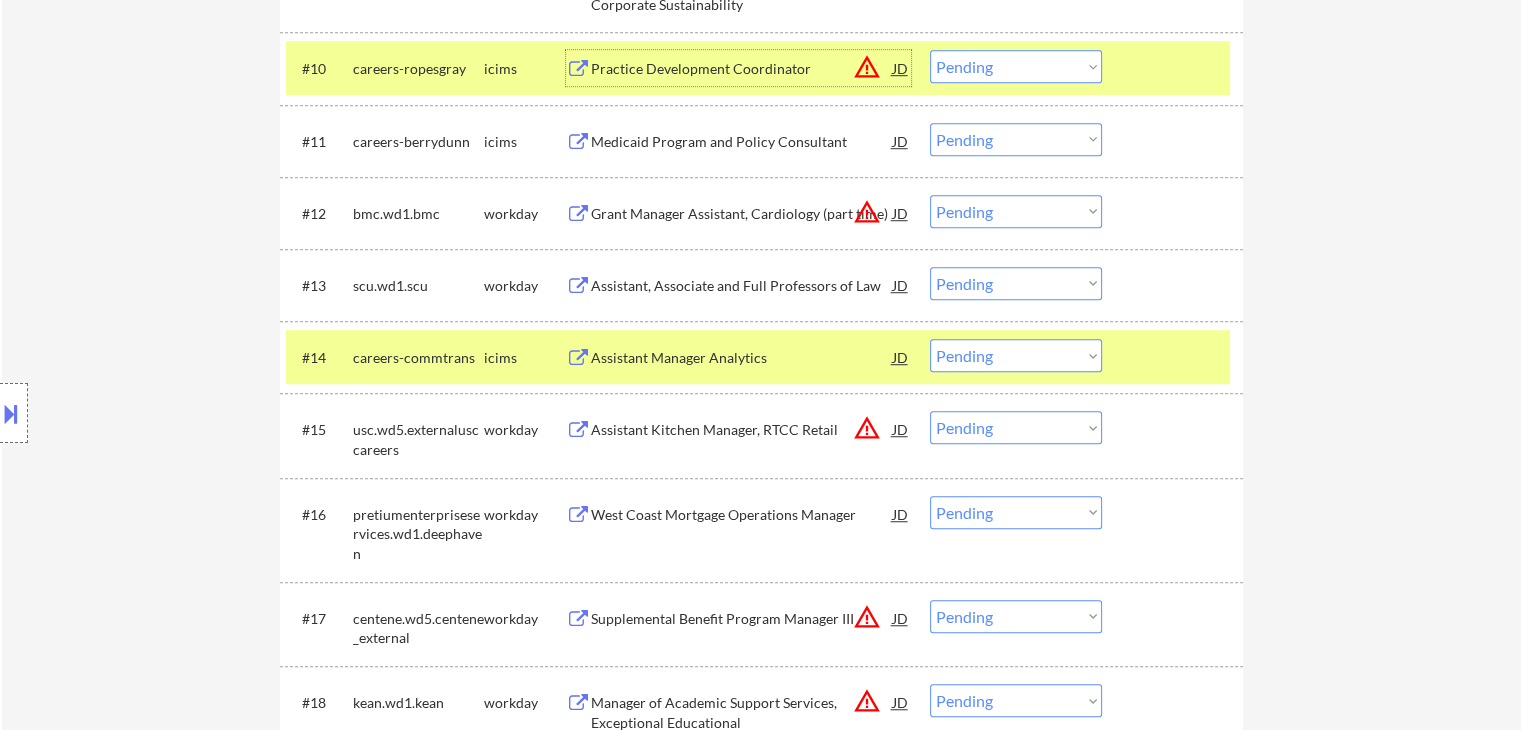 click on "Assistant, Associate and Full Professors of Law" at bounding box center (742, 286) 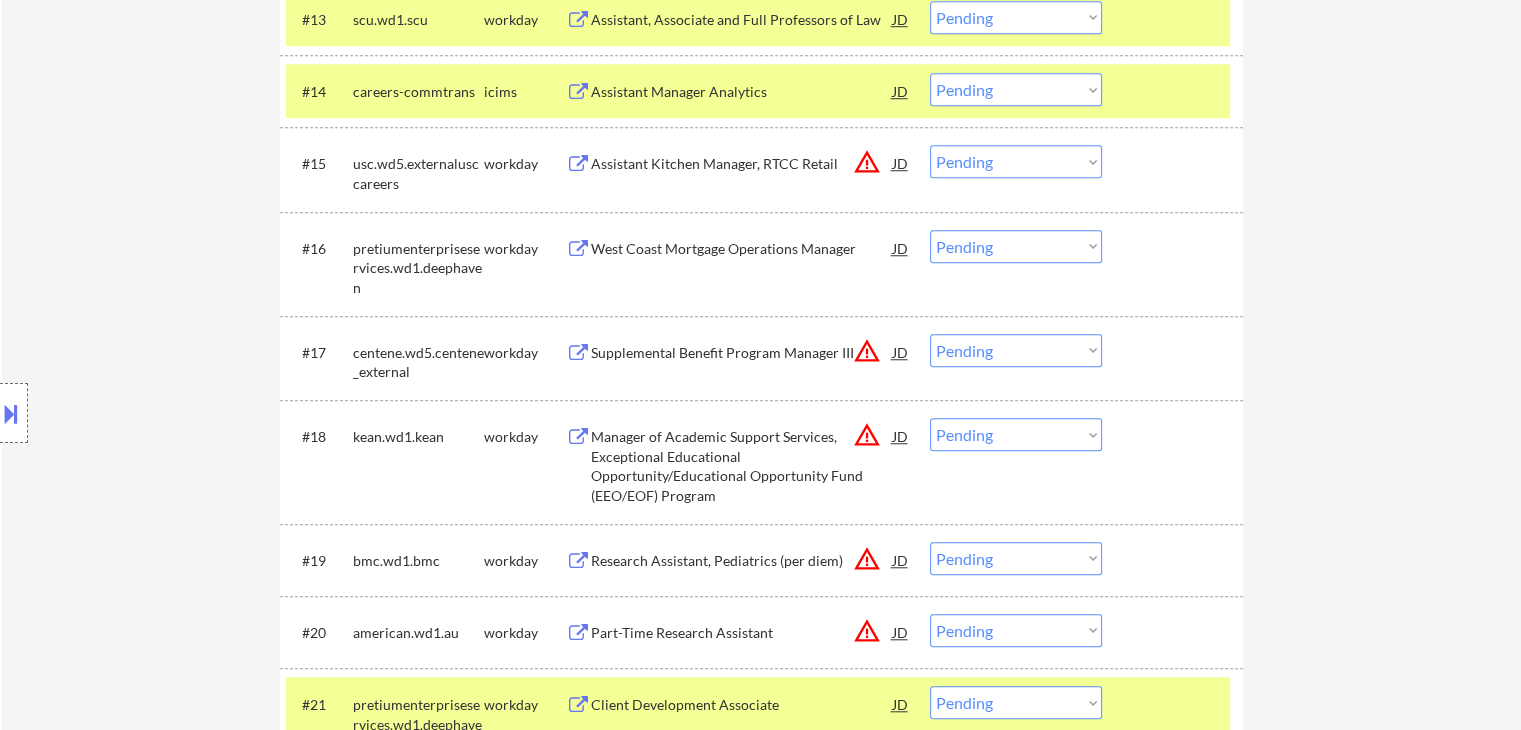 scroll, scrollTop: 1700, scrollLeft: 0, axis: vertical 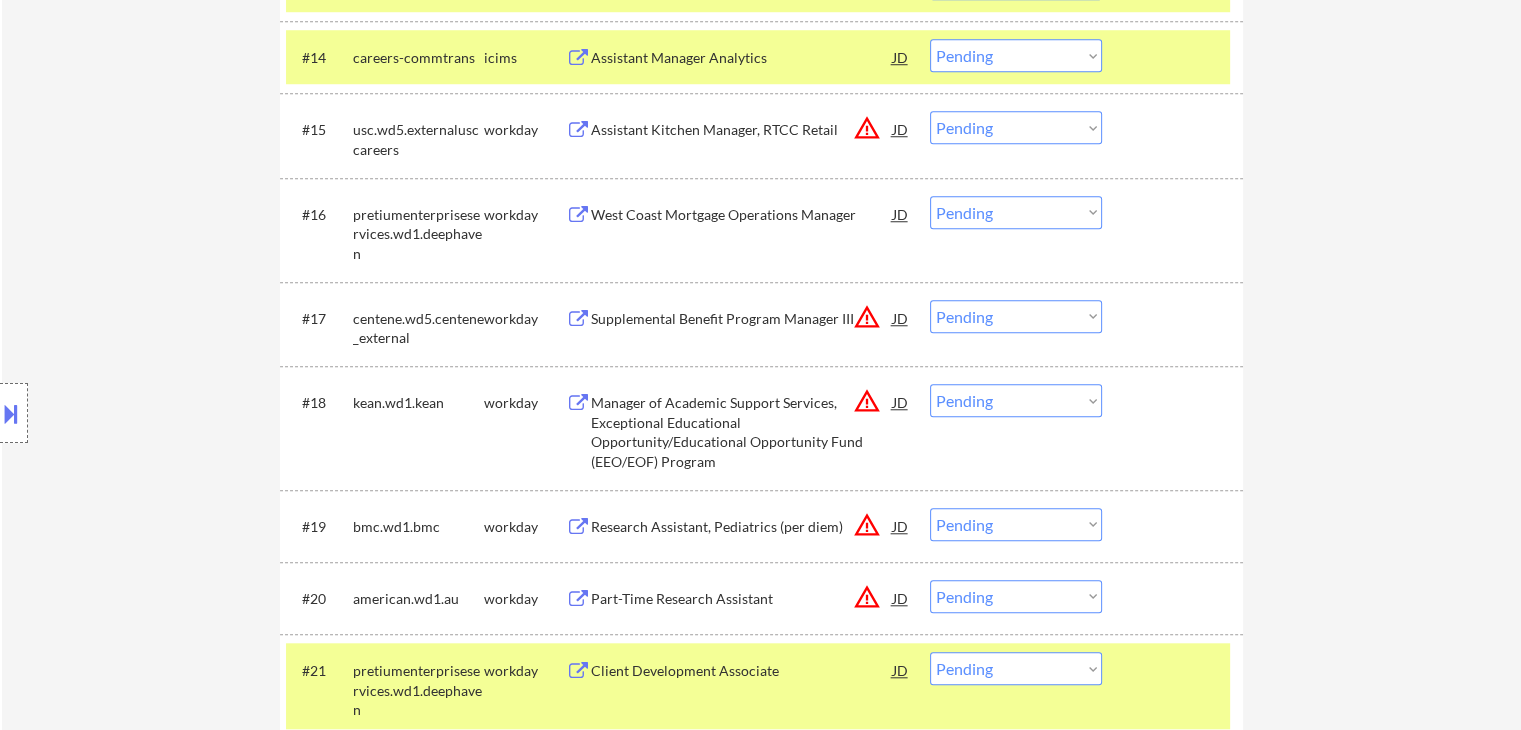 click on "West Coast Mortgage Operations Manager" at bounding box center (742, 215) 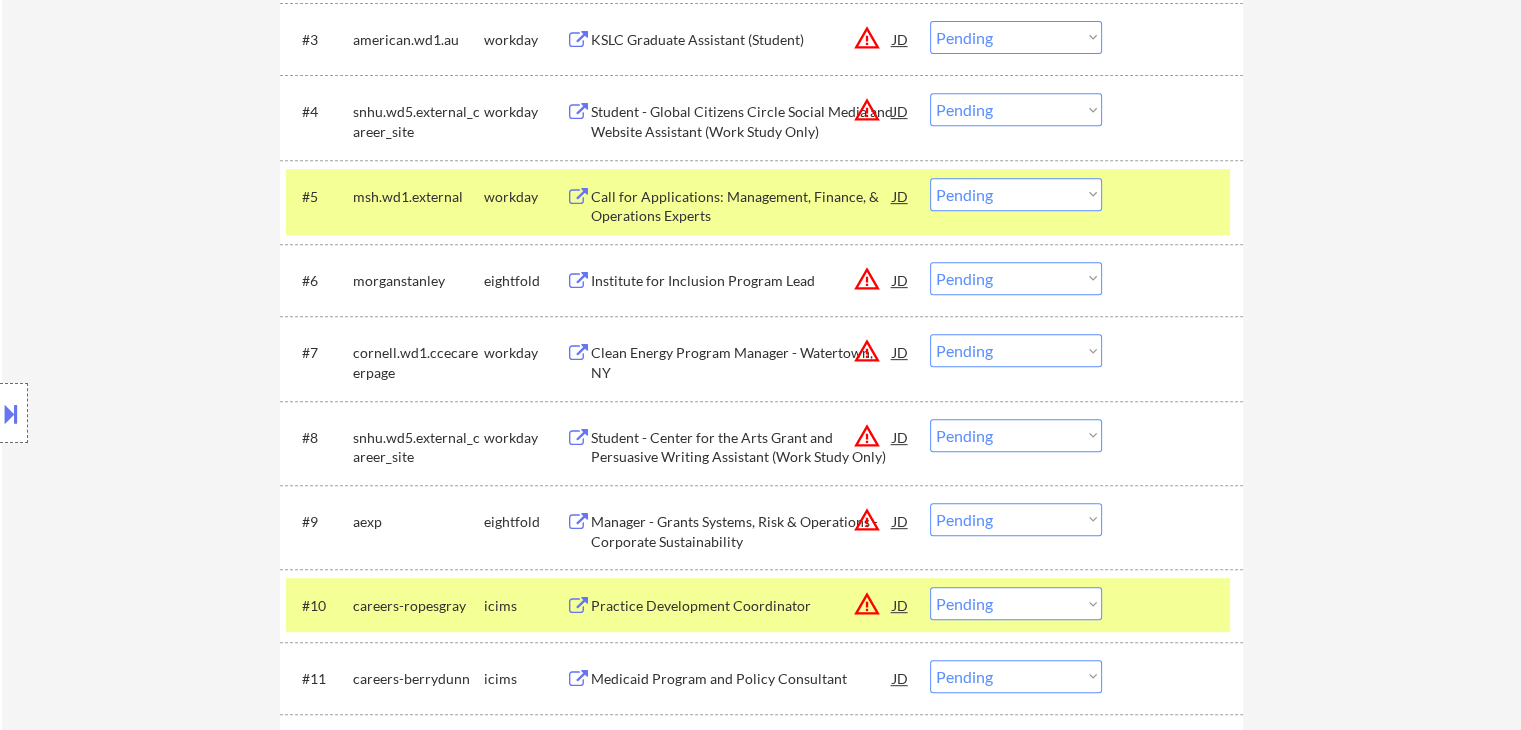 scroll, scrollTop: 800, scrollLeft: 0, axis: vertical 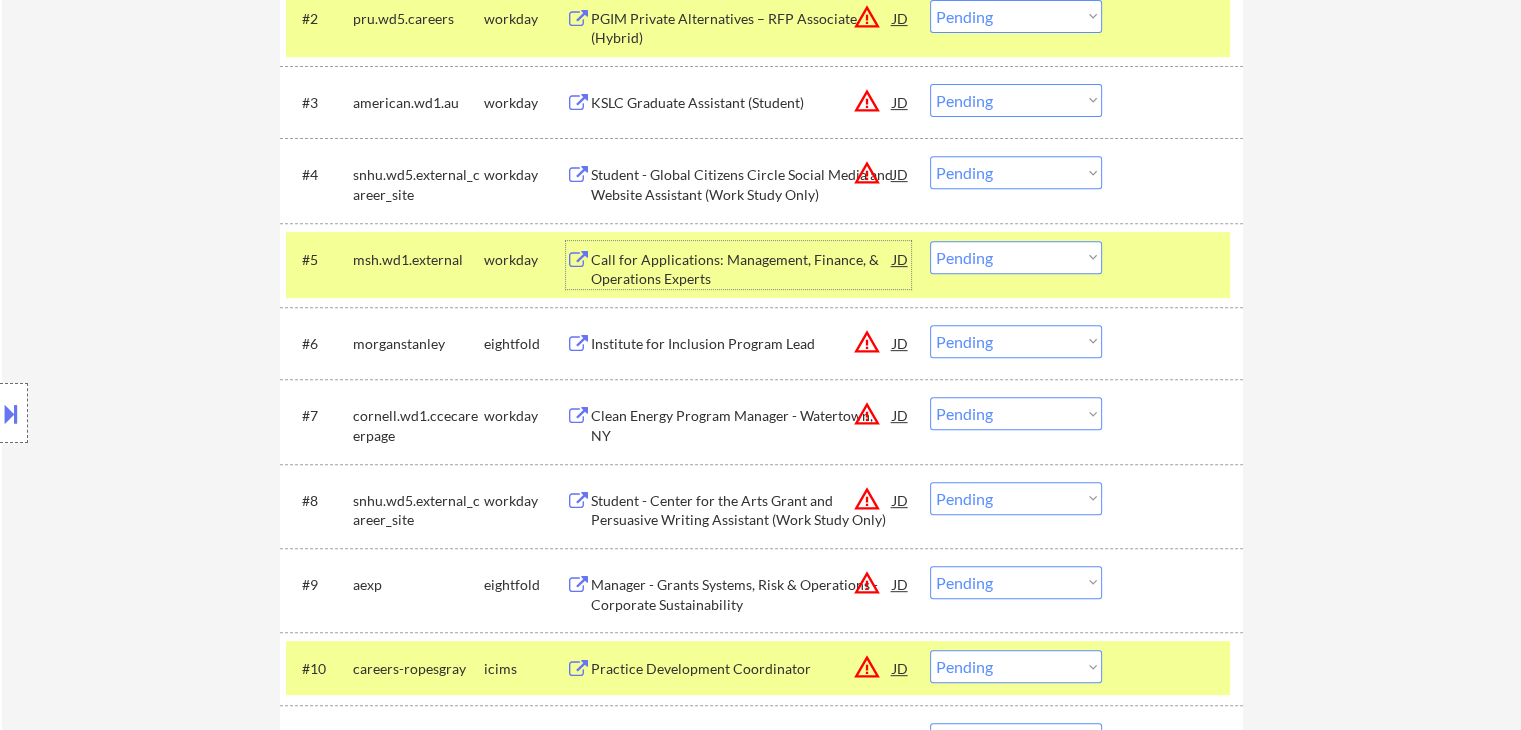 click on "Call for Applications: Management, Finance, & Operations Experts" at bounding box center [742, 269] 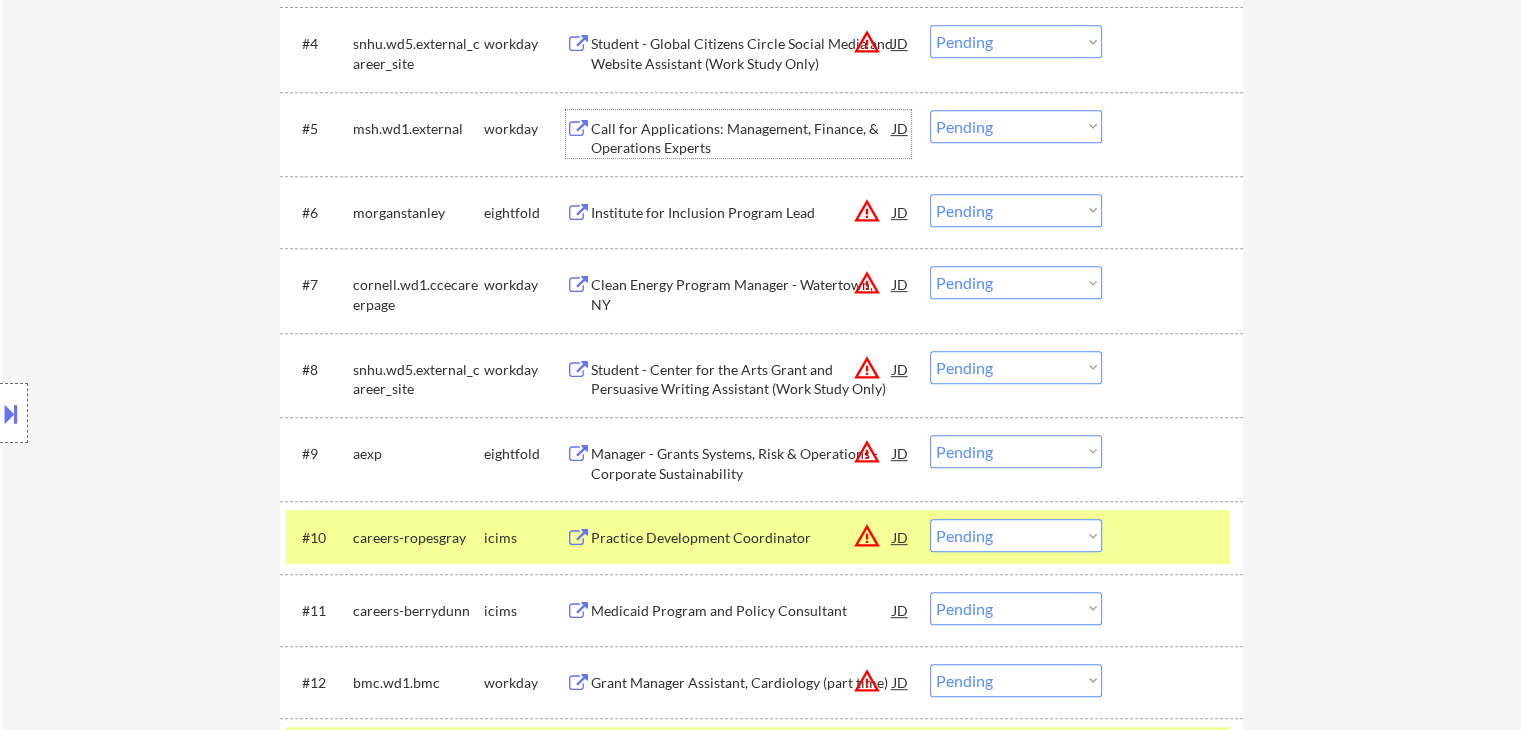 scroll, scrollTop: 1000, scrollLeft: 0, axis: vertical 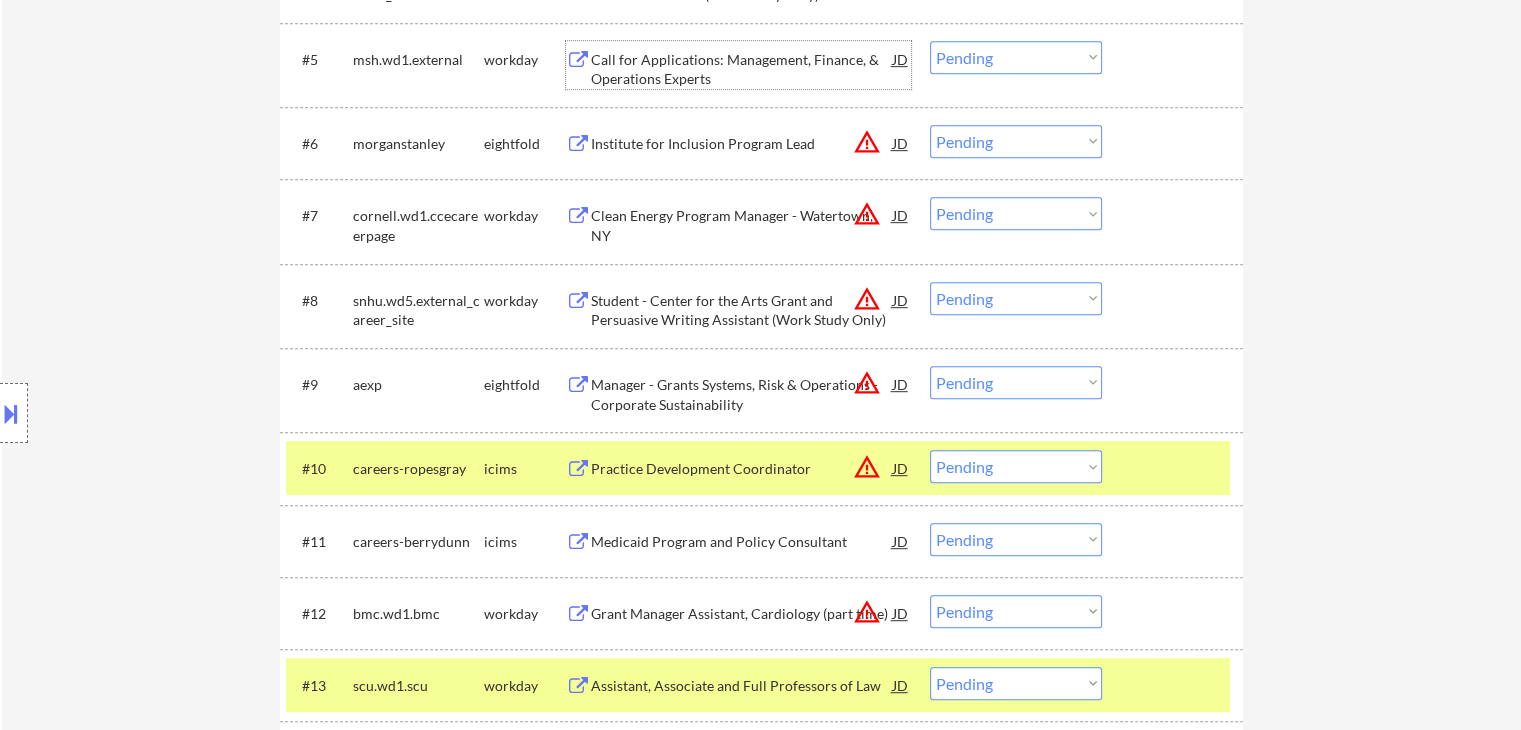 drag, startPoint x: 680, startPoint y: 394, endPoint x: 680, endPoint y: 409, distance: 15 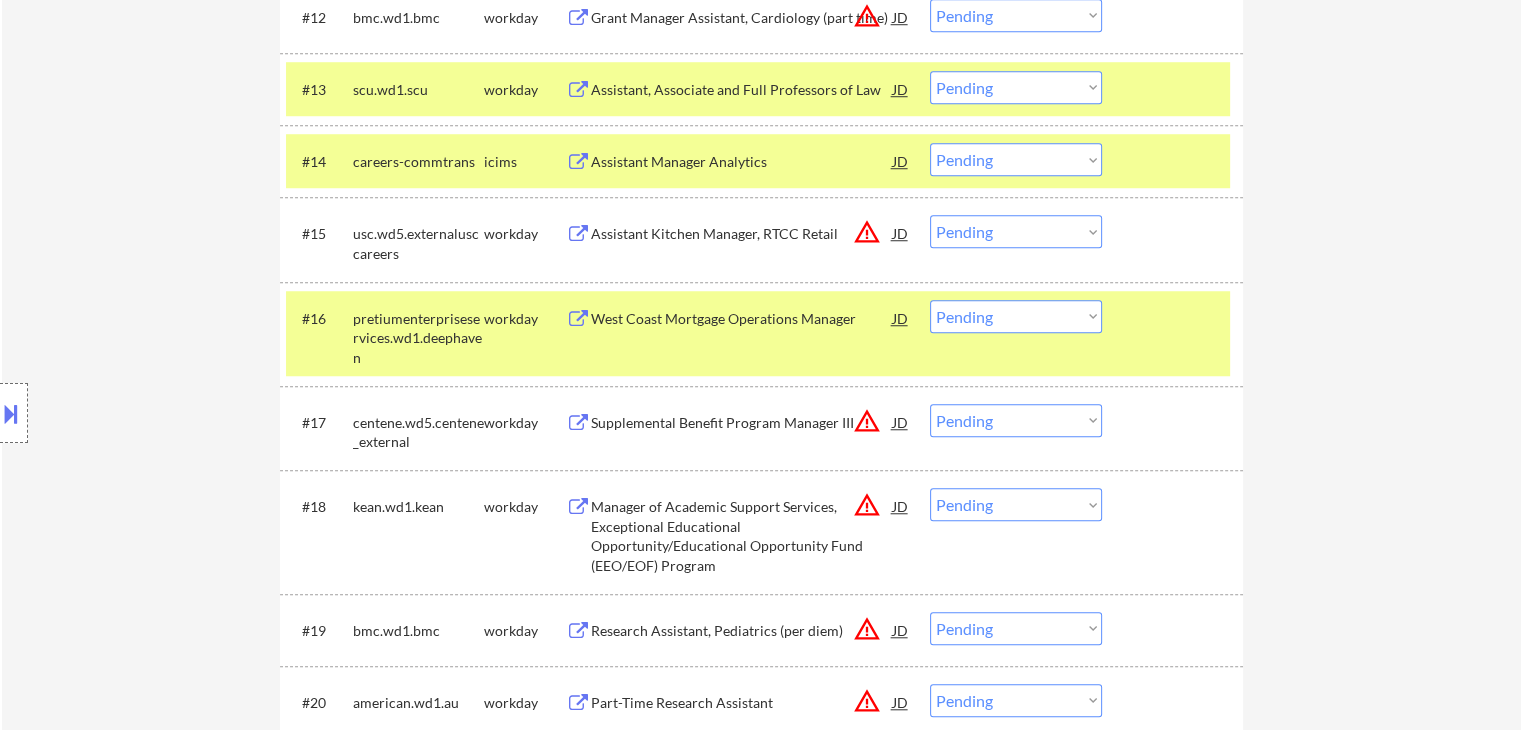 scroll, scrollTop: 1600, scrollLeft: 0, axis: vertical 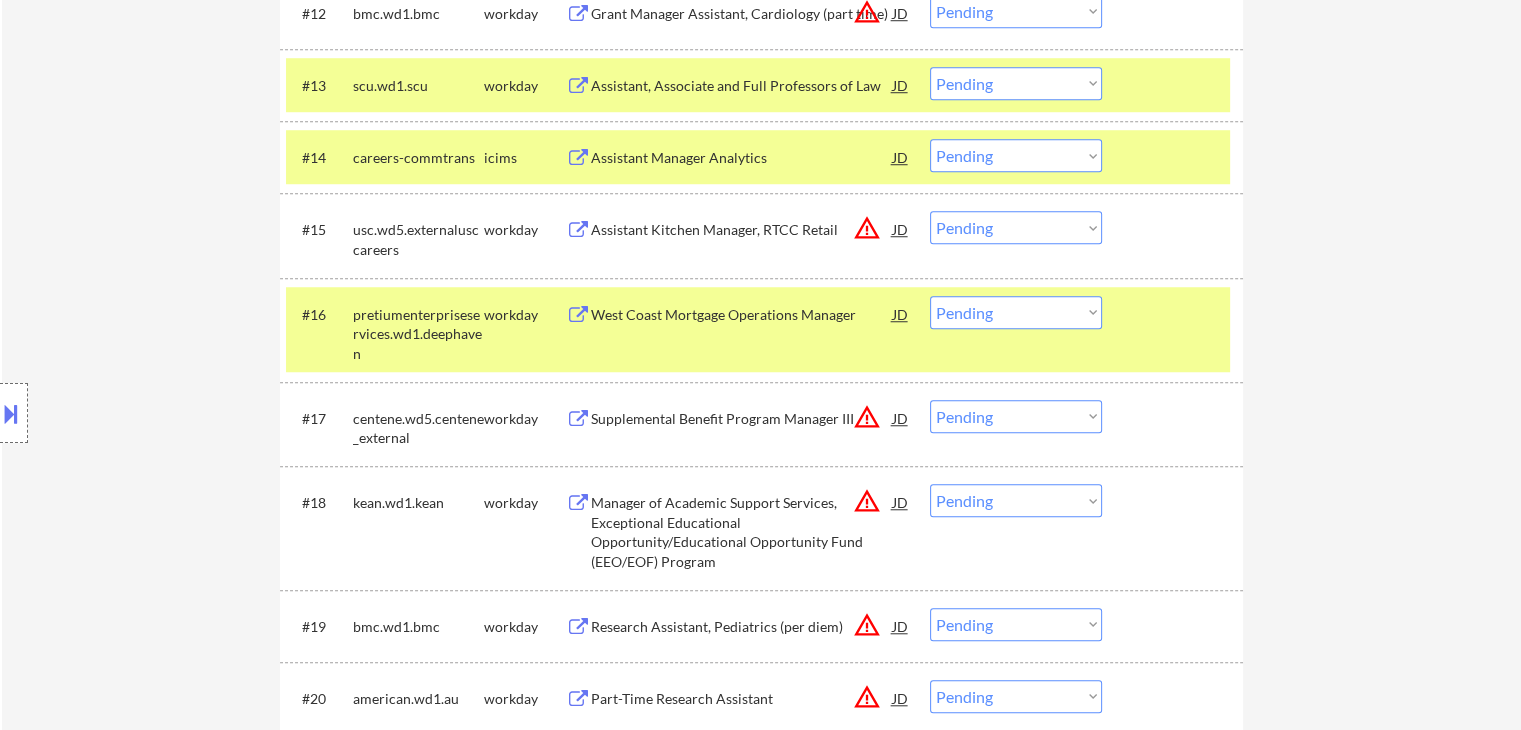 drag, startPoint x: 668, startPoint y: 312, endPoint x: 644, endPoint y: 348, distance: 43.266617 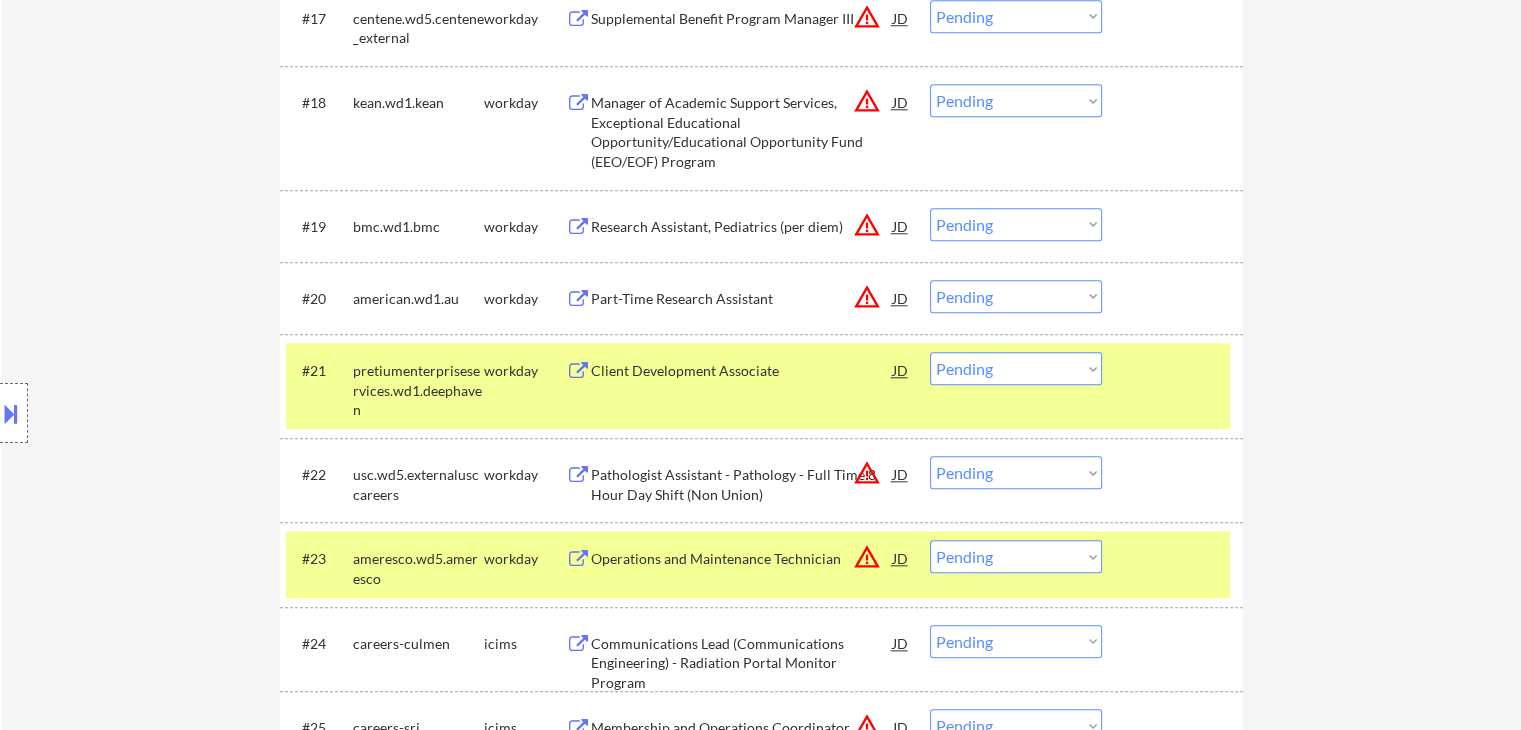scroll, scrollTop: 2300, scrollLeft: 0, axis: vertical 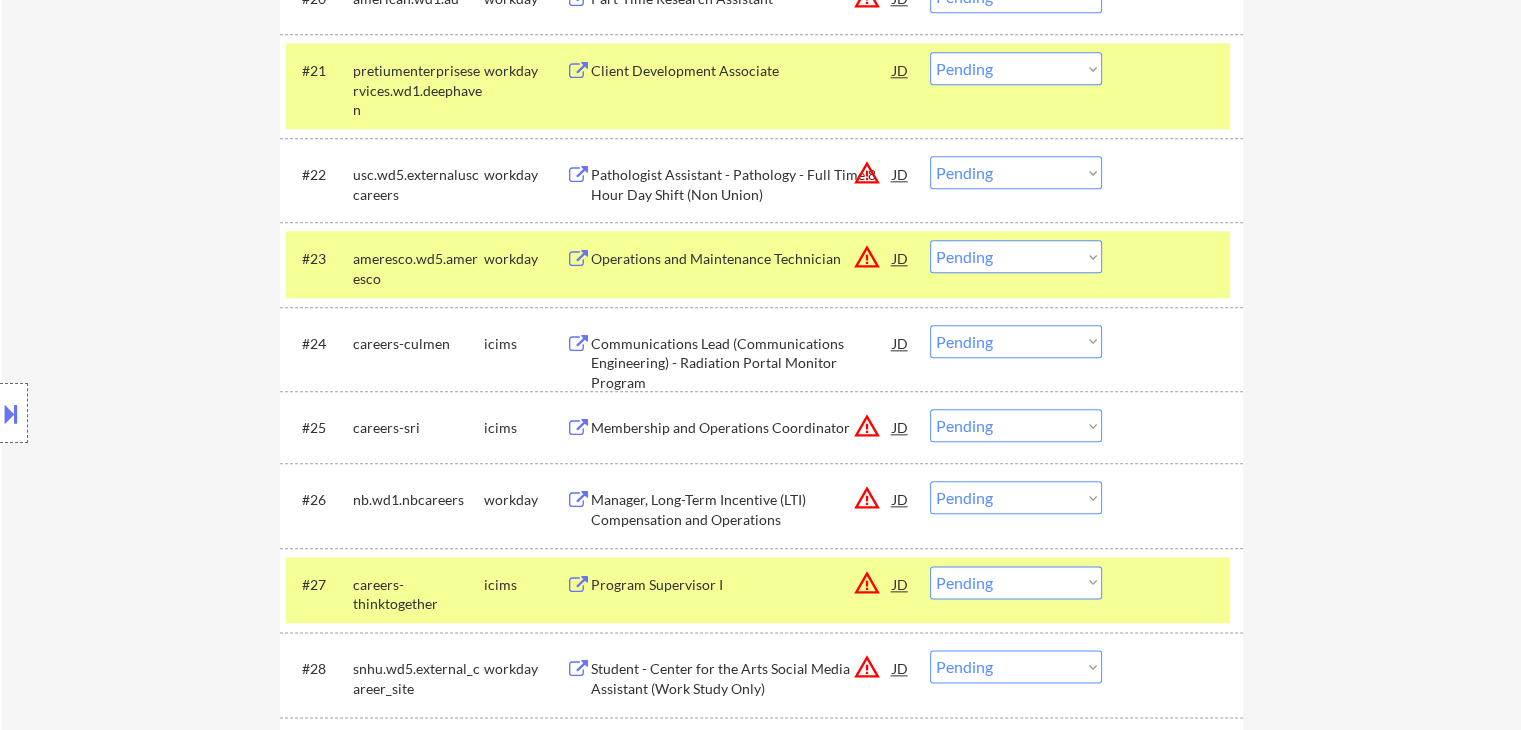 click on "Operations and Maintenance Technician" at bounding box center [742, 259] 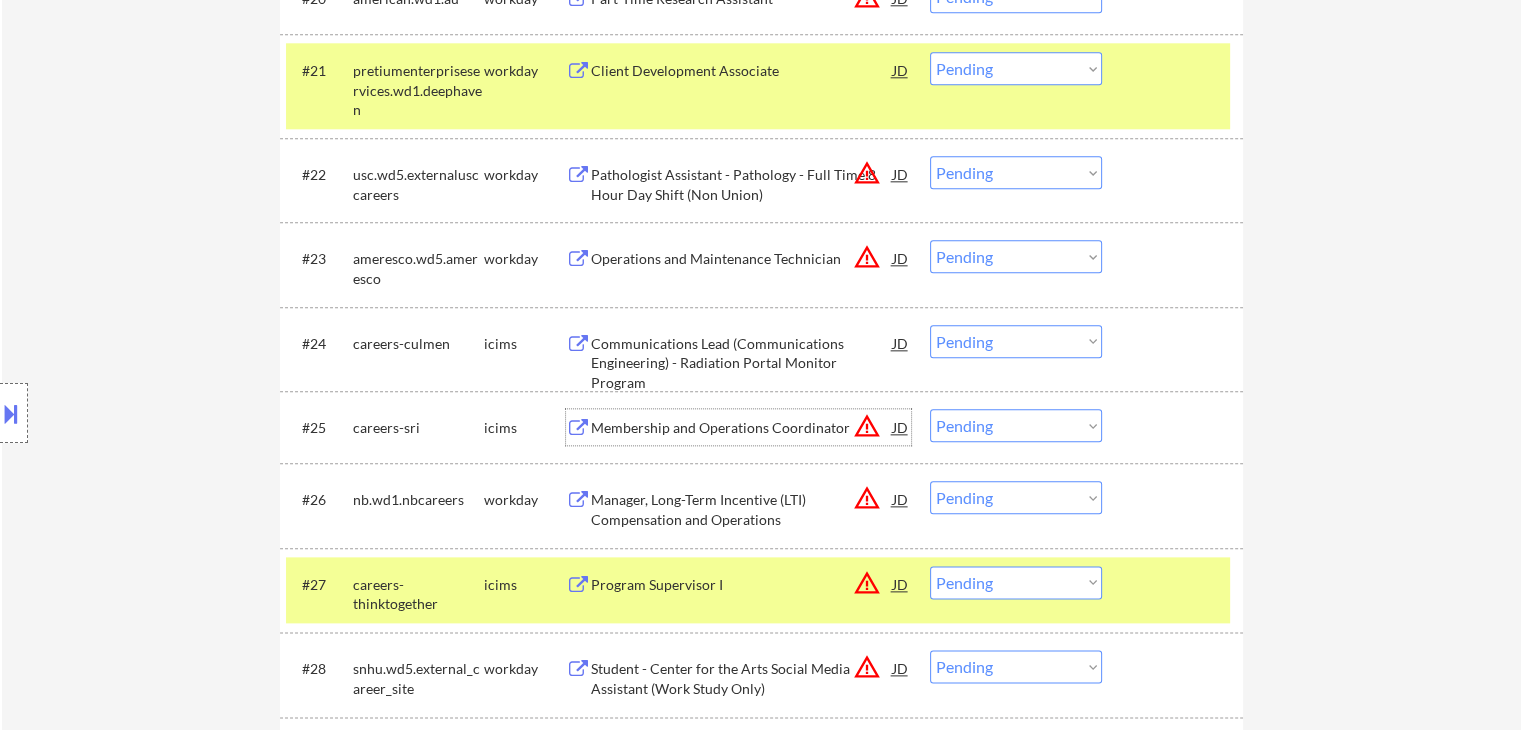 drag, startPoint x: 715, startPoint y: 425, endPoint x: 714, endPoint y: 528, distance: 103.00485 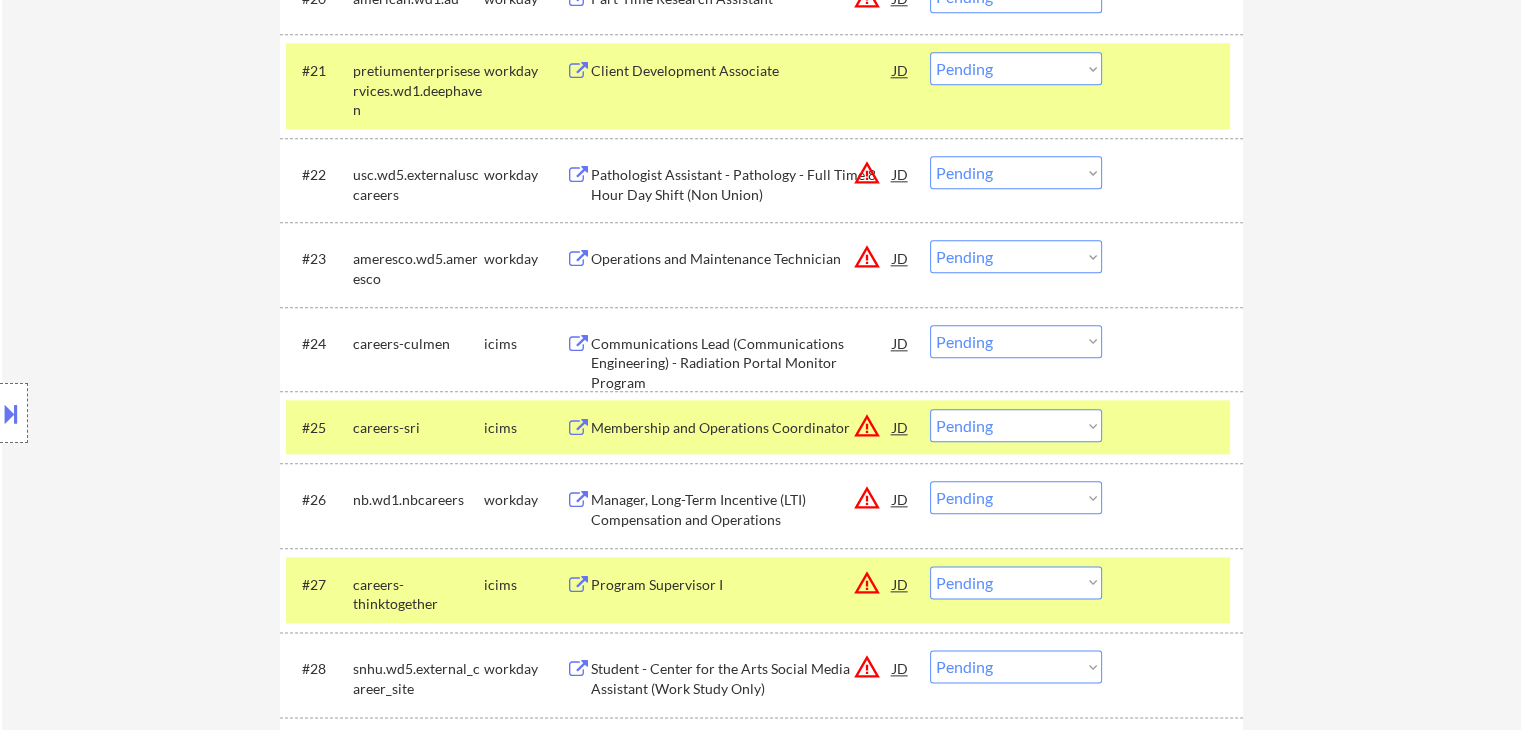 click on "Manager, Long-Term Incentive (LTI) Compensation and Operations" at bounding box center [742, 509] 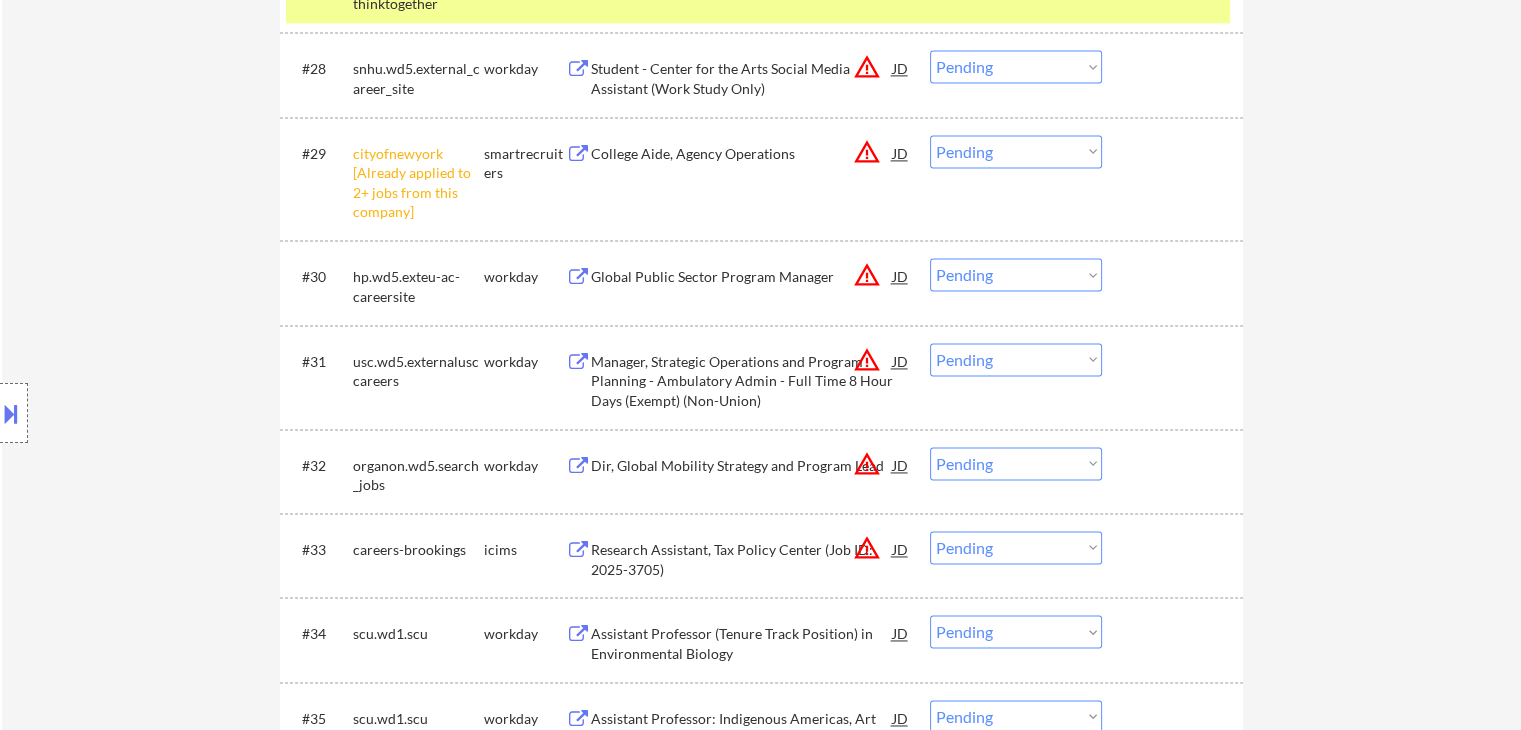 click on "Manager, Strategic Operations and Program Planning - Ambulatory Admin - Full Time 8 Hour Days (Exempt) (Non-Union)" at bounding box center [742, 381] 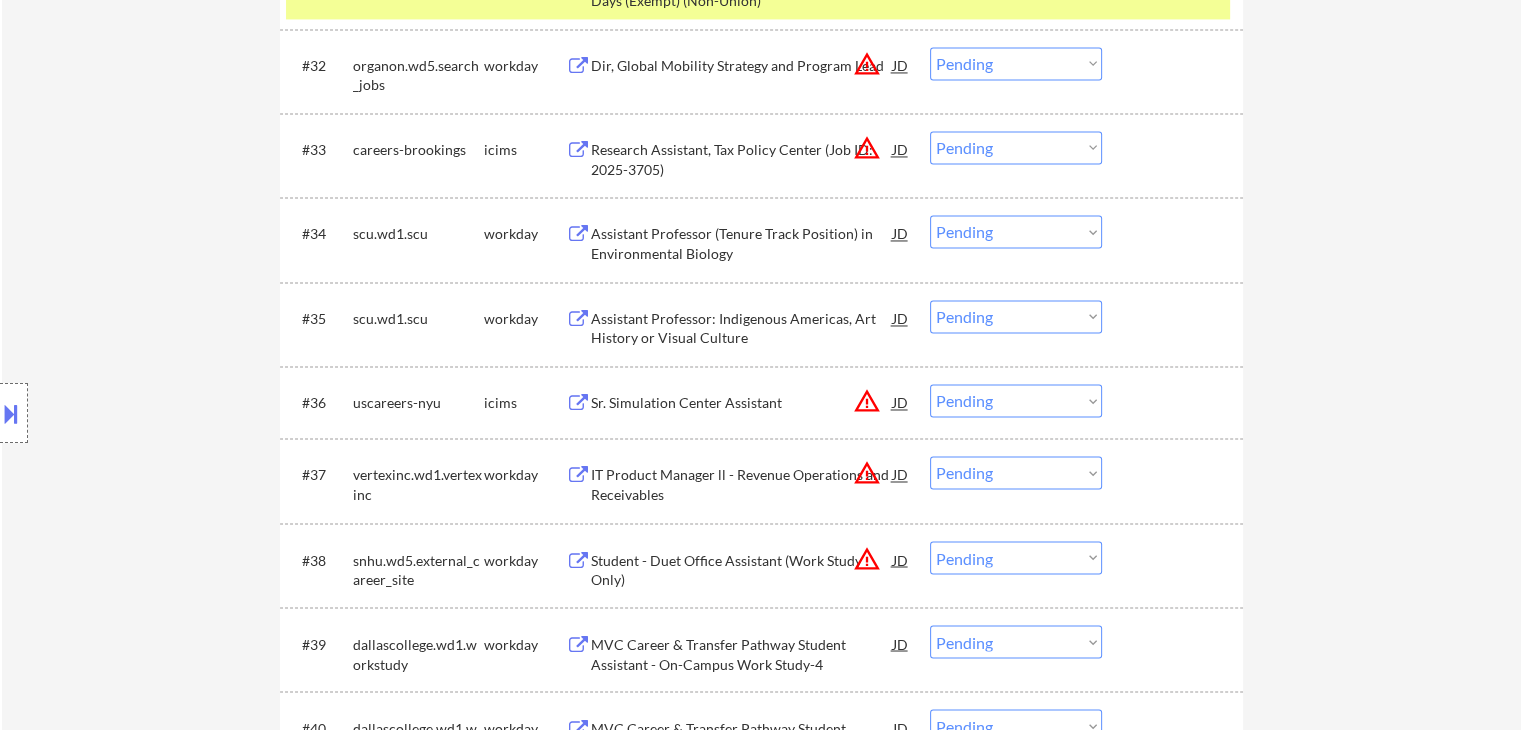 click on "IT Product Manager ll - Revenue Operations and Receivables" at bounding box center [742, 484] 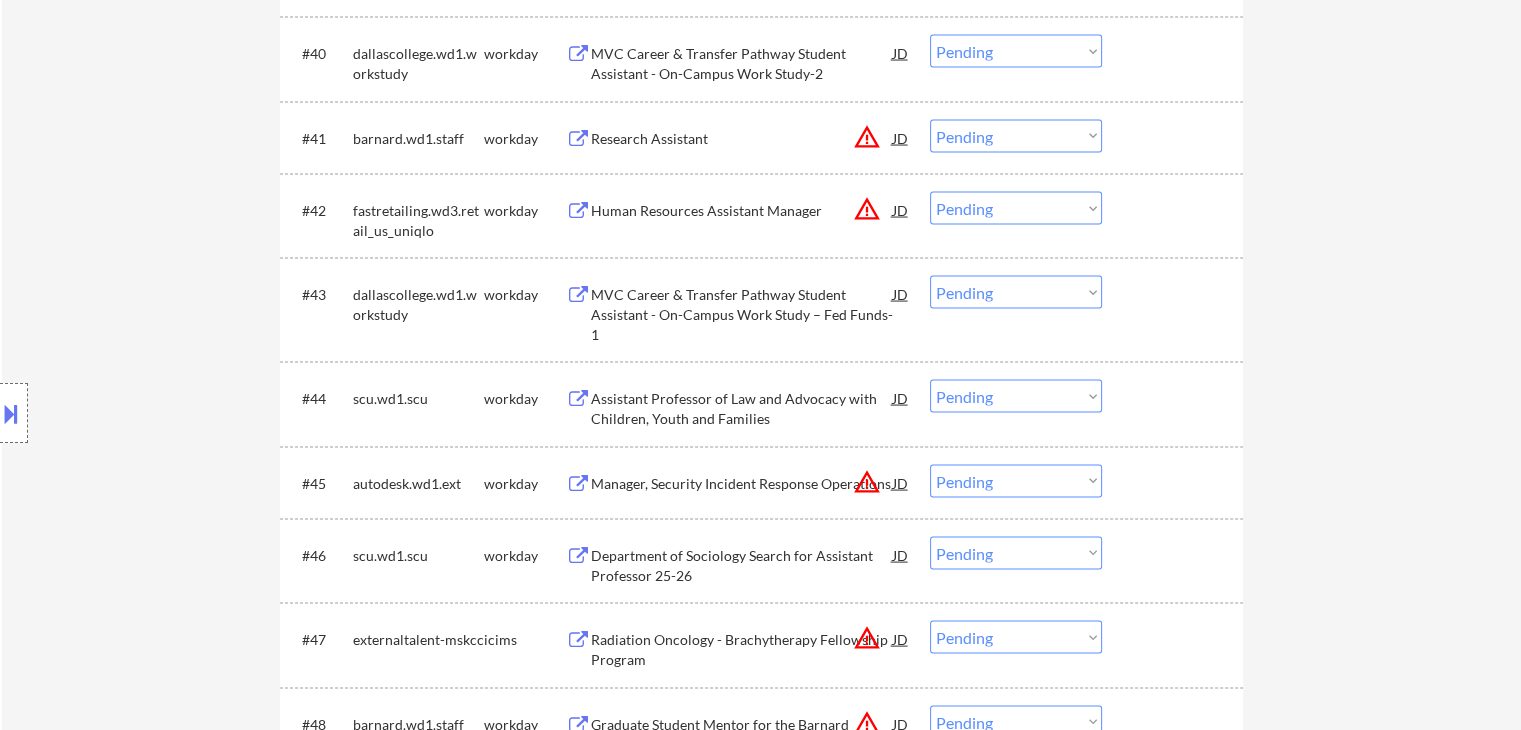 scroll, scrollTop: 4000, scrollLeft: 0, axis: vertical 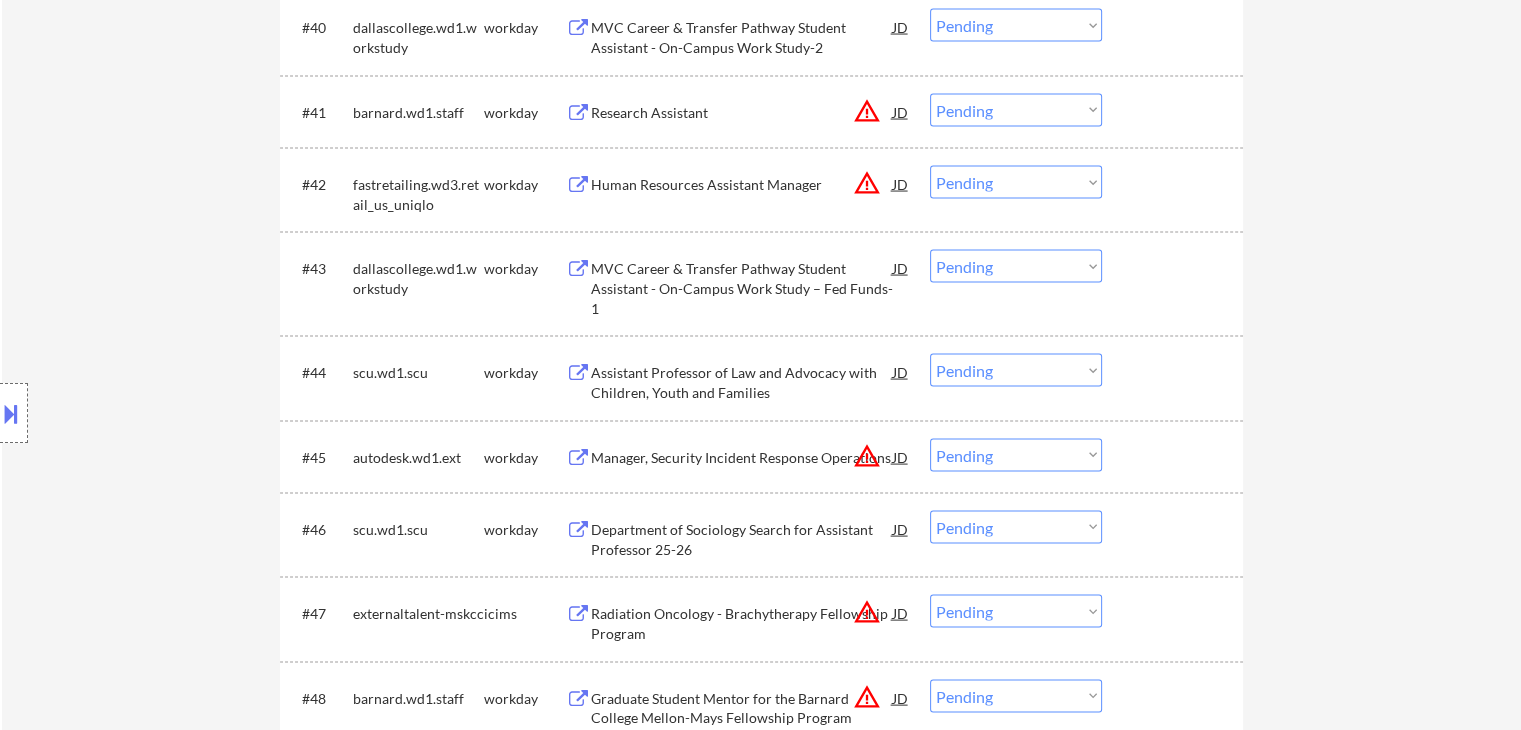 click on "Manager, Security Incident Response Operations" at bounding box center [742, 458] 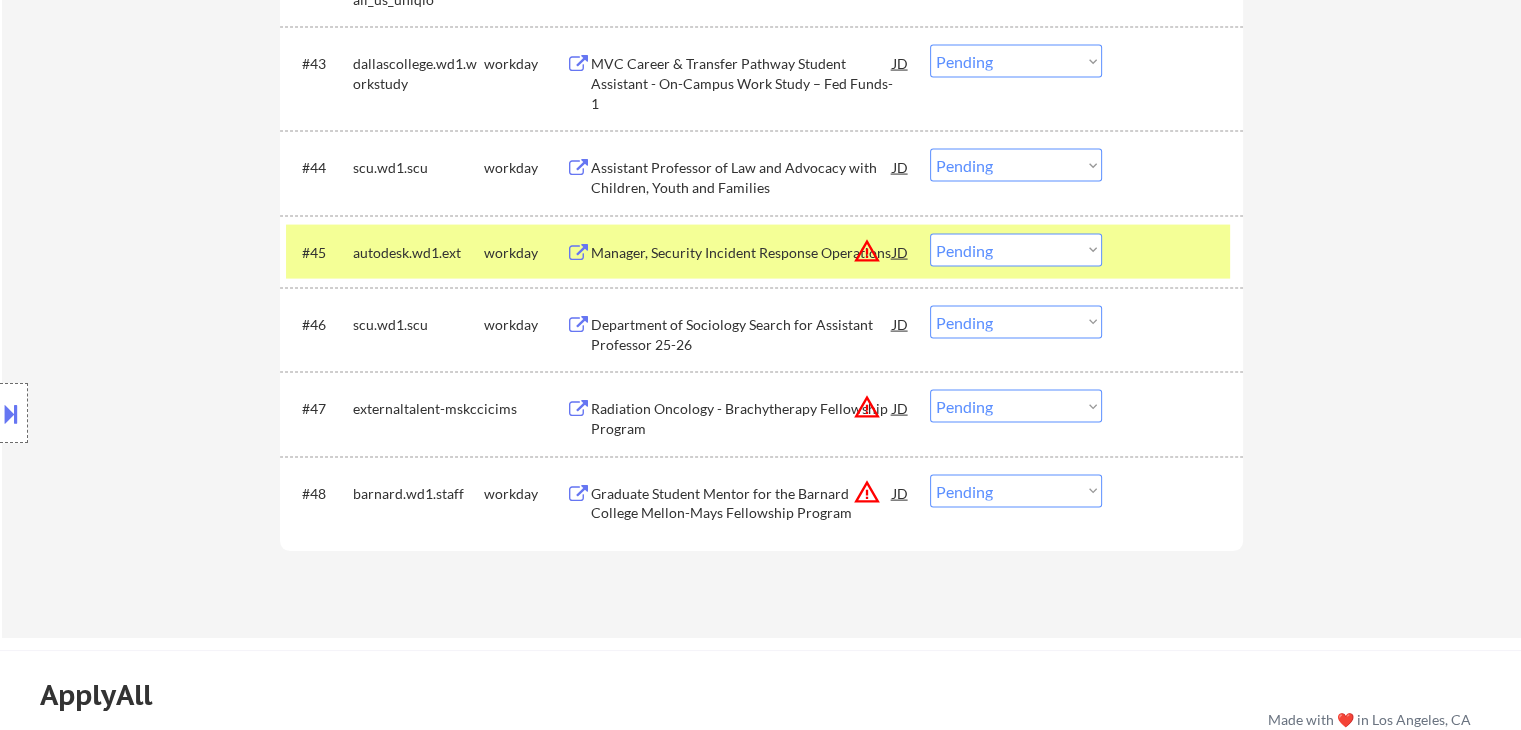 scroll, scrollTop: 4400, scrollLeft: 0, axis: vertical 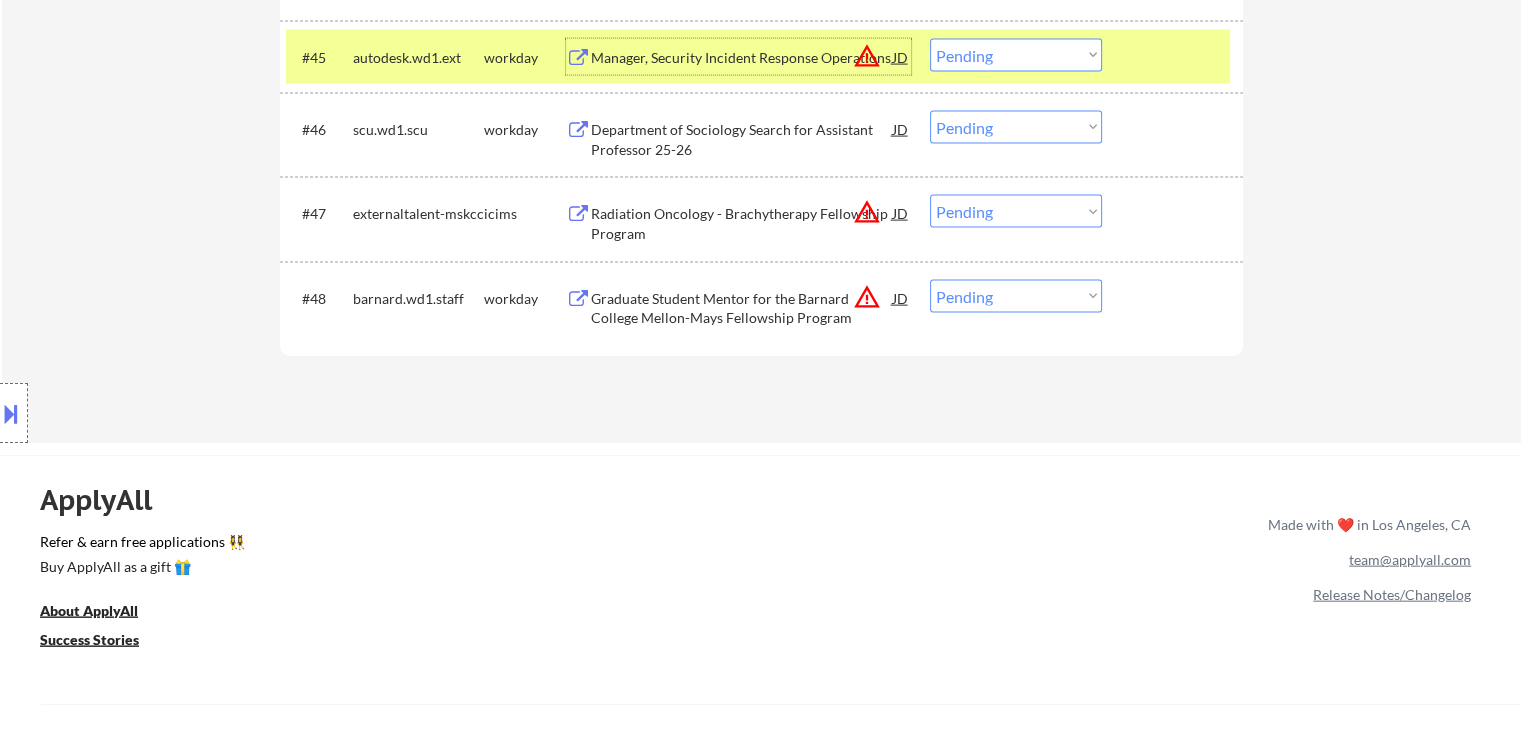 click at bounding box center [11, 413] 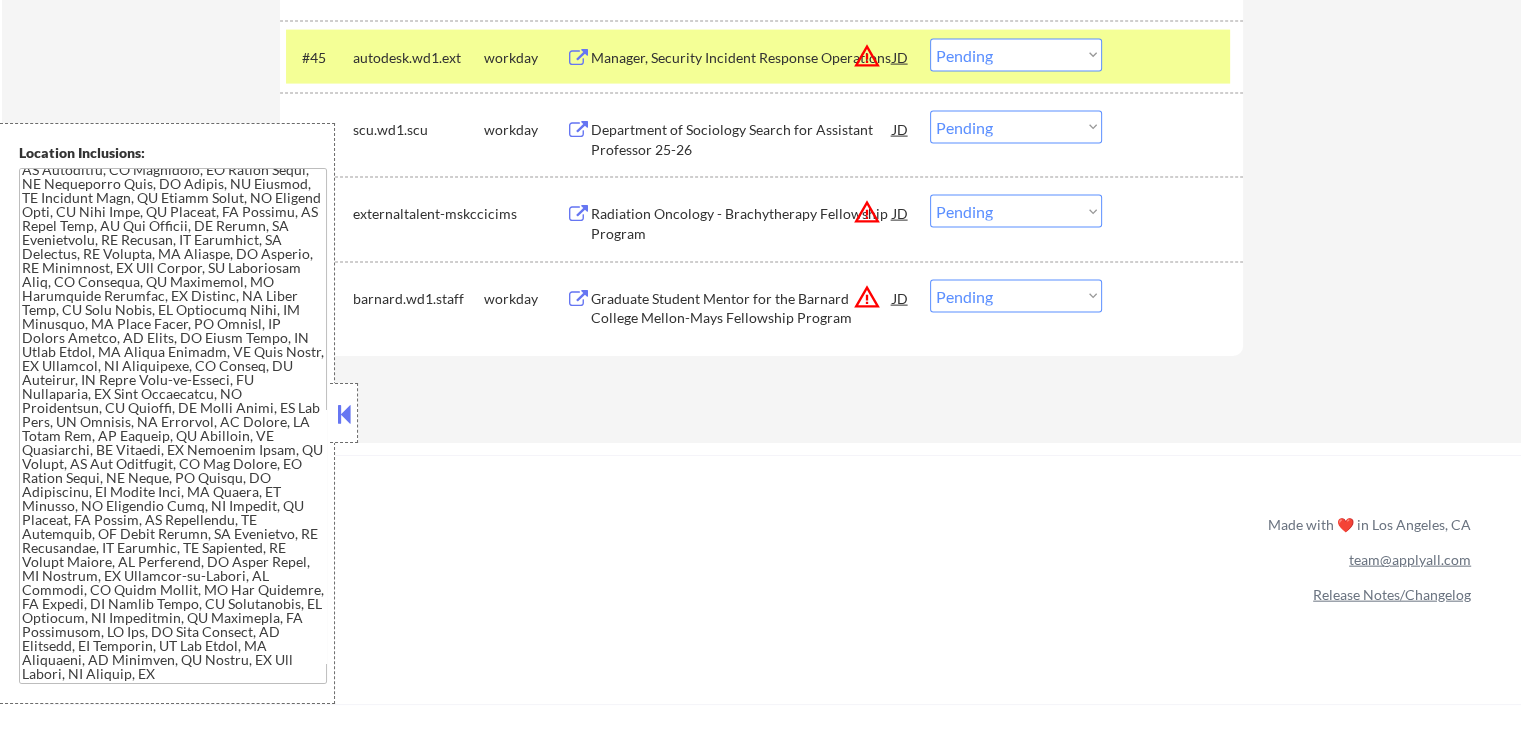 scroll, scrollTop: 0, scrollLeft: 0, axis: both 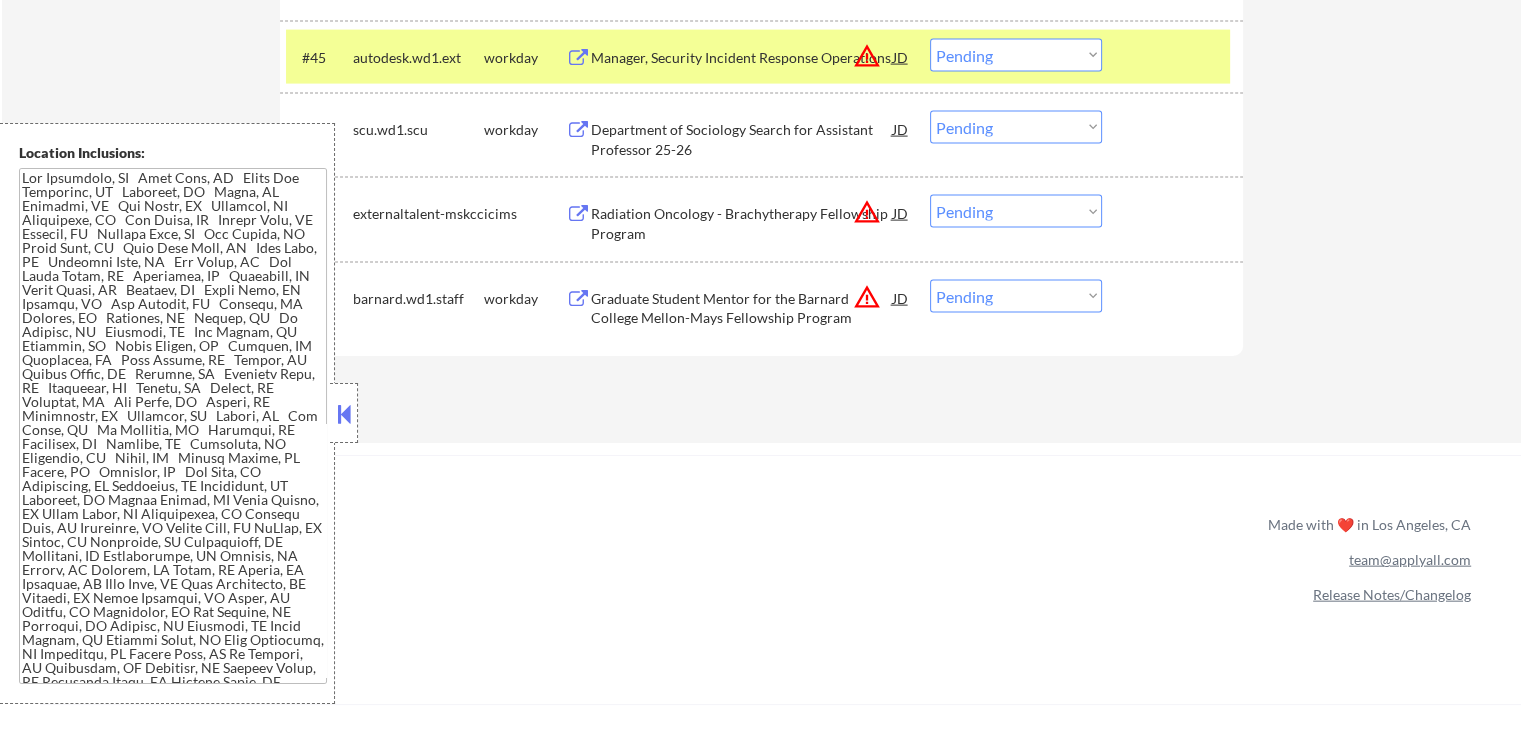 click at bounding box center [173, 426] 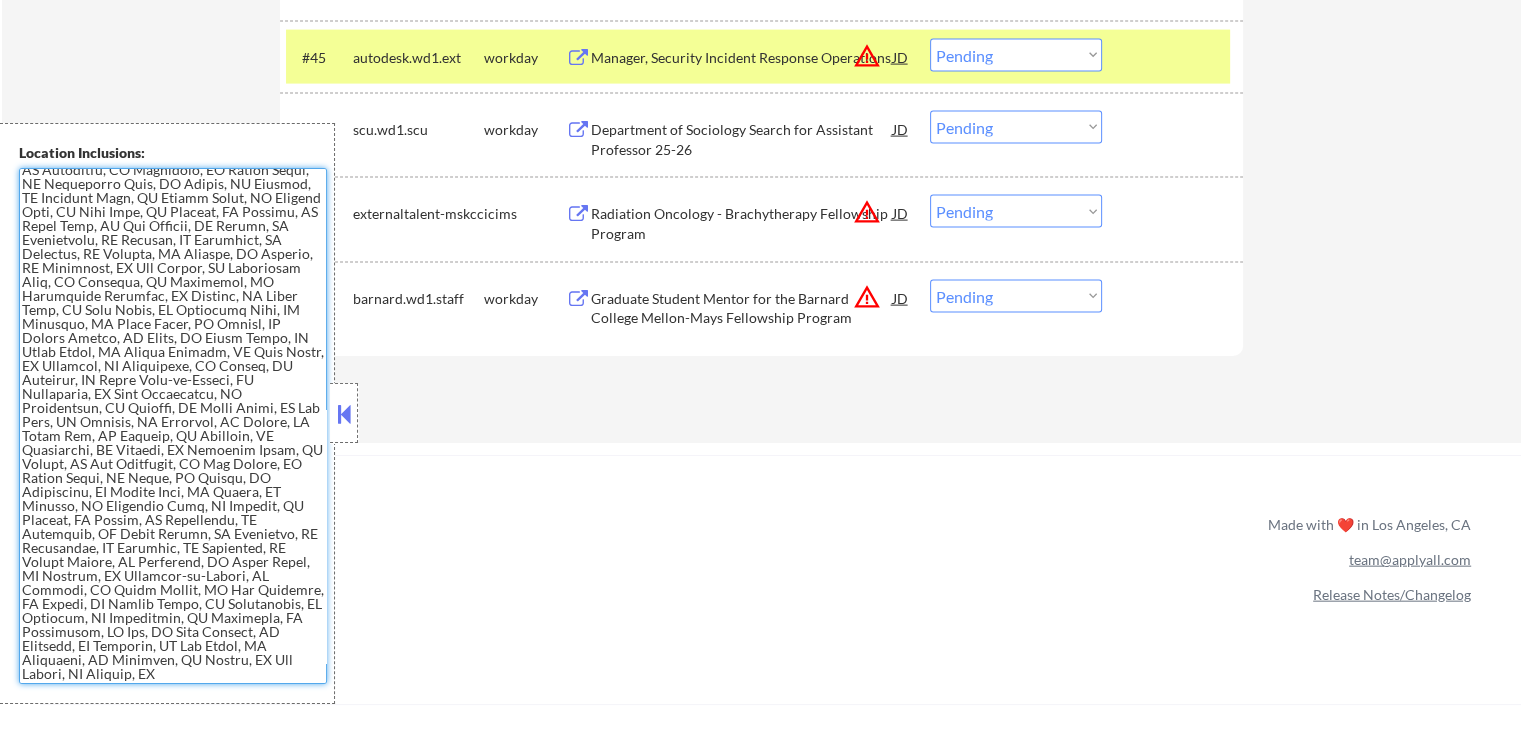 scroll, scrollTop: 1071, scrollLeft: 0, axis: vertical 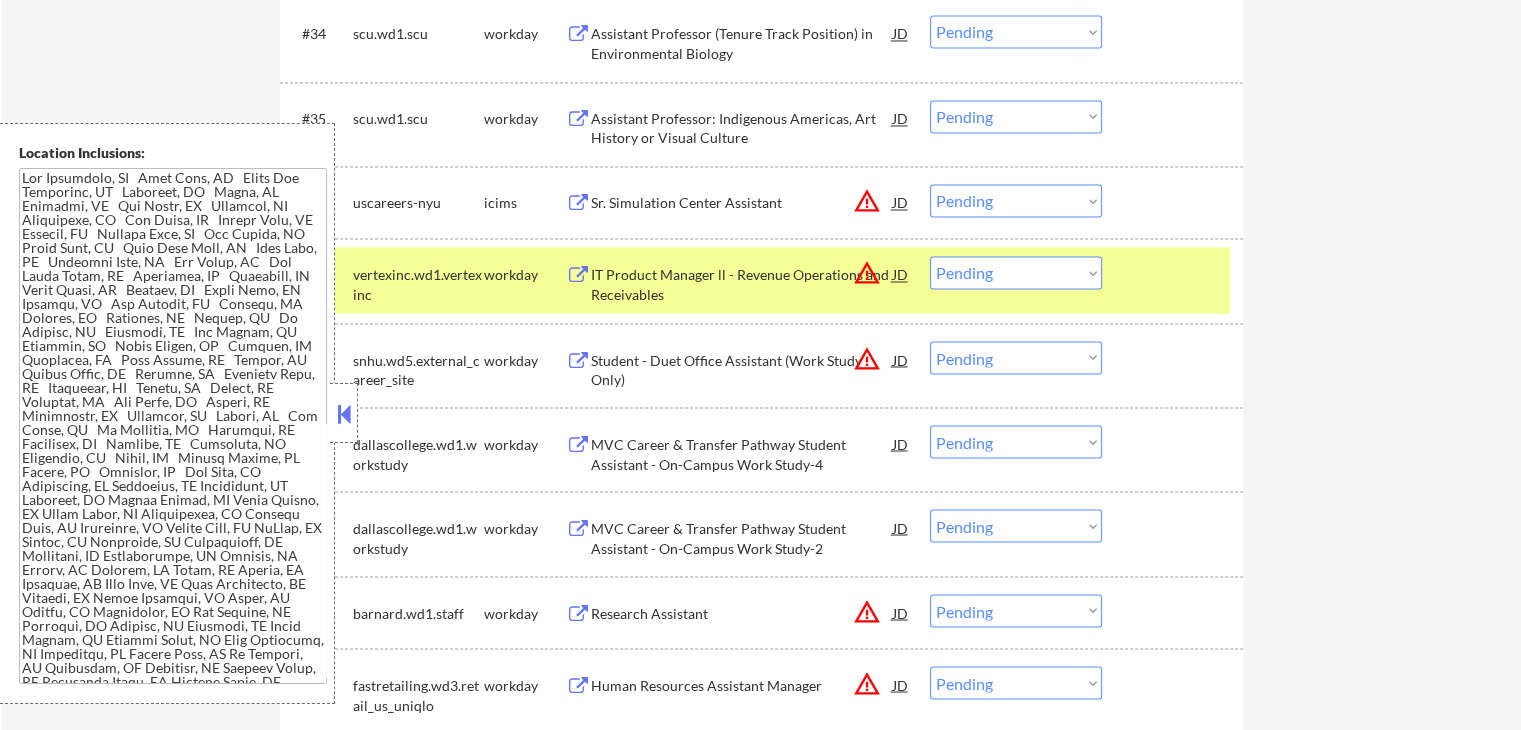 click at bounding box center (344, 414) 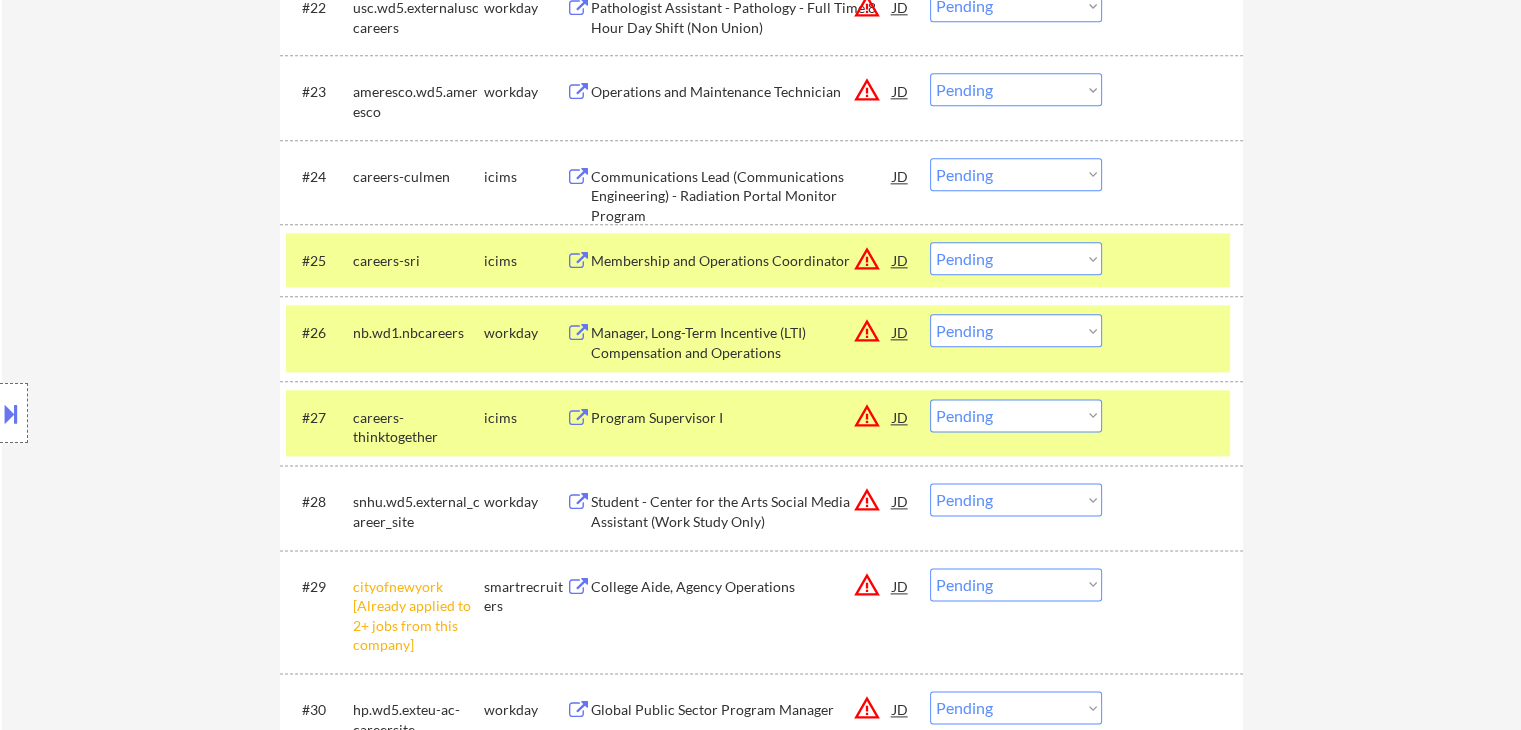 scroll, scrollTop: 2500, scrollLeft: 0, axis: vertical 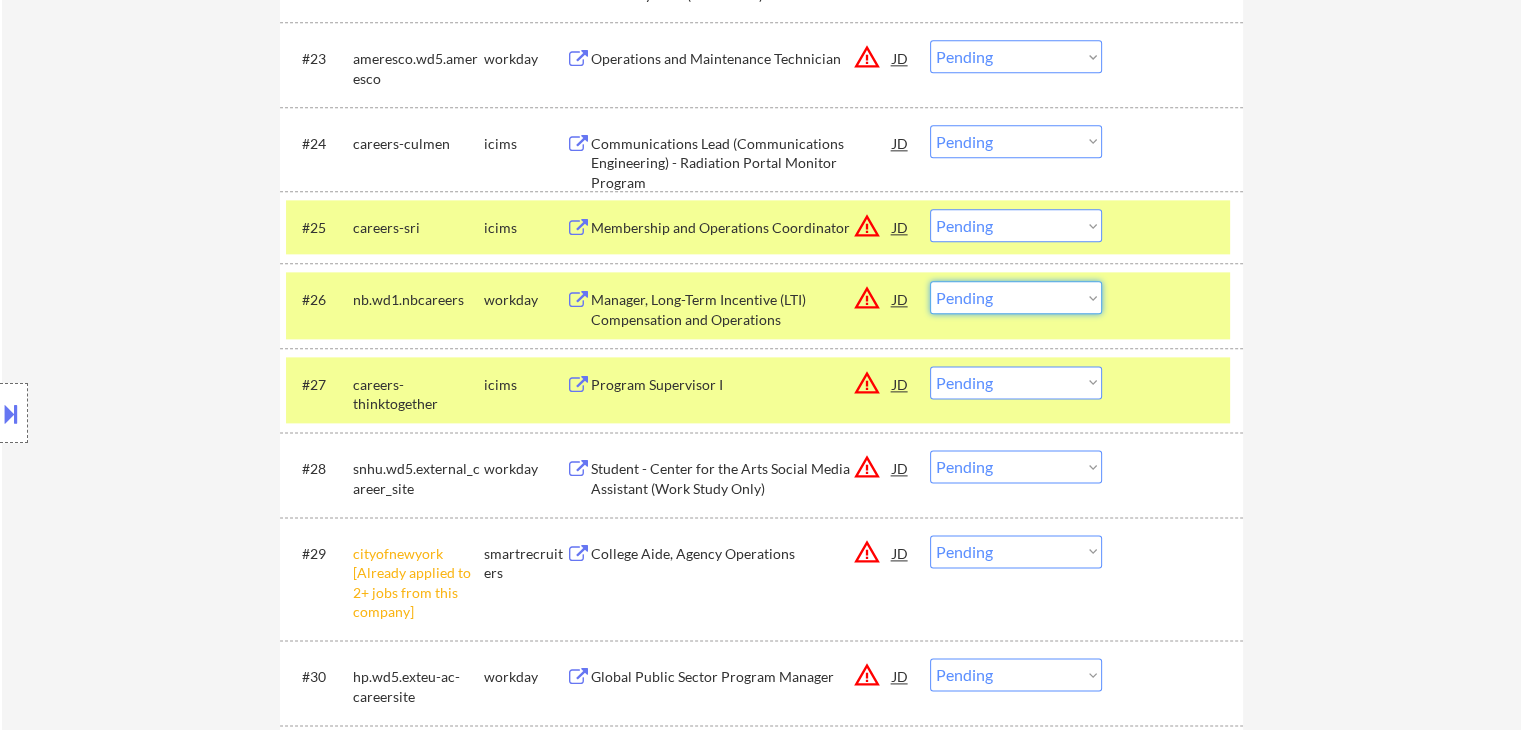 click on "Choose an option... Pending Applied Excluded (Questions) Excluded (Expired) Excluded (Location) Excluded (Bad Match) Excluded (Blocklist) Excluded (Salary) Excluded (Other)" at bounding box center (1016, 297) 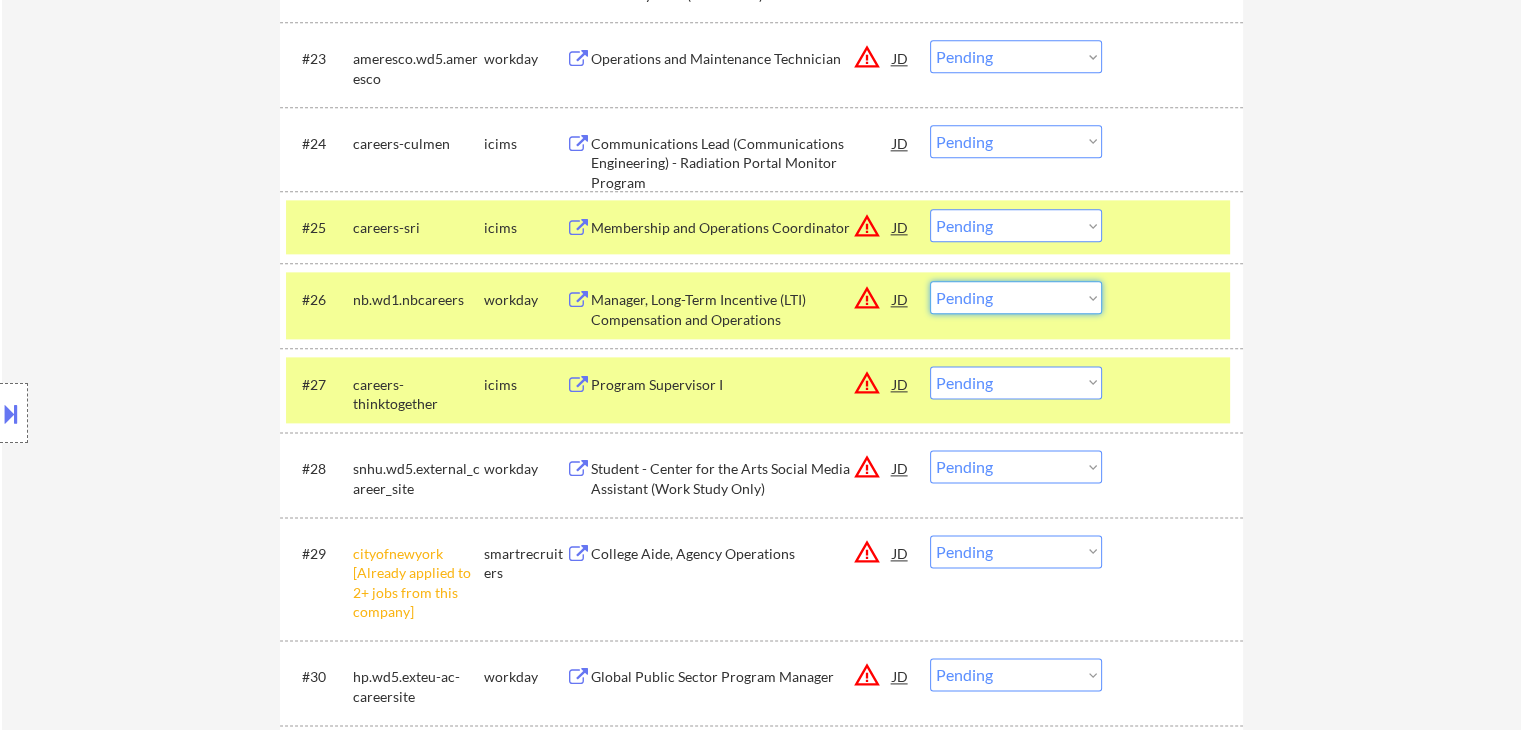 click on "Choose an option... Pending Applied Excluded (Questions) Excluded (Expired) Excluded (Location) Excluded (Bad Match) Excluded (Blocklist) Excluded (Salary) Excluded (Other)" at bounding box center [1016, 297] 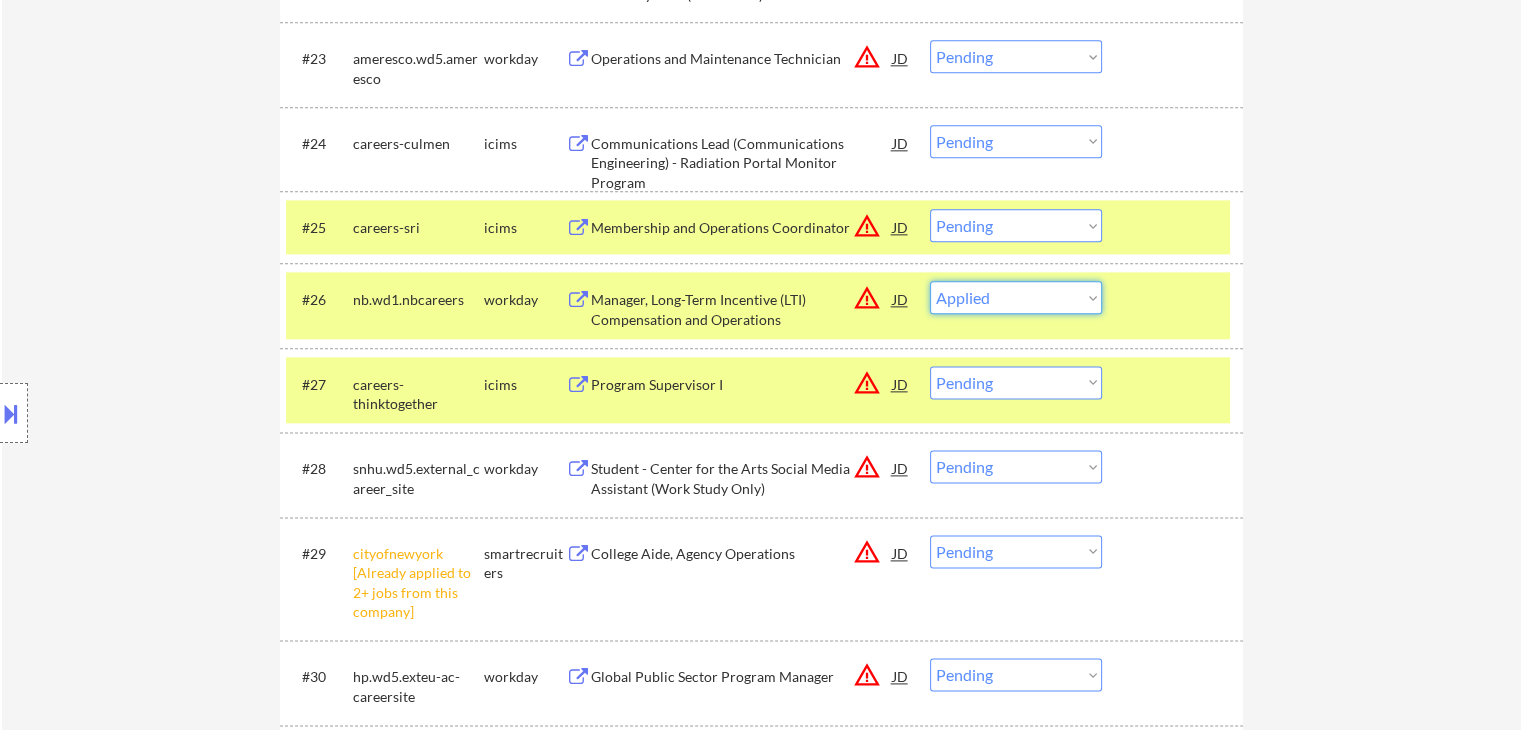 click on "Choose an option... Pending Applied Excluded (Questions) Excluded (Expired) Excluded (Location) Excluded (Bad Match) Excluded (Blocklist) Excluded (Salary) Excluded (Other)" at bounding box center [1016, 297] 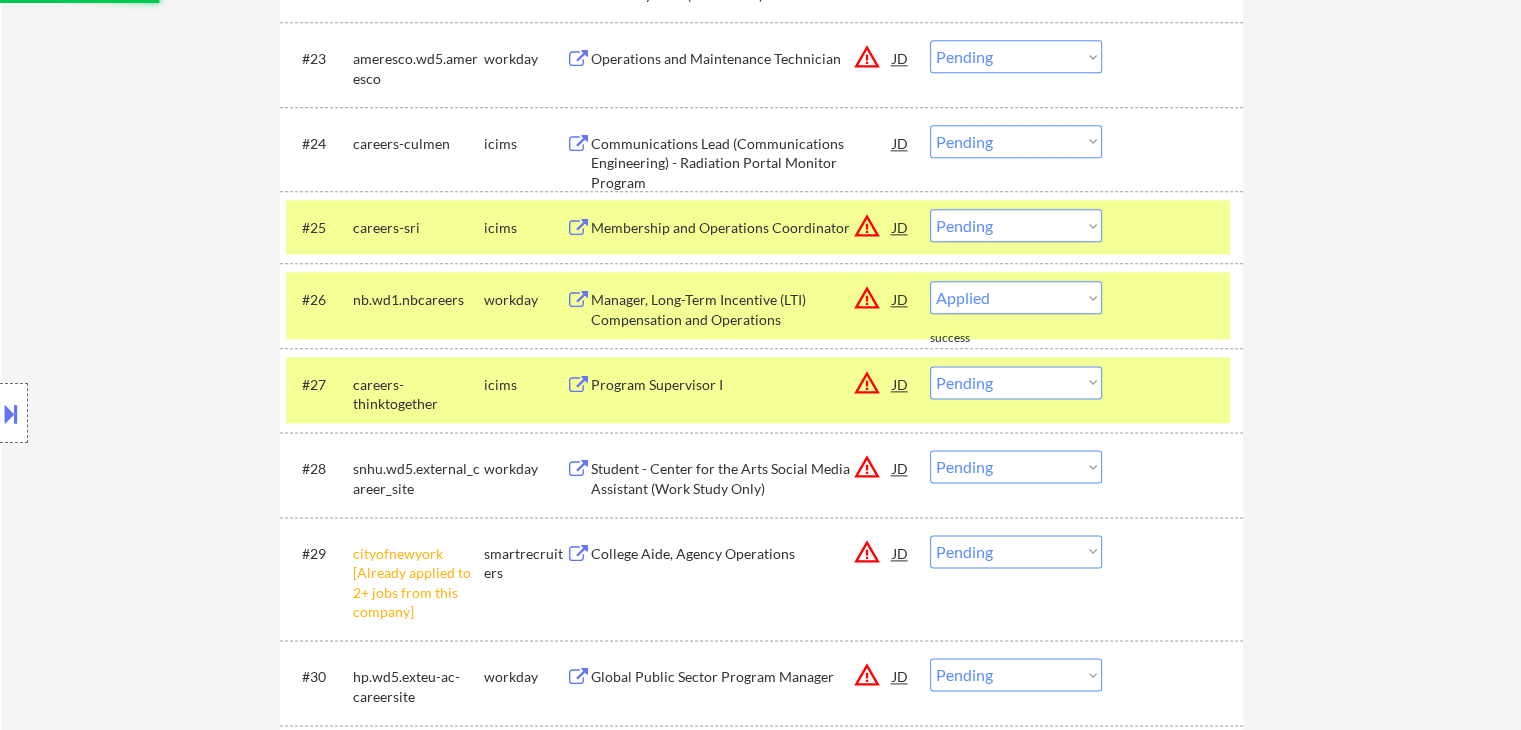 select on ""pending"" 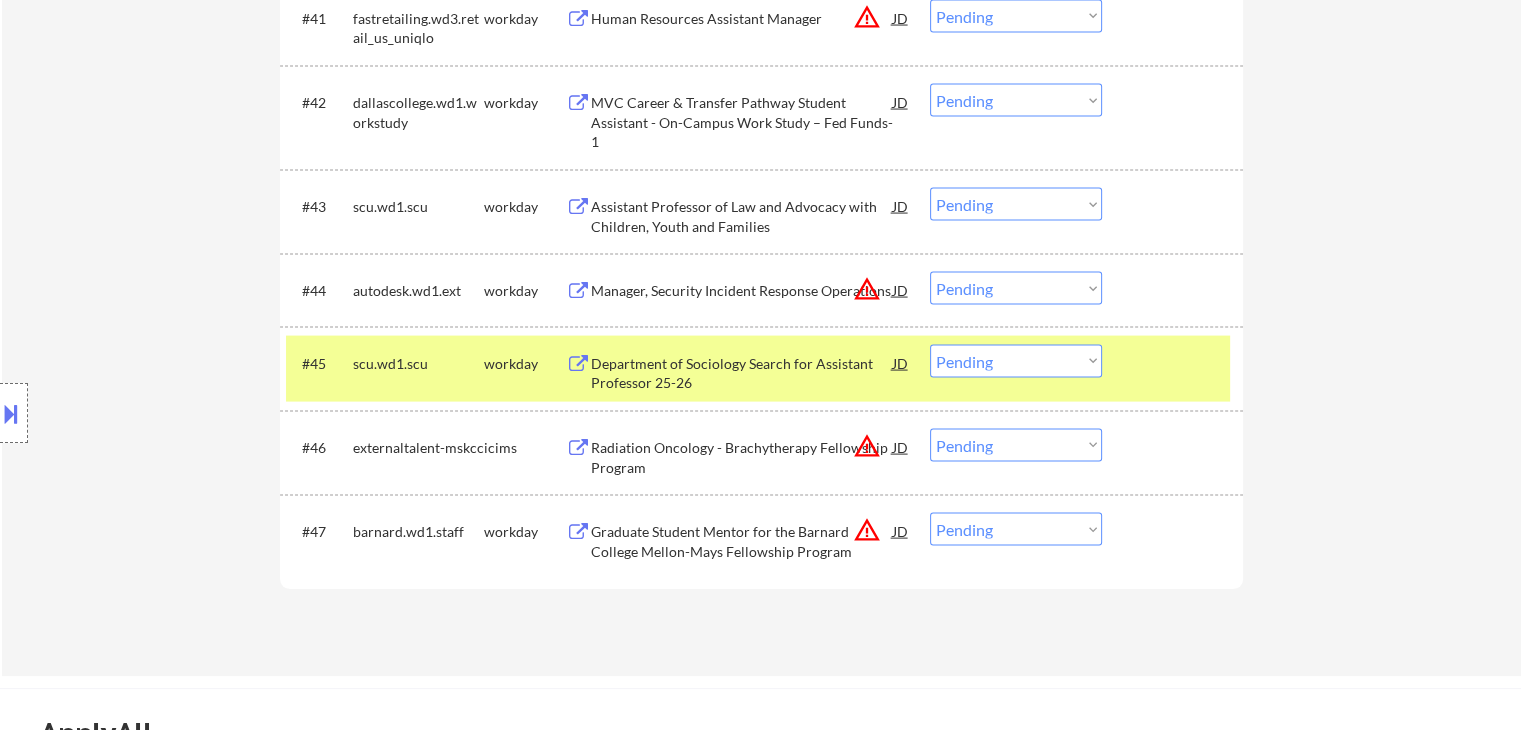 scroll, scrollTop: 3974, scrollLeft: 0, axis: vertical 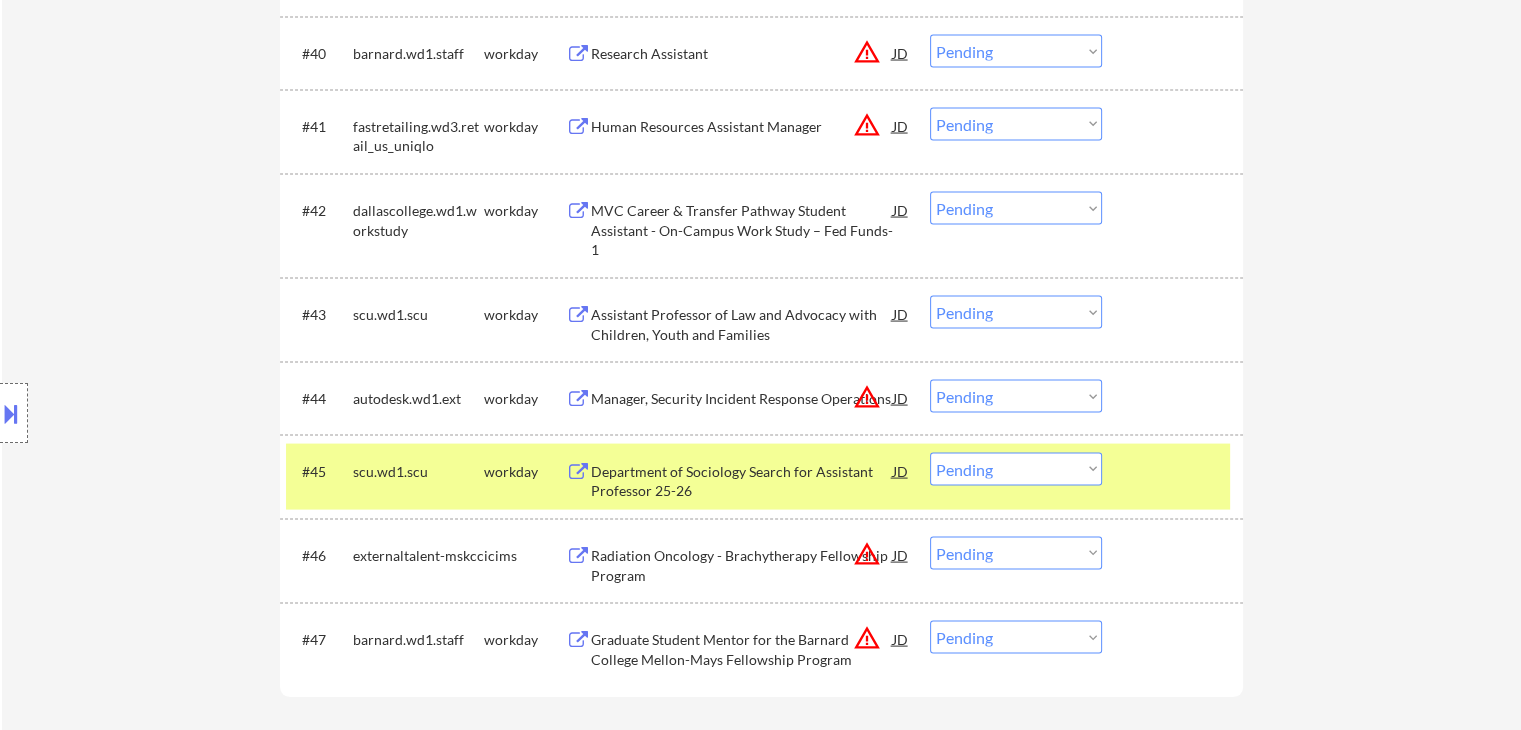 click at bounding box center (11, 413) 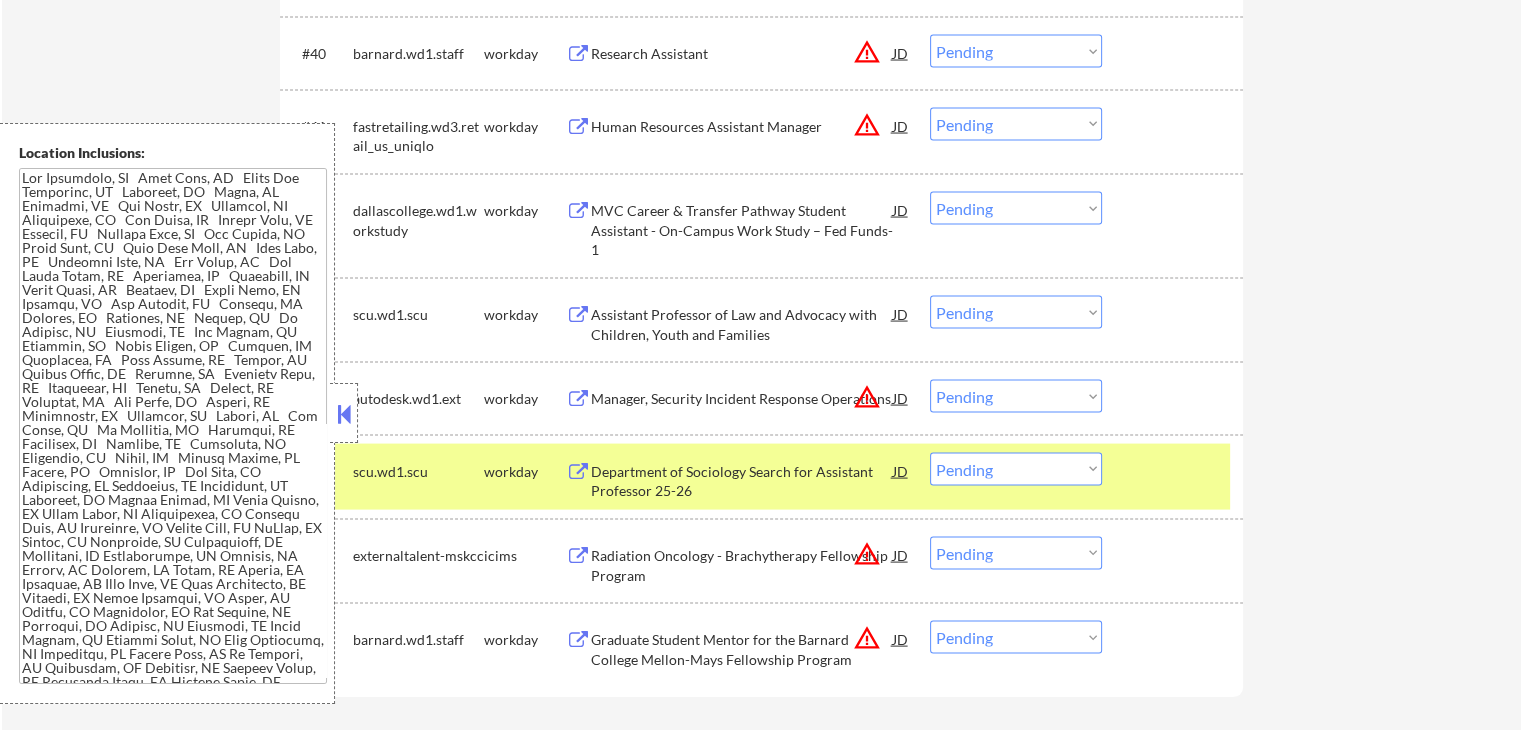 click at bounding box center (173, 426) 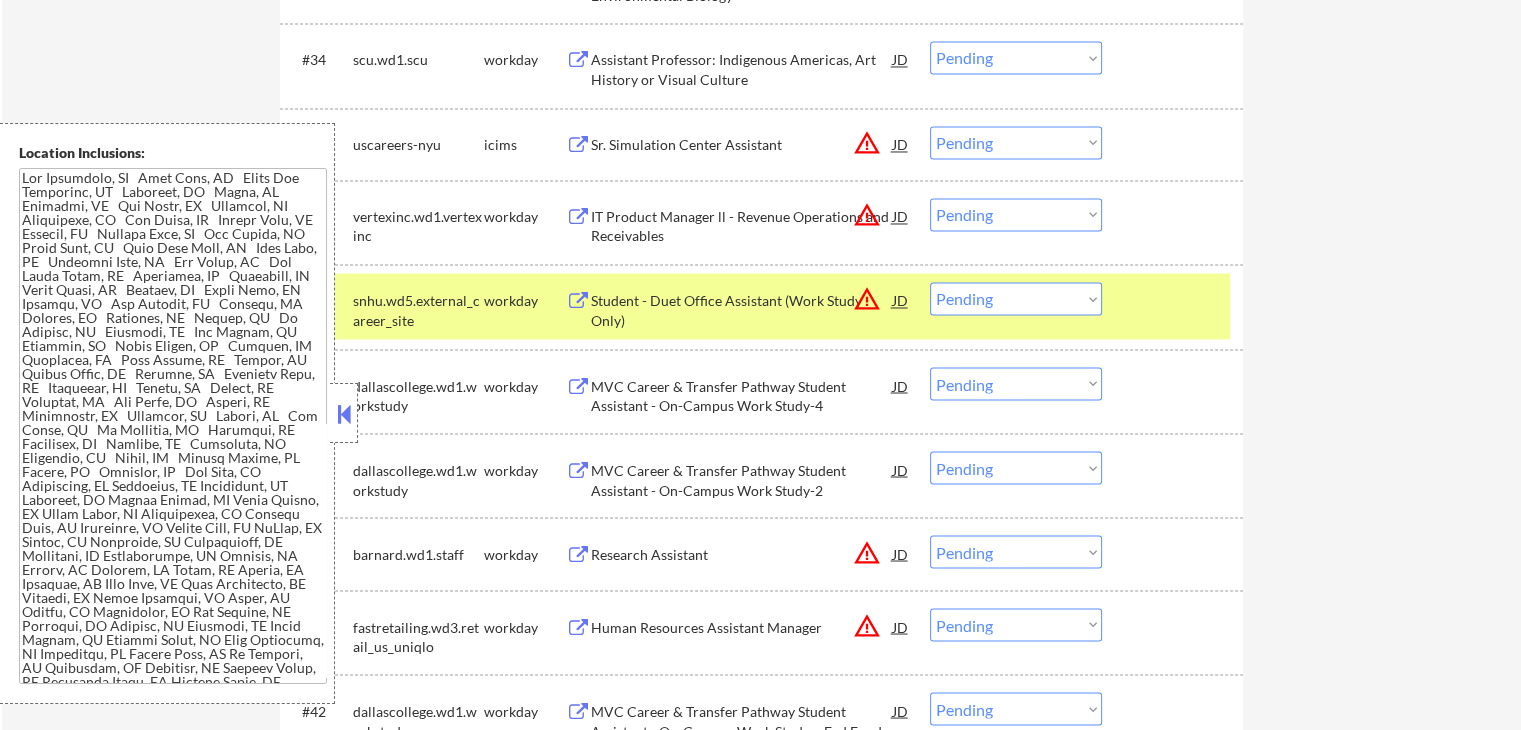 scroll, scrollTop: 4474, scrollLeft: 0, axis: vertical 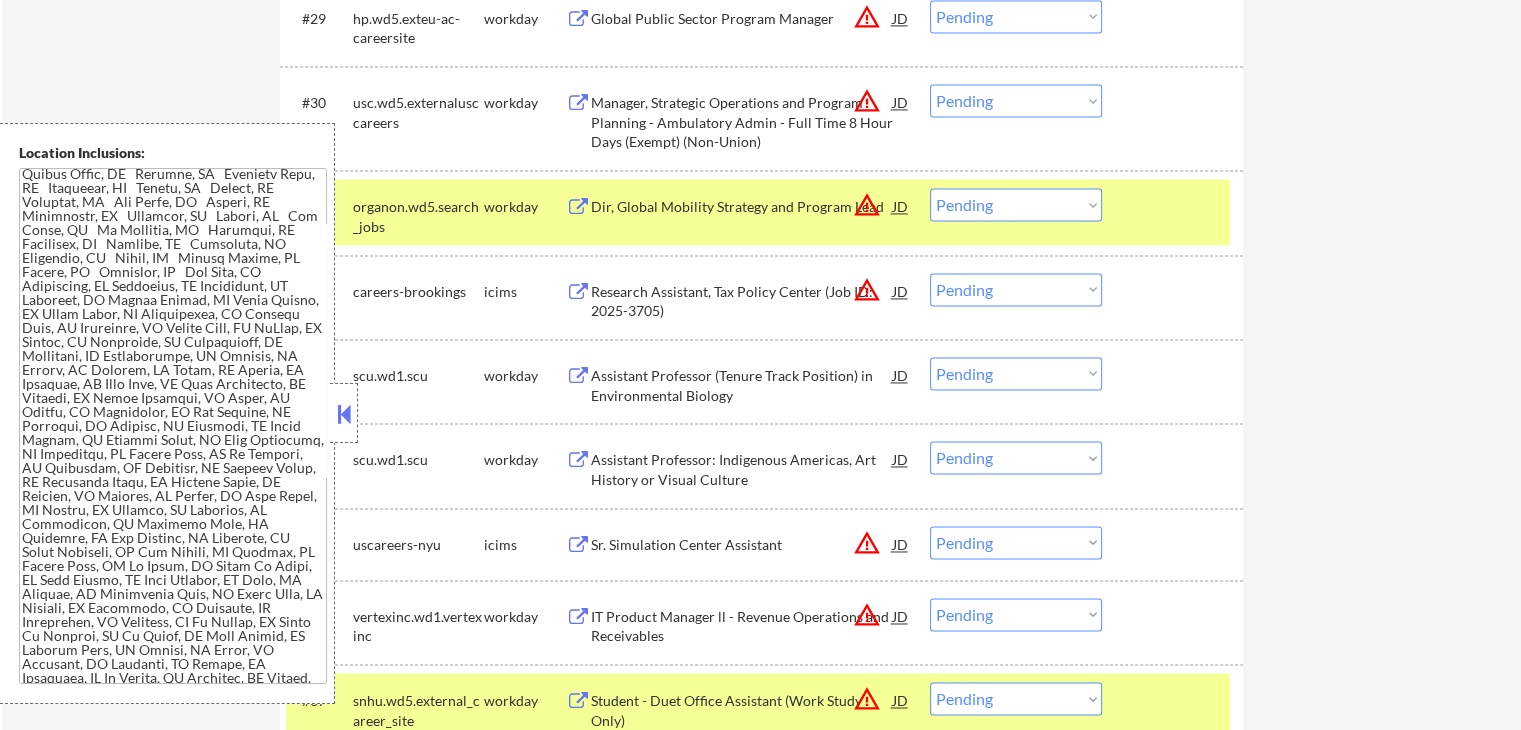 click at bounding box center (344, 414) 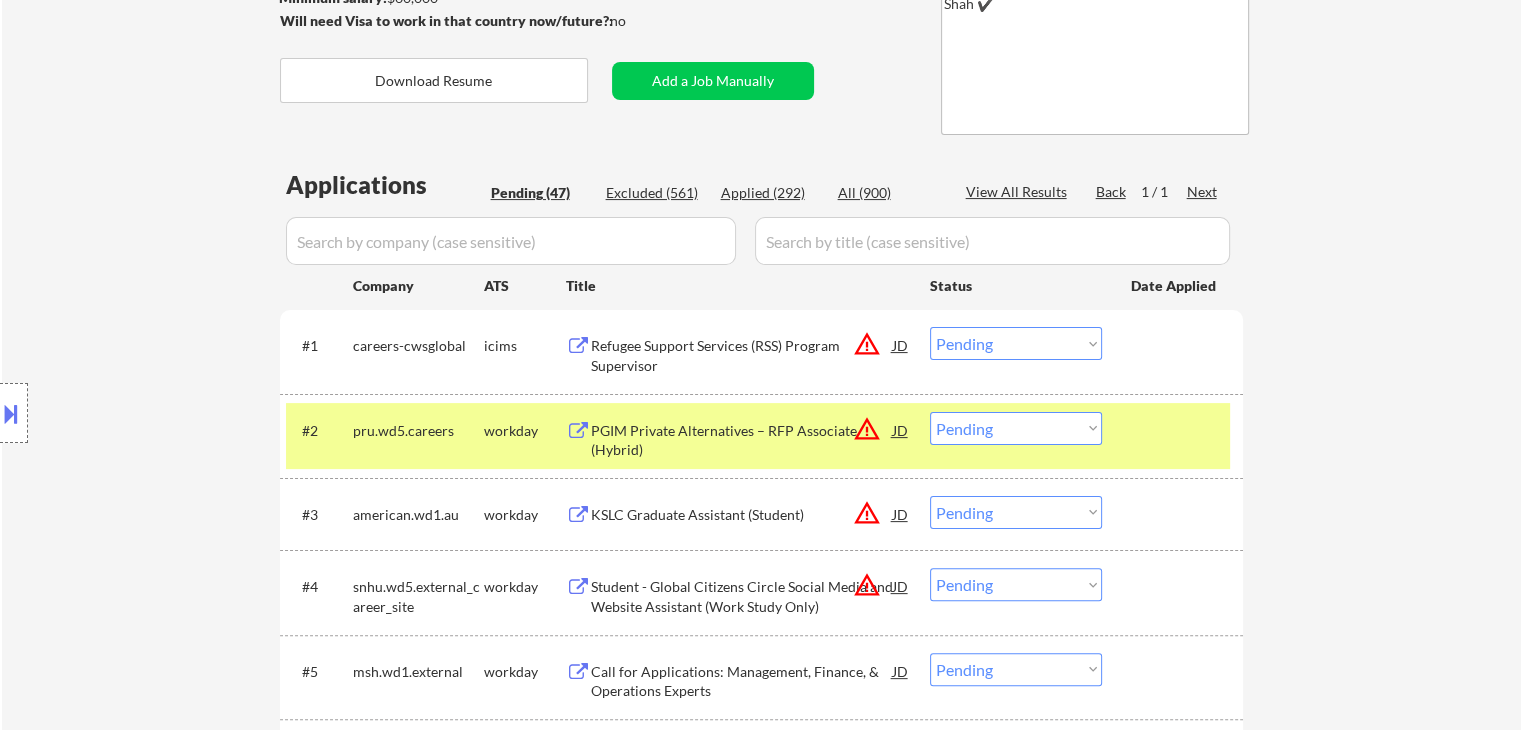 scroll, scrollTop: 400, scrollLeft: 0, axis: vertical 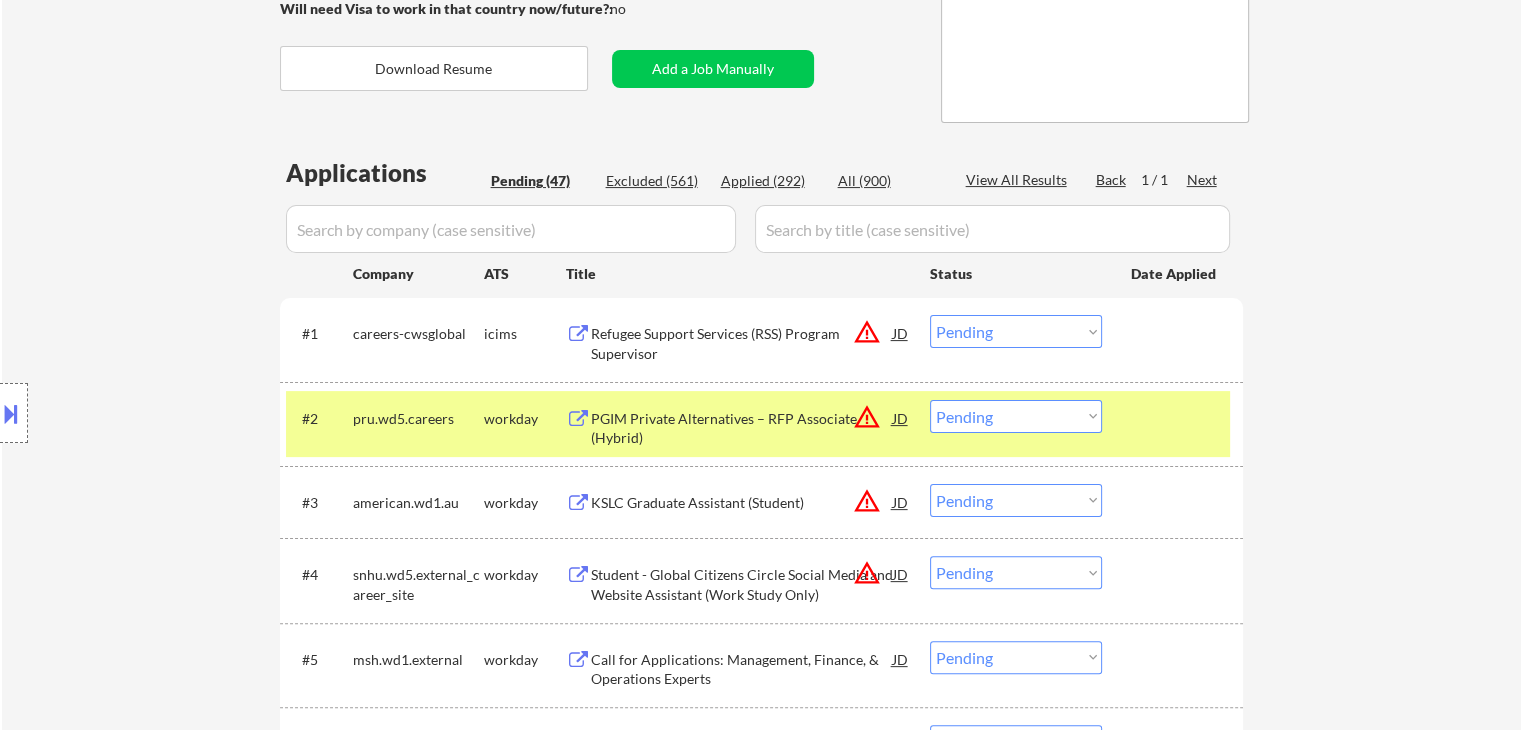 click on "Location Inclusions:" at bounding box center [179, 413] 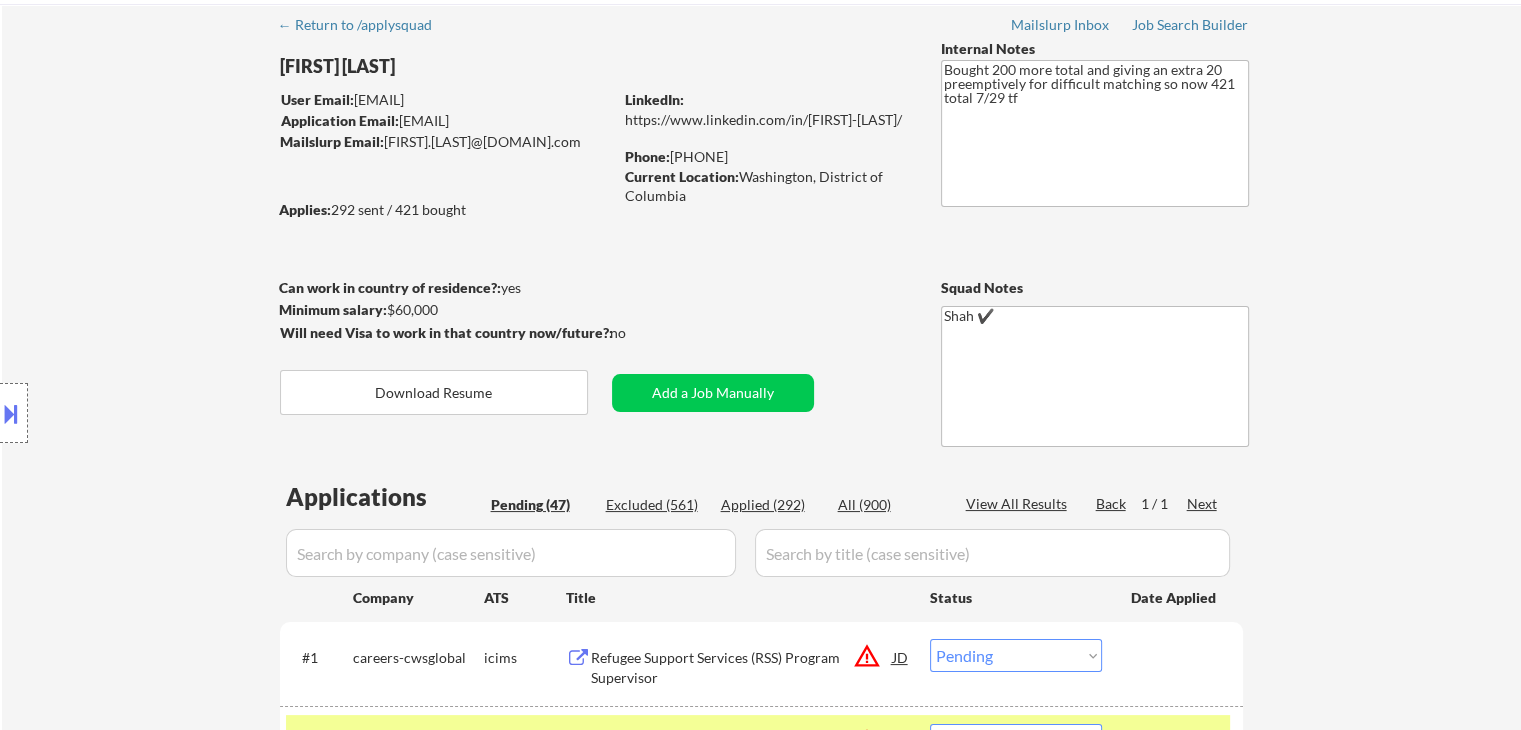 scroll, scrollTop: 200, scrollLeft: 0, axis: vertical 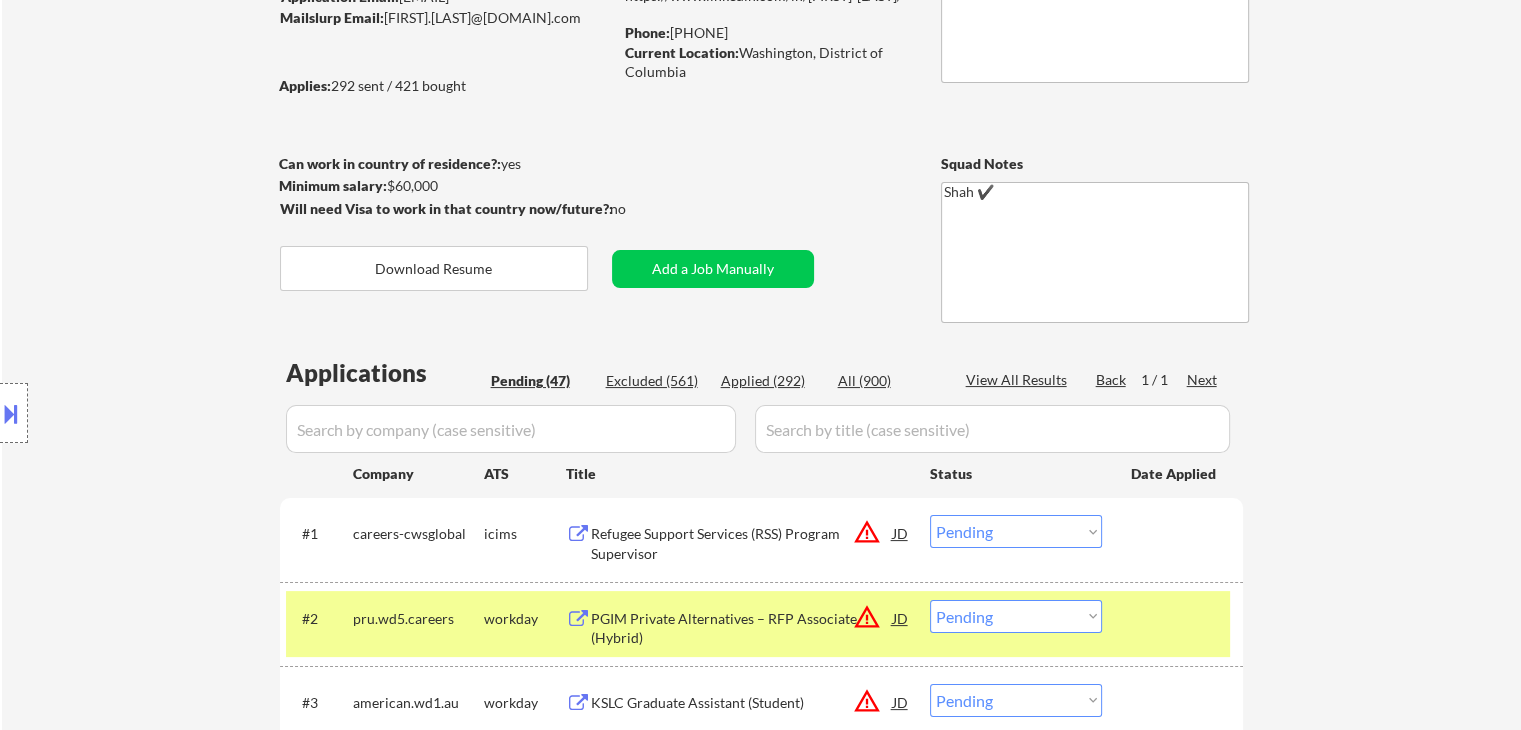 click on "Location Inclusions:" at bounding box center [179, 413] 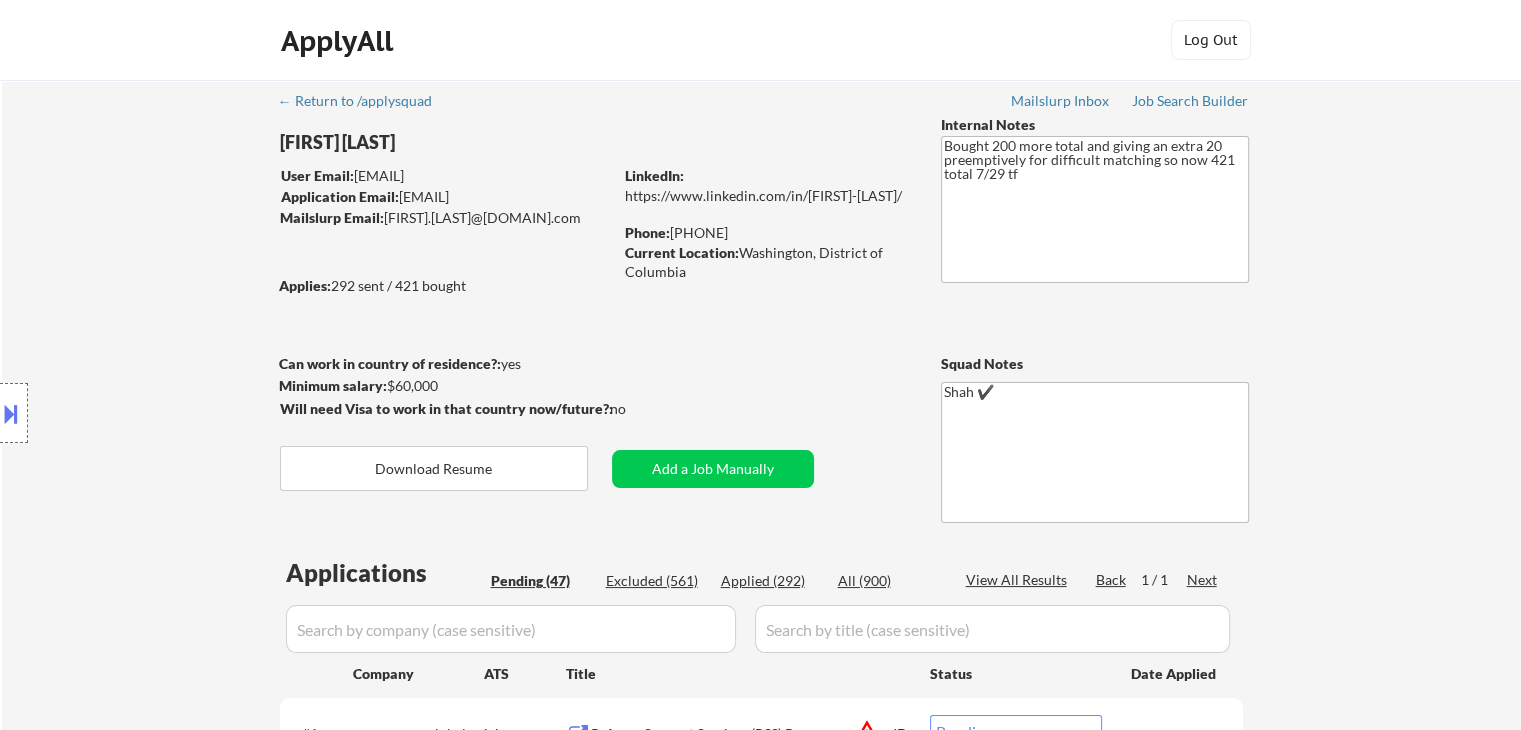 click on "Location Inclusions:" at bounding box center (179, 413) 